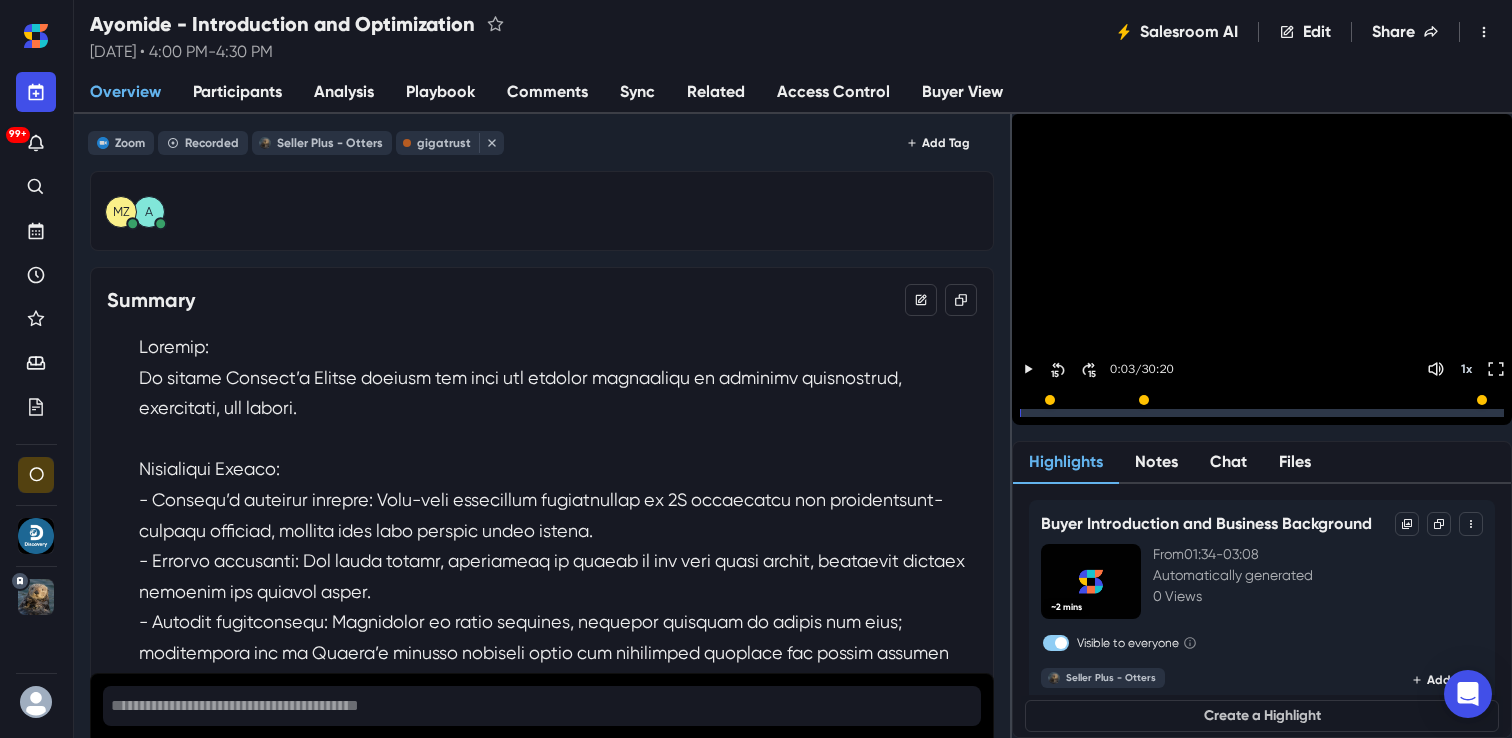 scroll, scrollTop: 0, scrollLeft: 0, axis: both 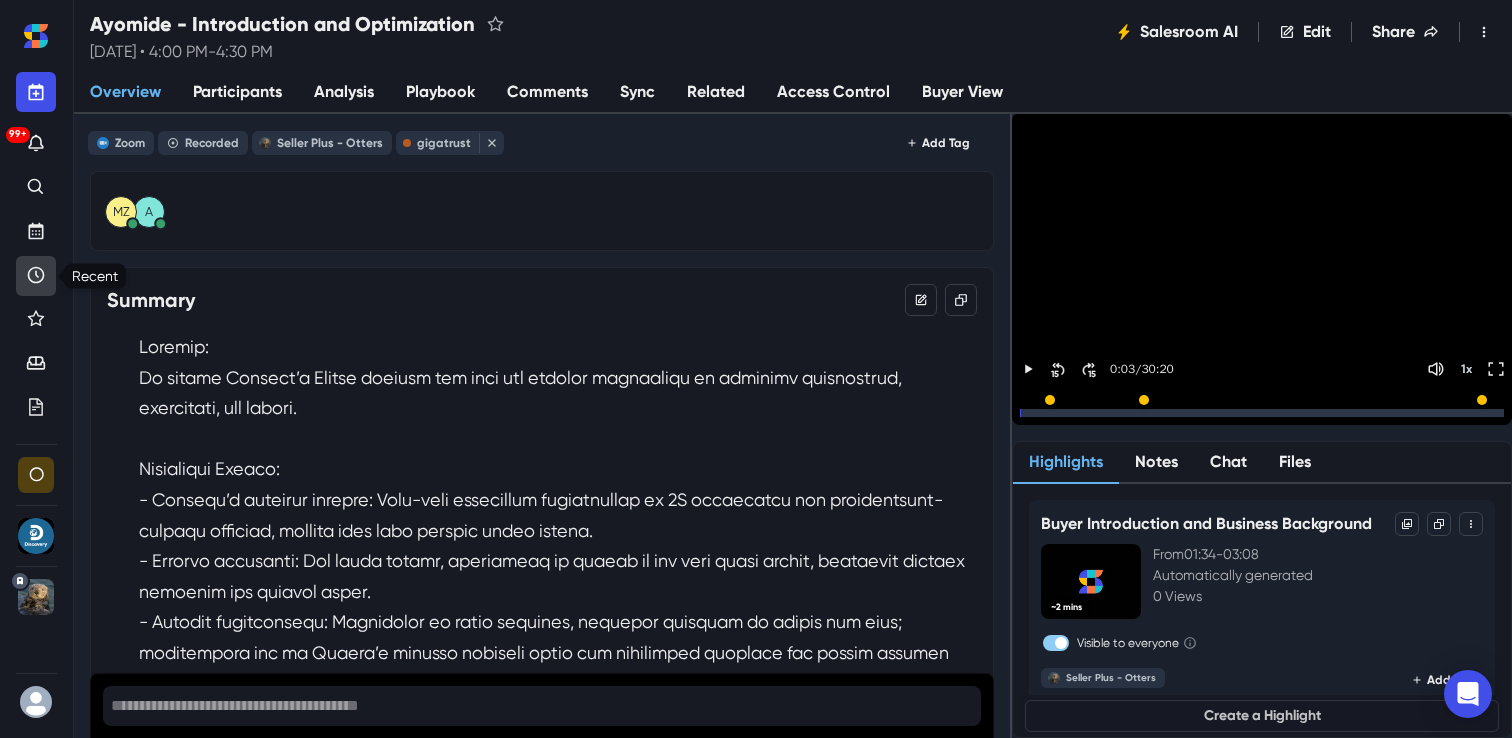 click at bounding box center [36, 276] 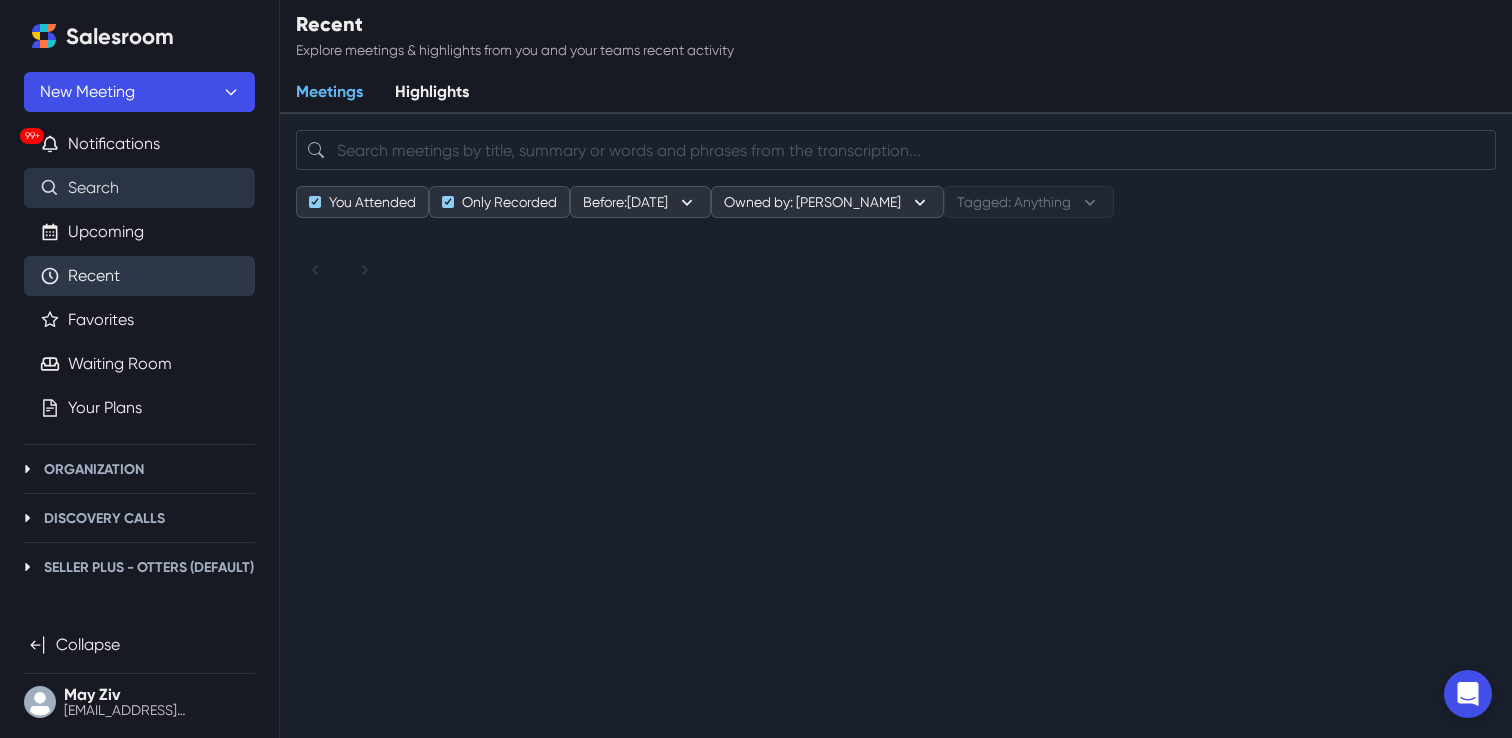 click on "Search" at bounding box center [93, 188] 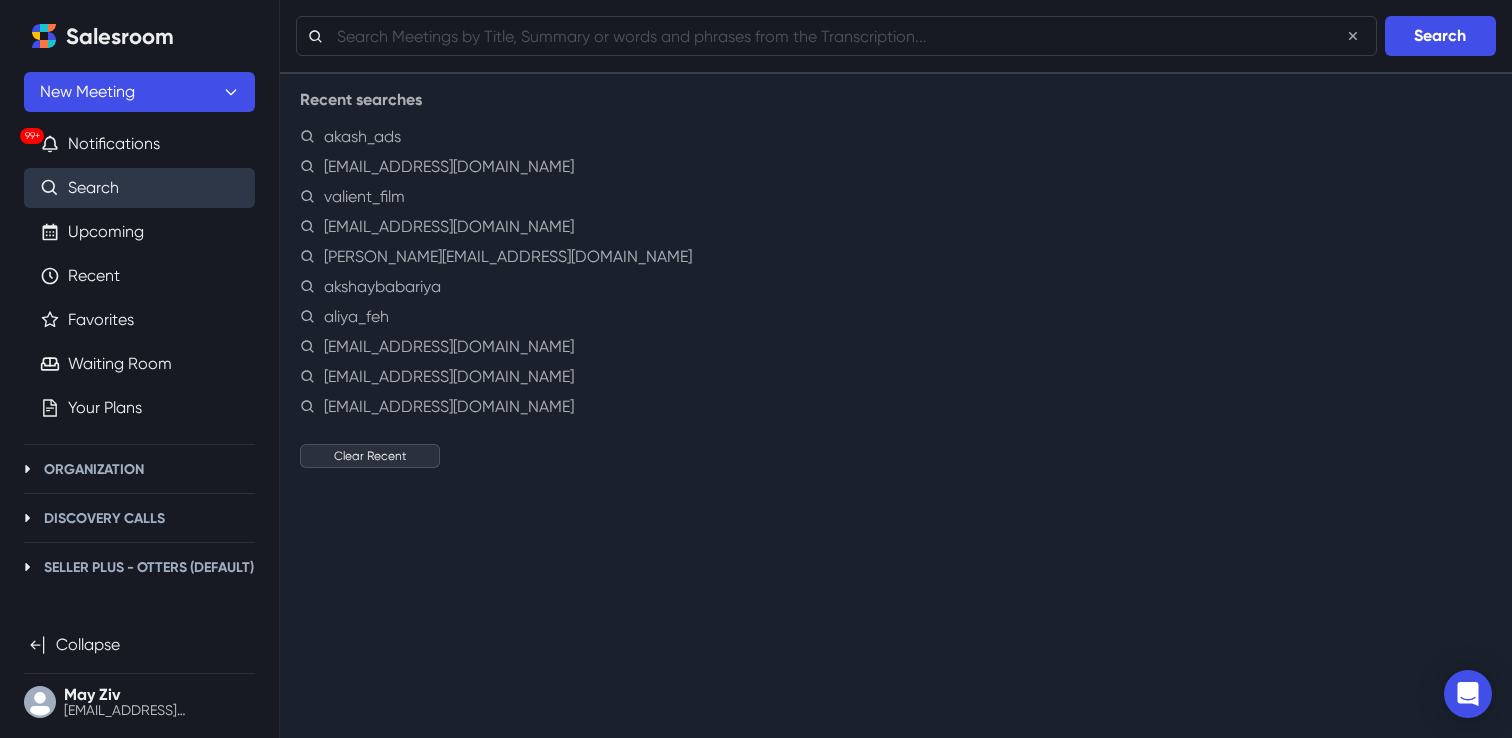 click on "Clear Recent" at bounding box center (370, 456) 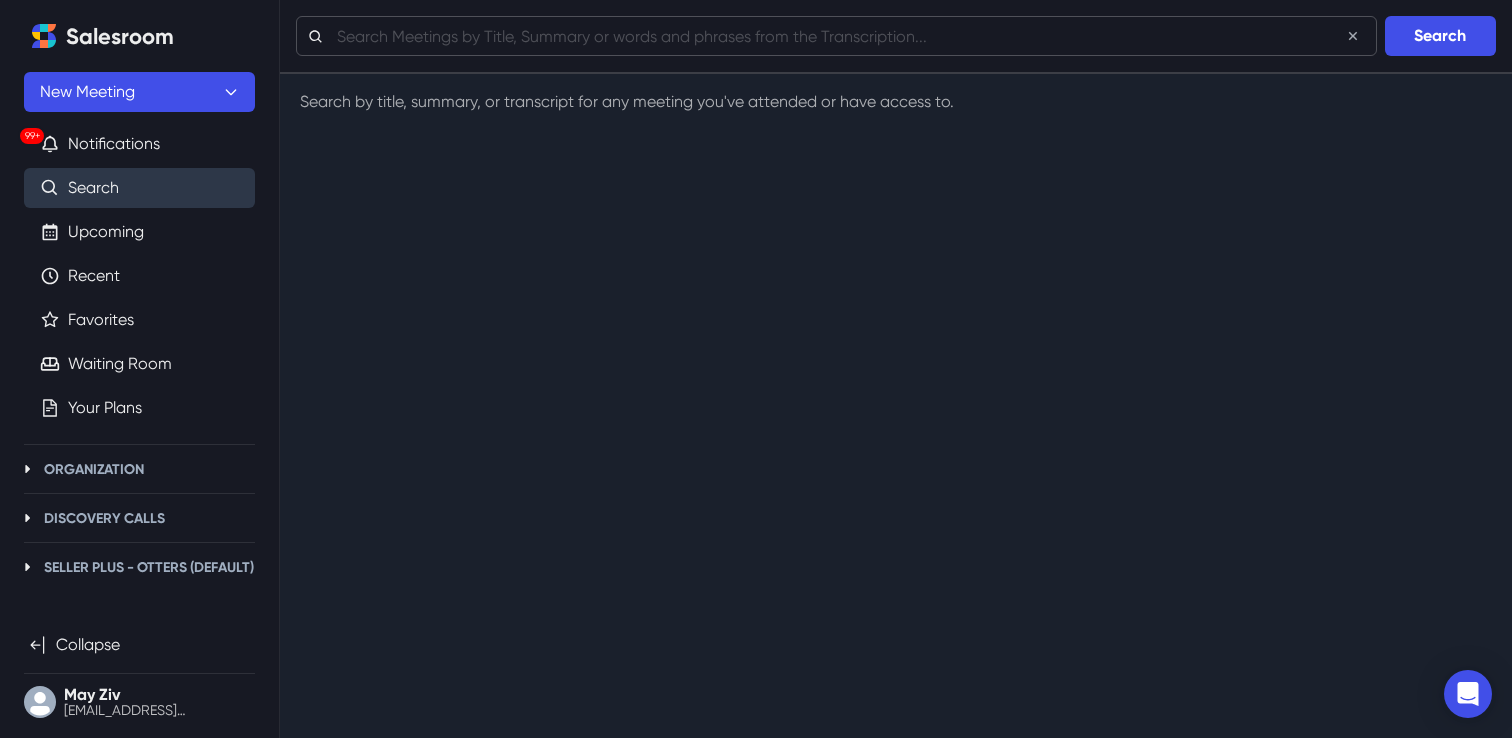 click at bounding box center [836, 36] 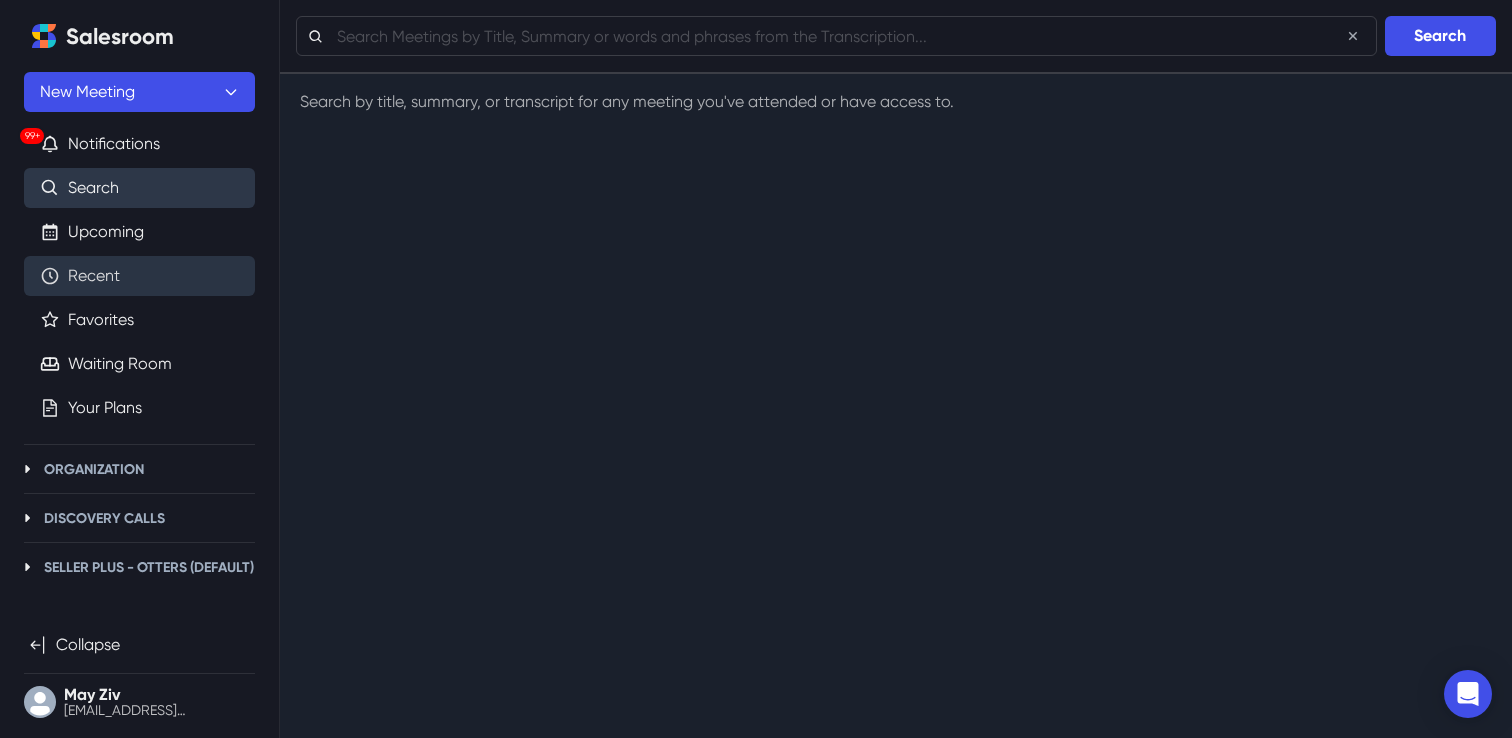 click on "Recent" at bounding box center [94, 276] 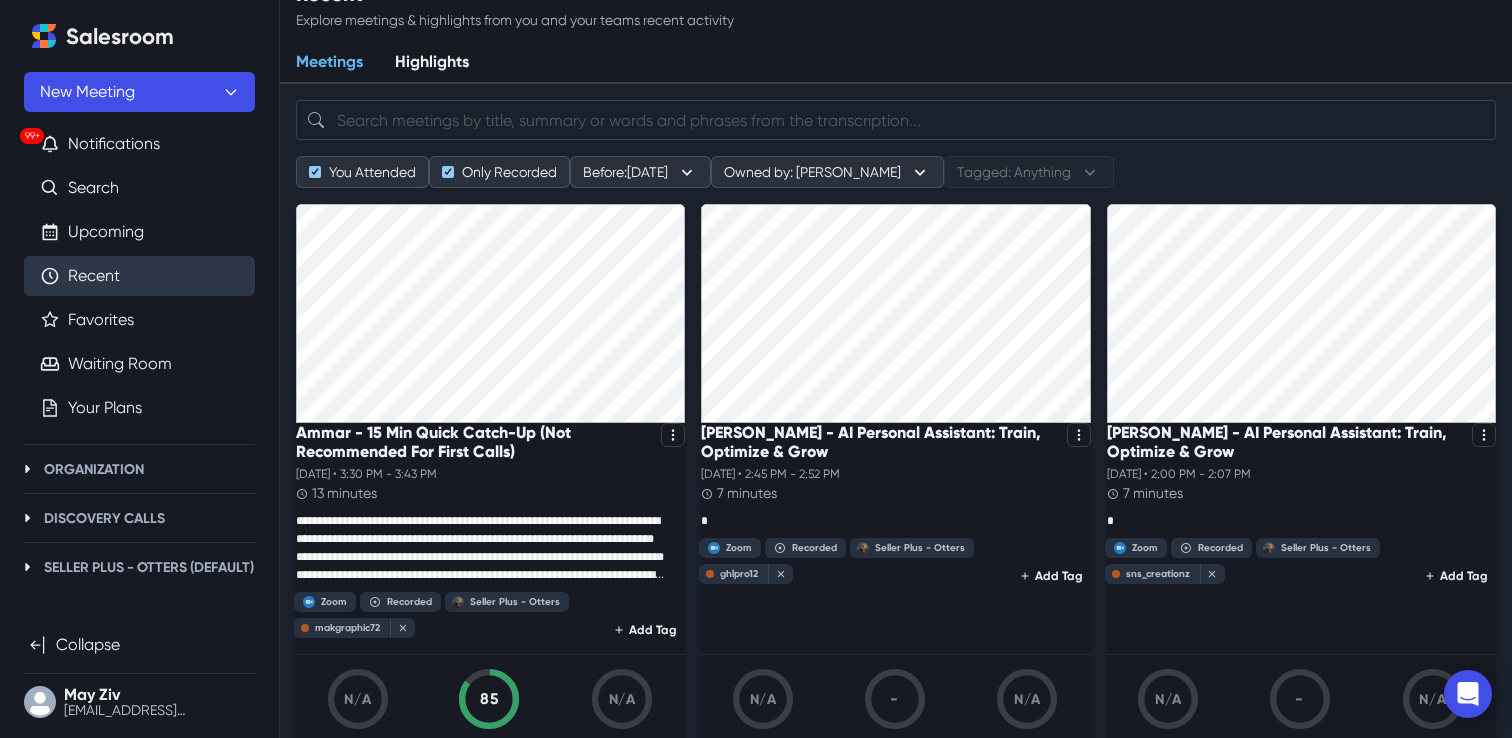 scroll, scrollTop: 0, scrollLeft: 0, axis: both 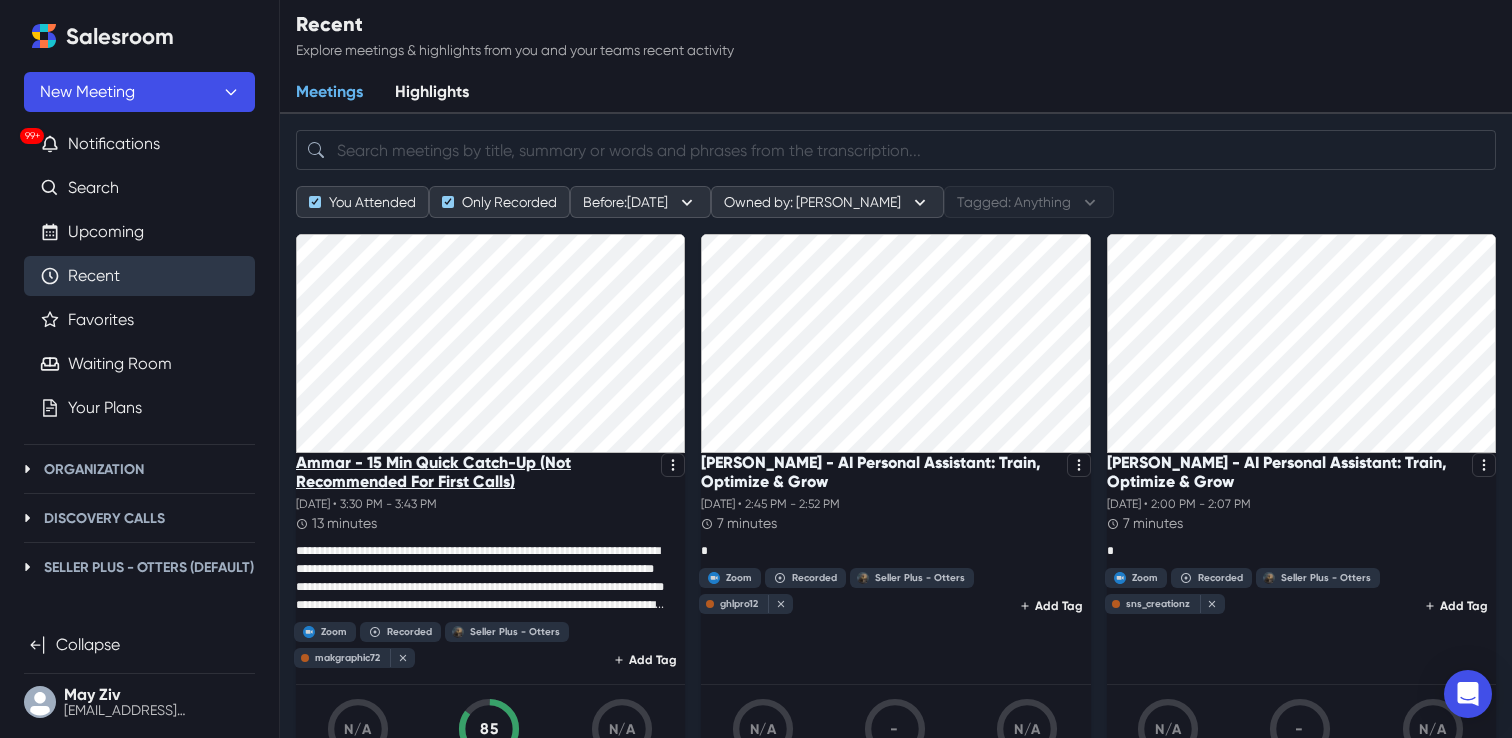 click on "Ammar - 15 Min Quick Catch-Up (Not Recommended For First Calls)" at bounding box center [474, 472] 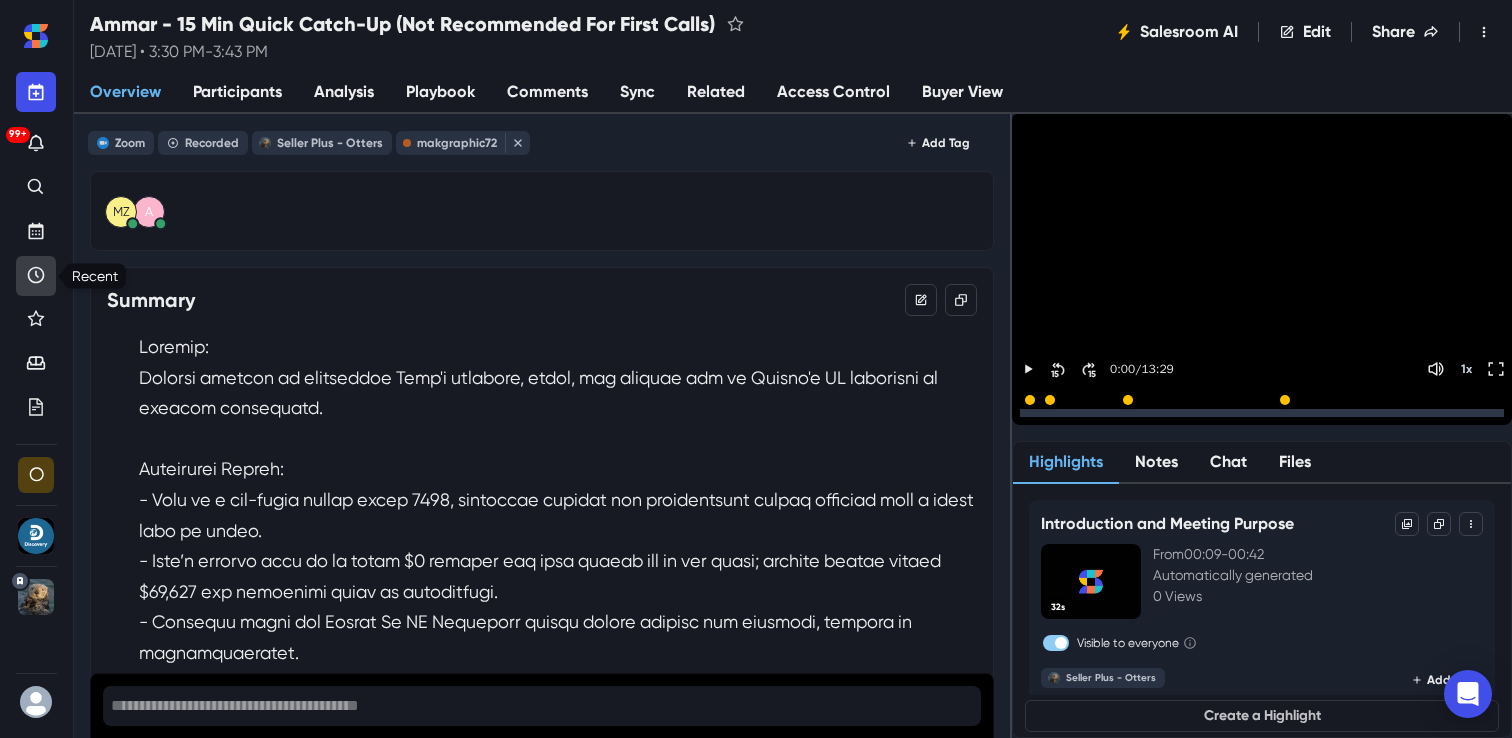 click 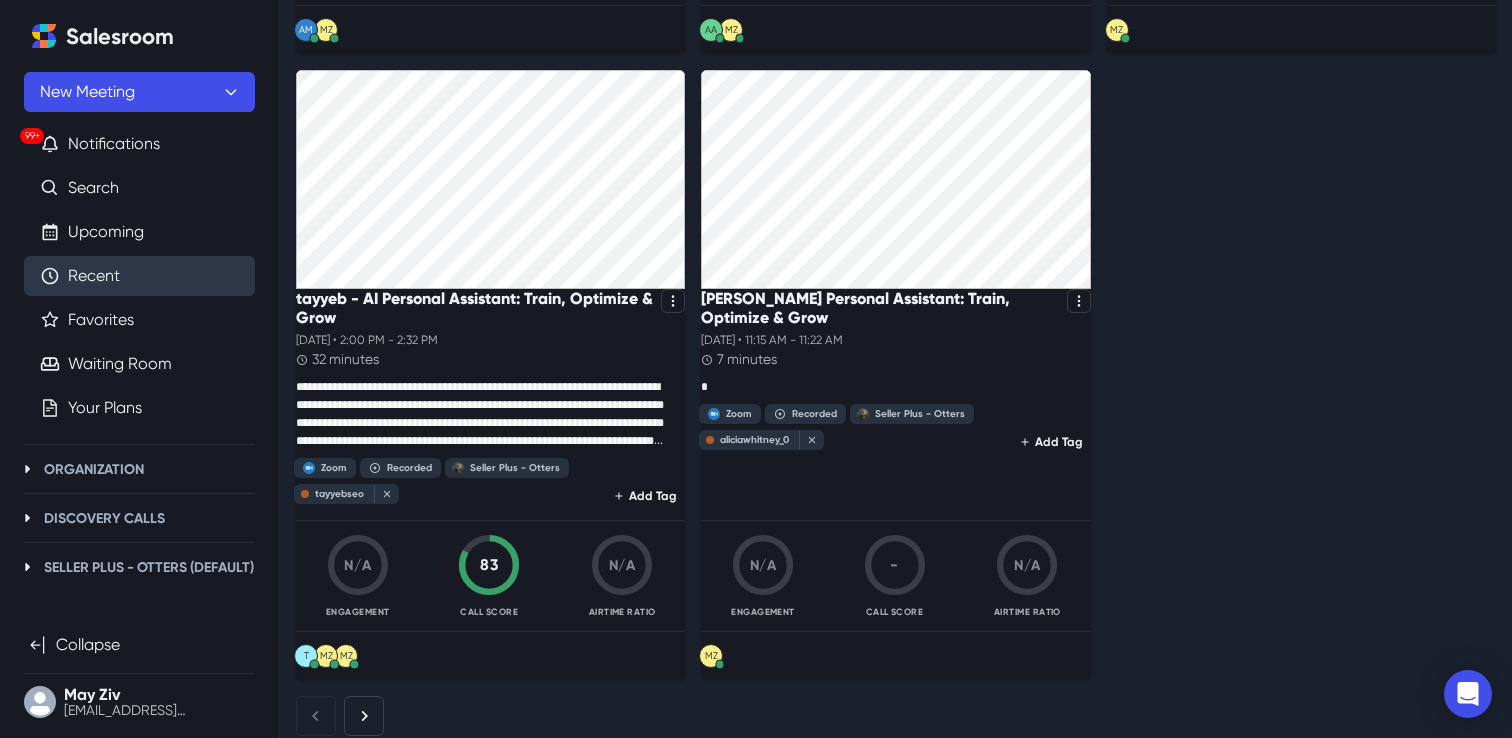 scroll, scrollTop: 3971, scrollLeft: 0, axis: vertical 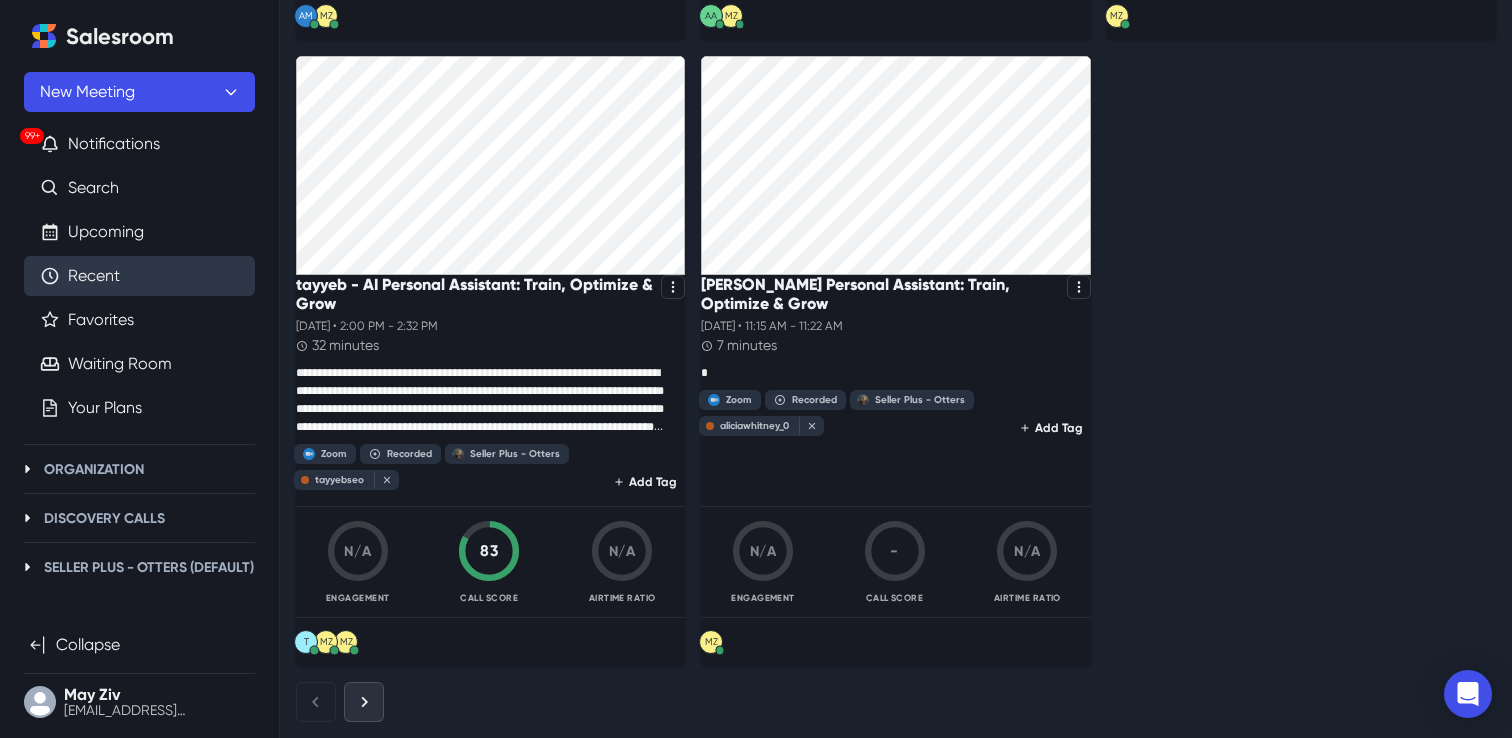 click 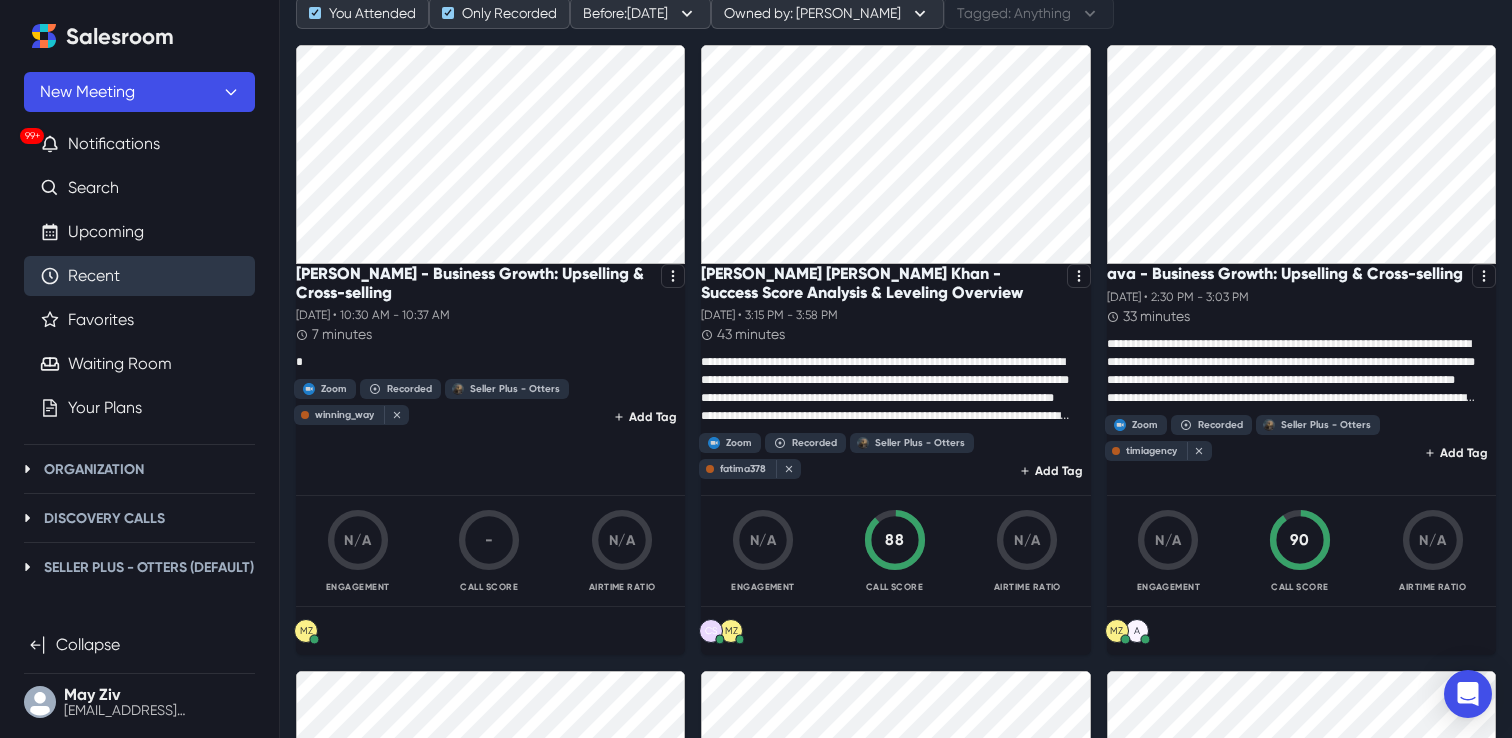 scroll, scrollTop: 0, scrollLeft: 0, axis: both 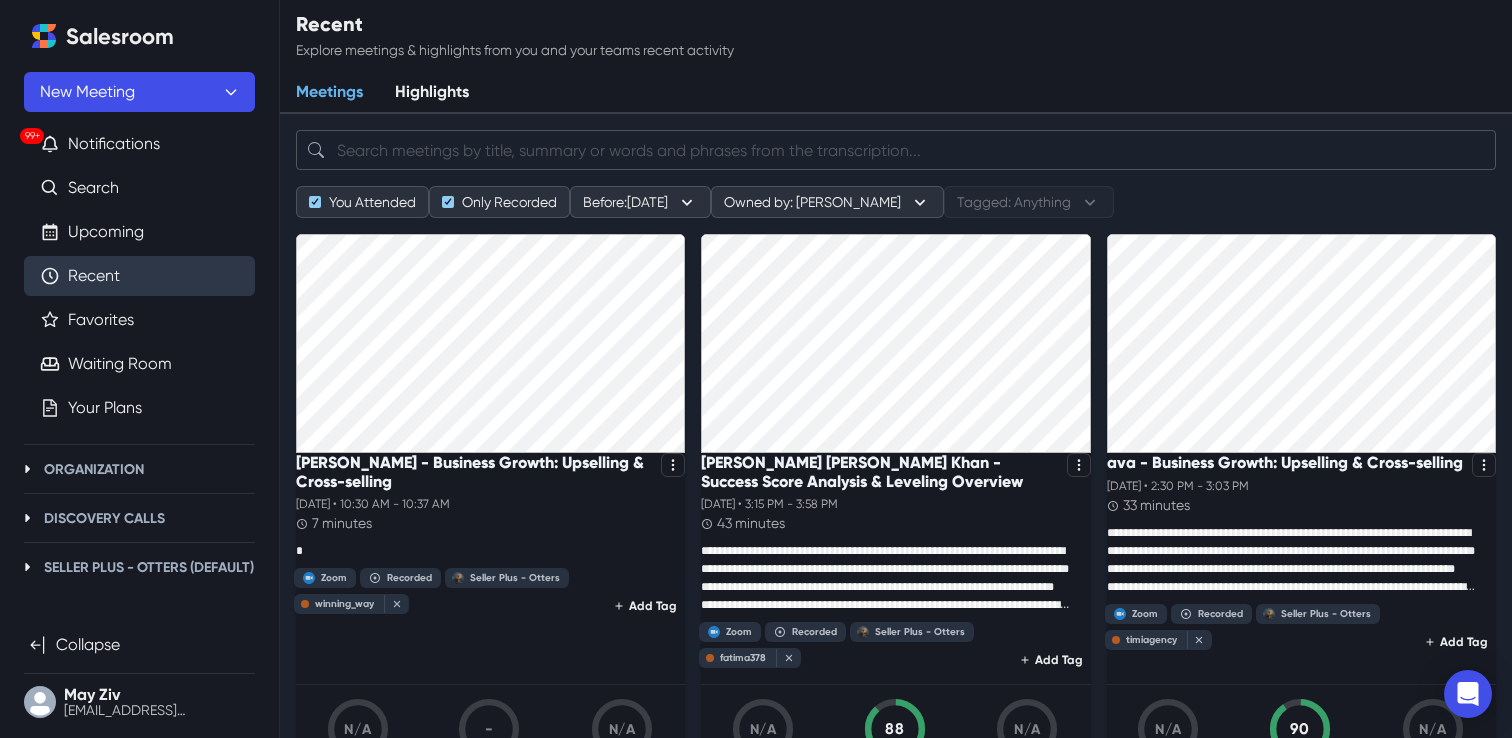 click at bounding box center [896, 150] 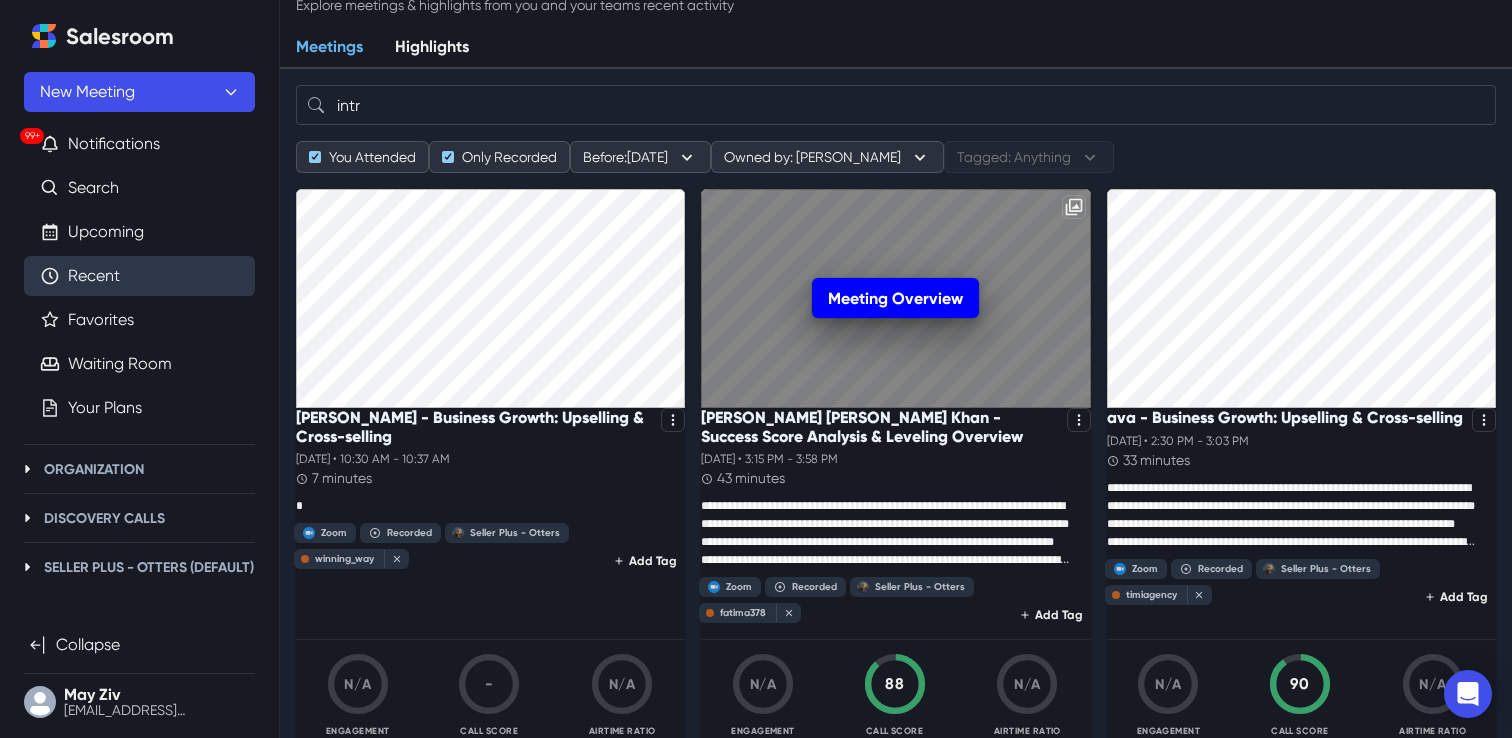 scroll, scrollTop: 0, scrollLeft: 0, axis: both 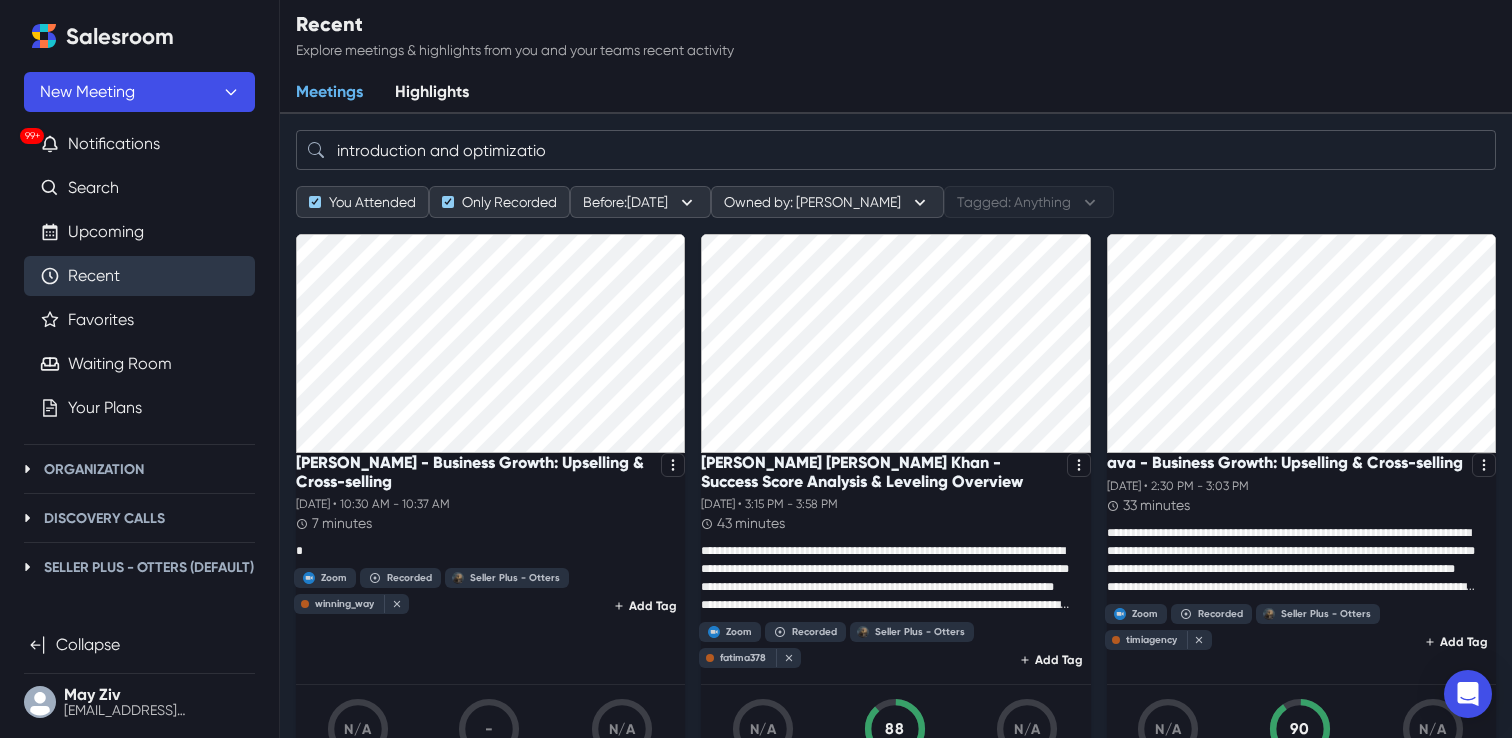 type on "introduction and optimization" 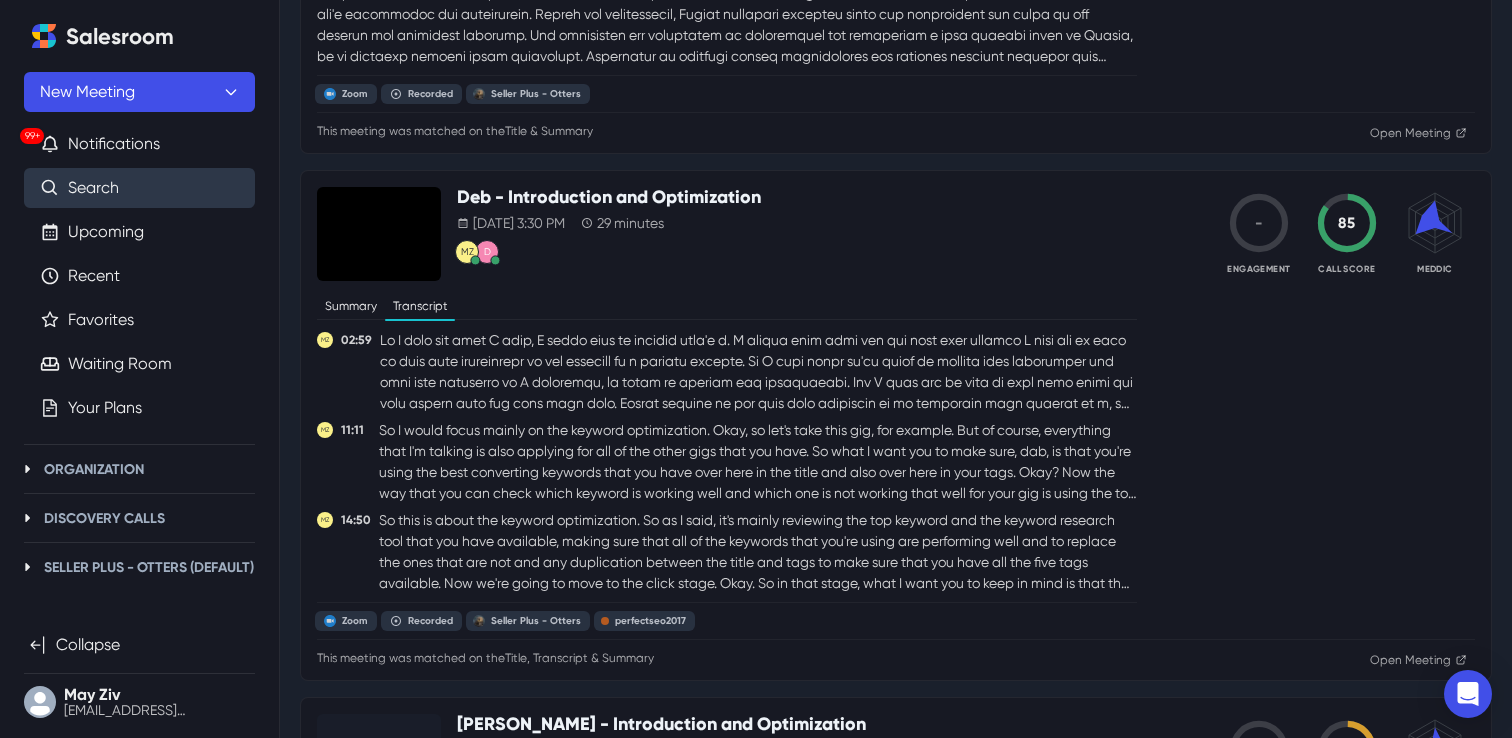 scroll, scrollTop: 4066, scrollLeft: 0, axis: vertical 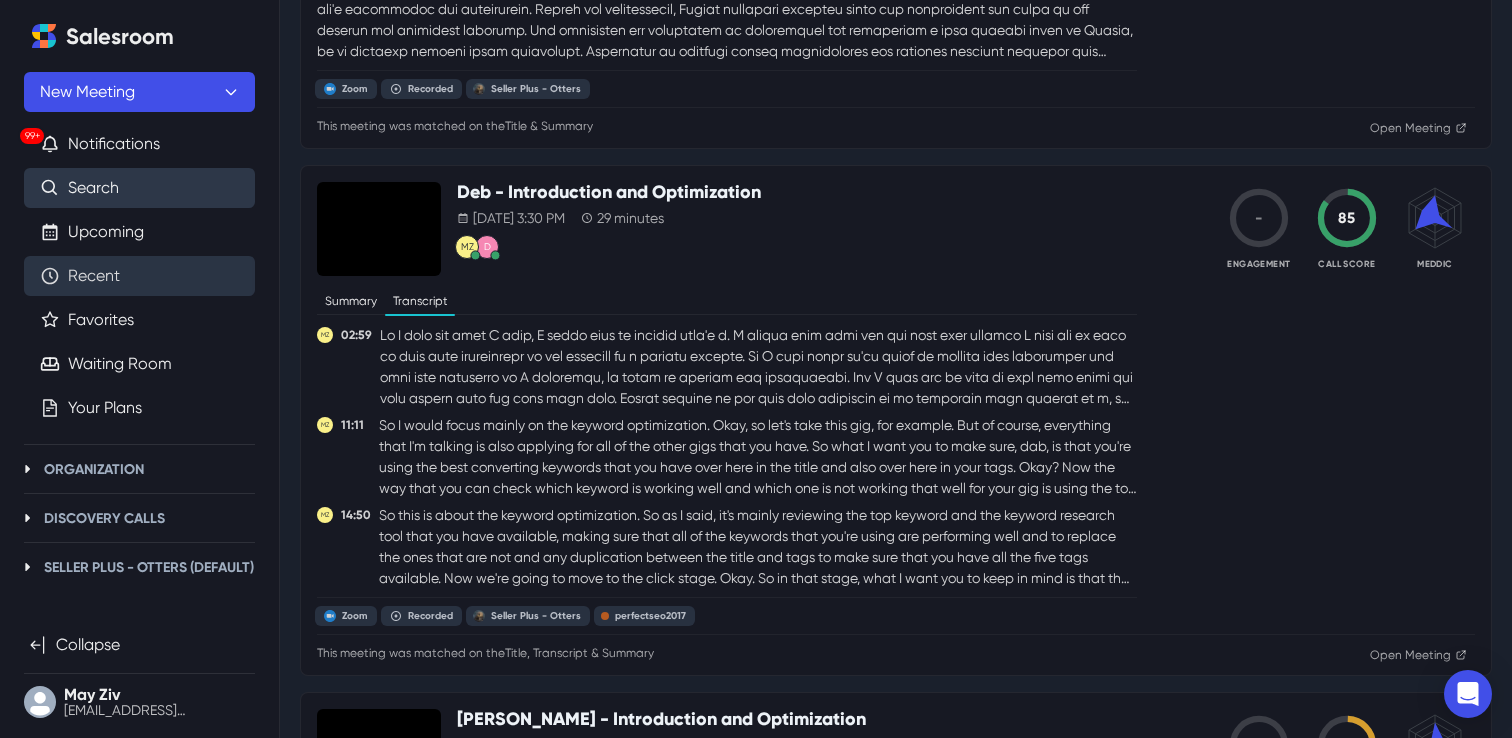 click on "Recent" at bounding box center (94, 276) 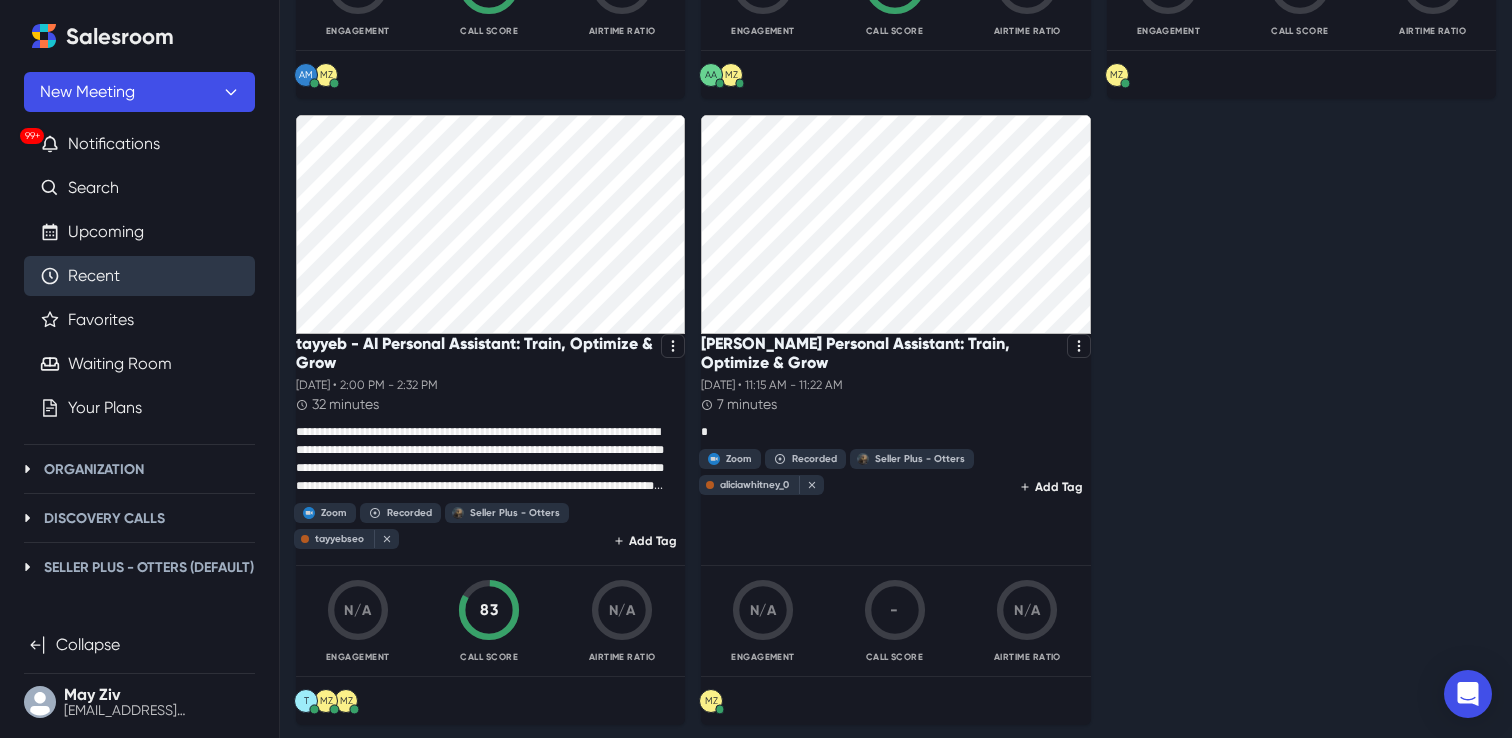 scroll, scrollTop: 3971, scrollLeft: 0, axis: vertical 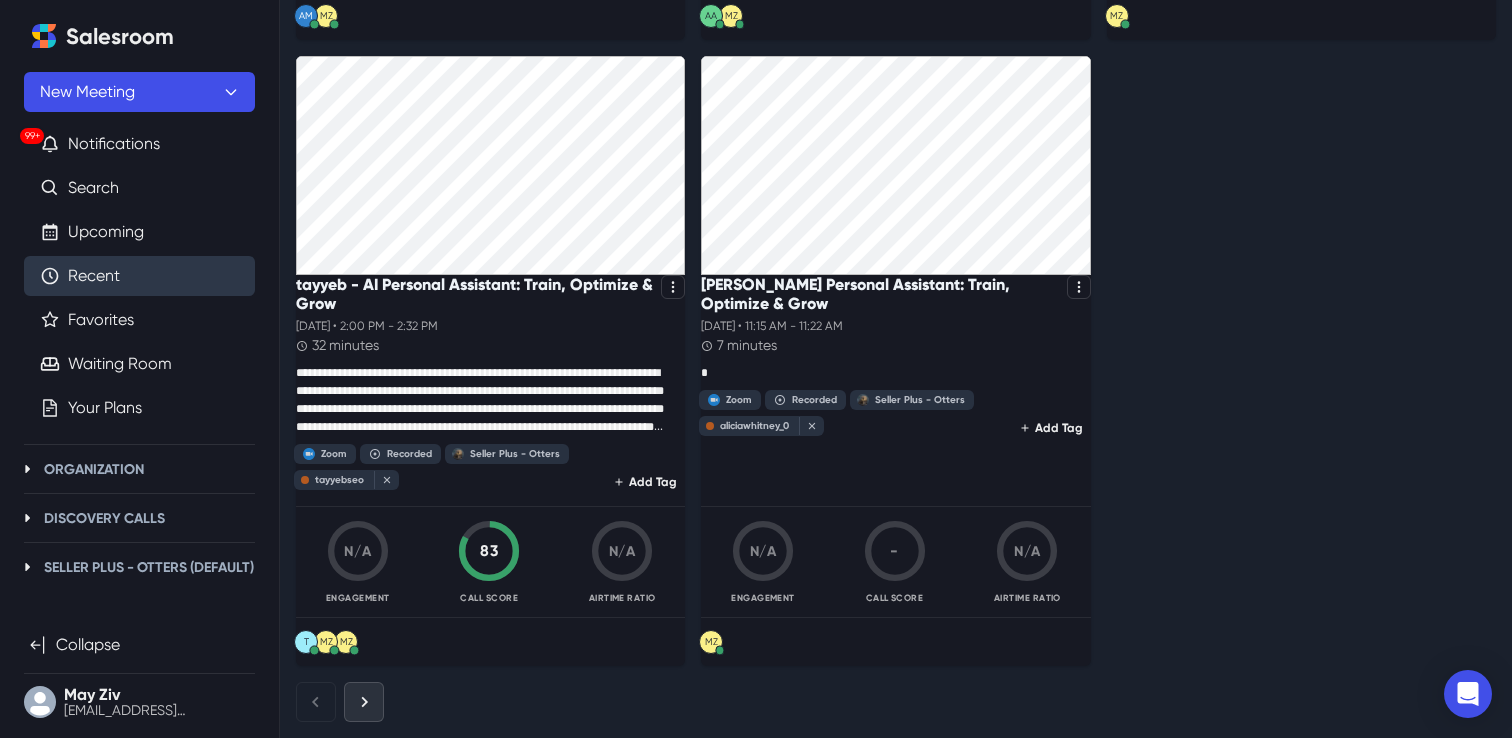 click at bounding box center [364, 702] 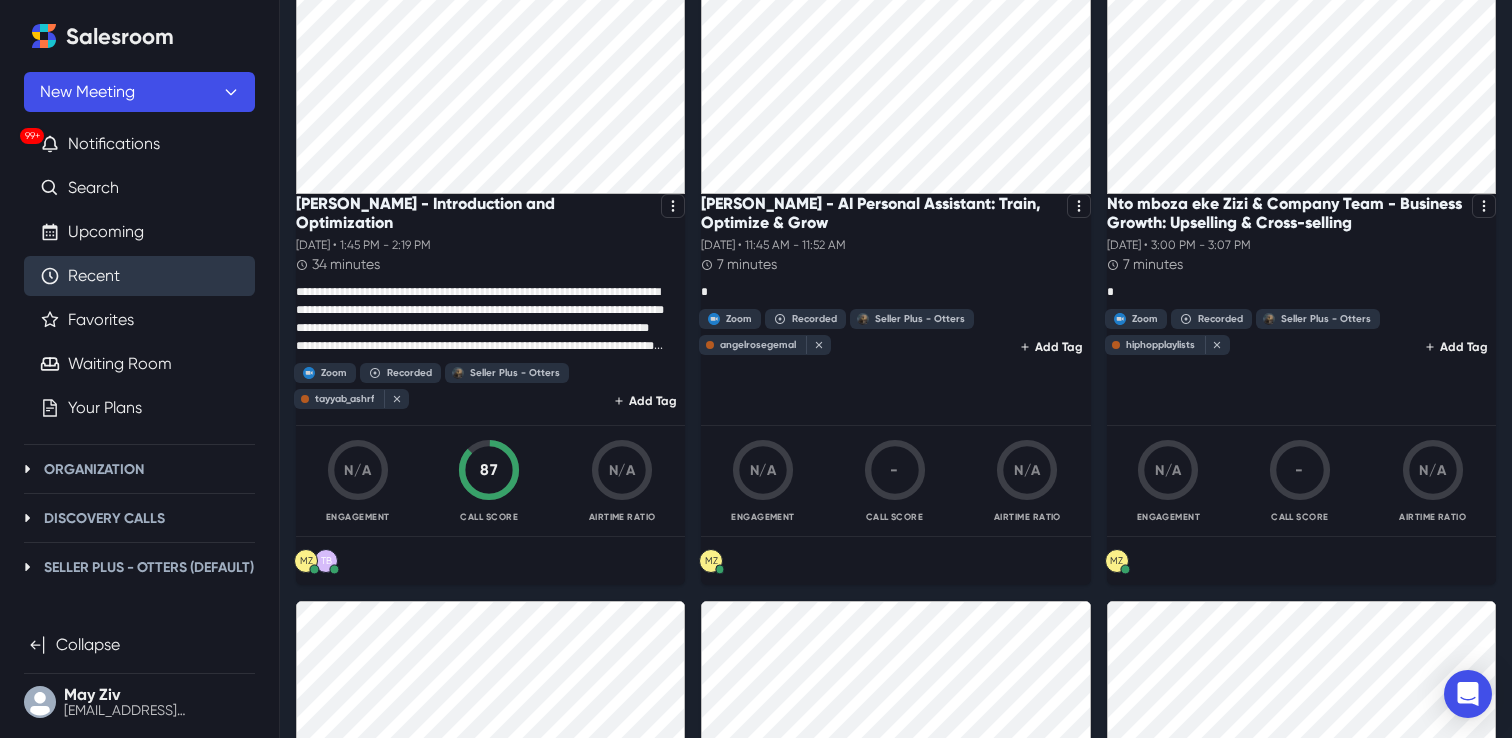 scroll, scrollTop: 886, scrollLeft: 0, axis: vertical 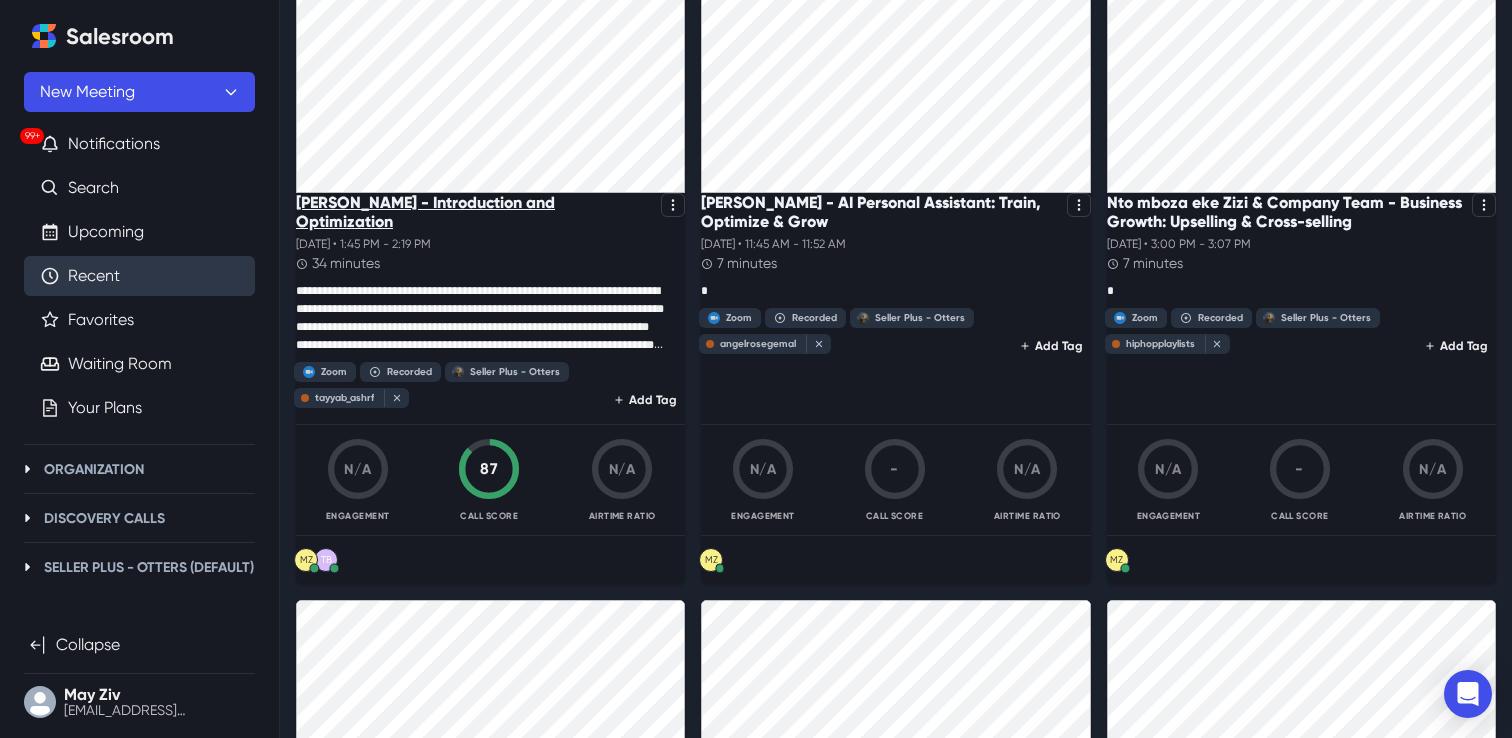 click on "[PERSON_NAME] - Introduction and Optimization" at bounding box center [474, 212] 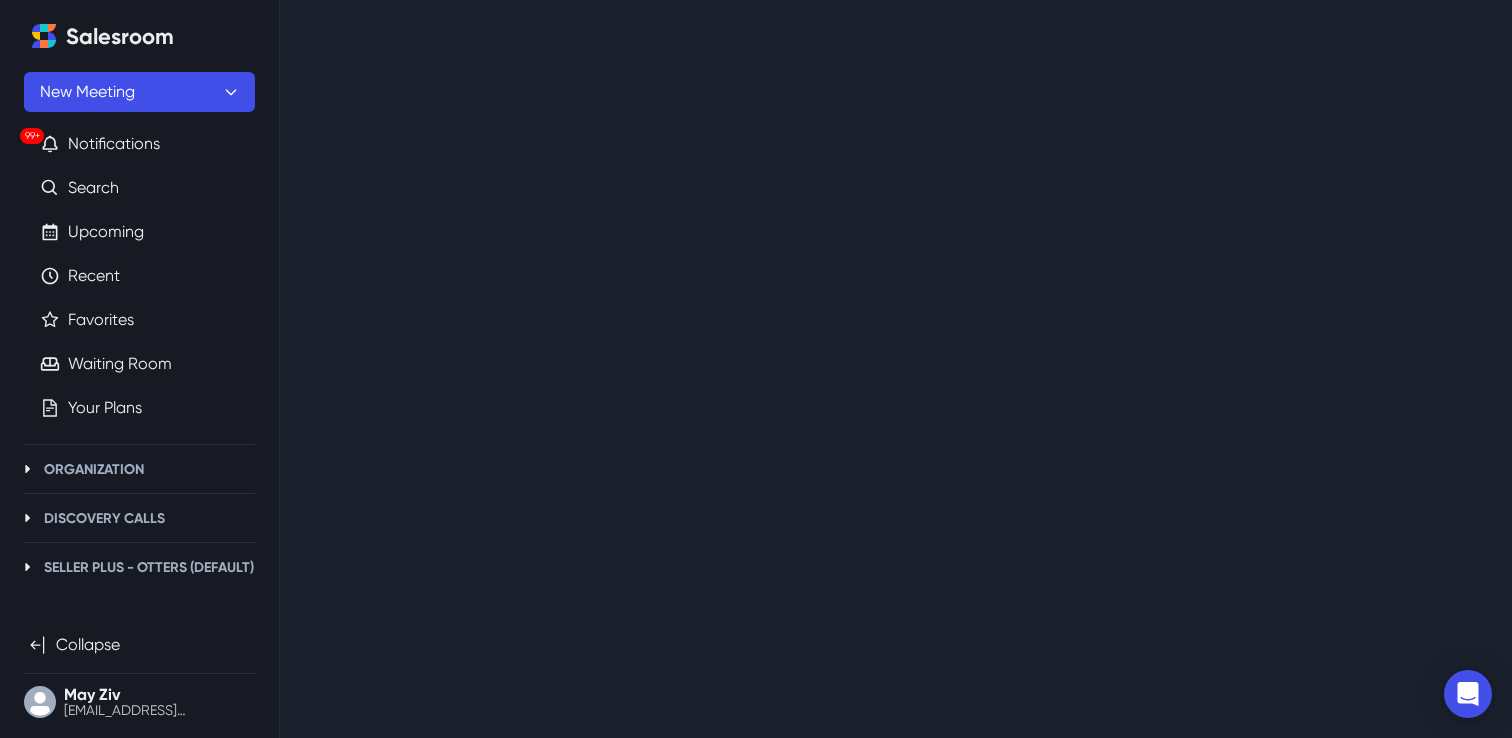 scroll, scrollTop: 0, scrollLeft: 0, axis: both 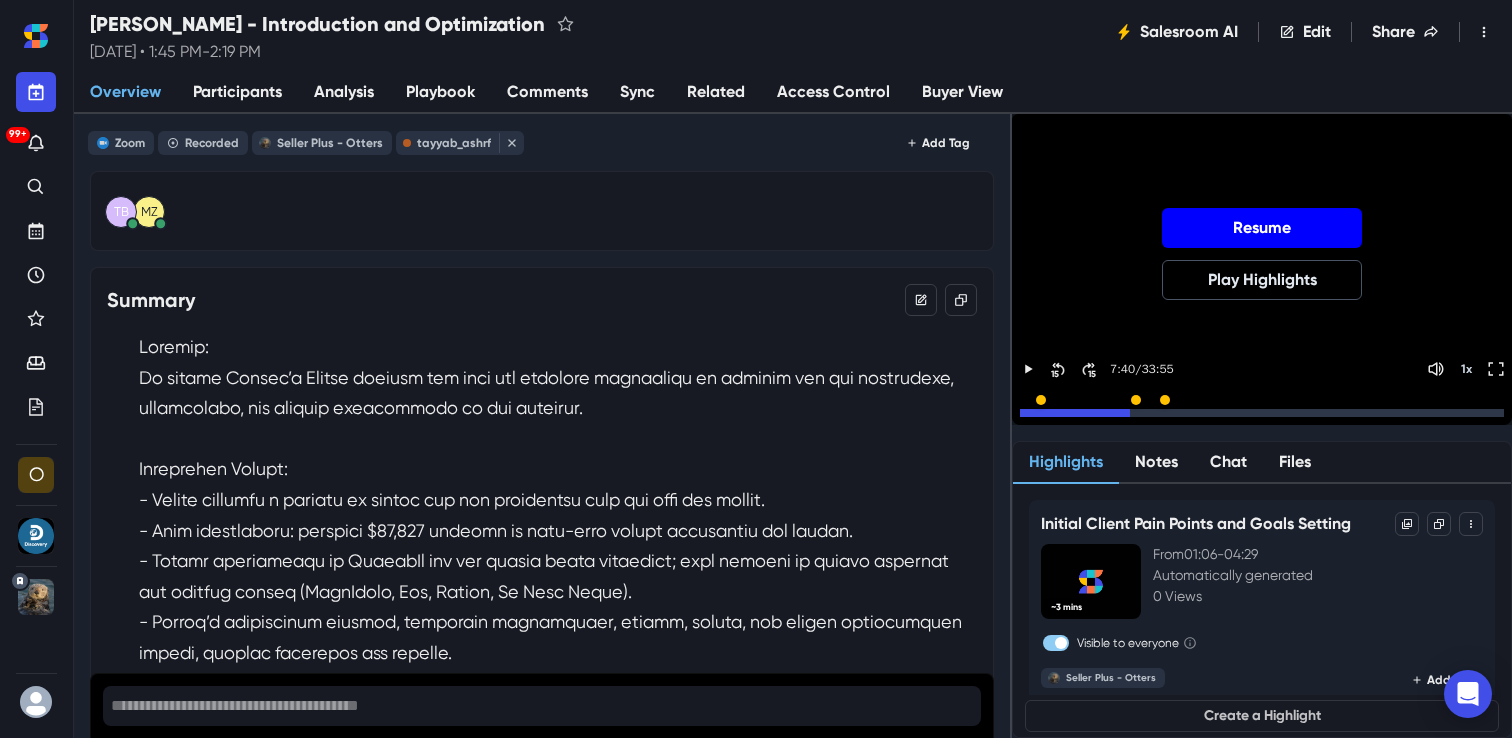 click on "Resume" at bounding box center (1262, 228) 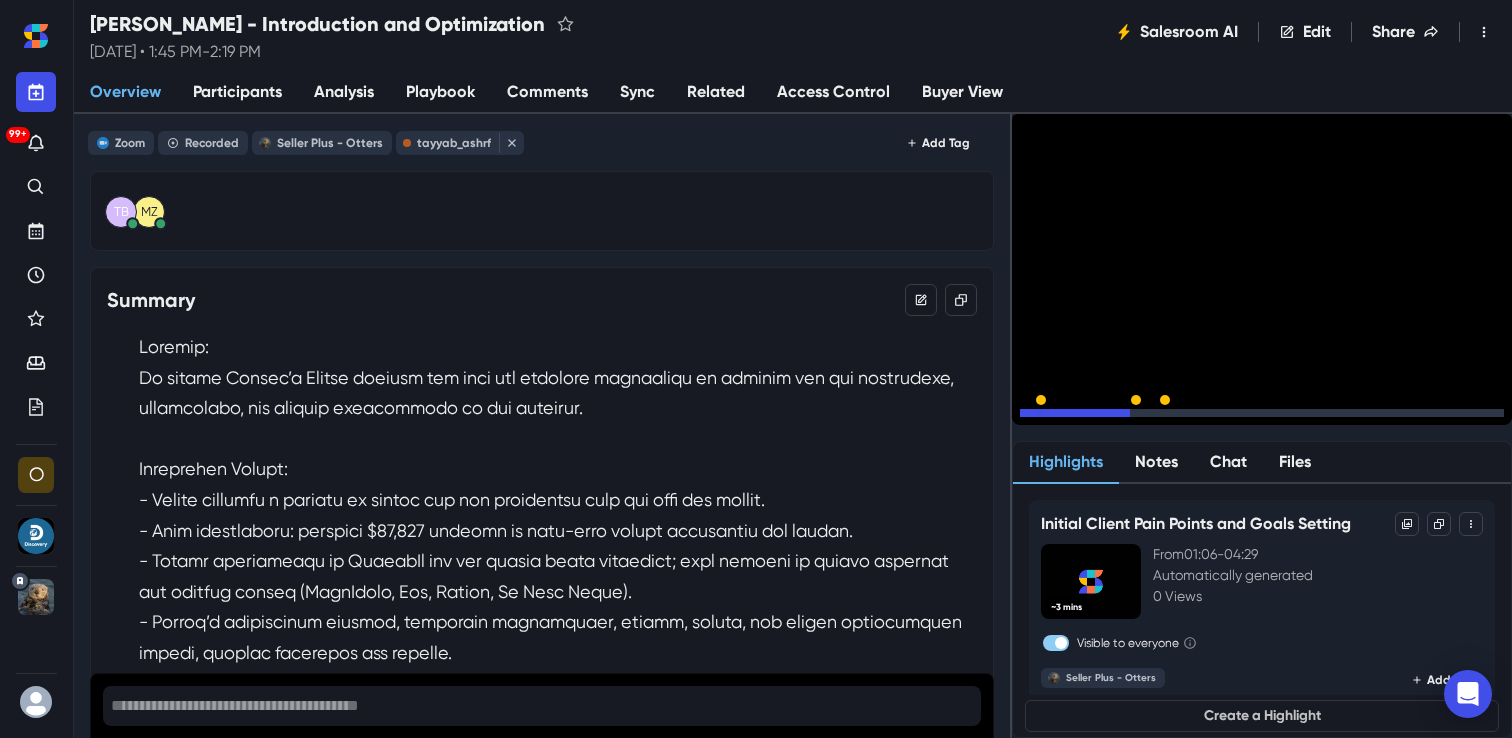 click 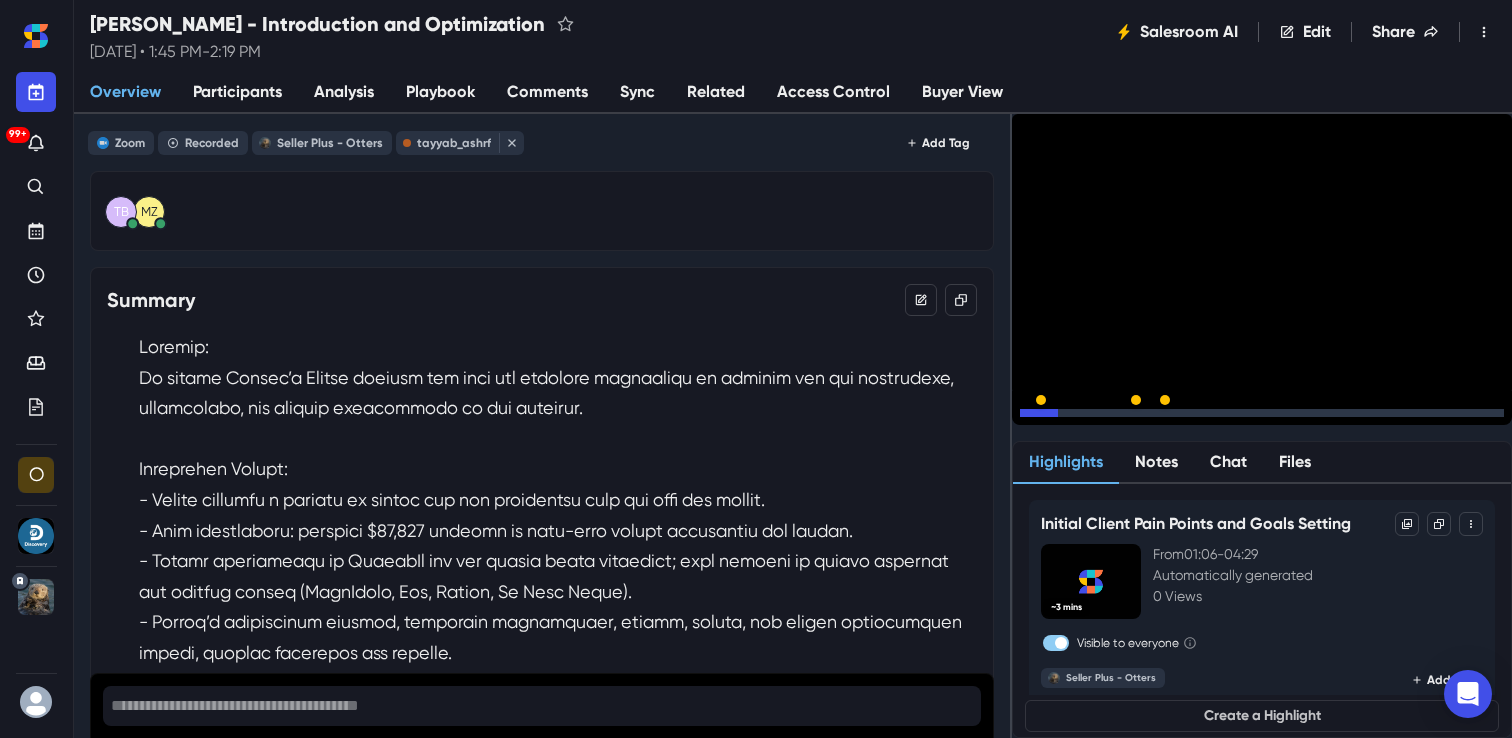 click 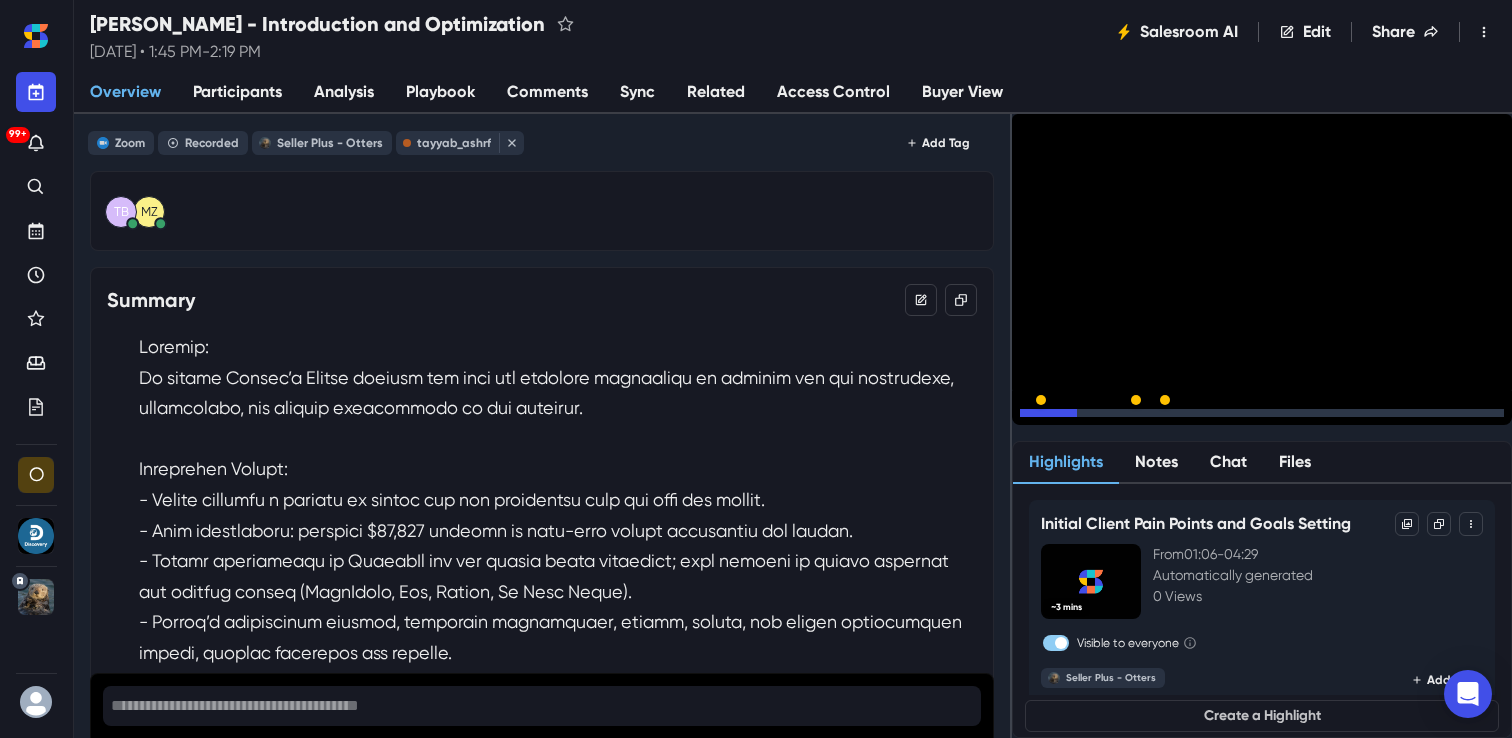 click 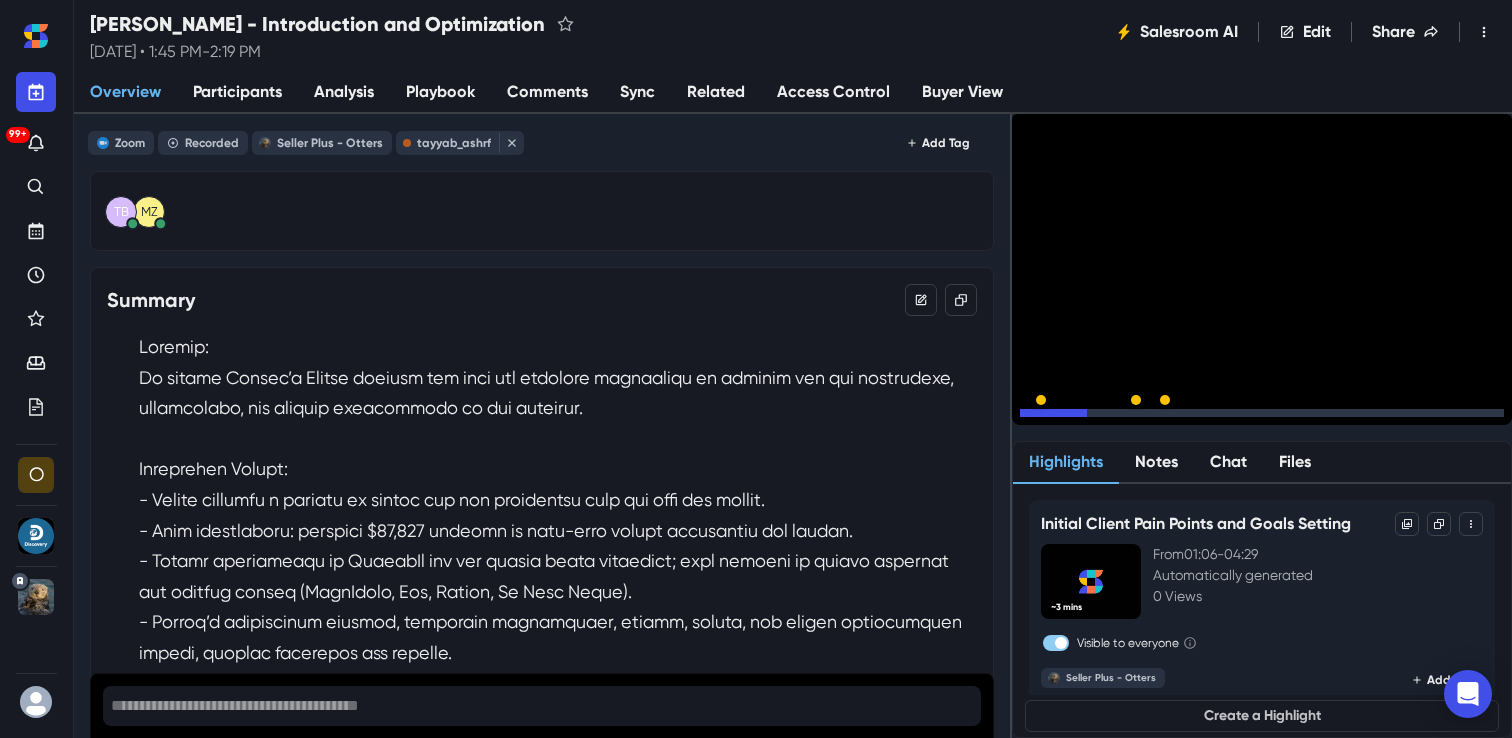 click 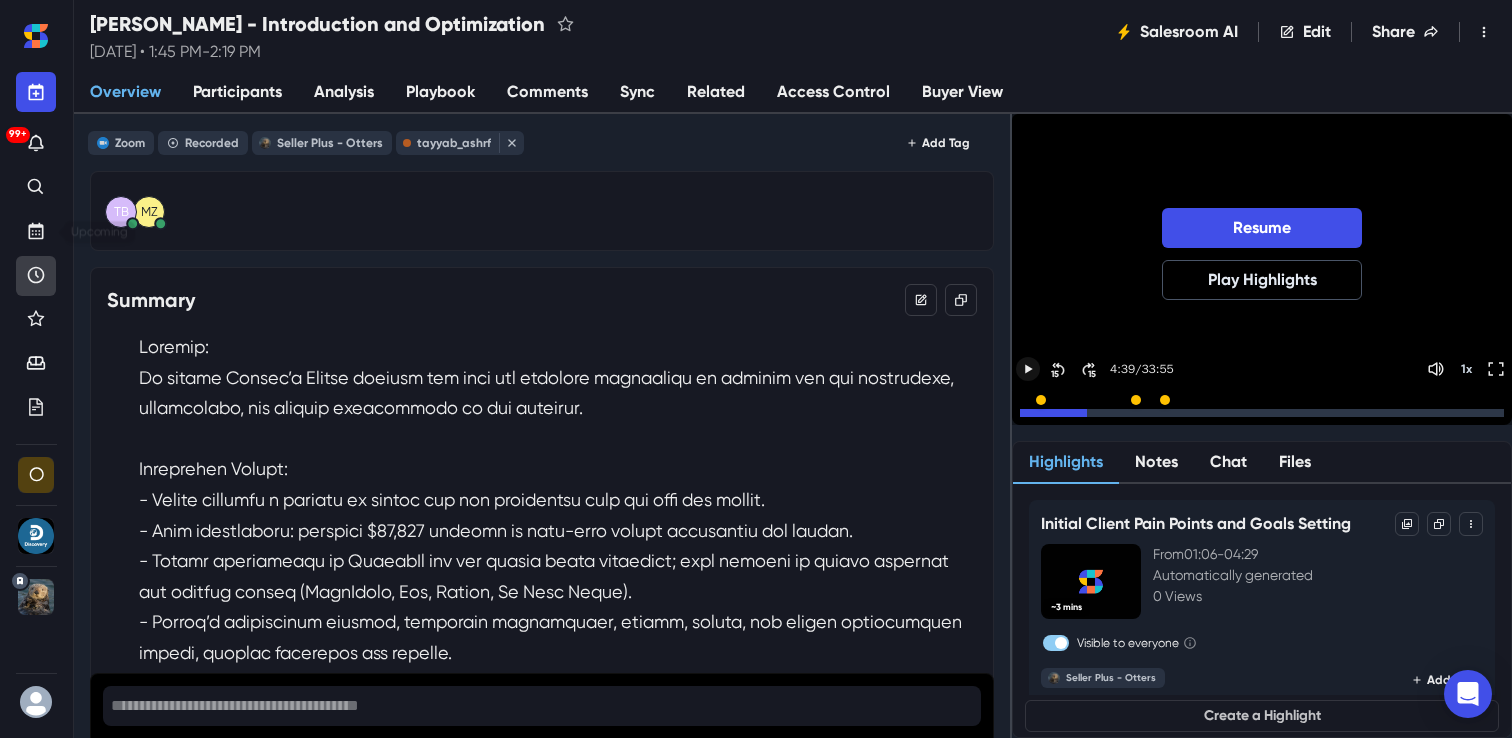 click at bounding box center [36, 276] 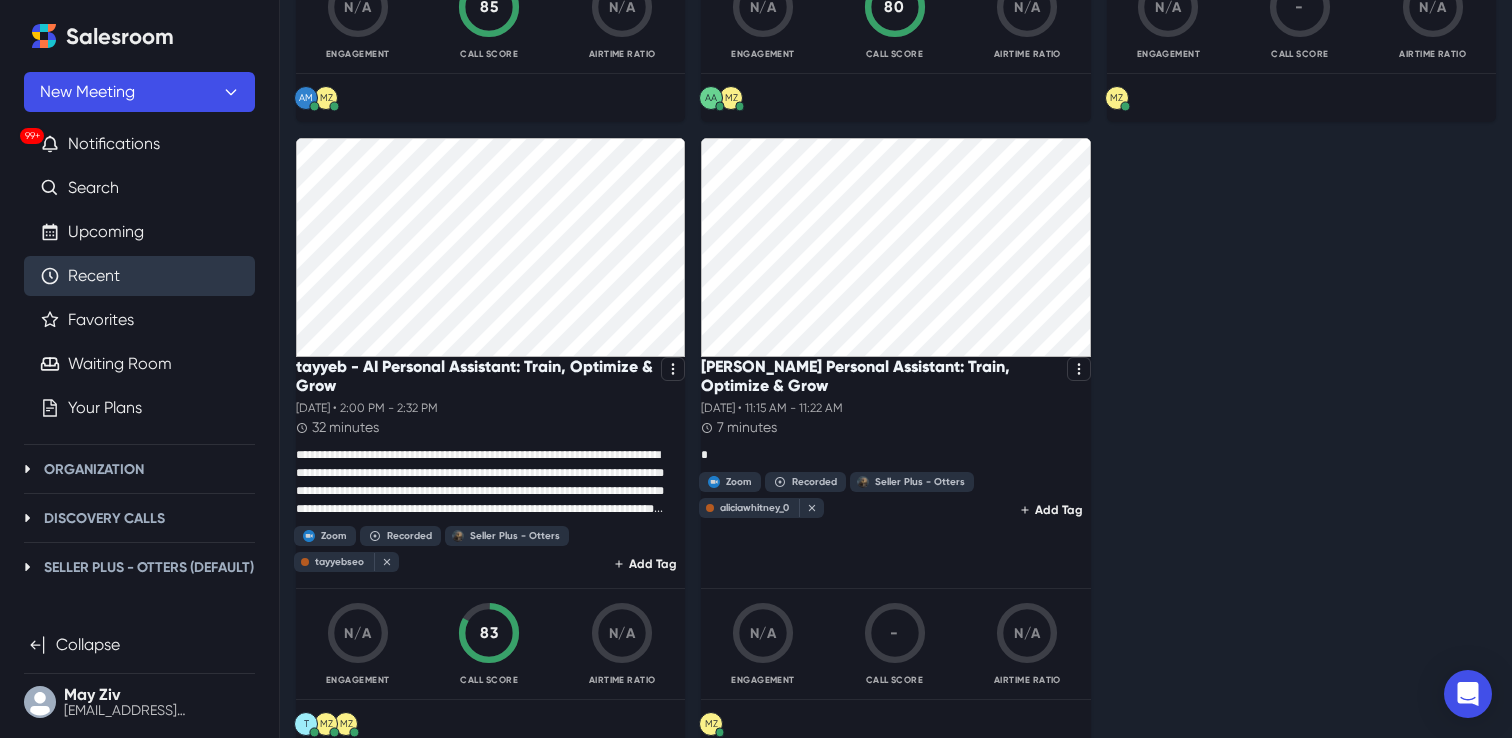 scroll, scrollTop: 3837, scrollLeft: 0, axis: vertical 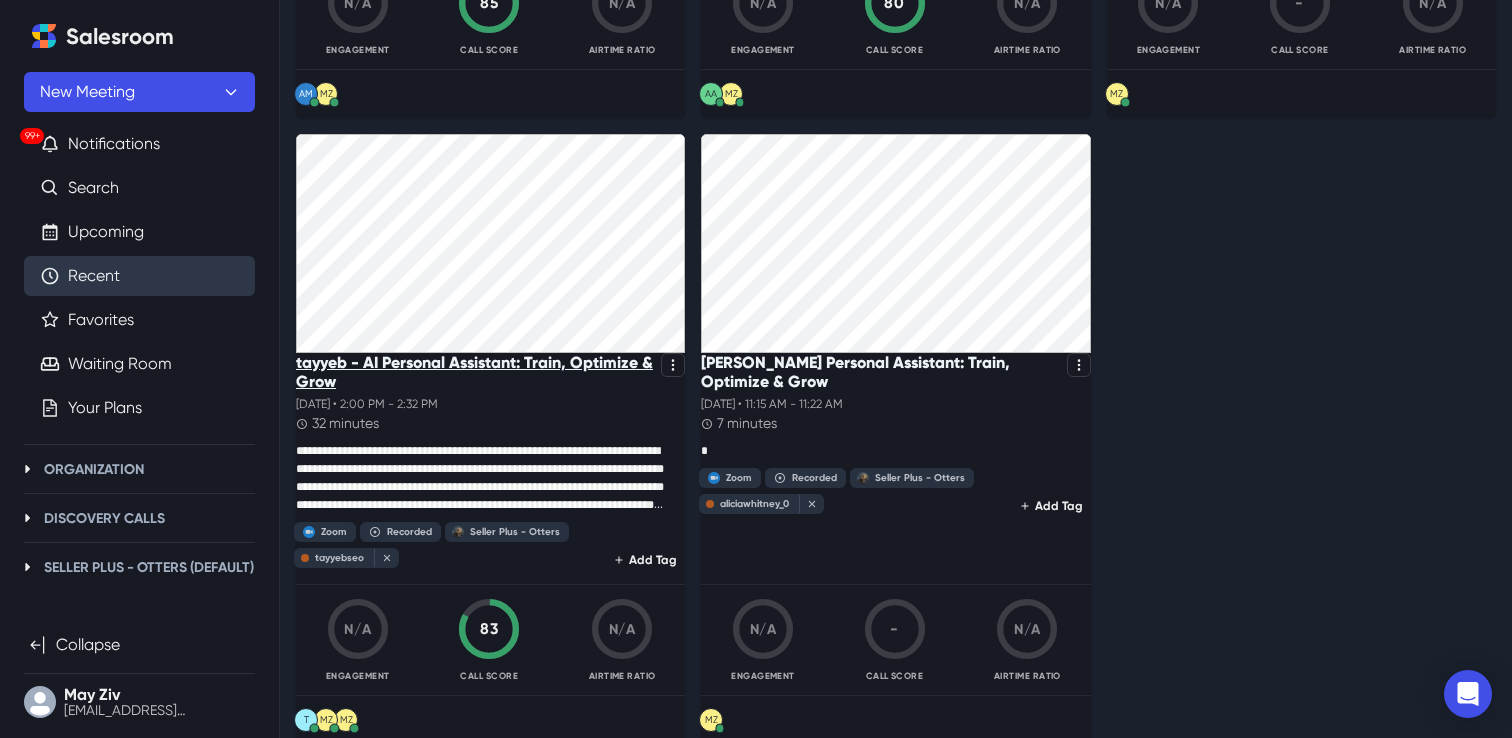 click on "tayyeb - AI Personal Assistant: Train, Optimize & Grow" at bounding box center [474, 372] 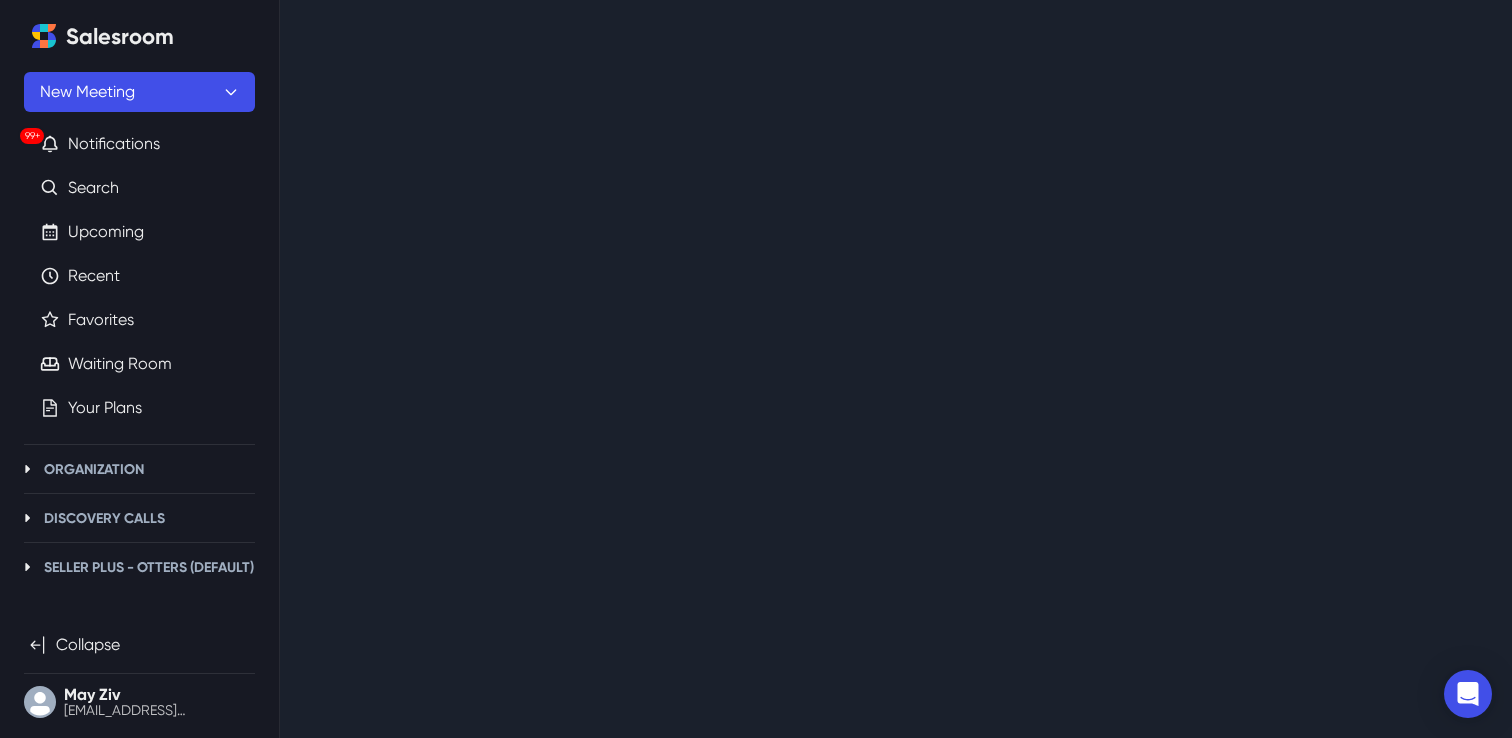 scroll, scrollTop: 0, scrollLeft: 0, axis: both 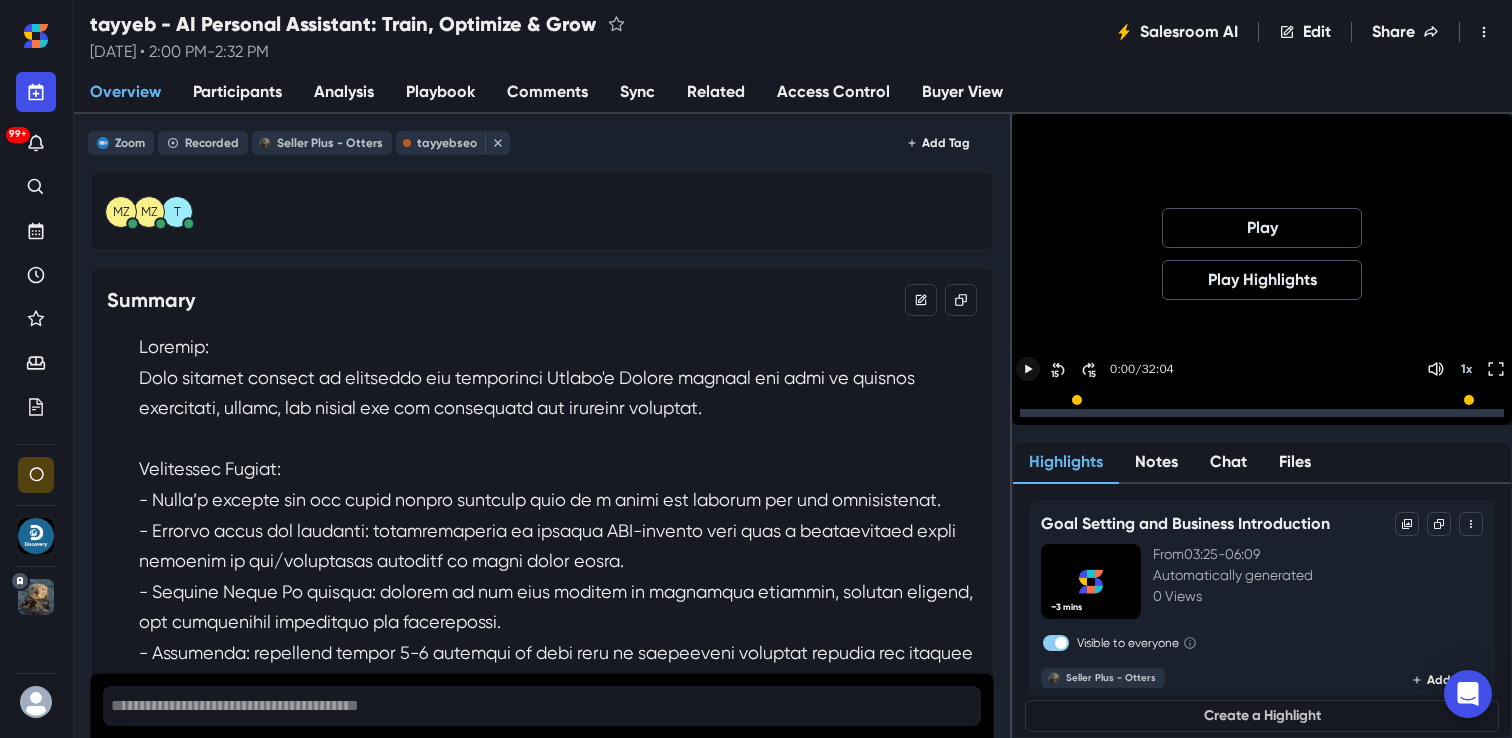 click 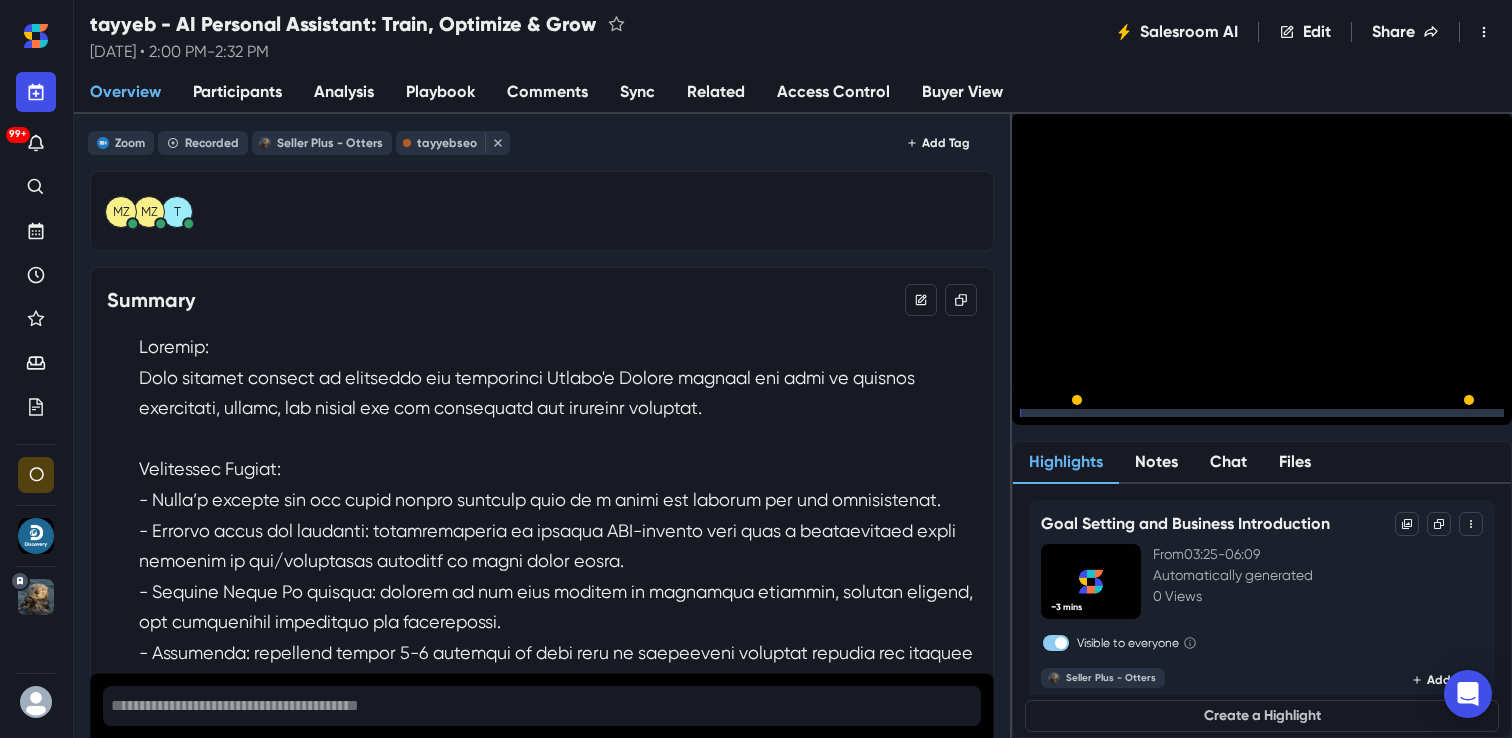 click at bounding box center [1262, 413] 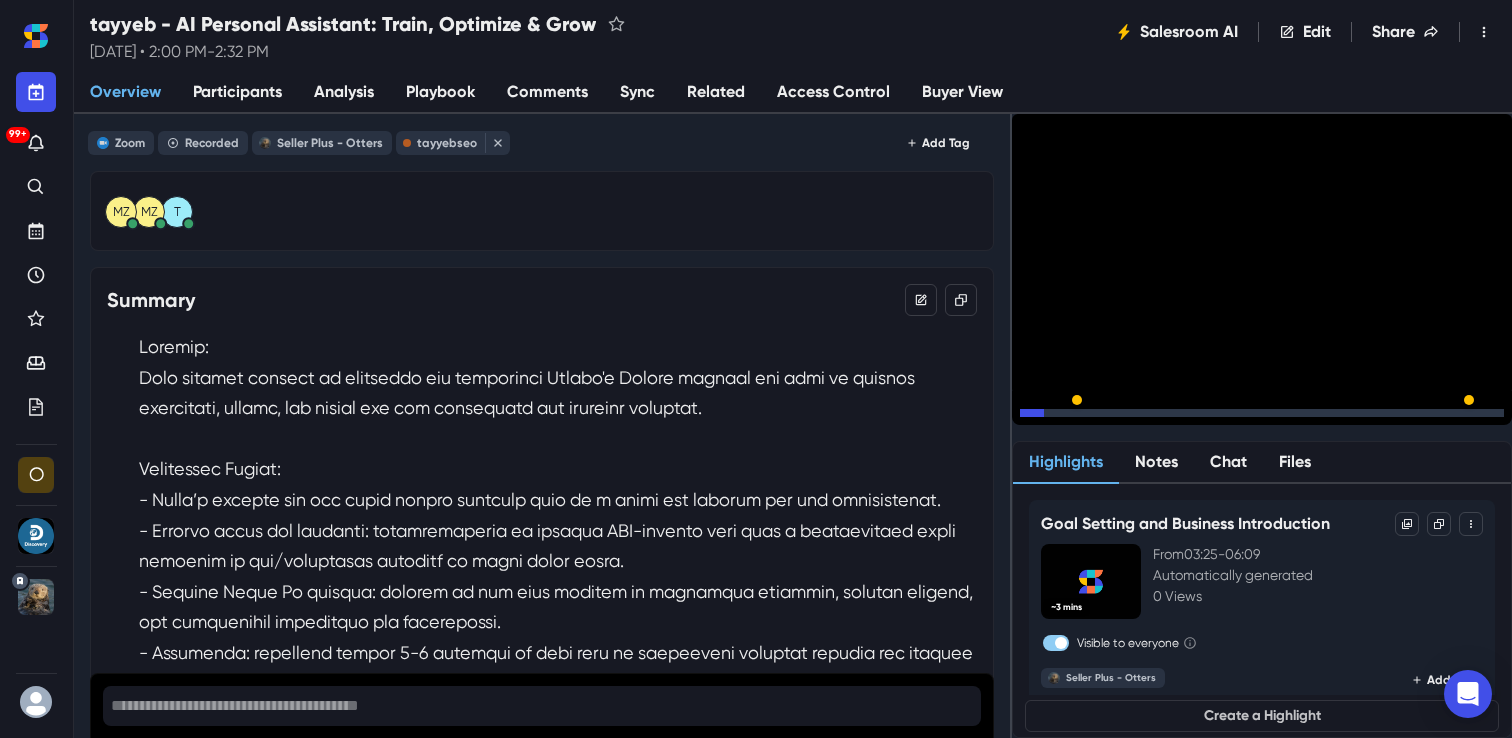 click at bounding box center (1262, 413) 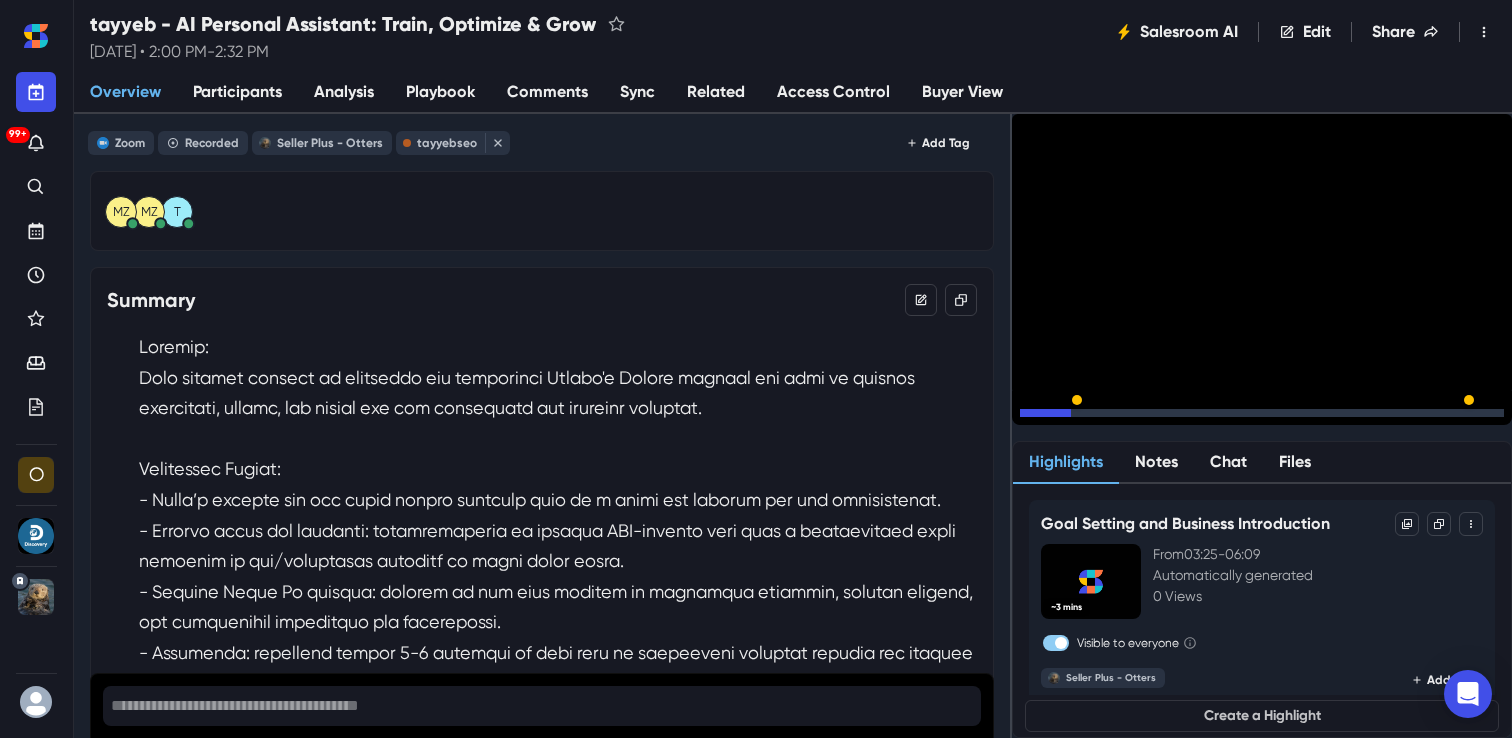 click at bounding box center [1262, 413] 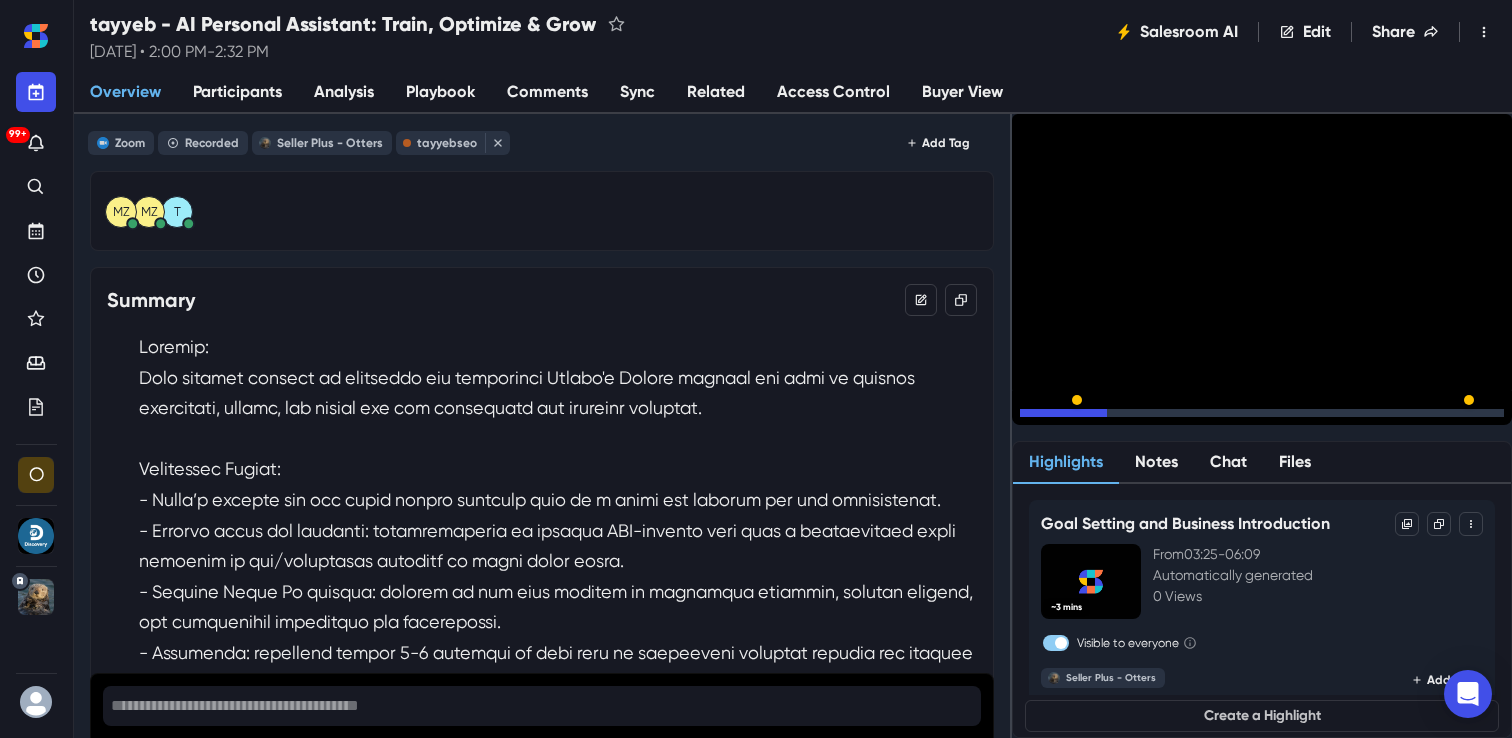 click at bounding box center (1262, 413) 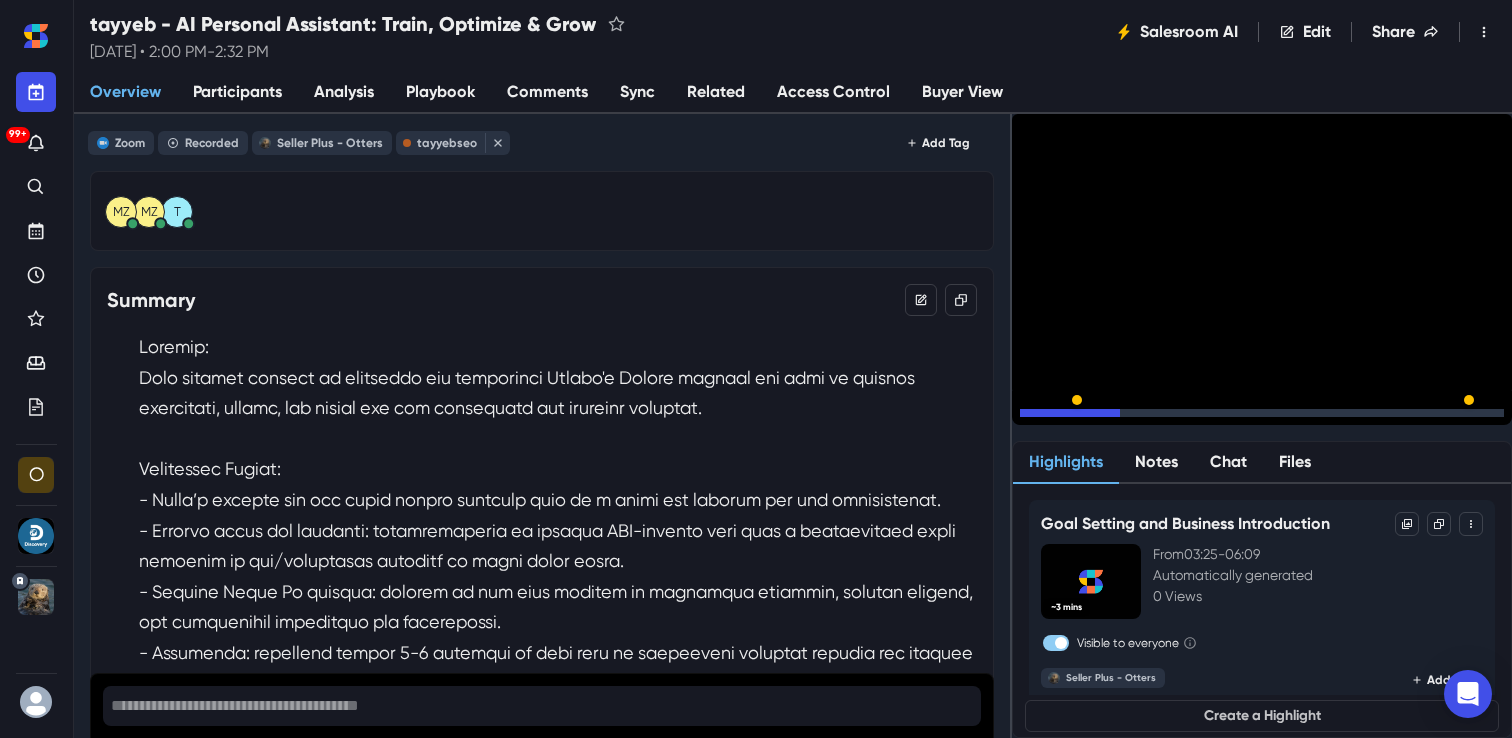 click at bounding box center [1262, 413] 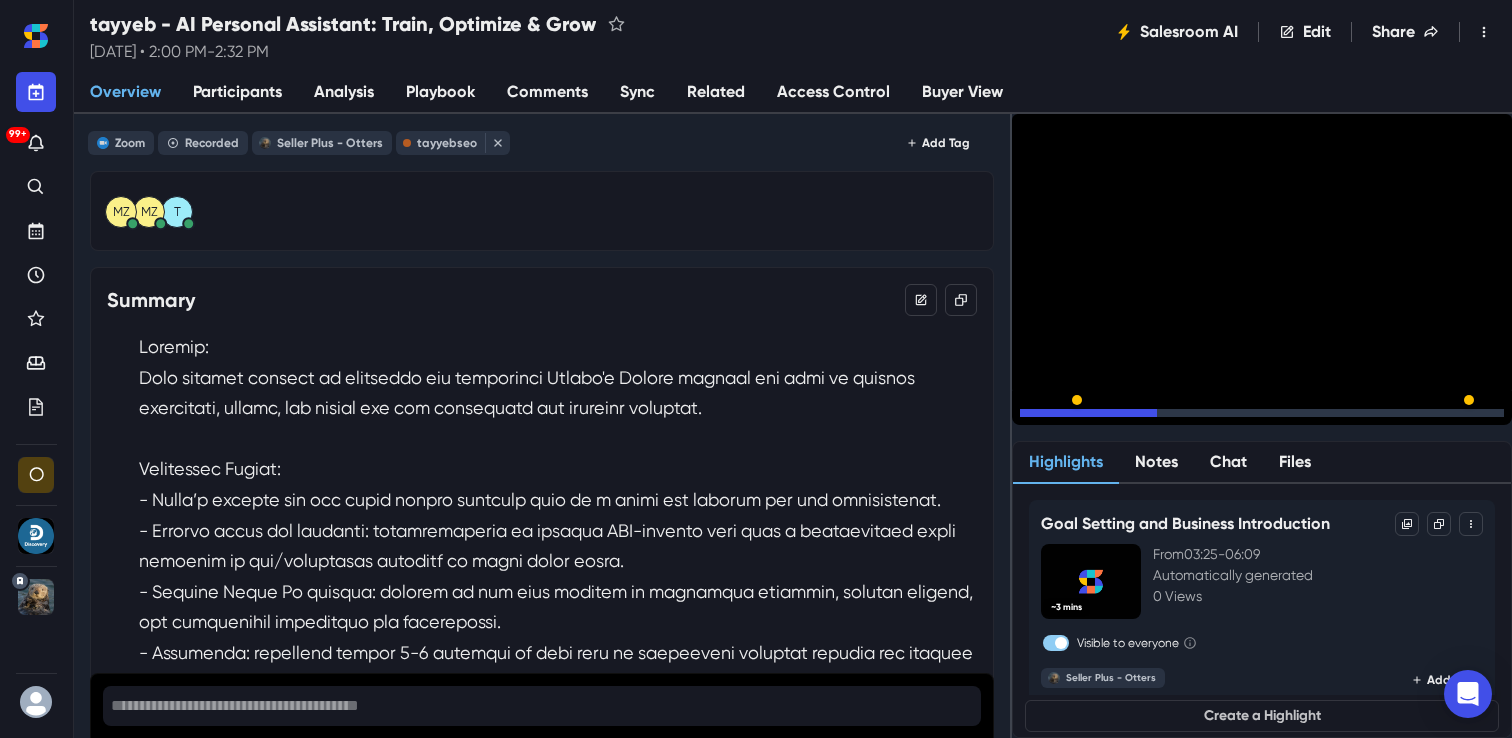 click 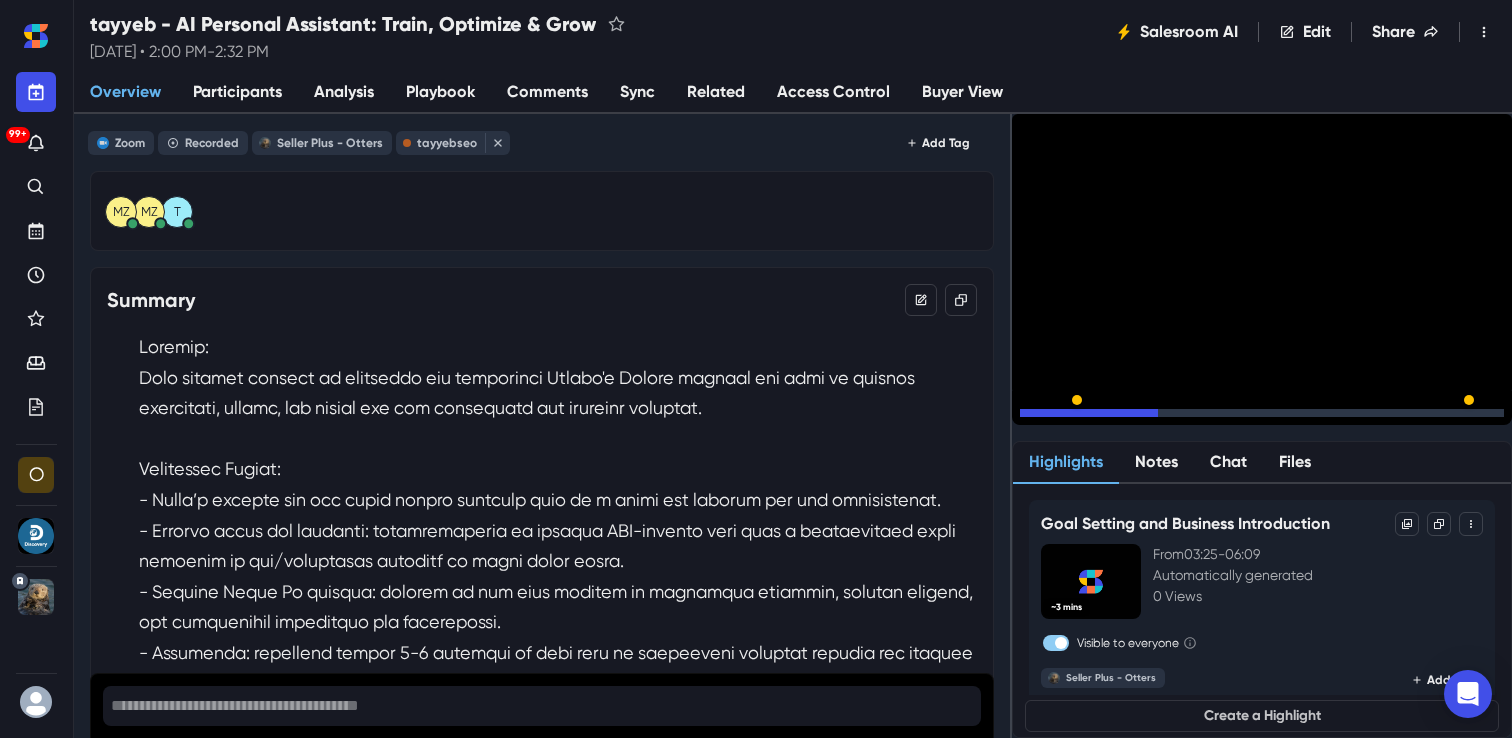 click 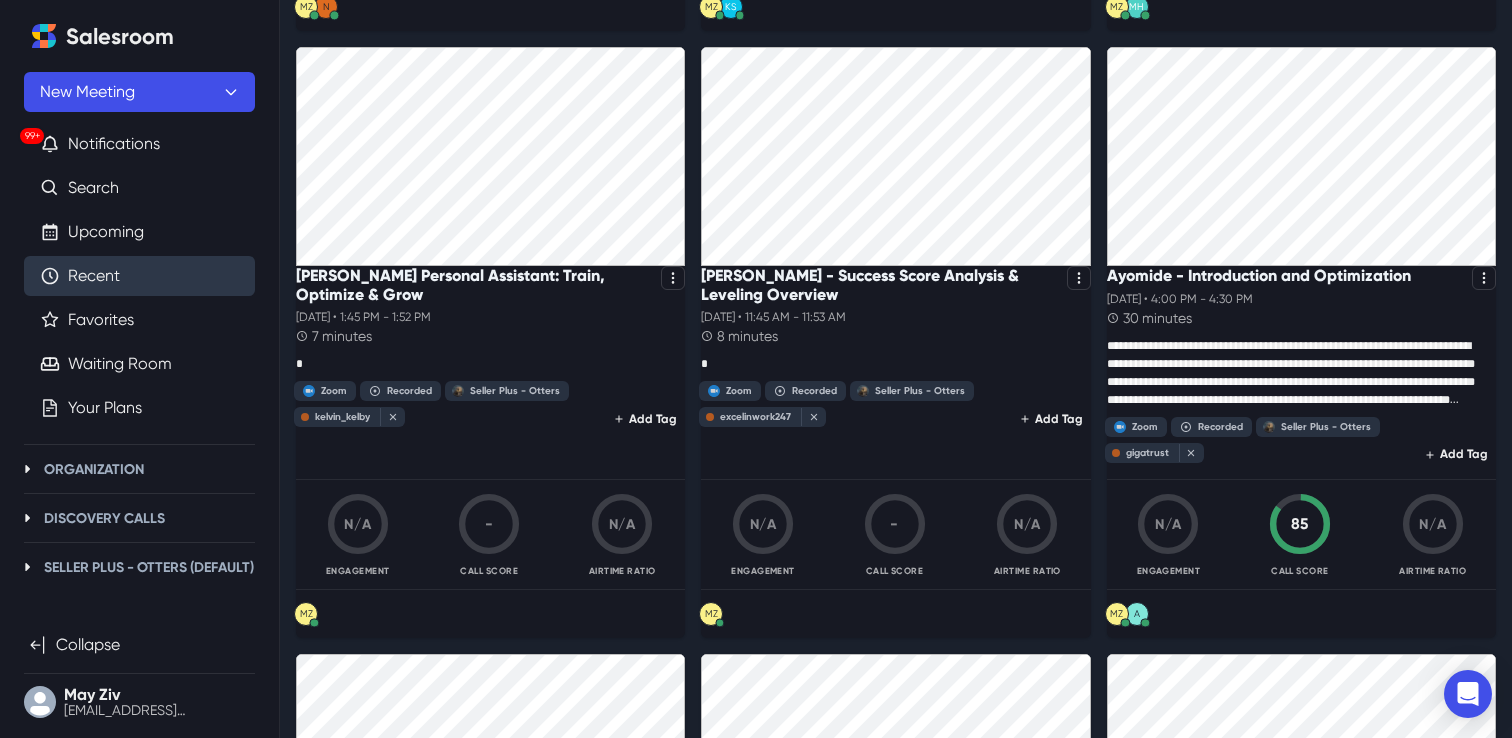 scroll, scrollTop: 2061, scrollLeft: 0, axis: vertical 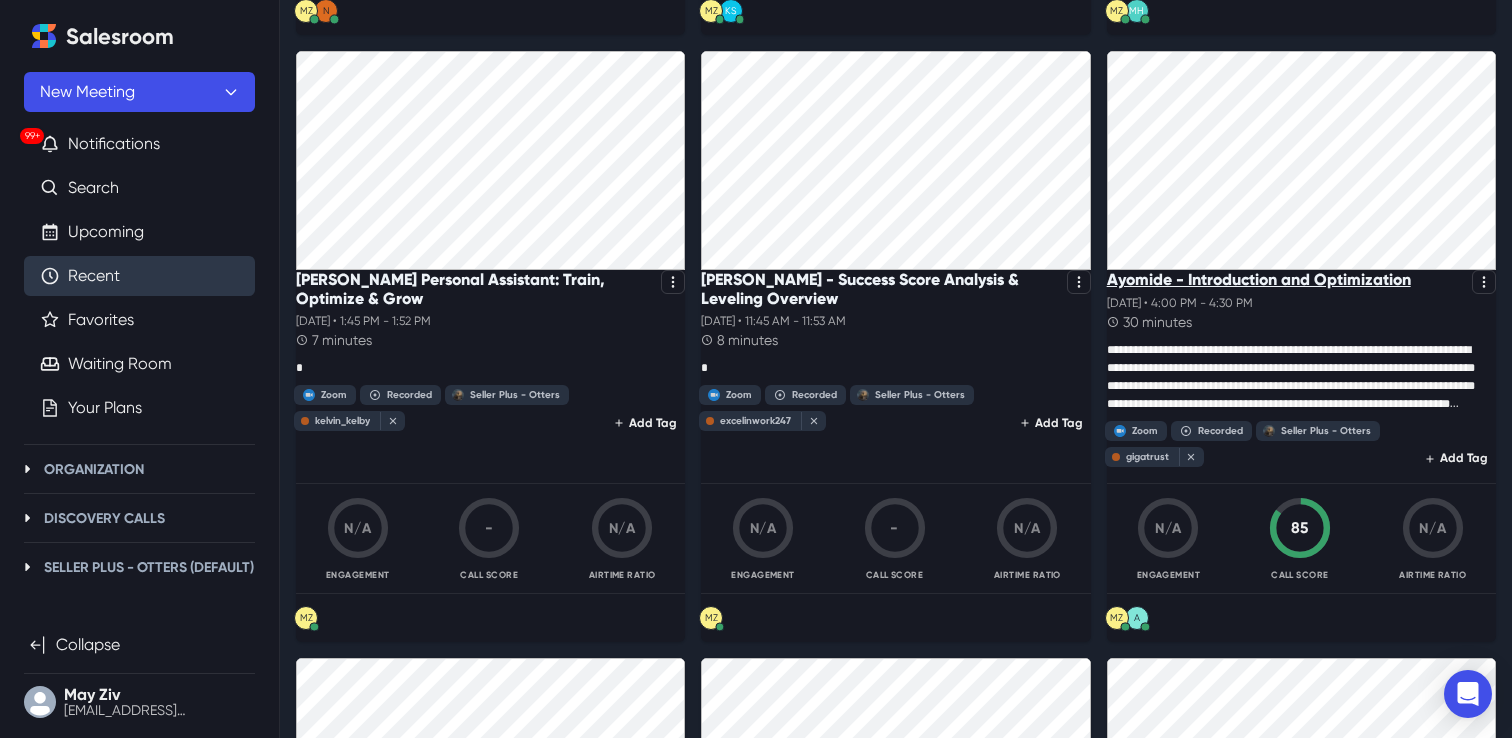 click on "Ayomide - Introduction and Optimization" at bounding box center [1259, 279] 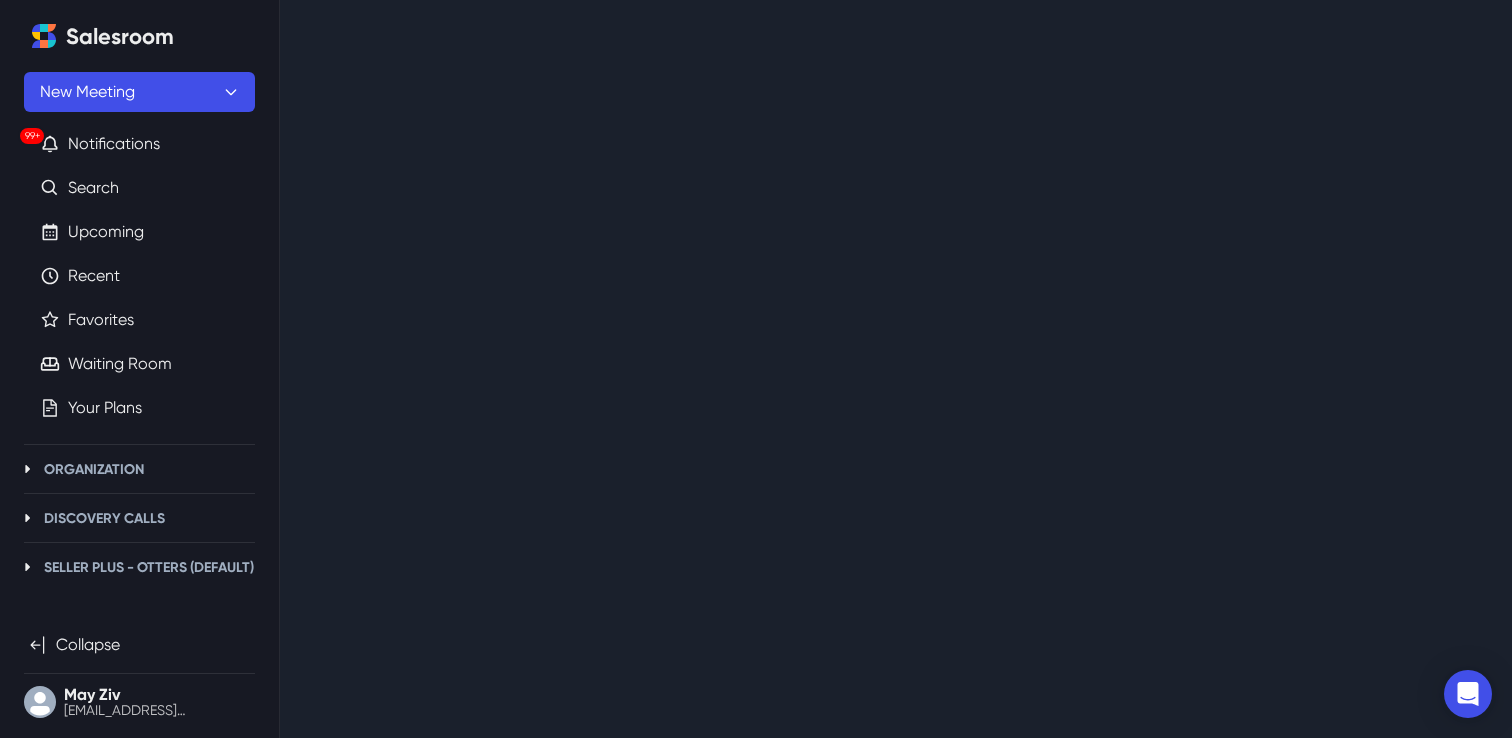 scroll, scrollTop: 0, scrollLeft: 0, axis: both 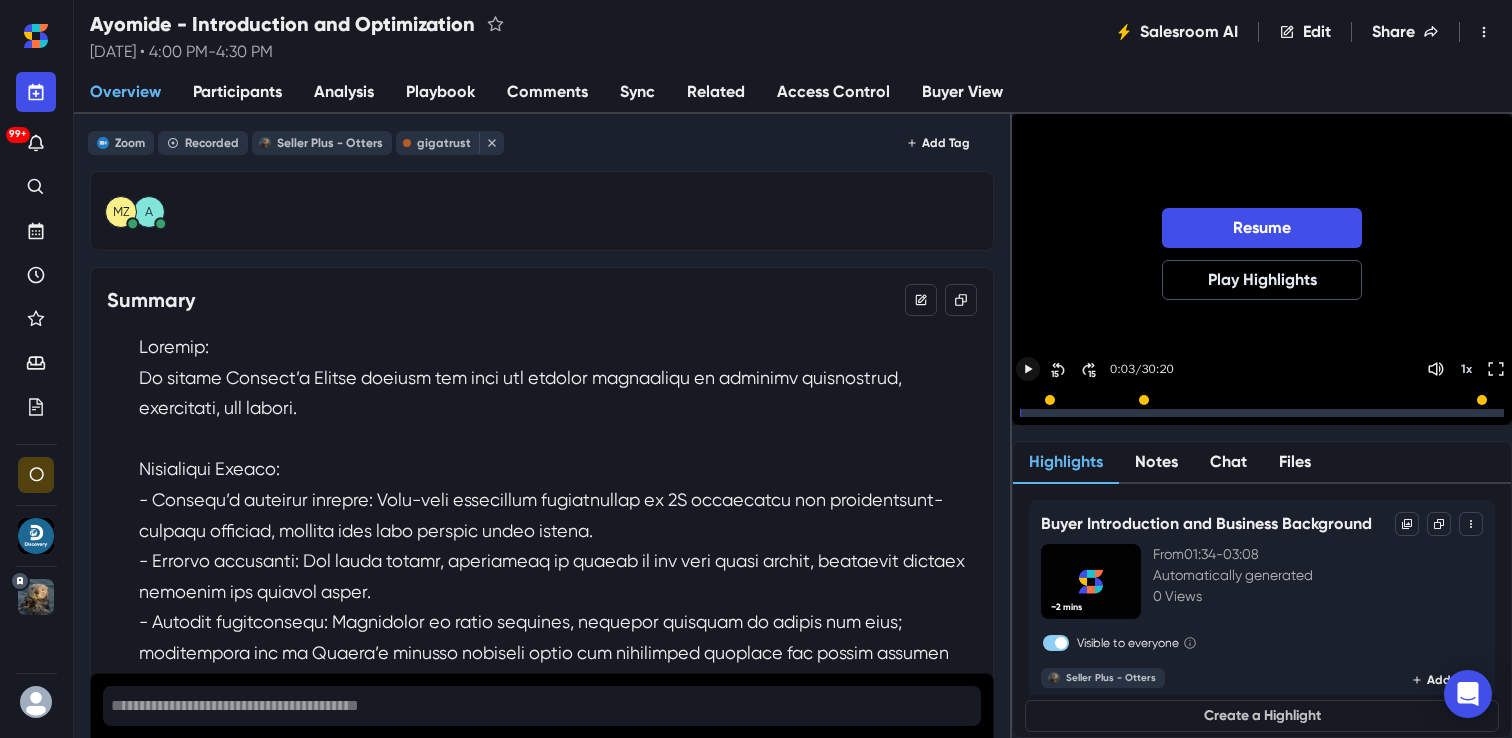 click 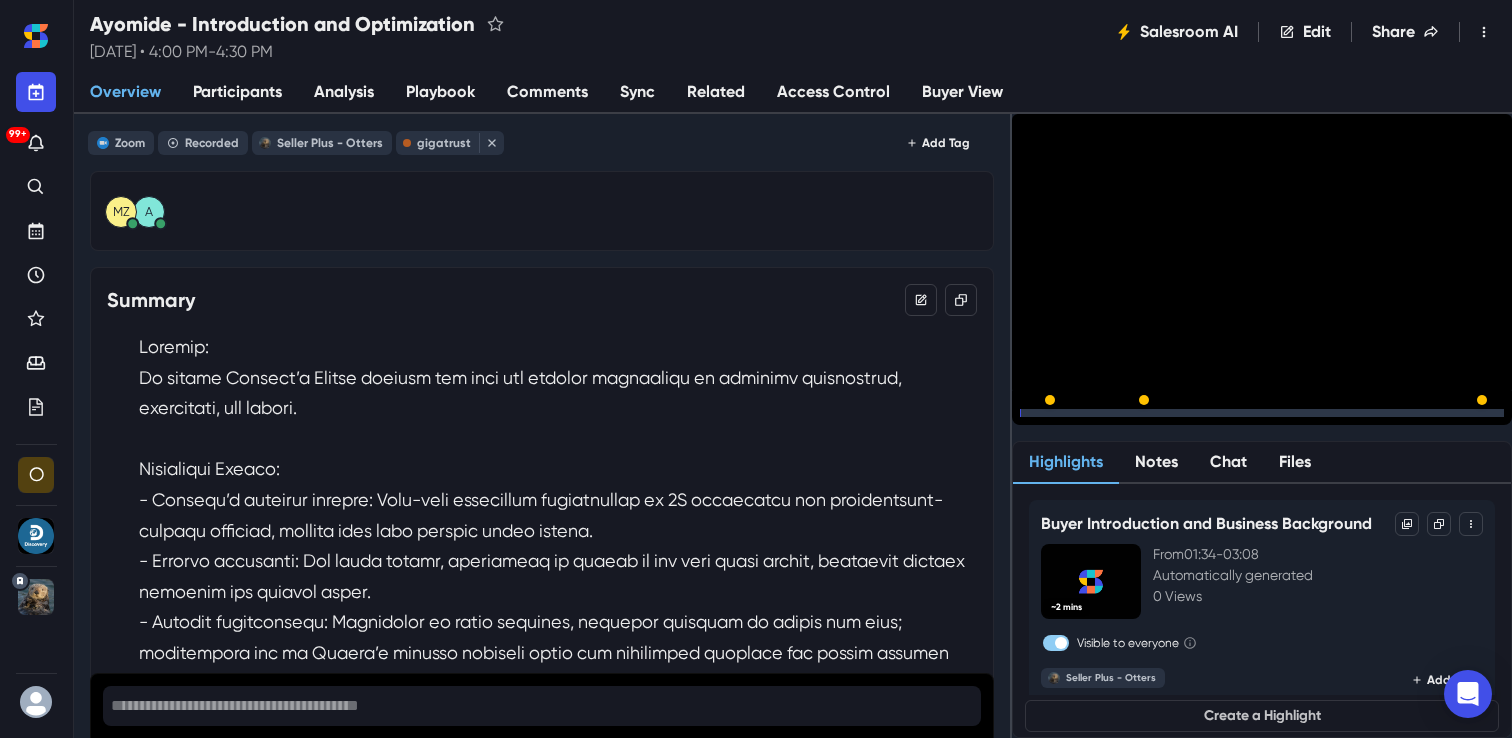 click 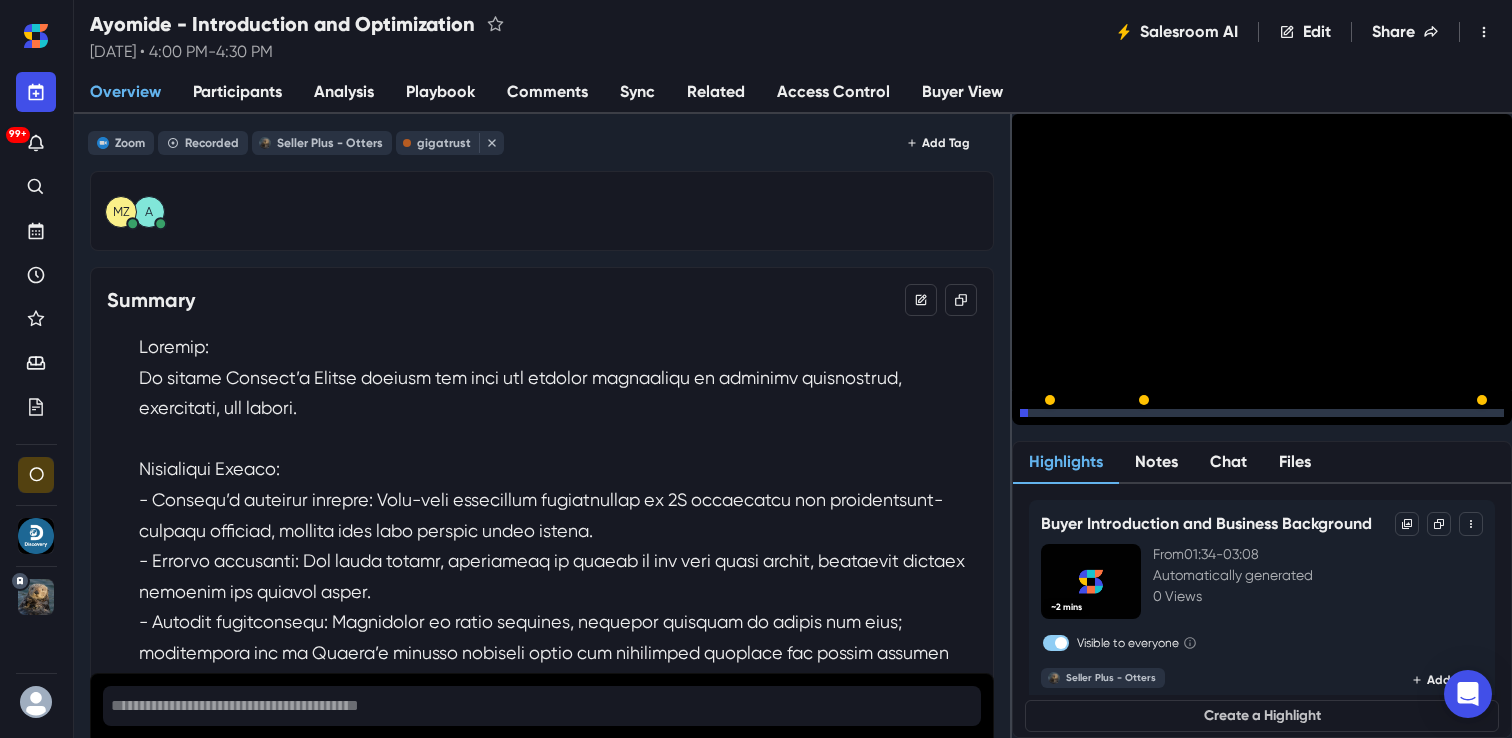 click on "15" at bounding box center [1092, 418] 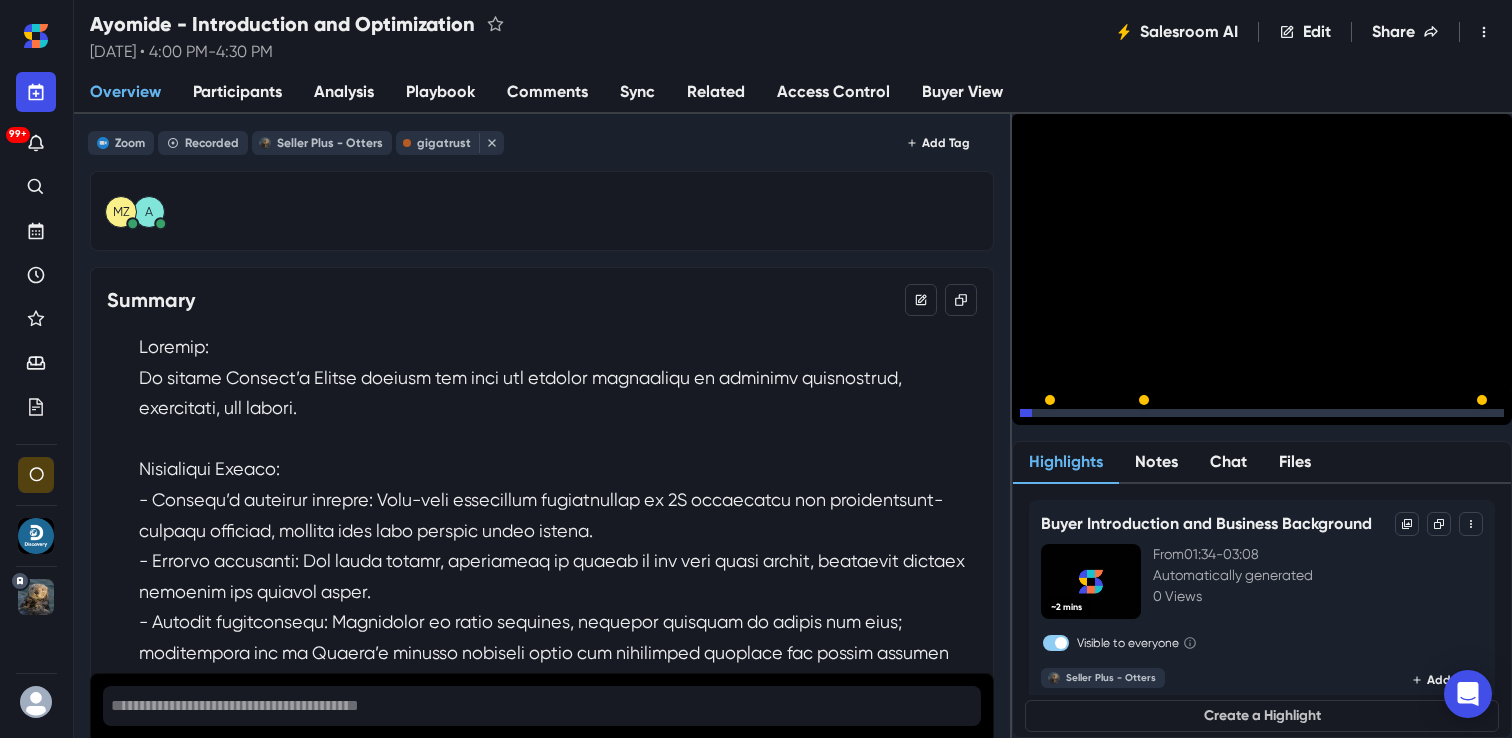 click on "15" at bounding box center (1092, 418) 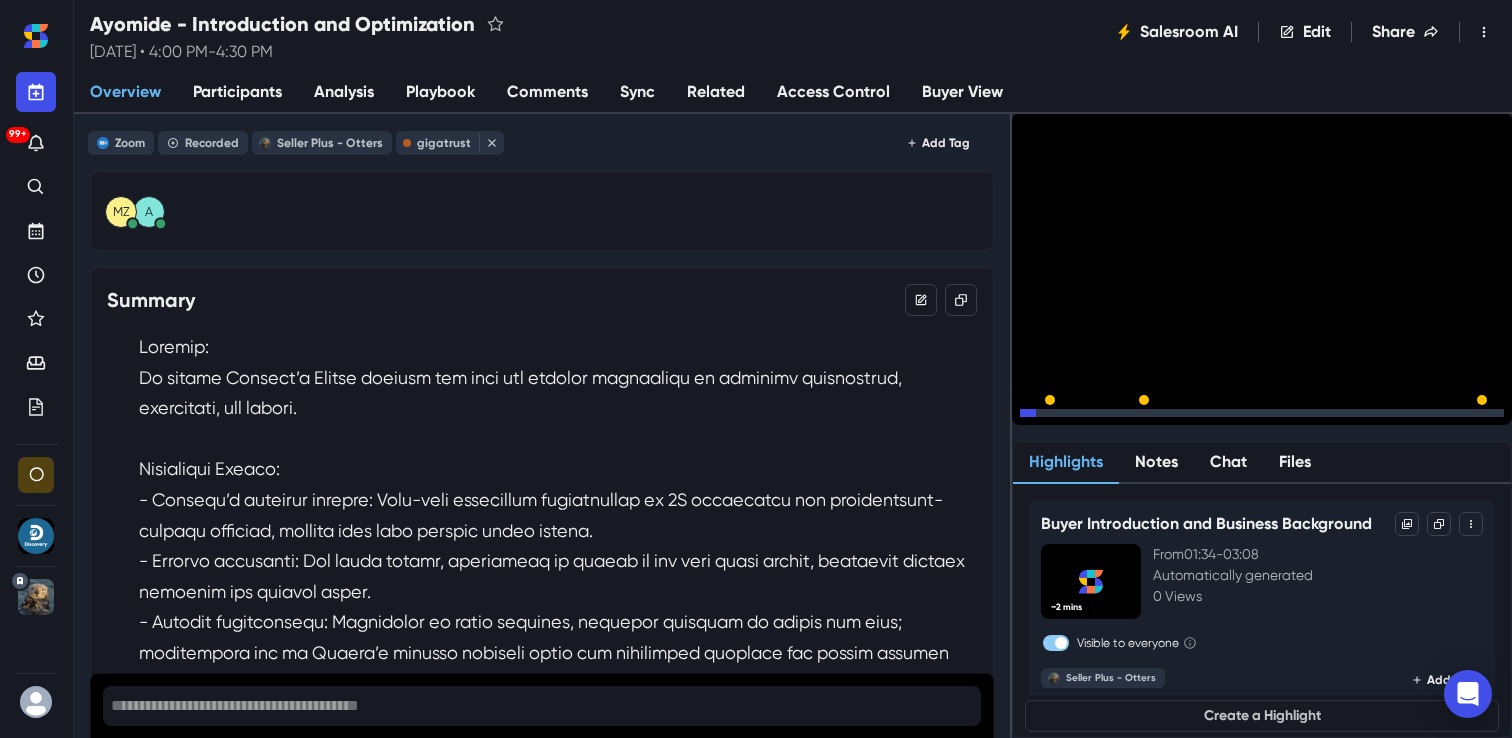 click on "15" at bounding box center (1092, 418) 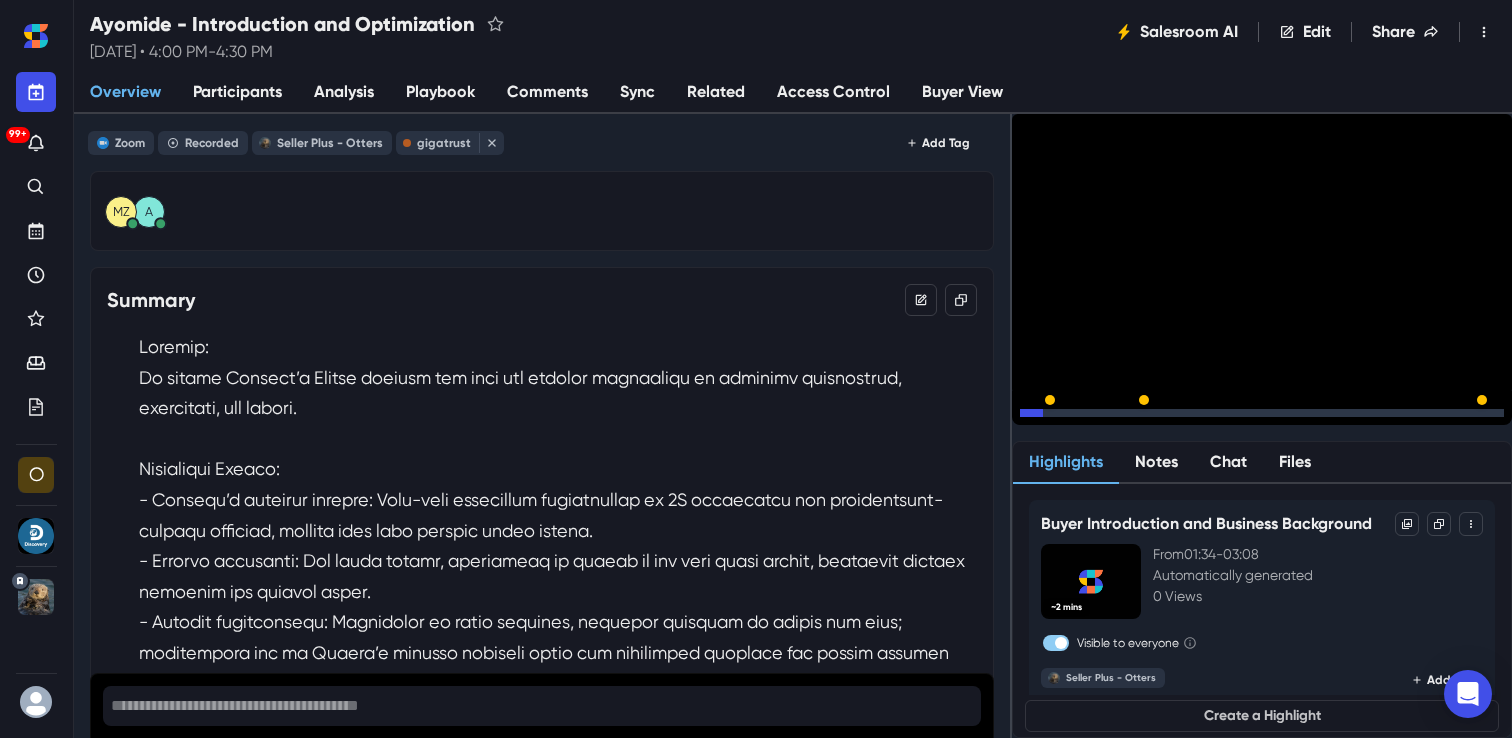 click on "15" at bounding box center [1092, 418] 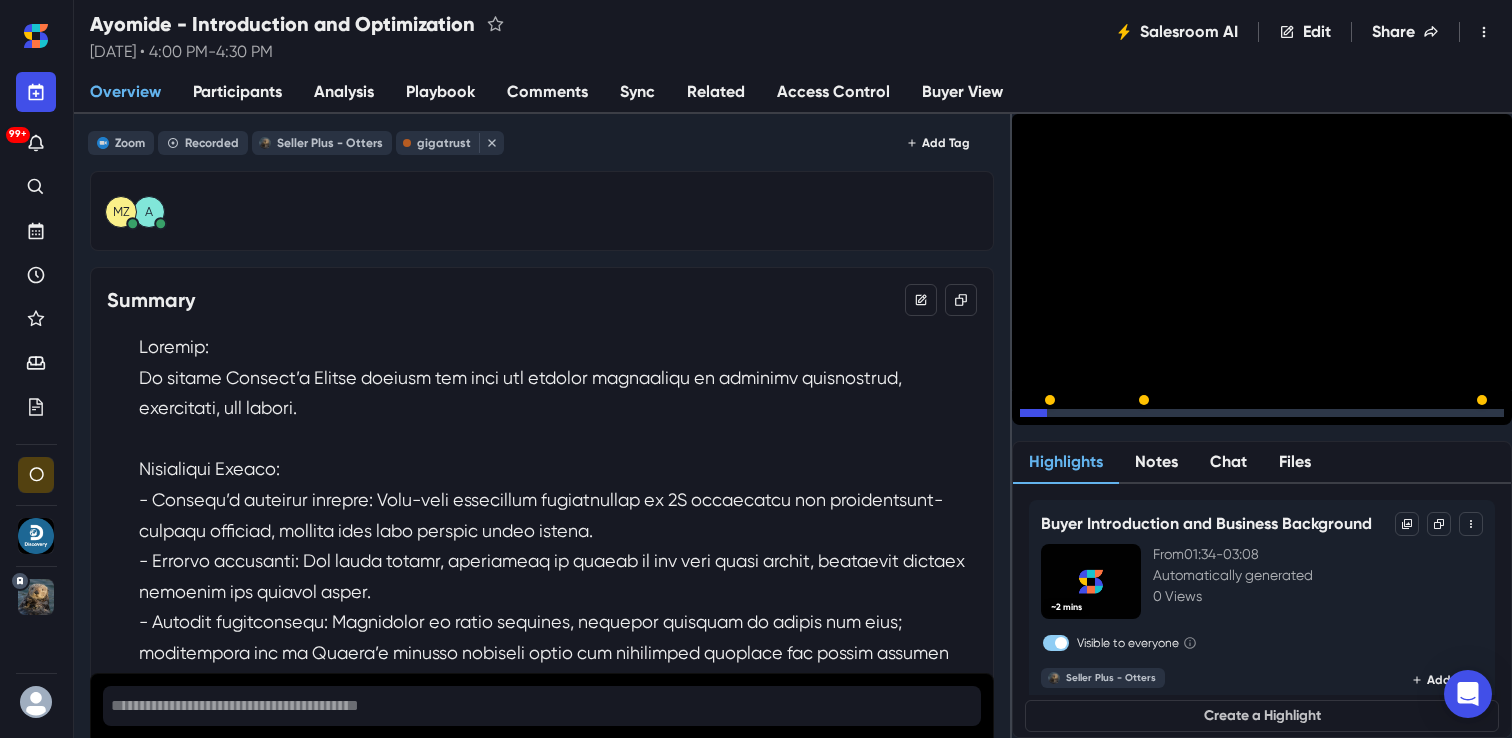 click on "15" at bounding box center (1092, 418) 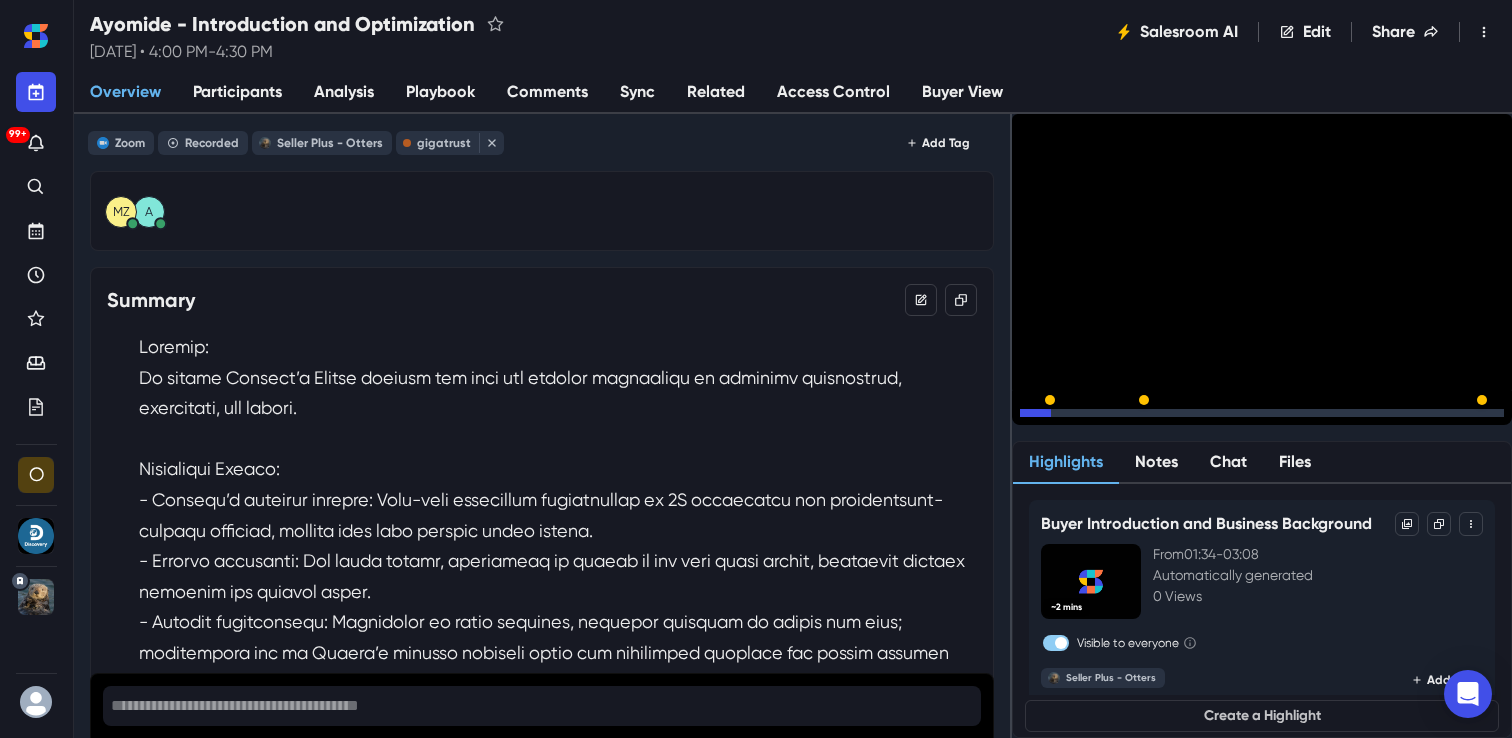 click on "15" at bounding box center (1092, 418) 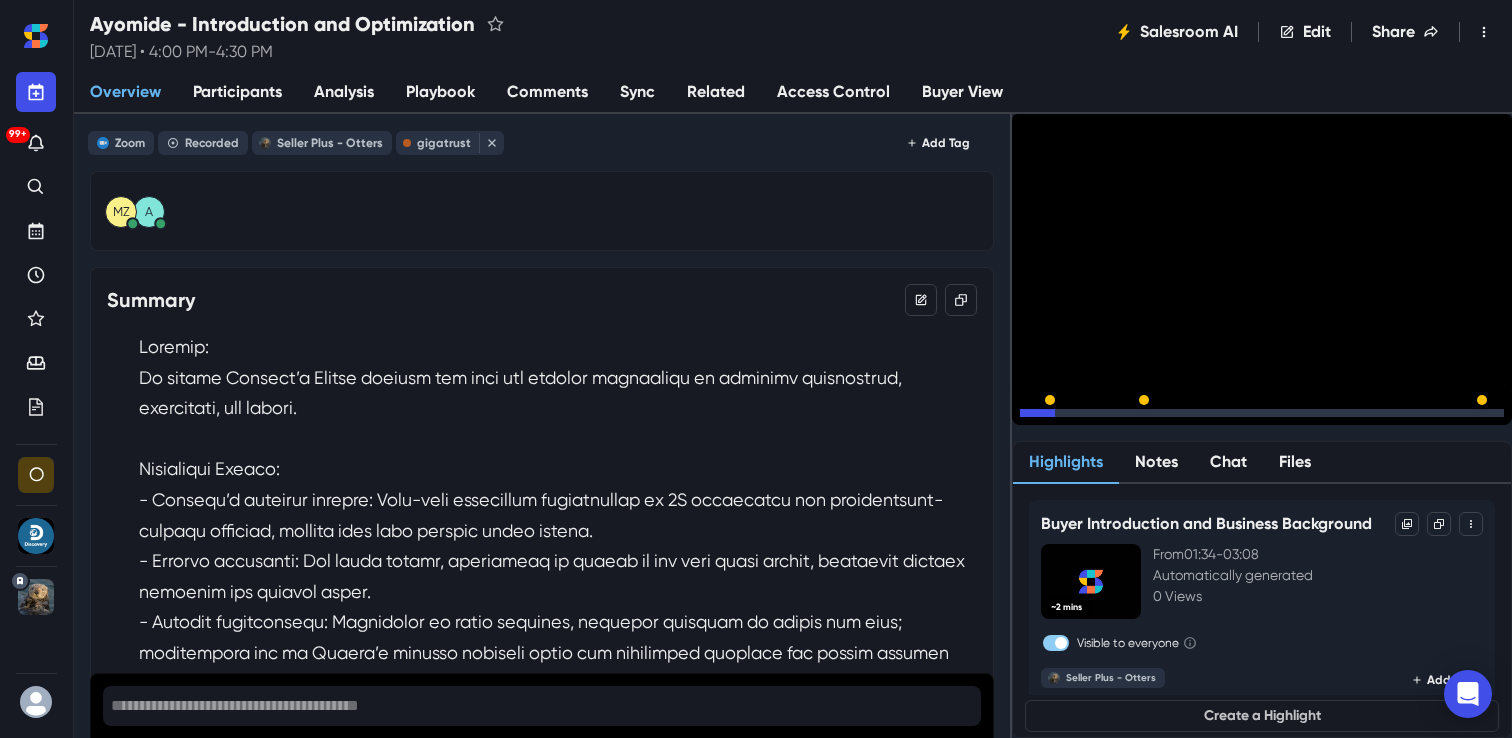 click on "15" at bounding box center (1092, 418) 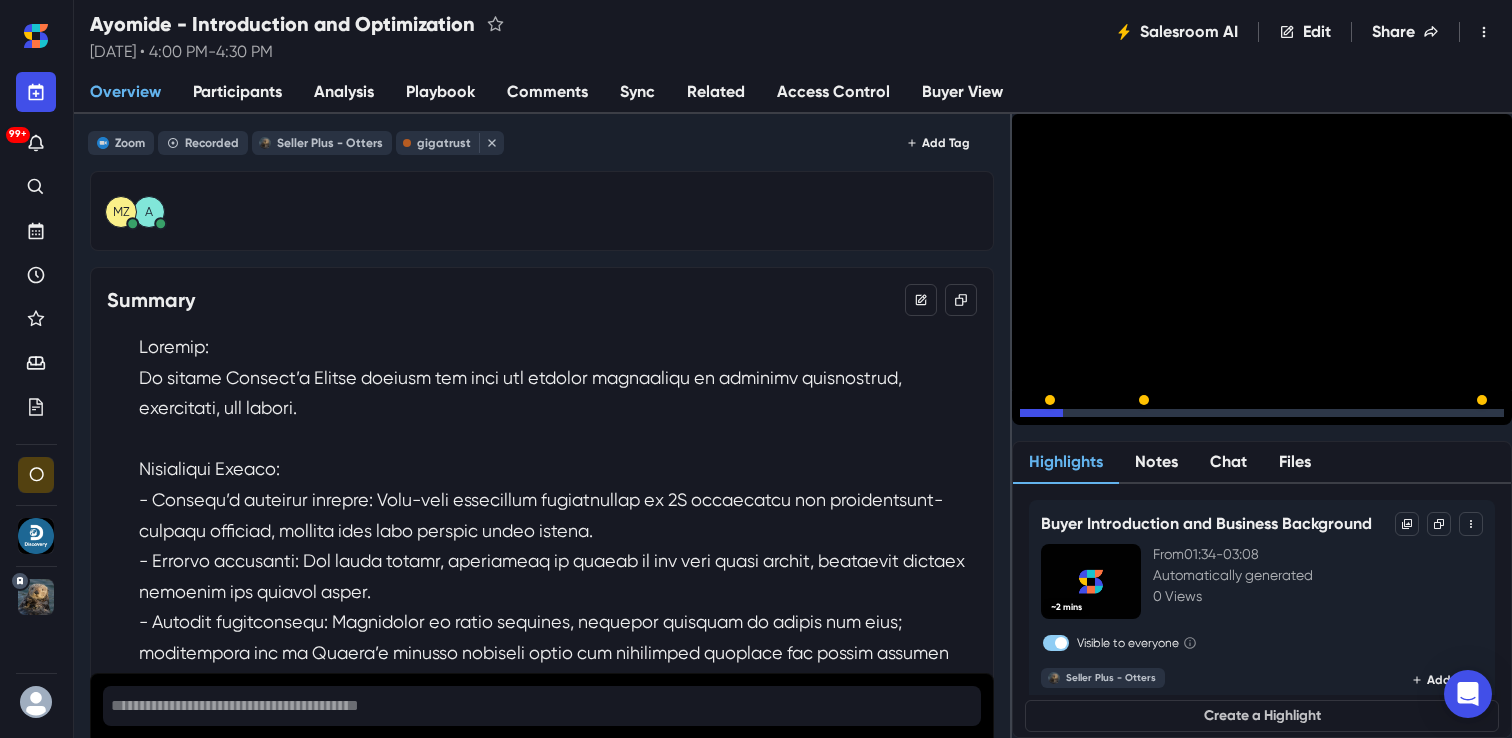 click on "15" at bounding box center (1092, 418) 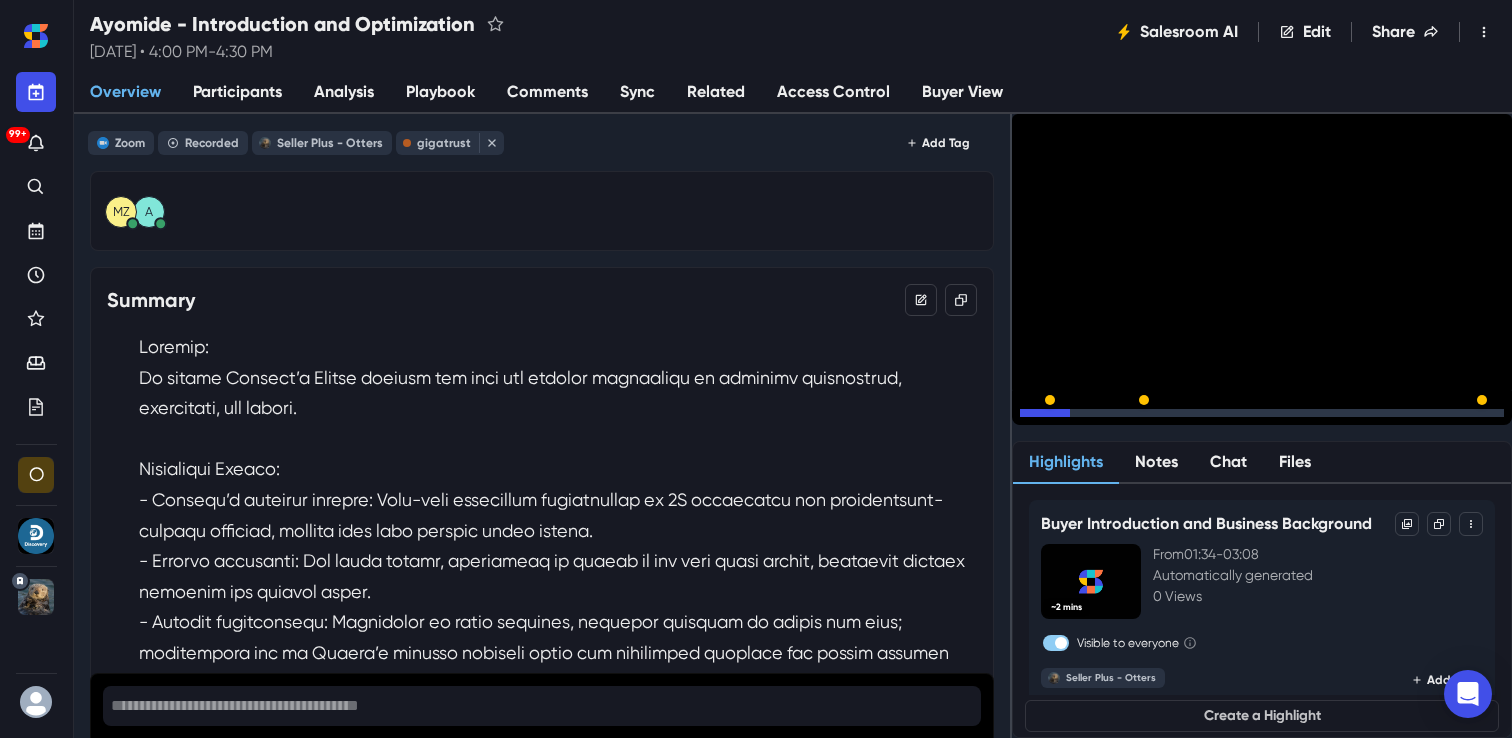 click on "15" at bounding box center [1092, 418] 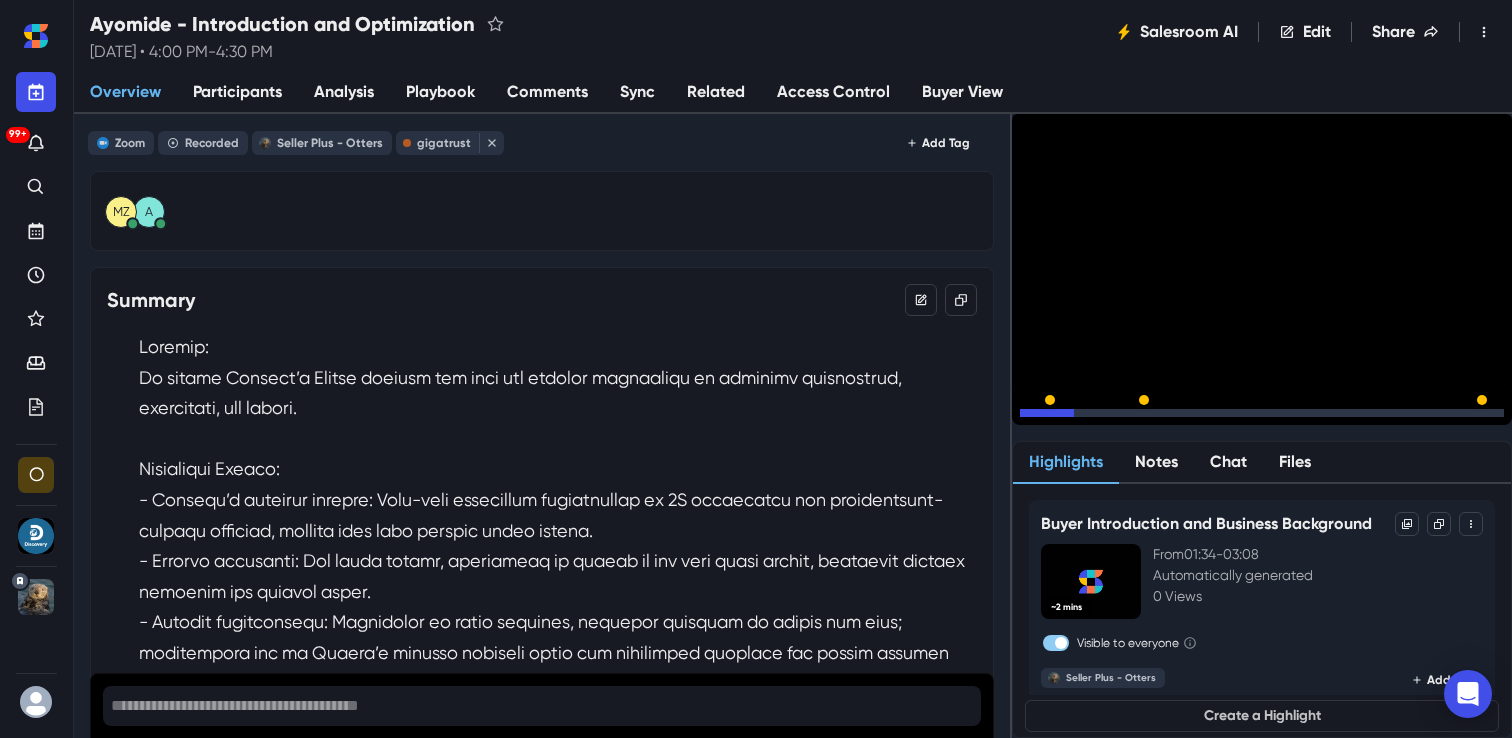 click on "15" at bounding box center (1092, 418) 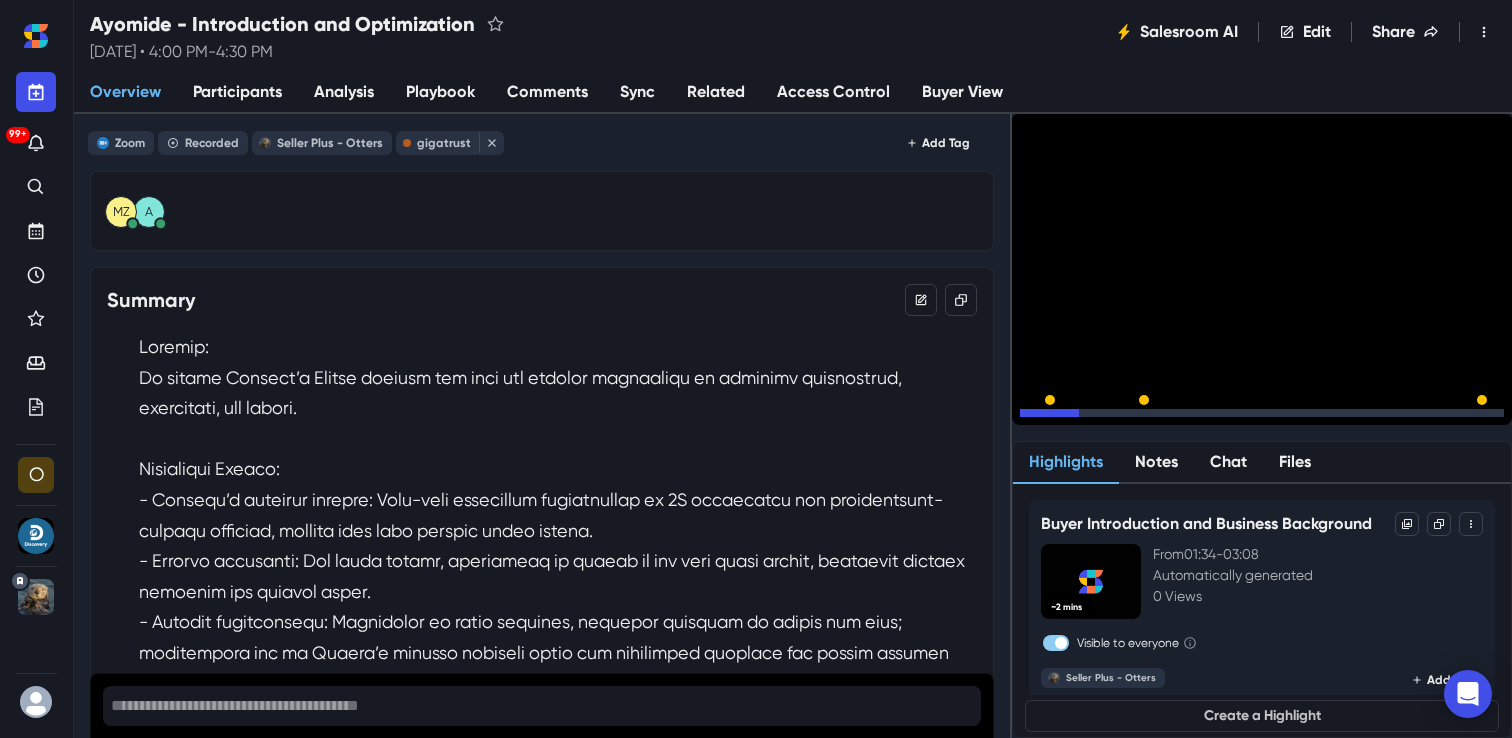 click on "15" at bounding box center (1092, 418) 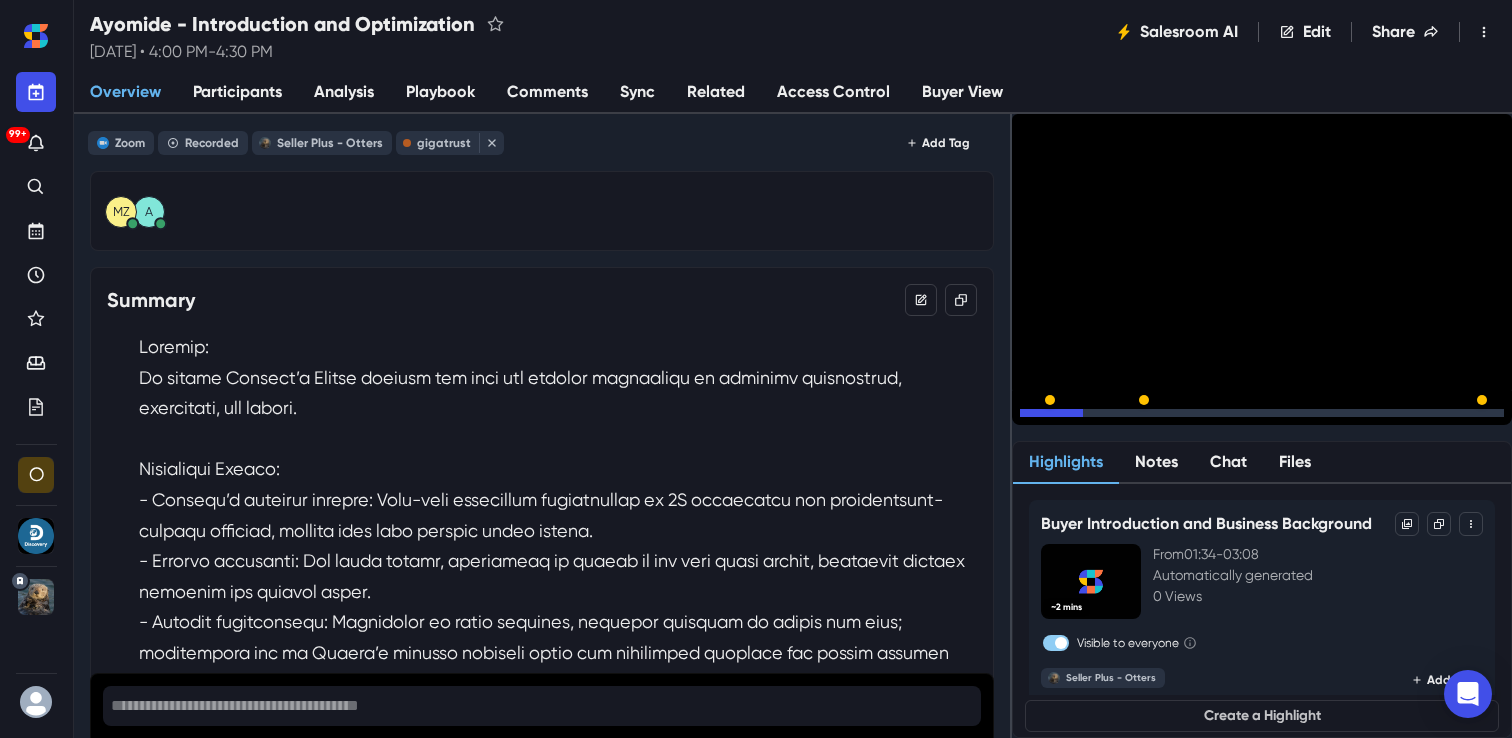 click on "15" at bounding box center [1092, 418] 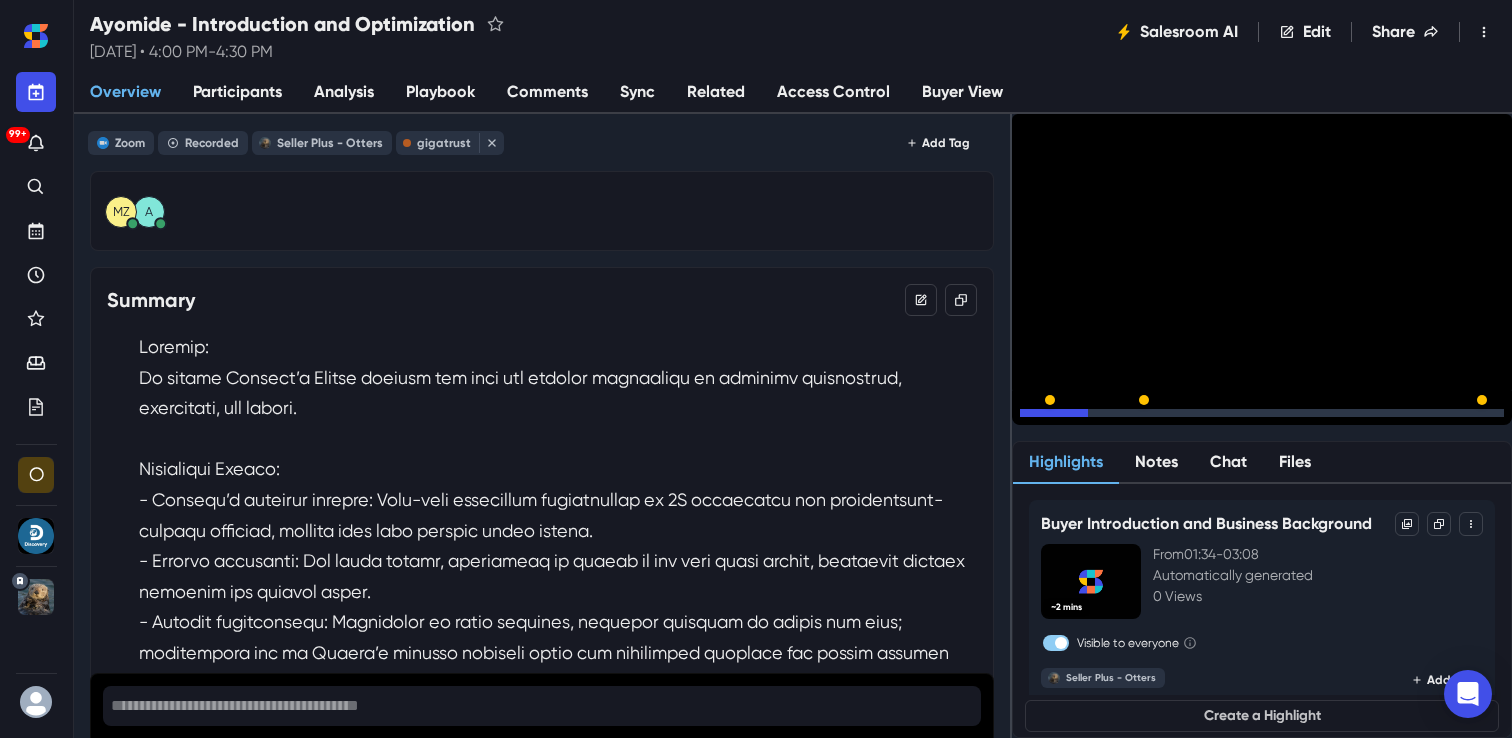 click on "15" at bounding box center [1092, 418] 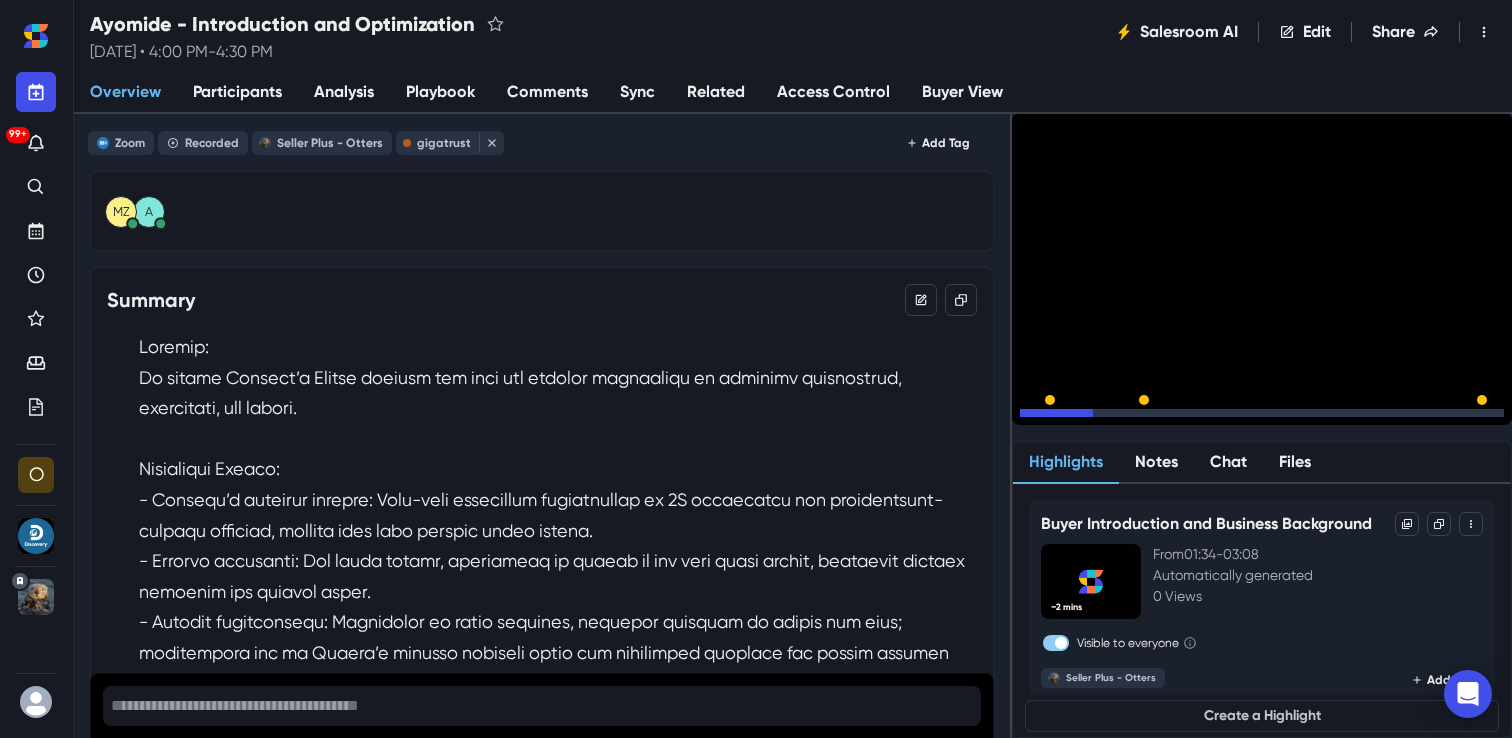click on "15" at bounding box center [1092, 418] 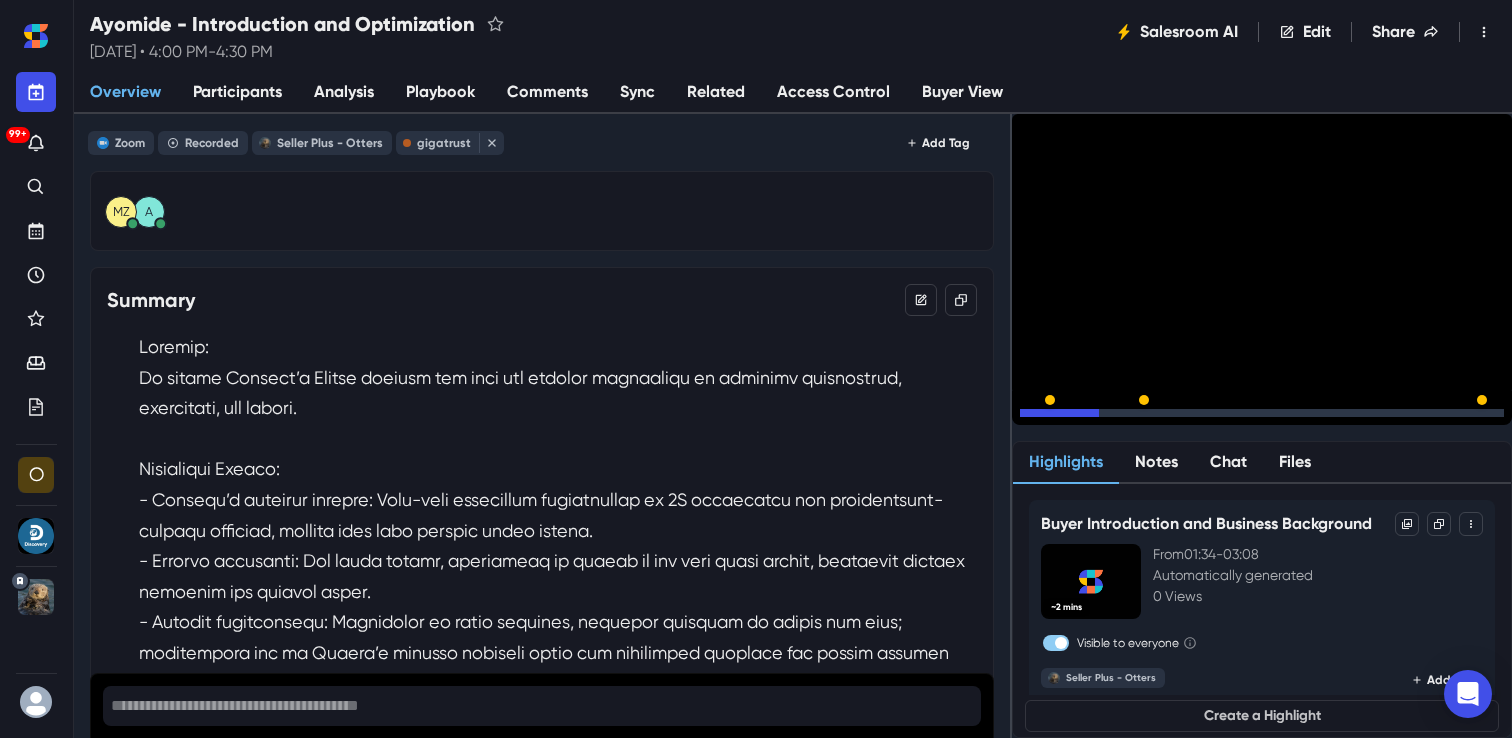 click on "15" at bounding box center [1092, 418] 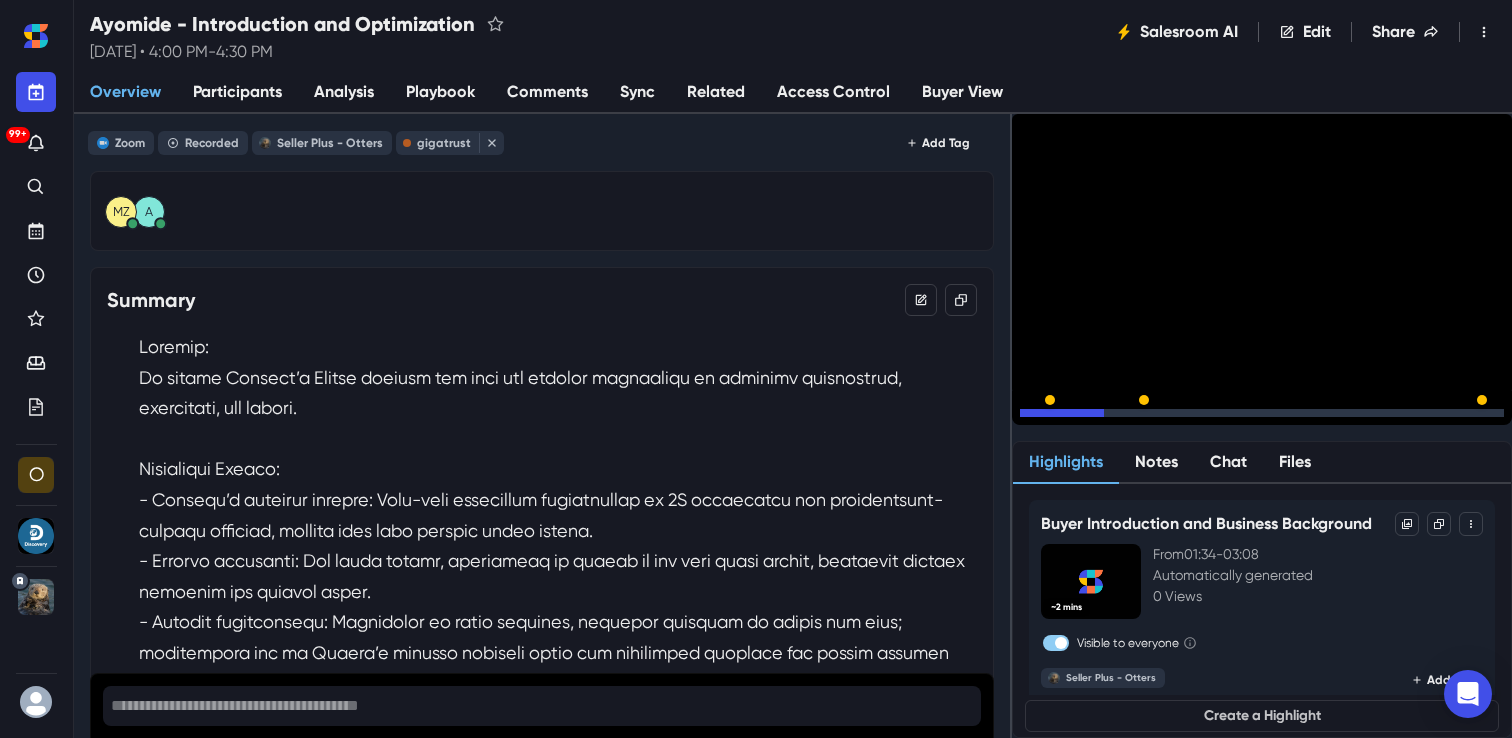 click on "15" at bounding box center [1092, 418] 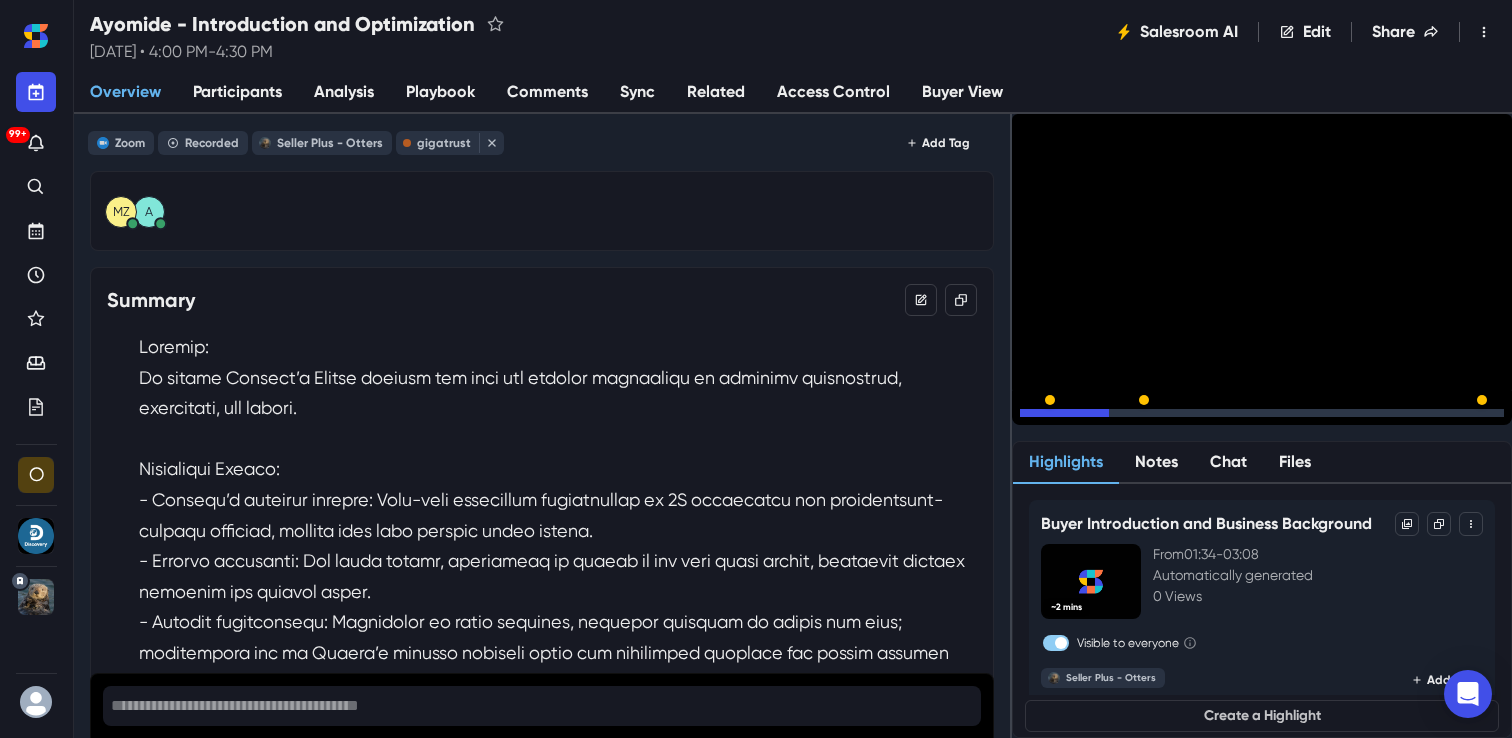 click on "15" at bounding box center [1092, 418] 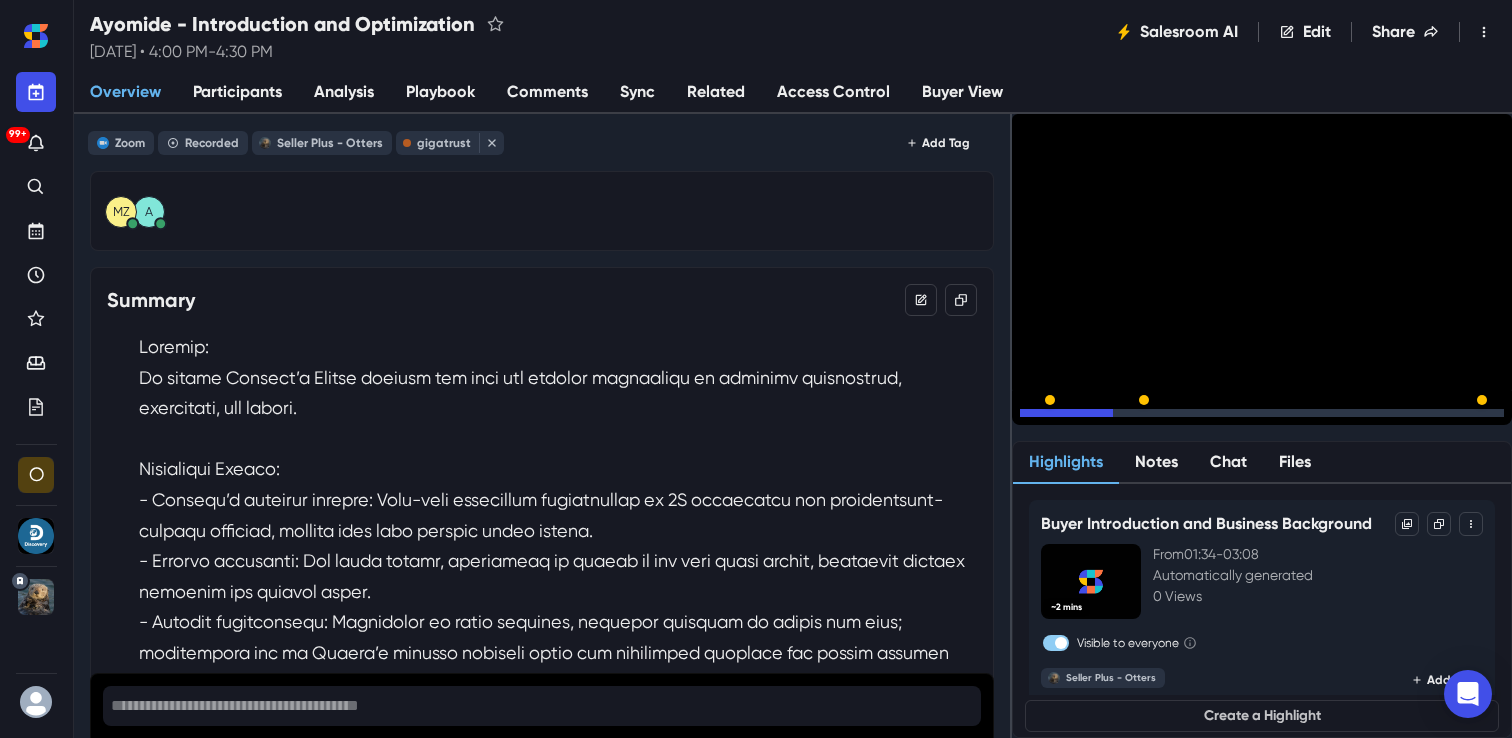 click on "15" at bounding box center [1092, 418] 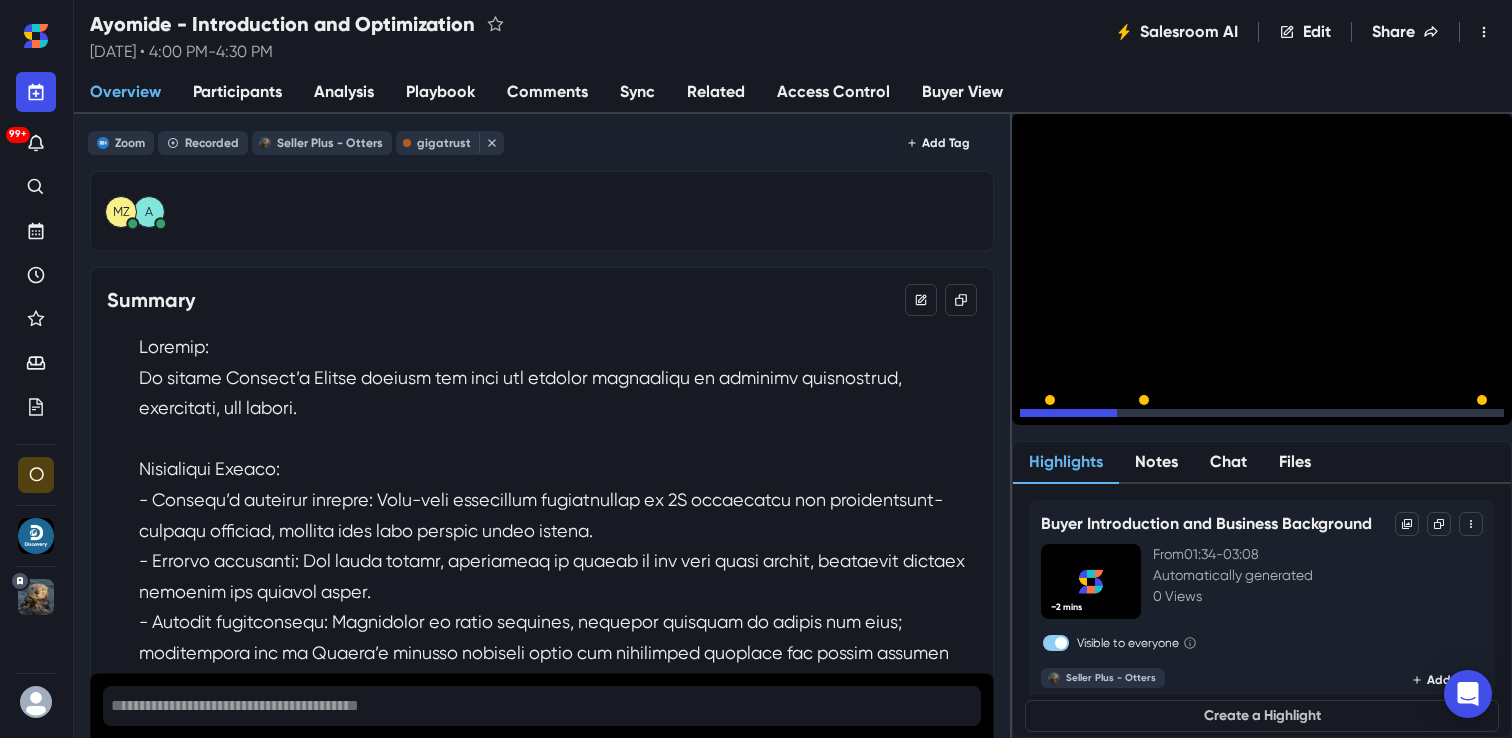 click on "15" at bounding box center (1092, 418) 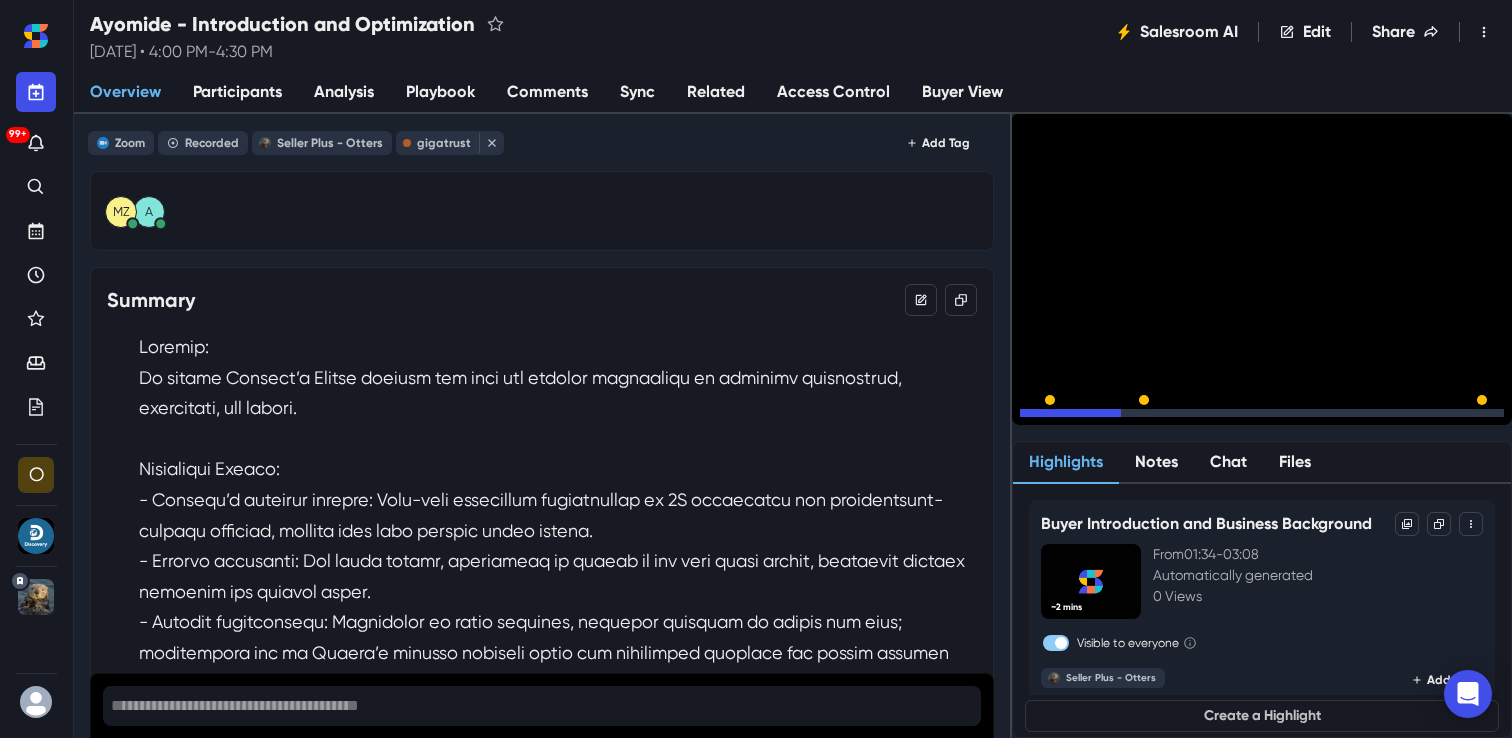 click on "15" at bounding box center [1092, 418] 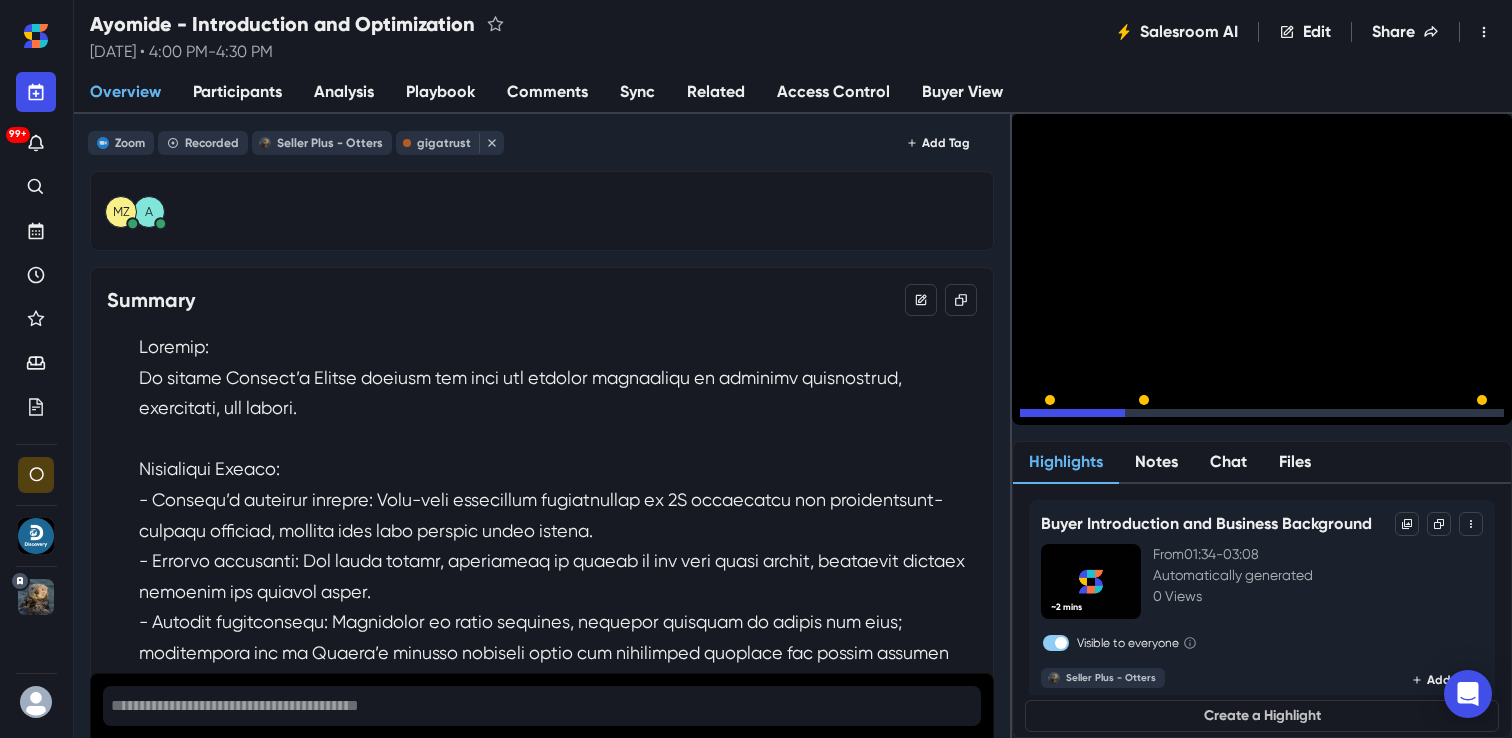 click on "15" at bounding box center [1092, 418] 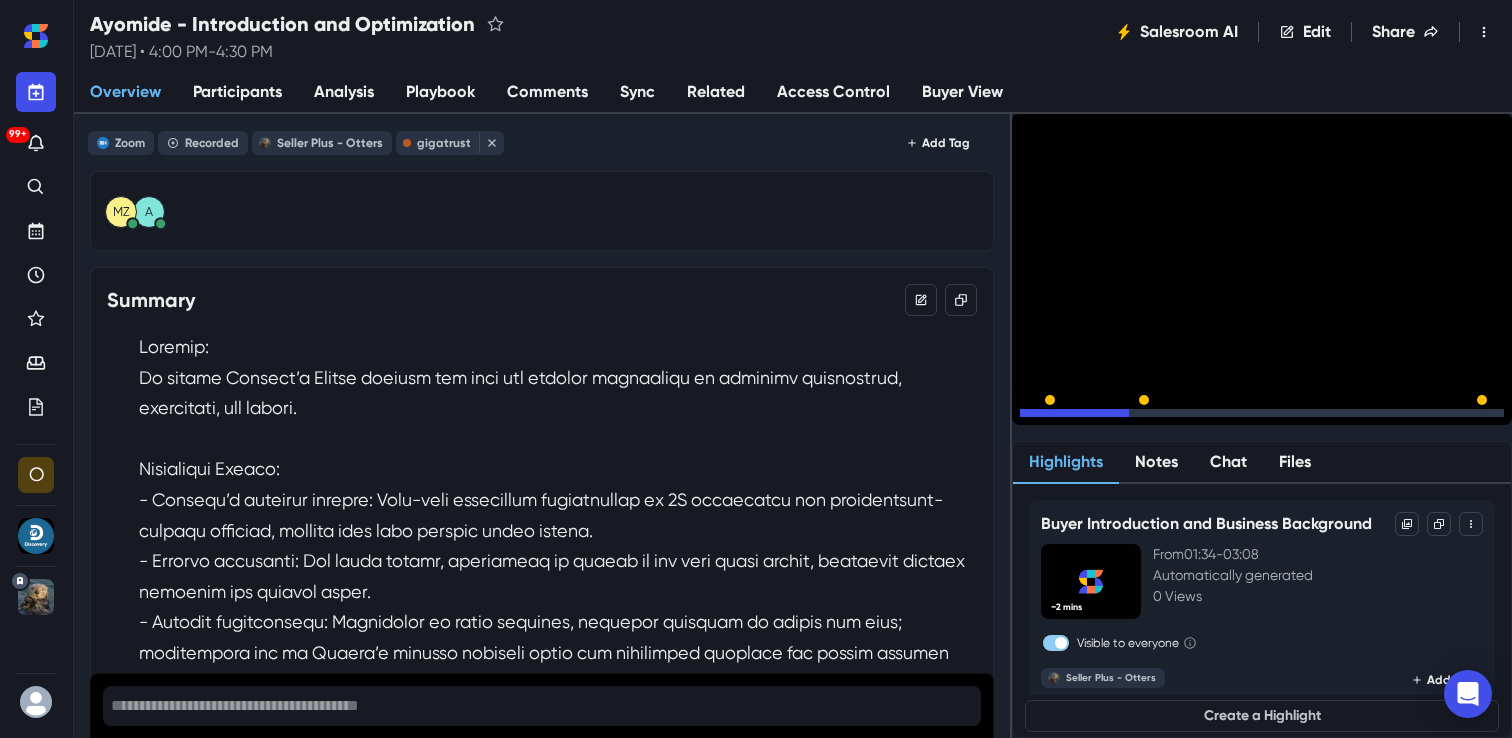 click on "15" at bounding box center (1092, 418) 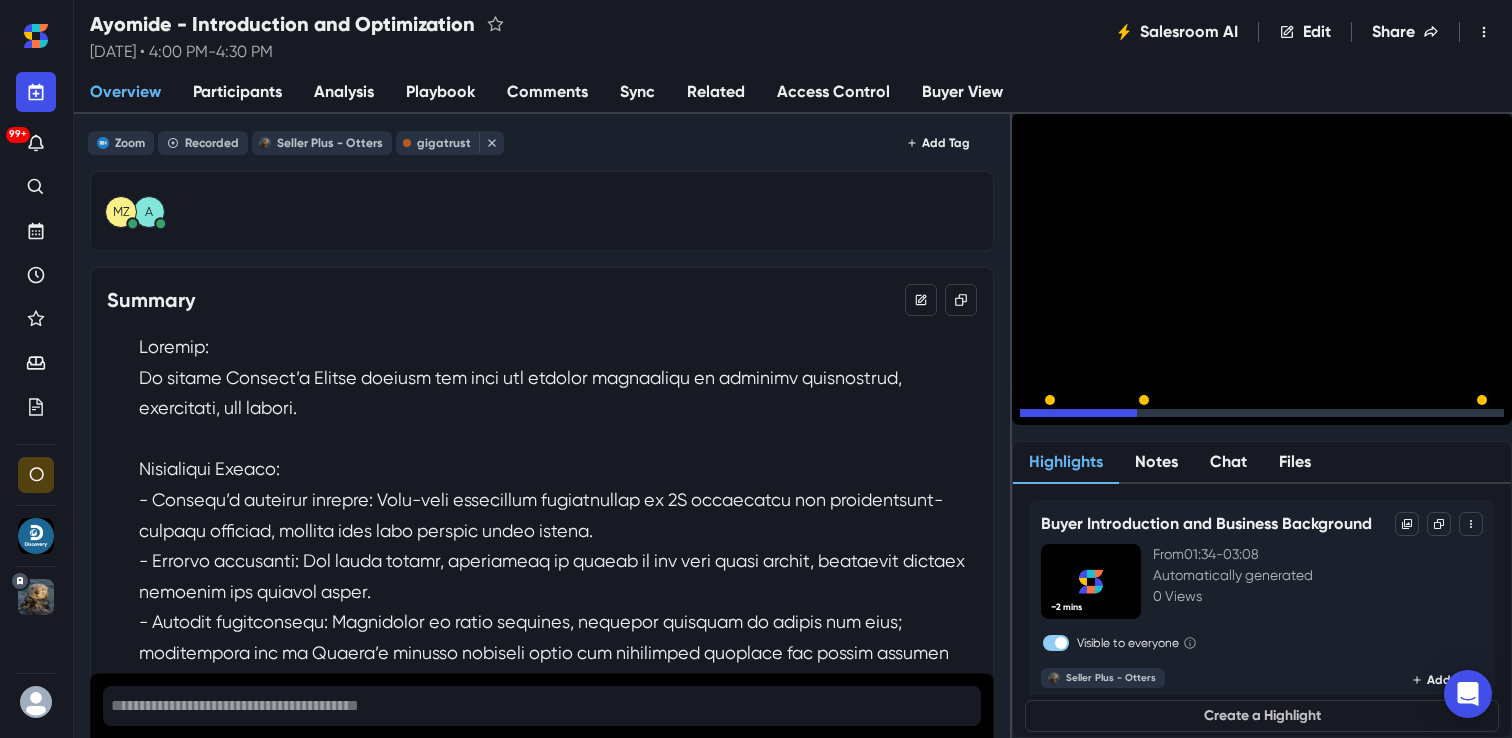 click on "15" at bounding box center [1092, 418] 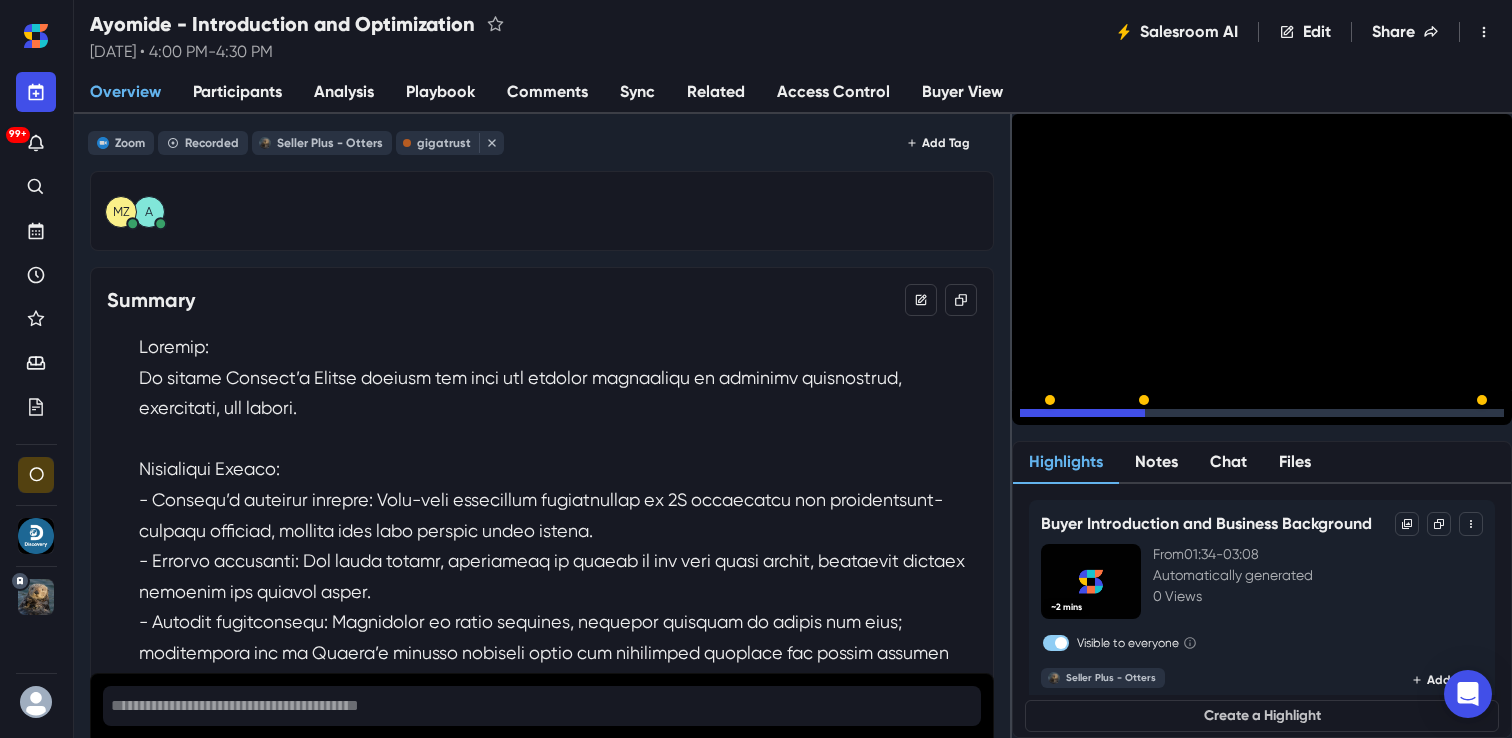 click on "15" at bounding box center [1092, 418] 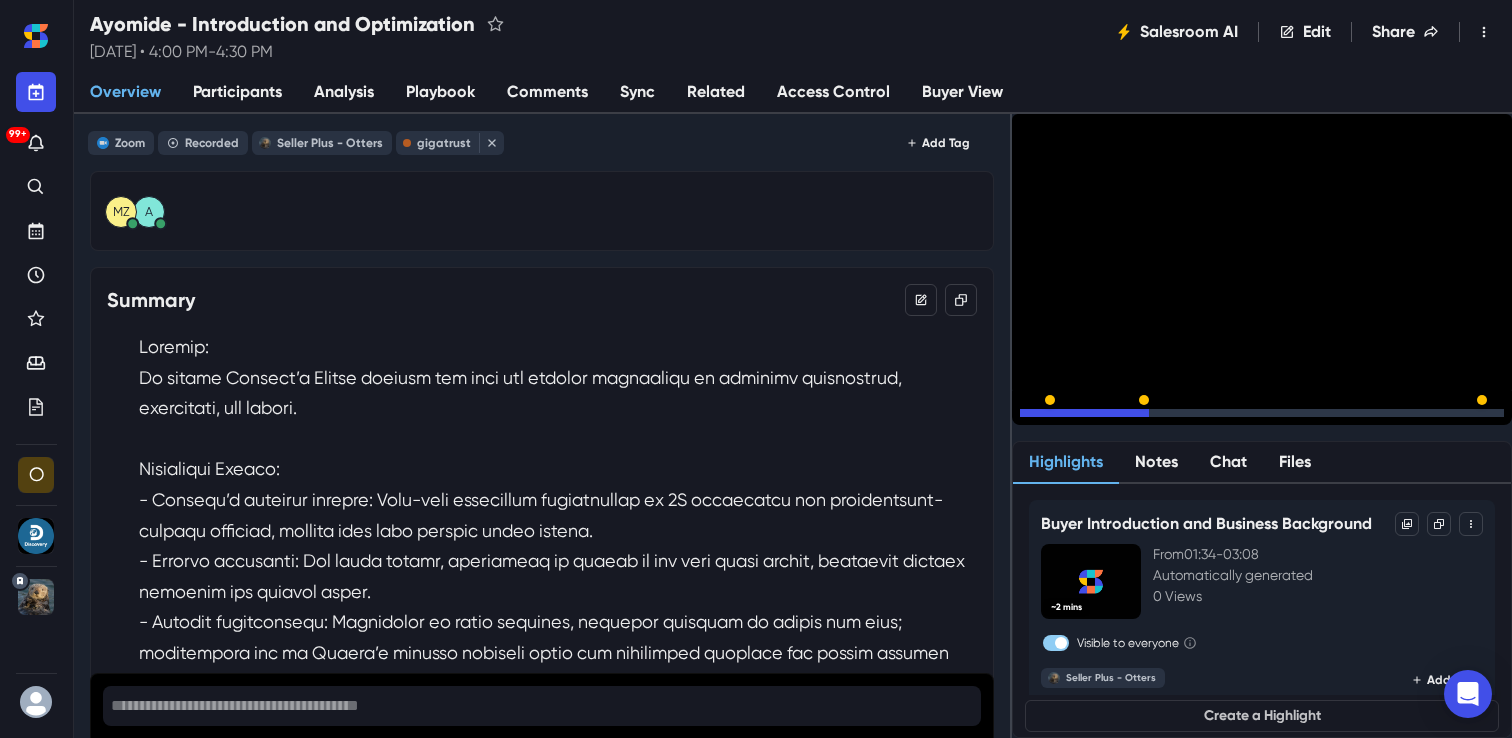 click on "15" at bounding box center [1092, 418] 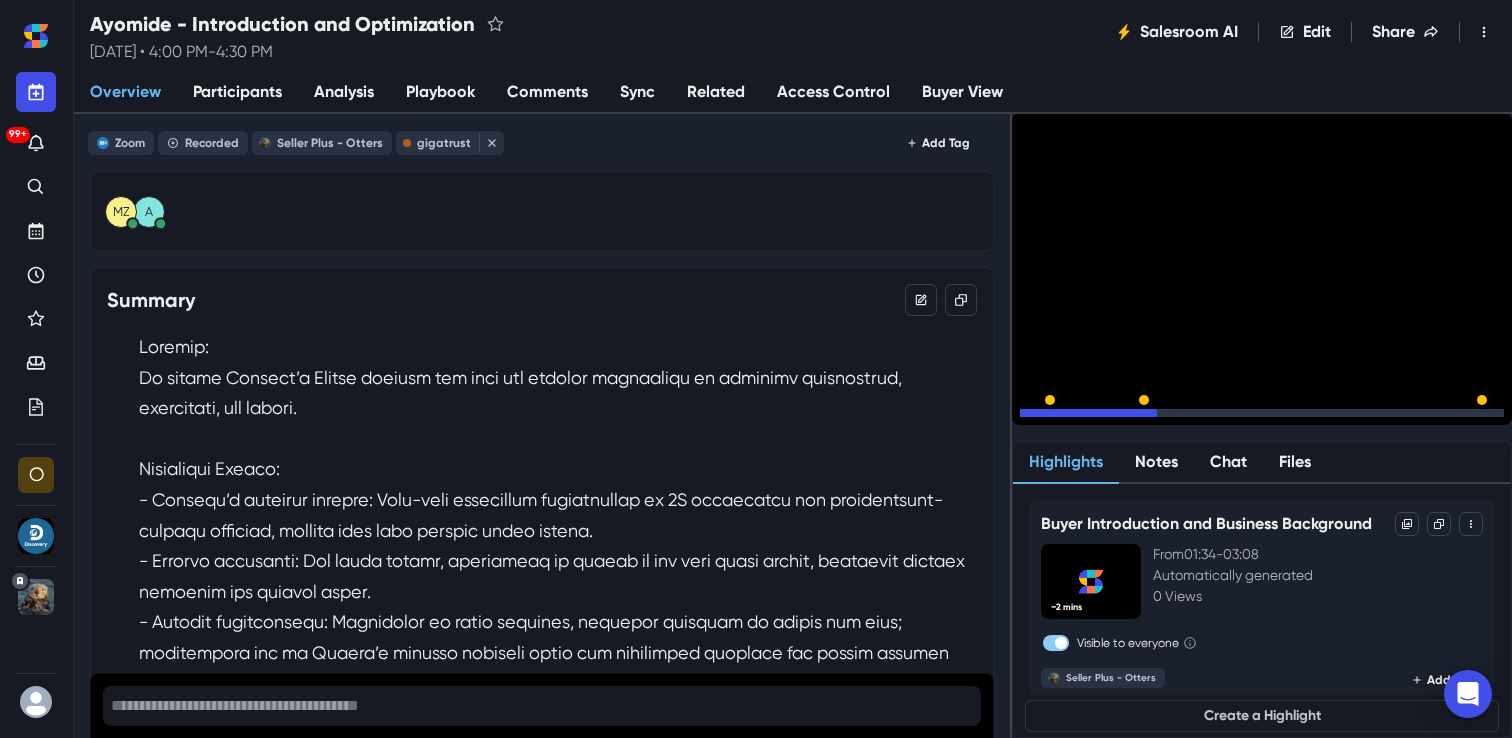 click on "15" at bounding box center [1092, 418] 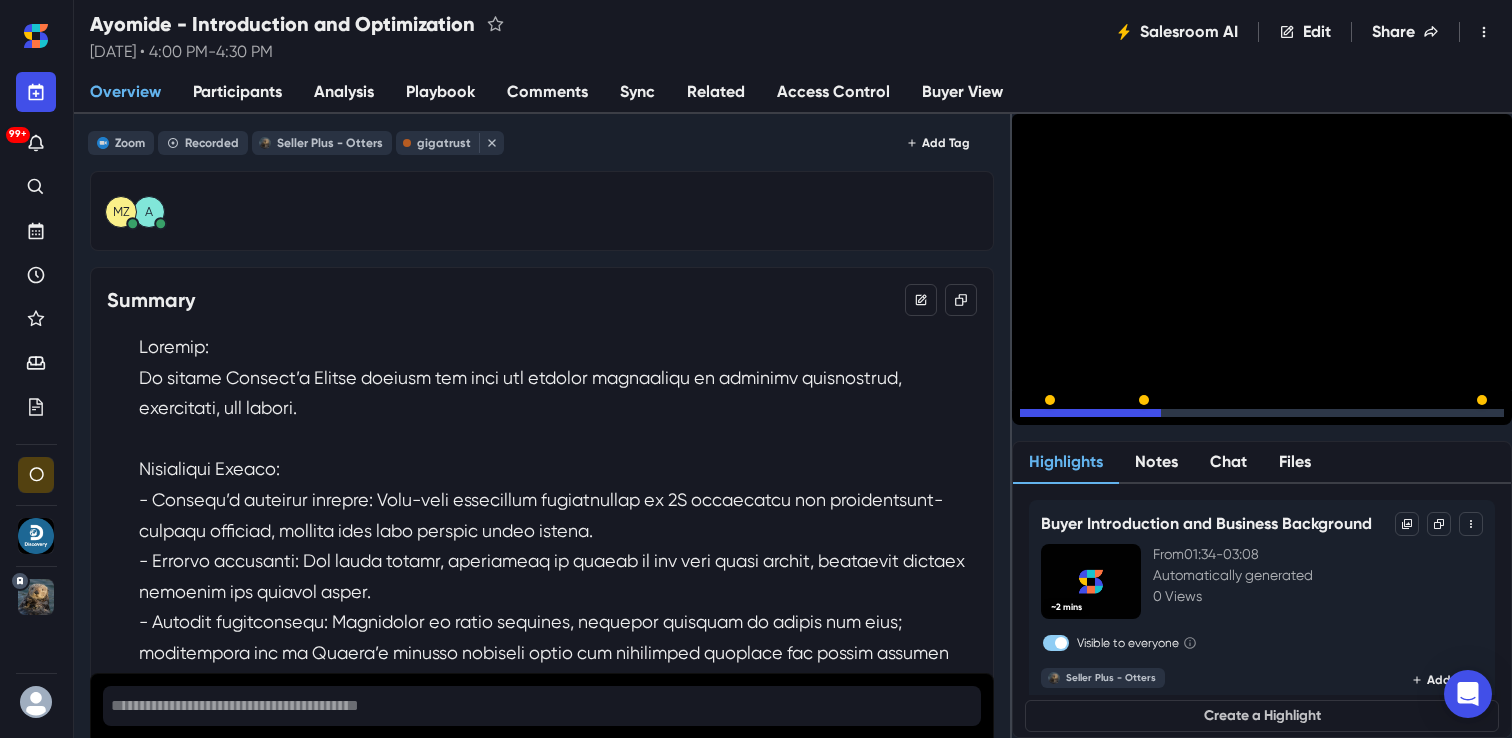 click on "15" at bounding box center (1092, 418) 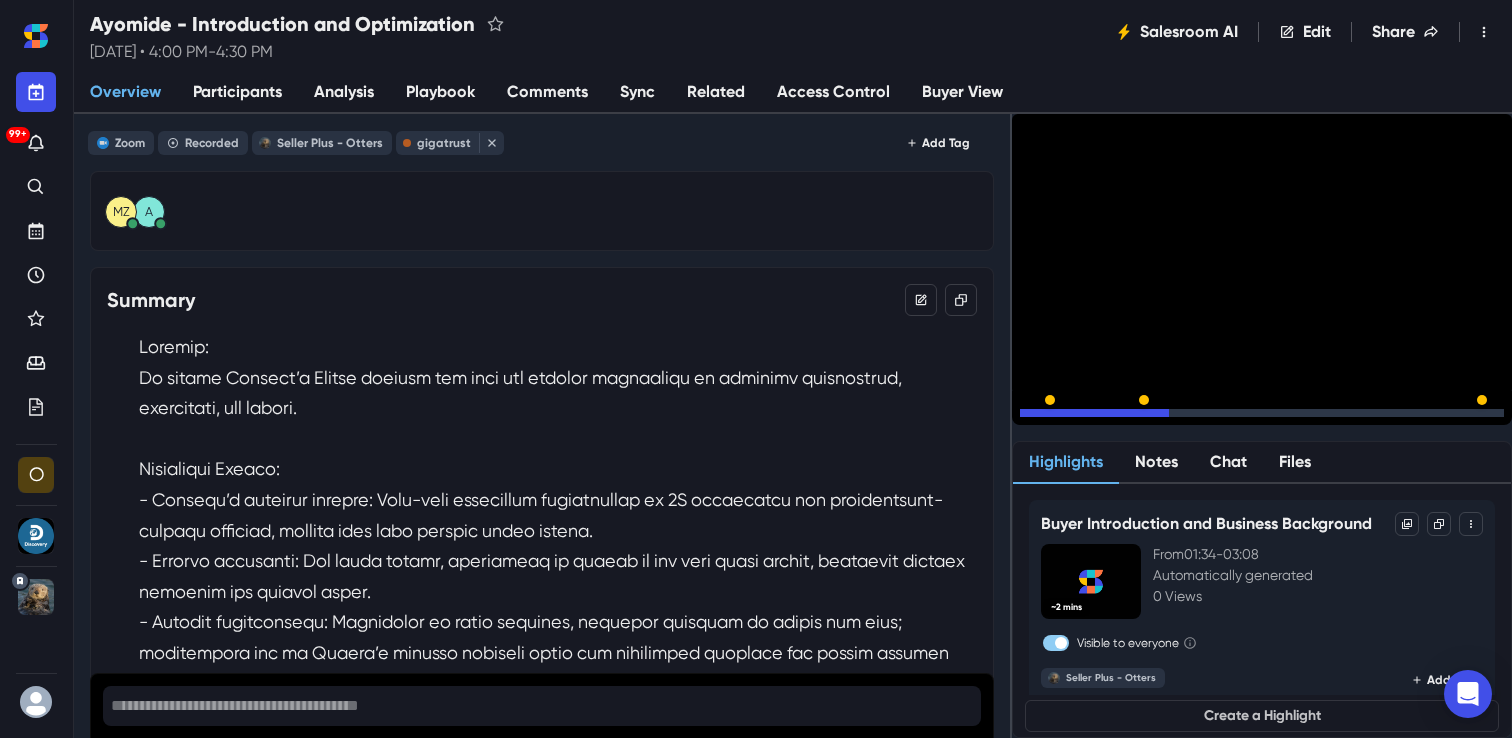 click on "15" at bounding box center (1092, 418) 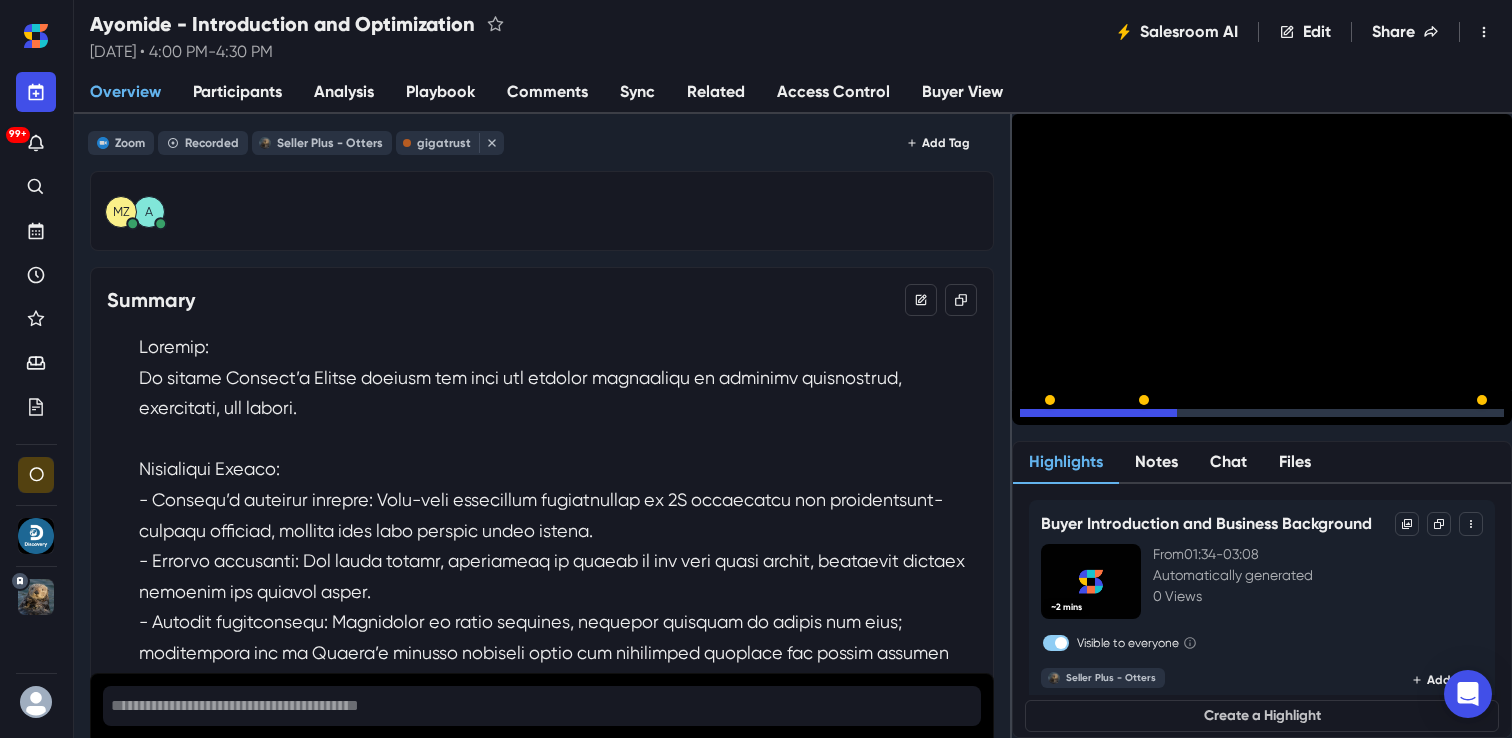 click on "15" at bounding box center (1092, 418) 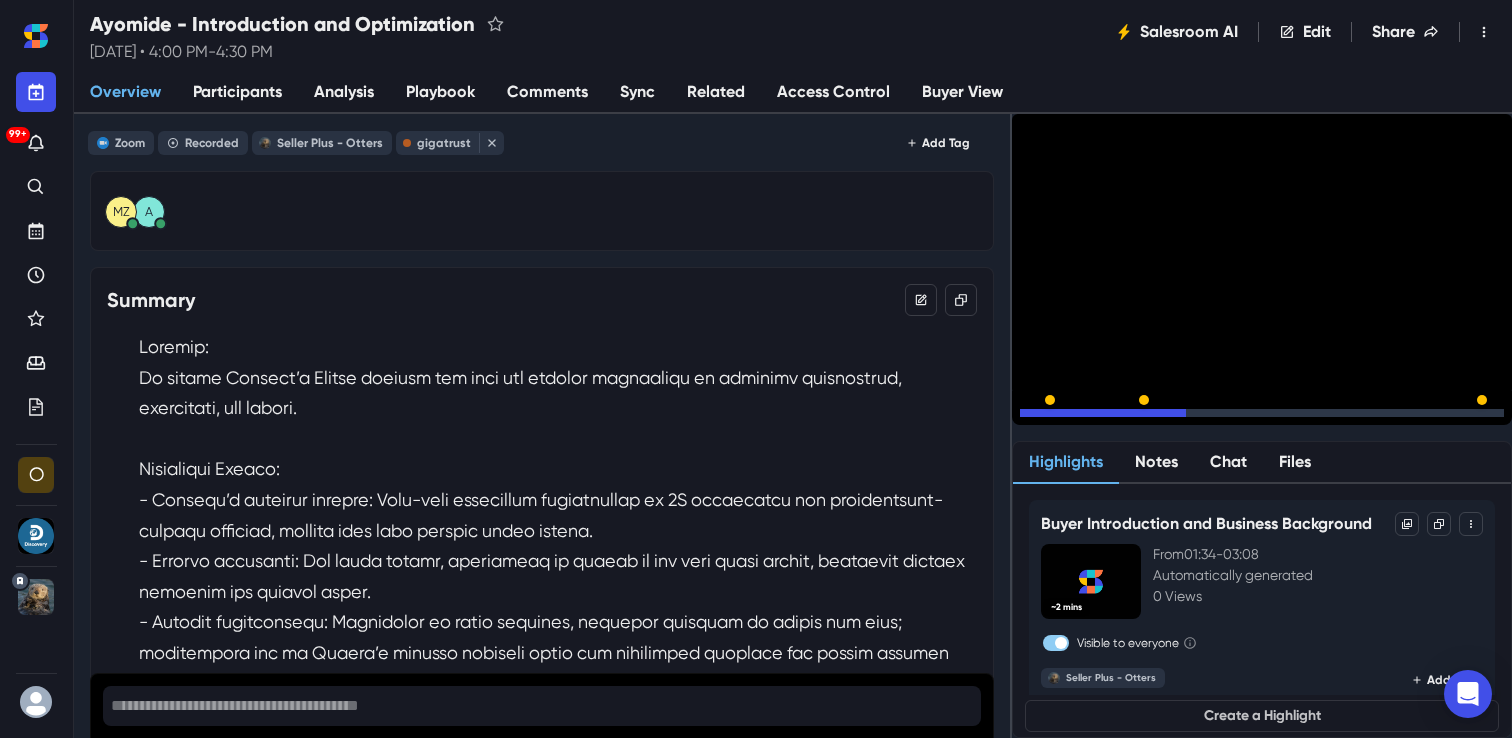 click on "15" at bounding box center (1092, 418) 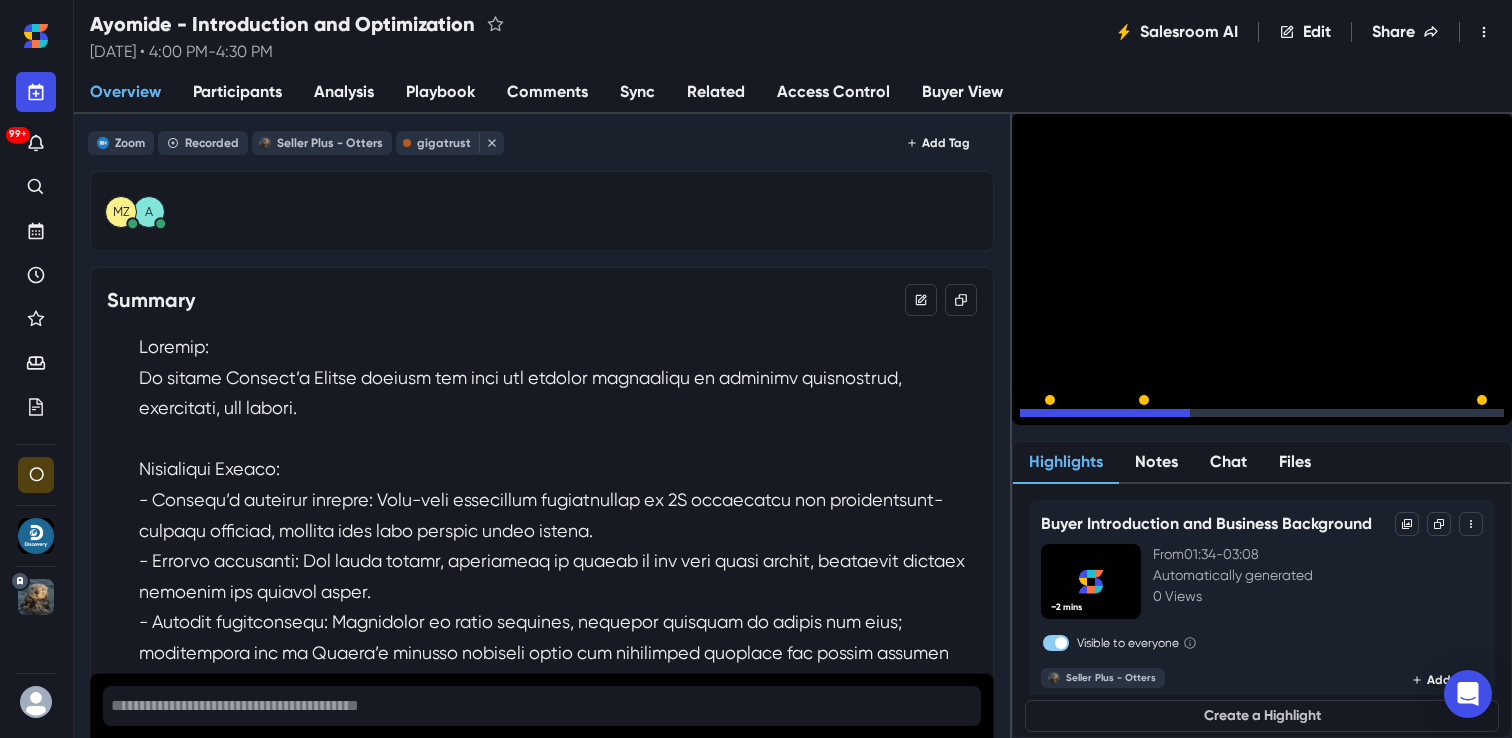 click on "15" at bounding box center [1092, 418] 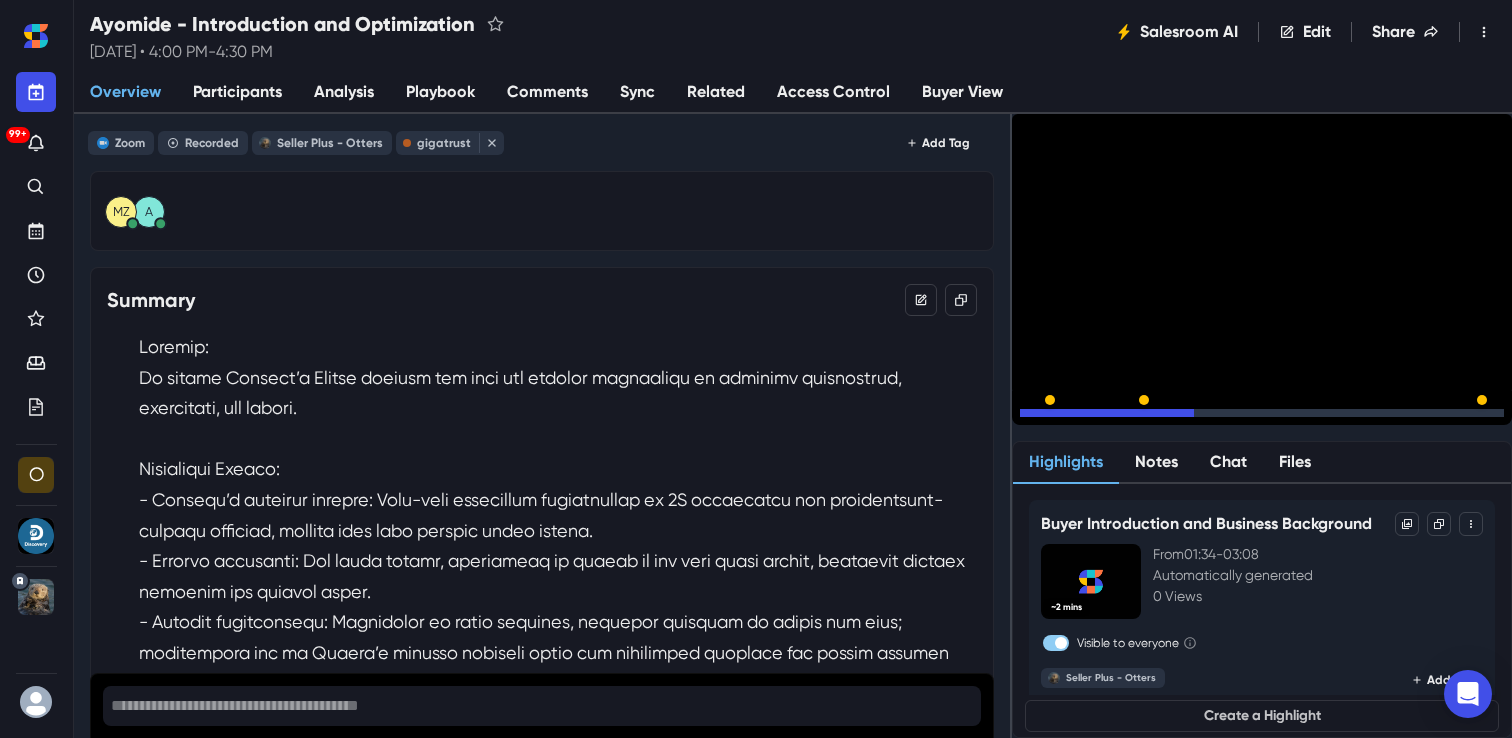 click on "15" at bounding box center (1092, 418) 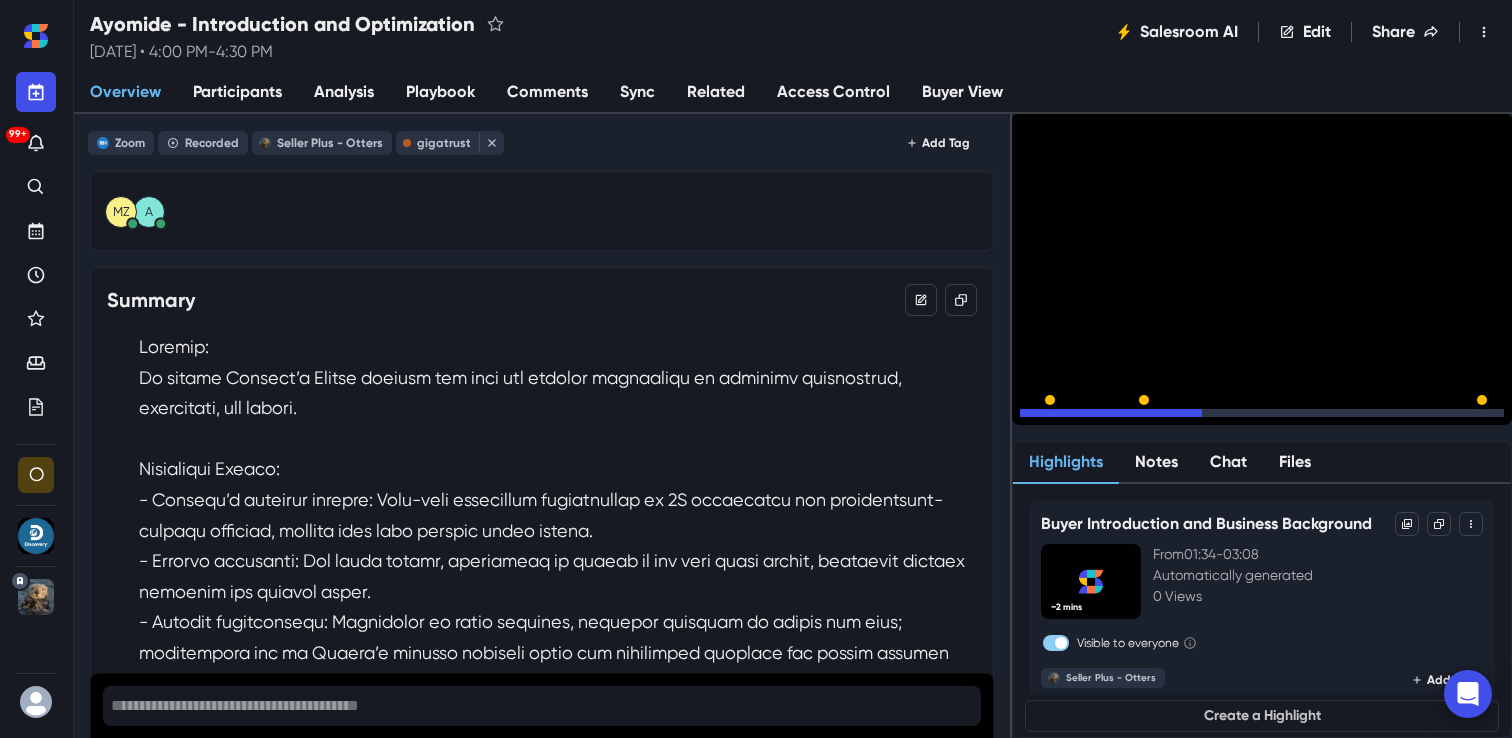 click on "15" at bounding box center (1092, 418) 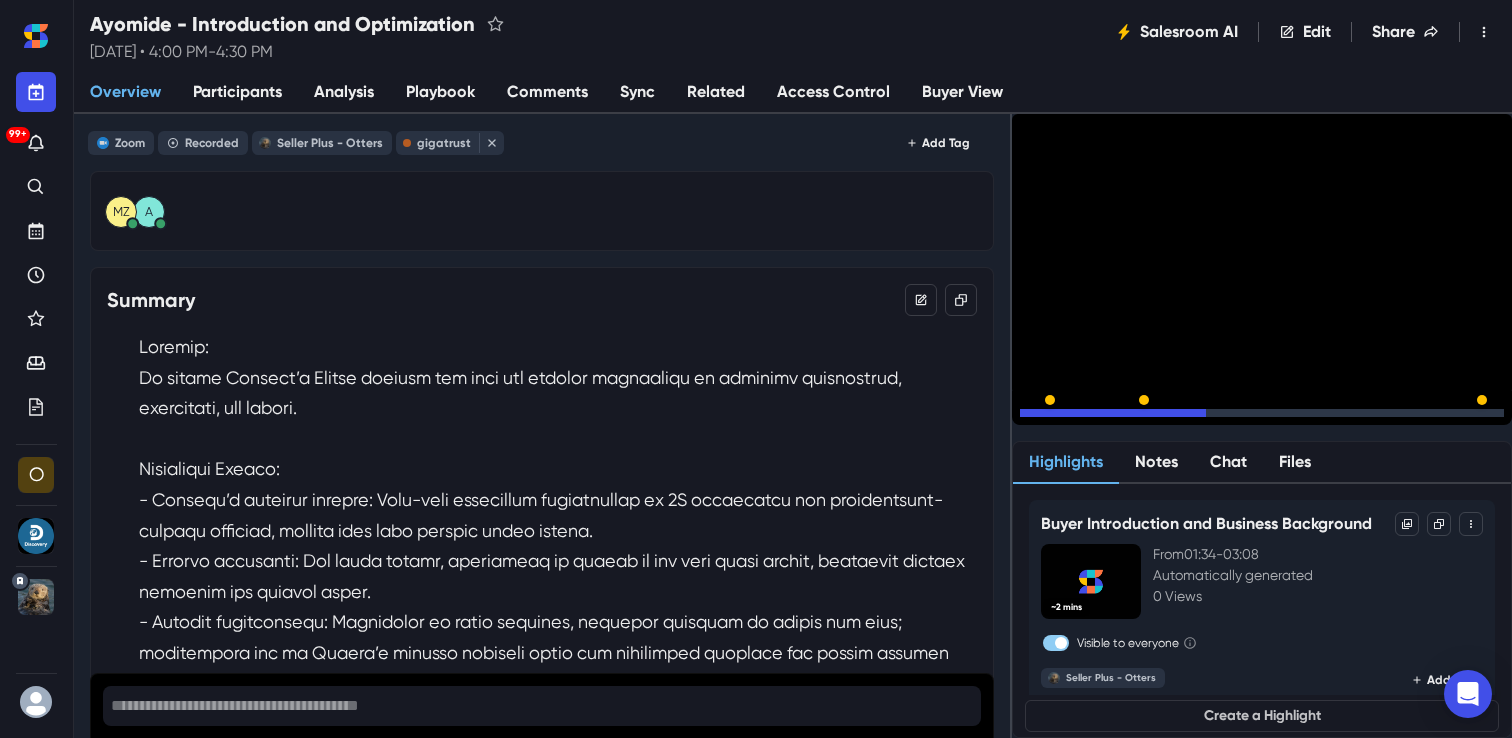 click on "15" at bounding box center (1092, 418) 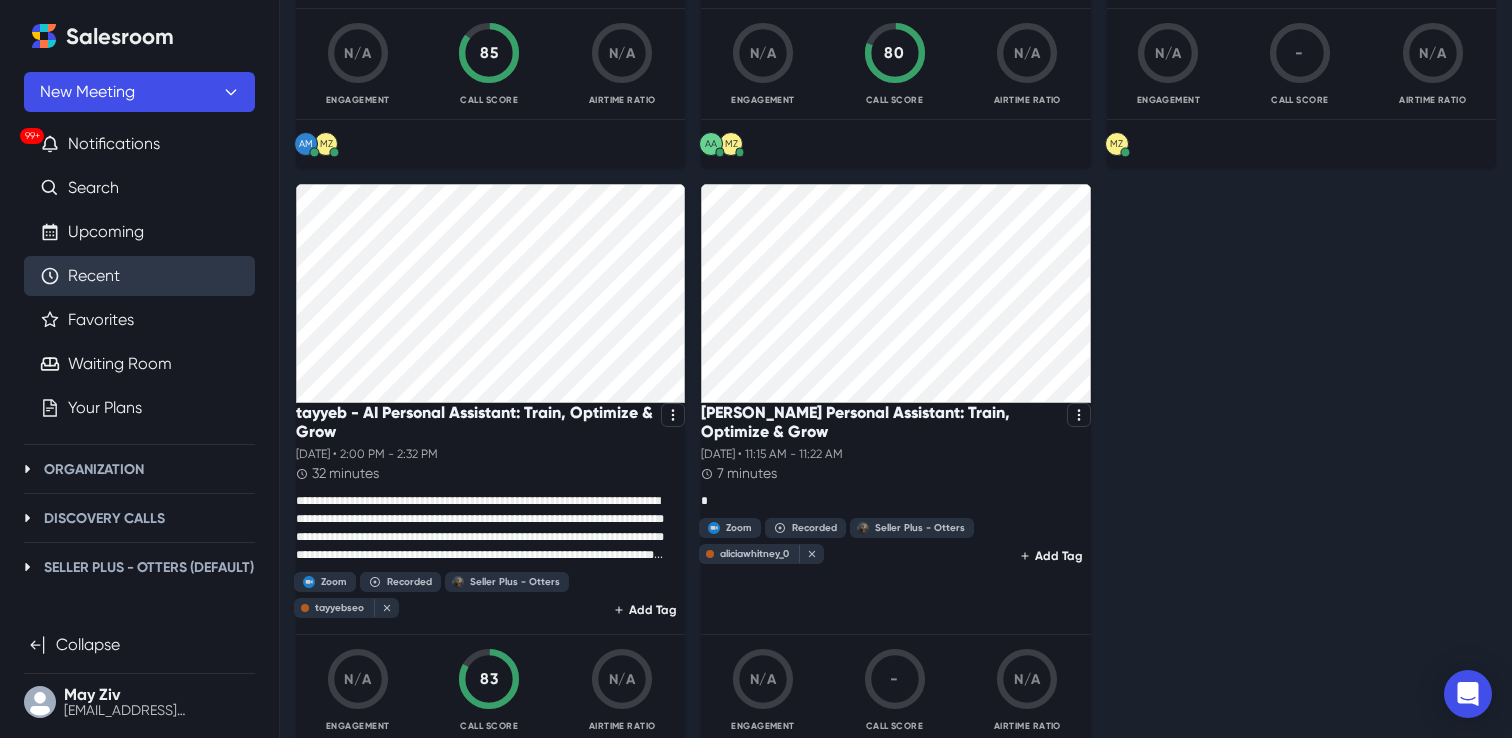 scroll, scrollTop: 3971, scrollLeft: 0, axis: vertical 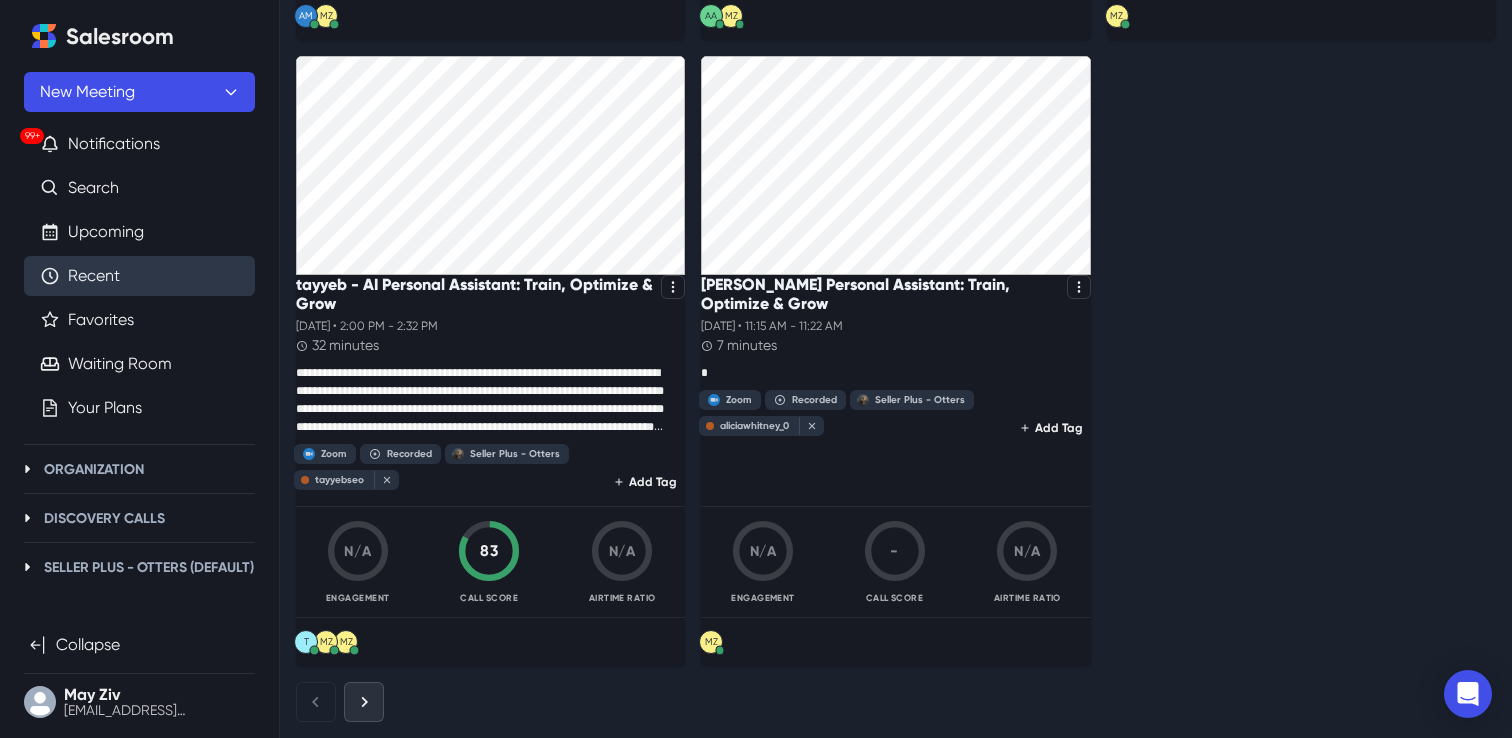 click 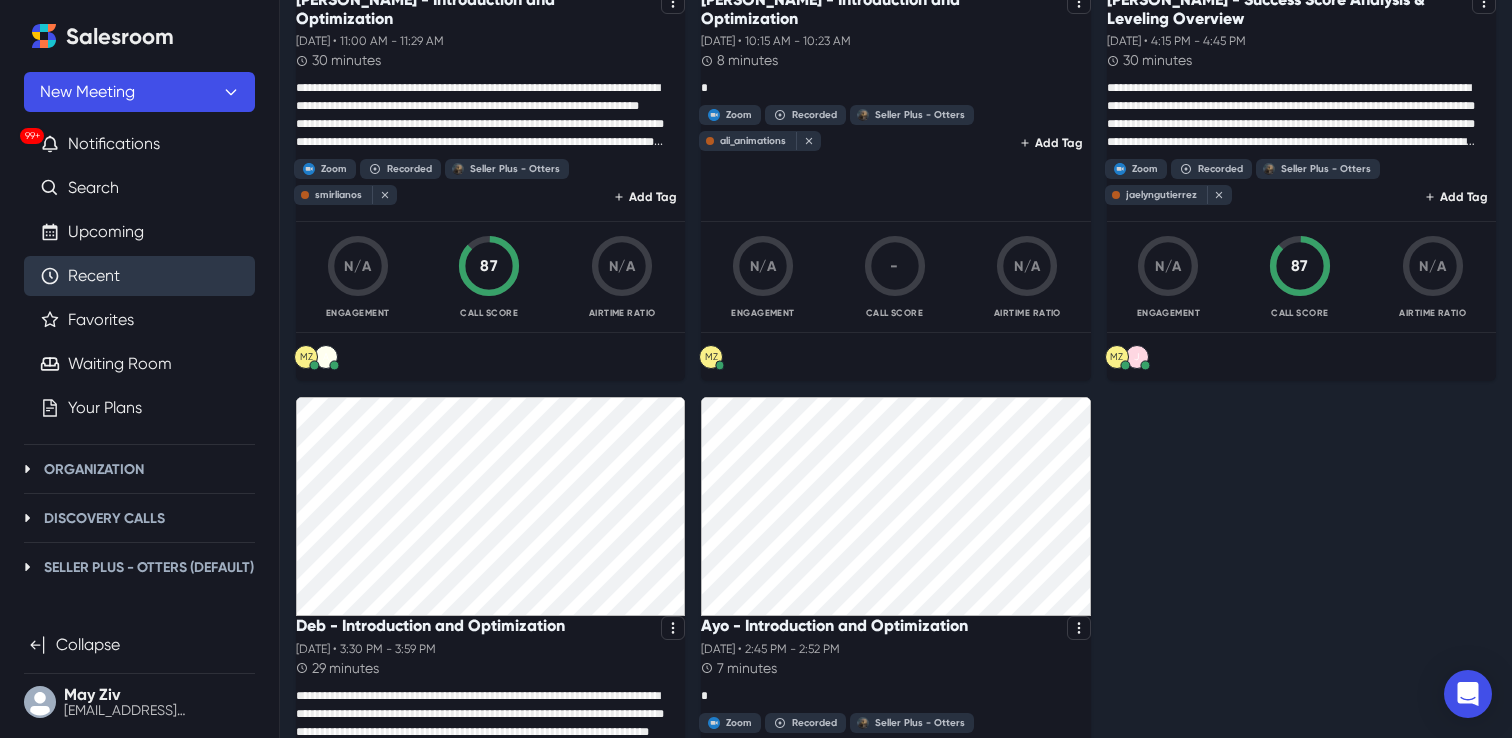 scroll, scrollTop: 3960, scrollLeft: 0, axis: vertical 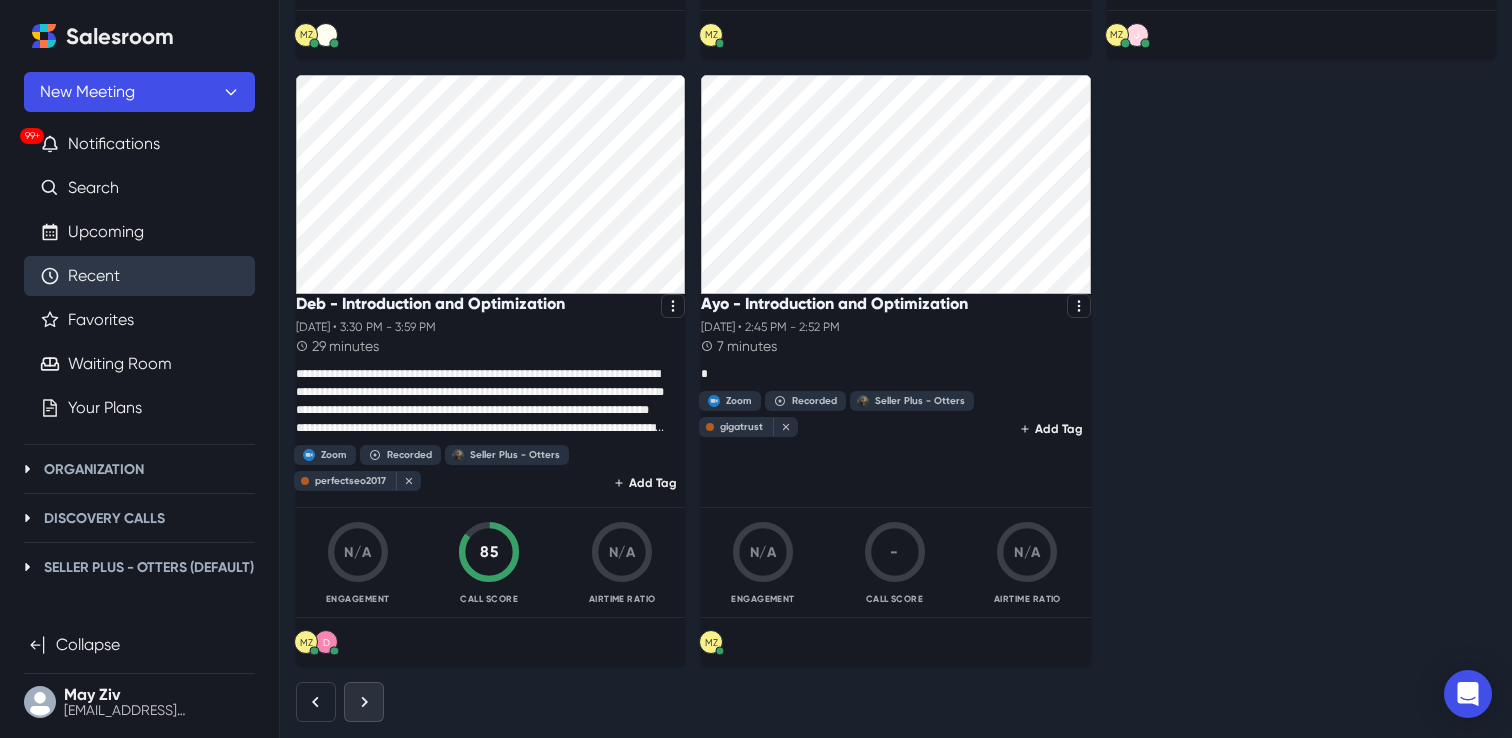 click 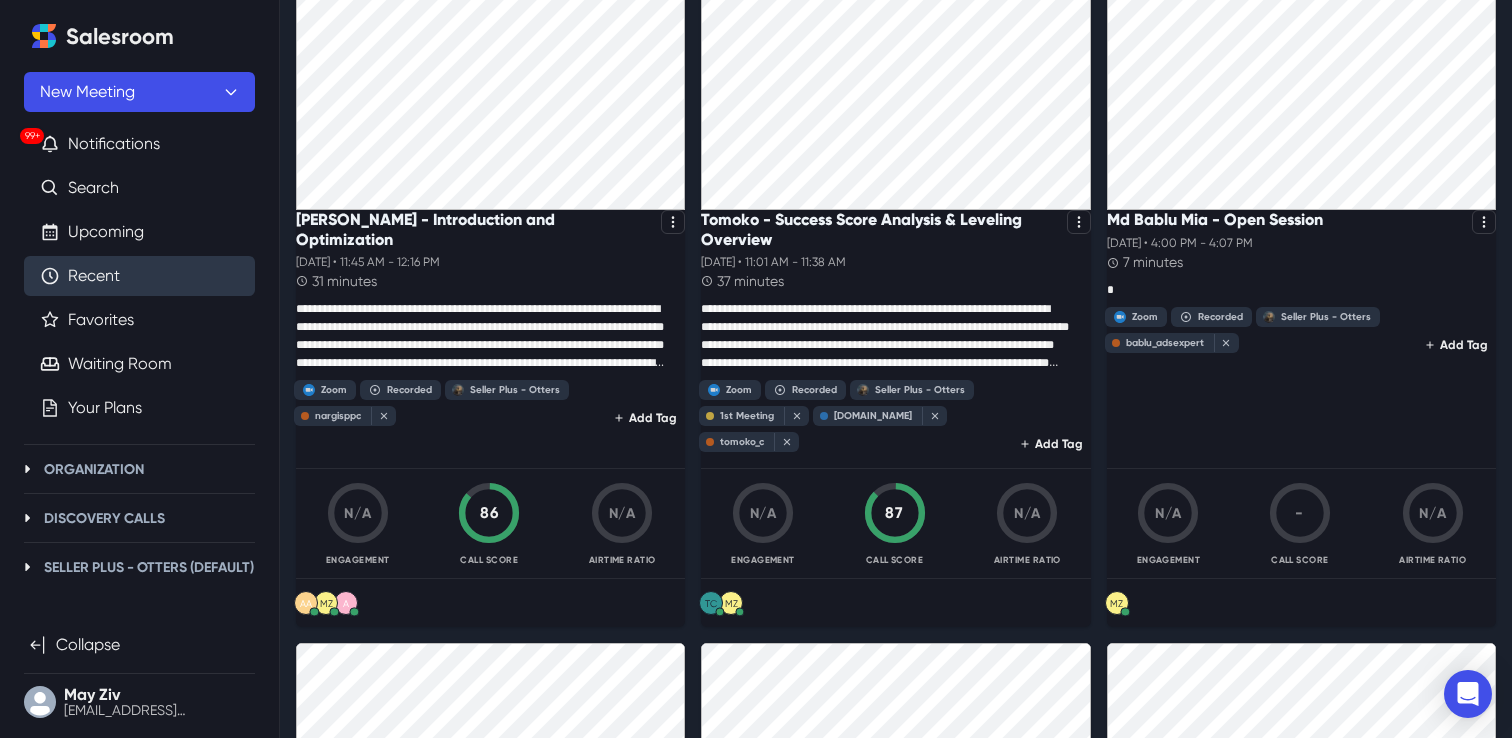 scroll, scrollTop: 796, scrollLeft: 0, axis: vertical 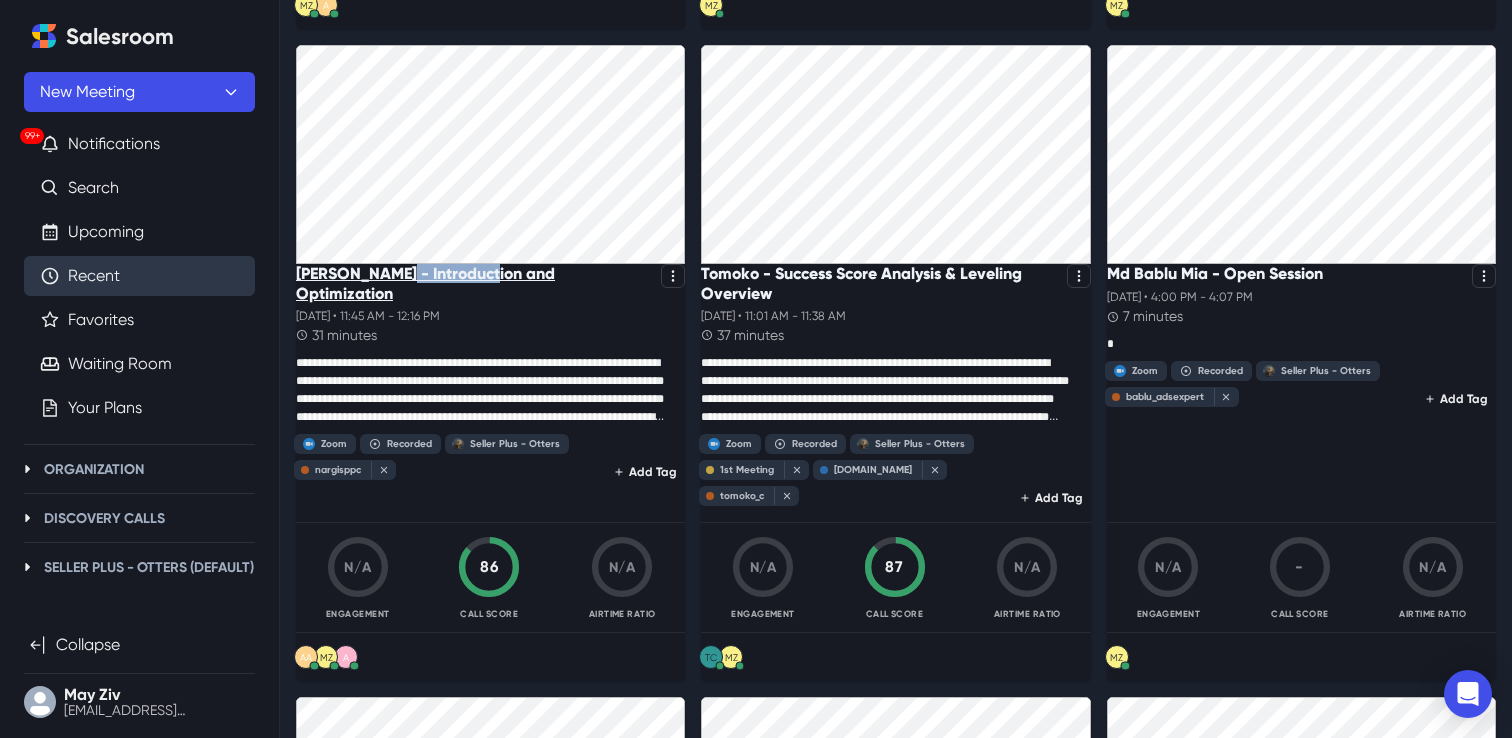 click on "[PERSON_NAME] - Introduction and Optimization" at bounding box center [474, 283] 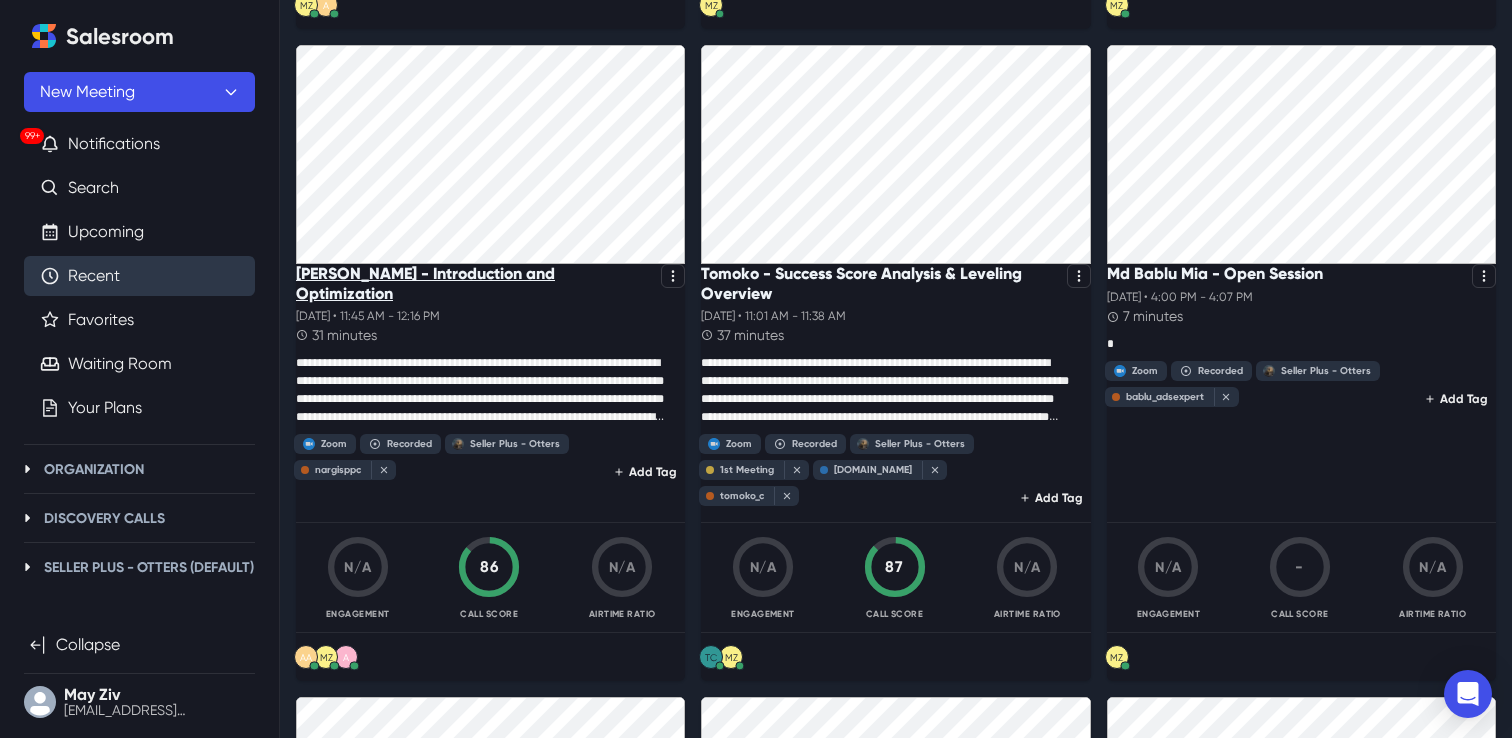 scroll, scrollTop: 0, scrollLeft: 0, axis: both 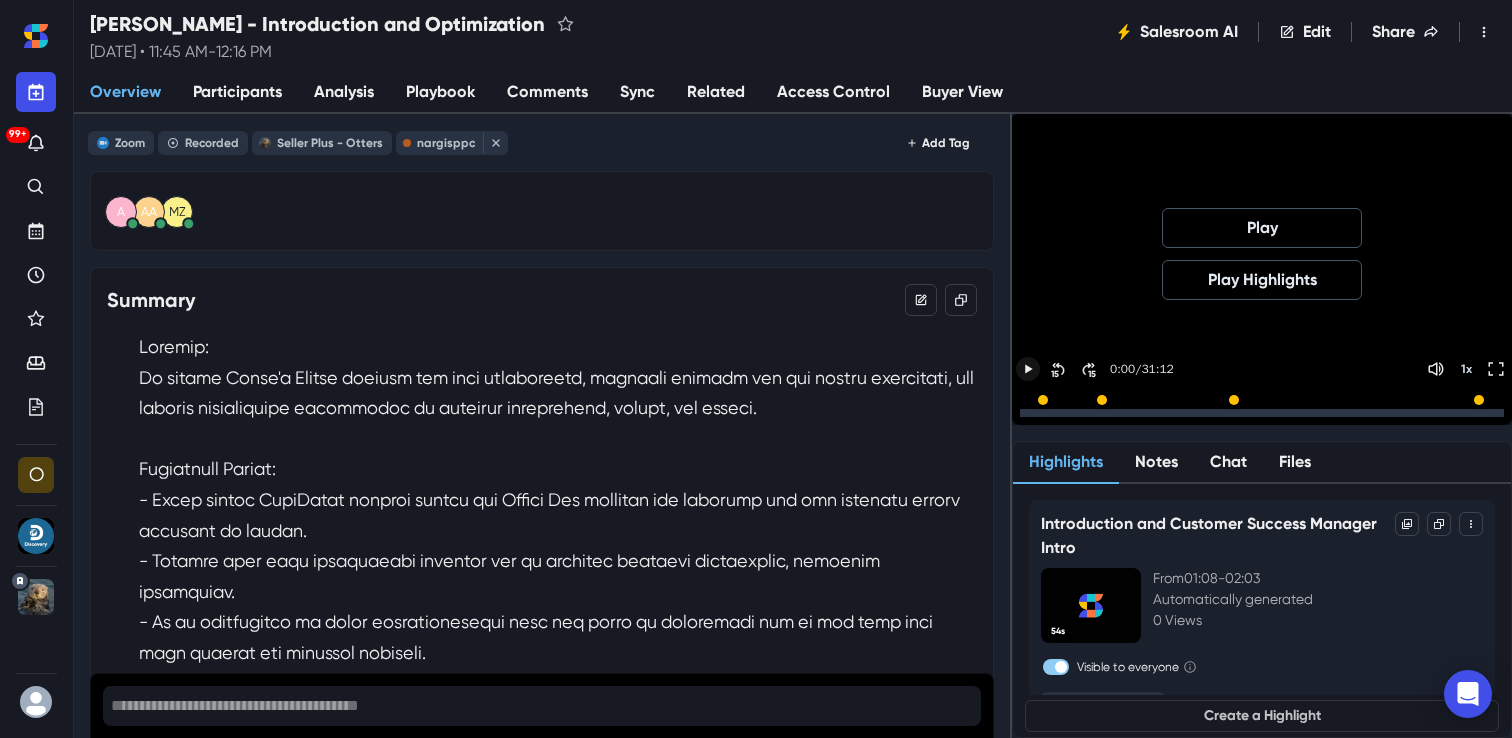 click 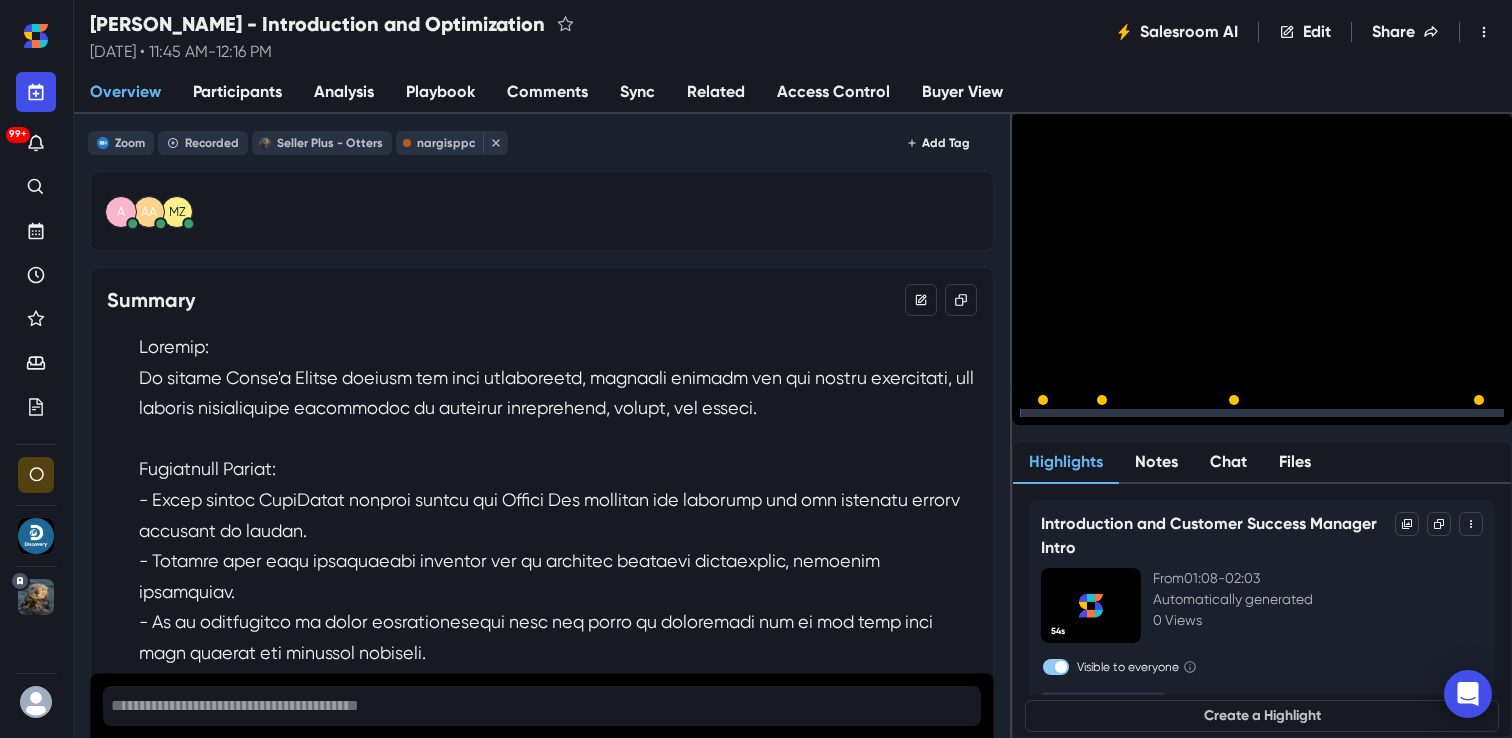 click 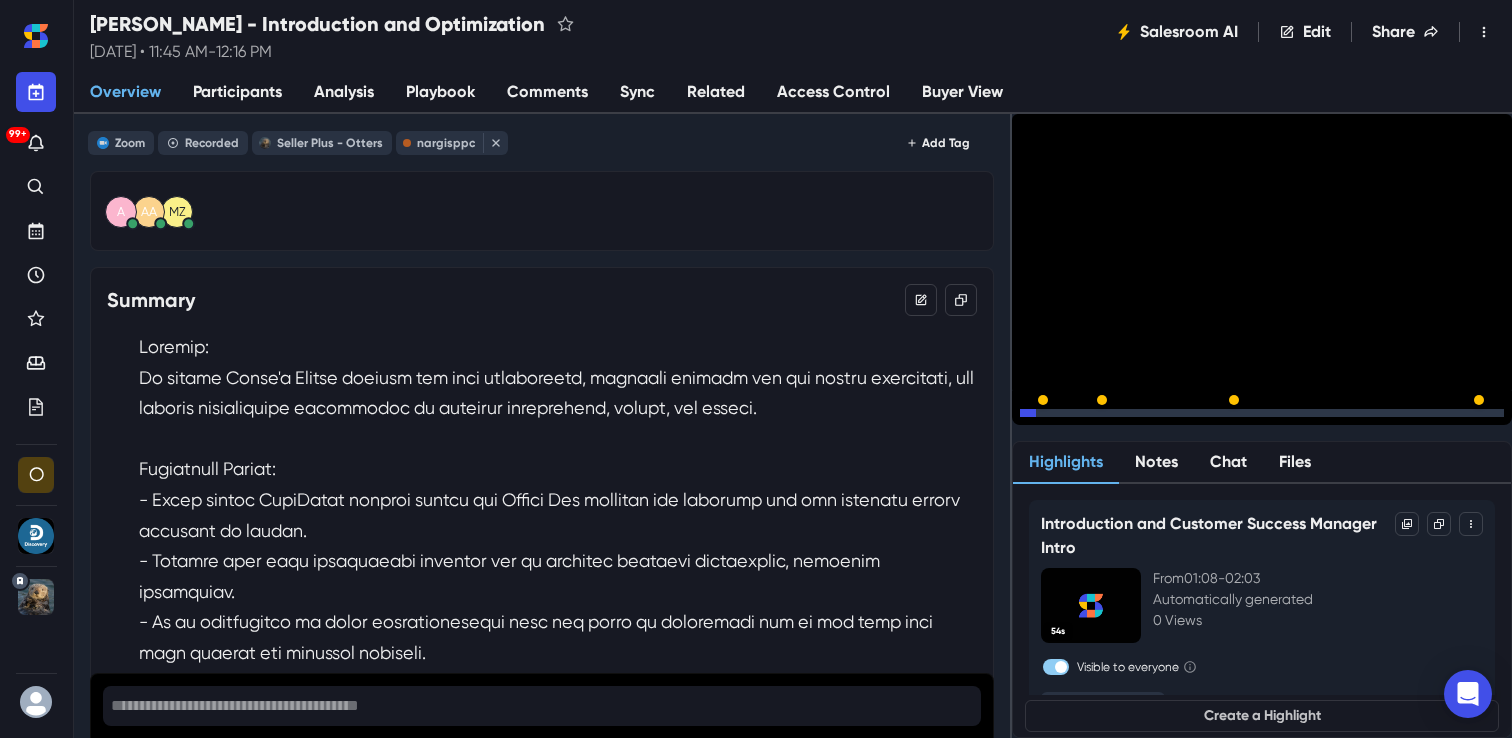 click on "15" at bounding box center [1092, 418] 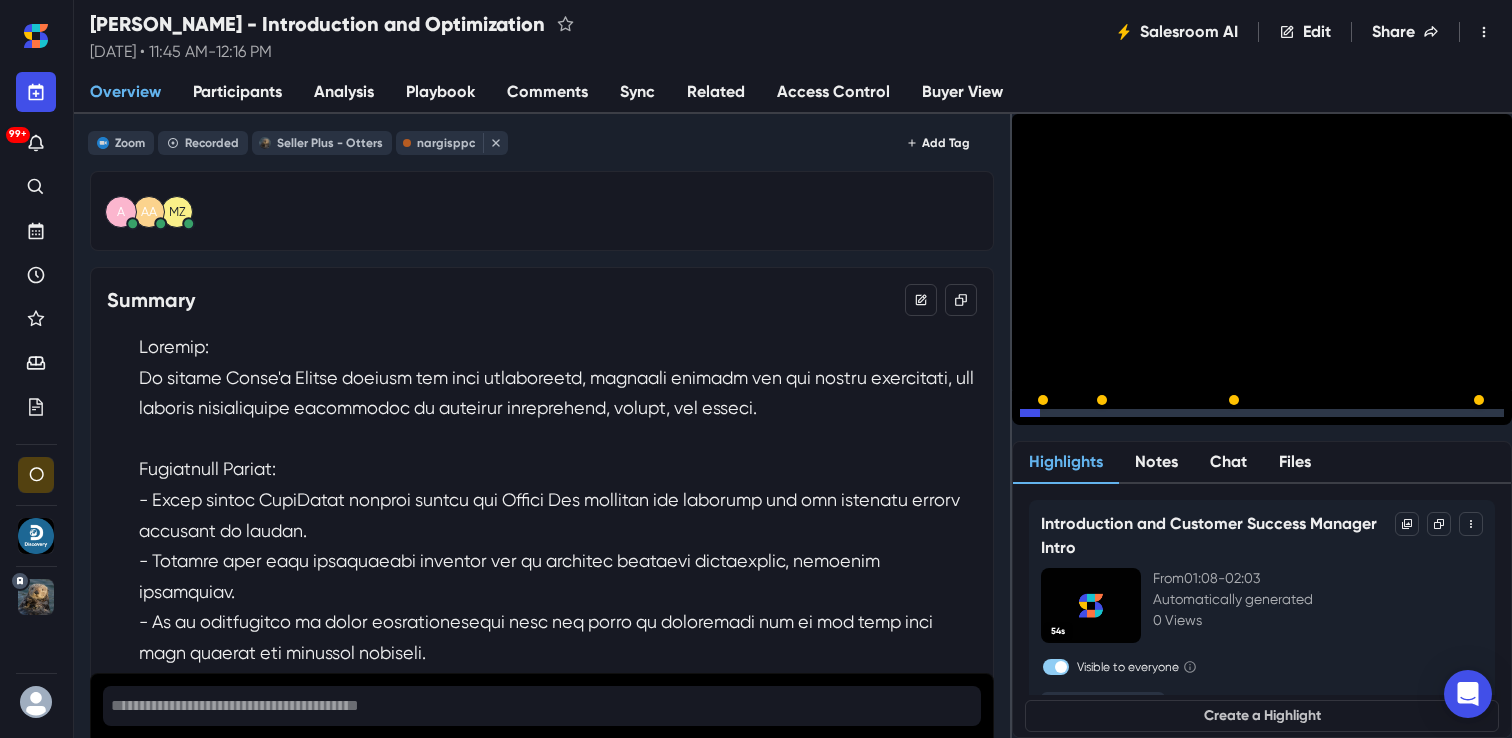 click on "15" at bounding box center [1092, 418] 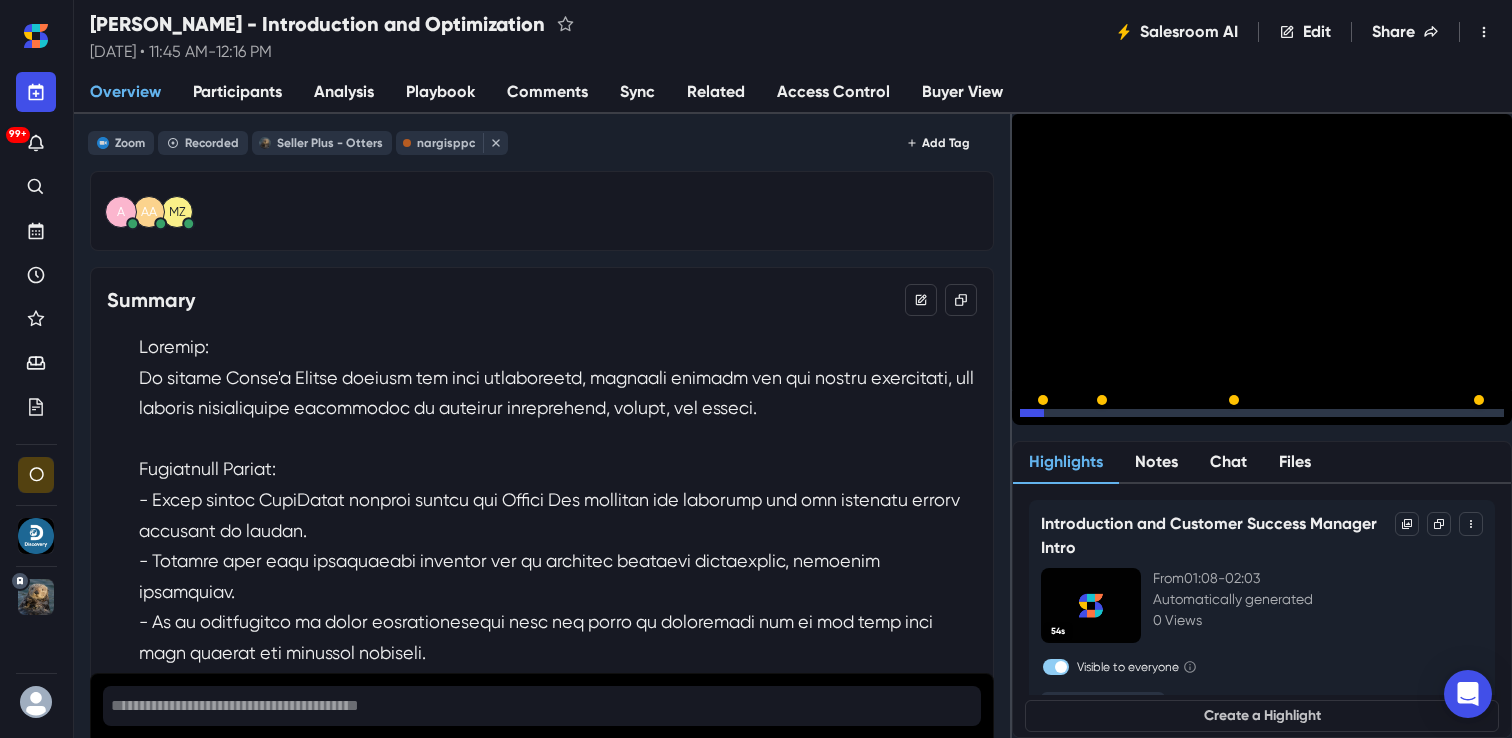click on "15" at bounding box center [1092, 418] 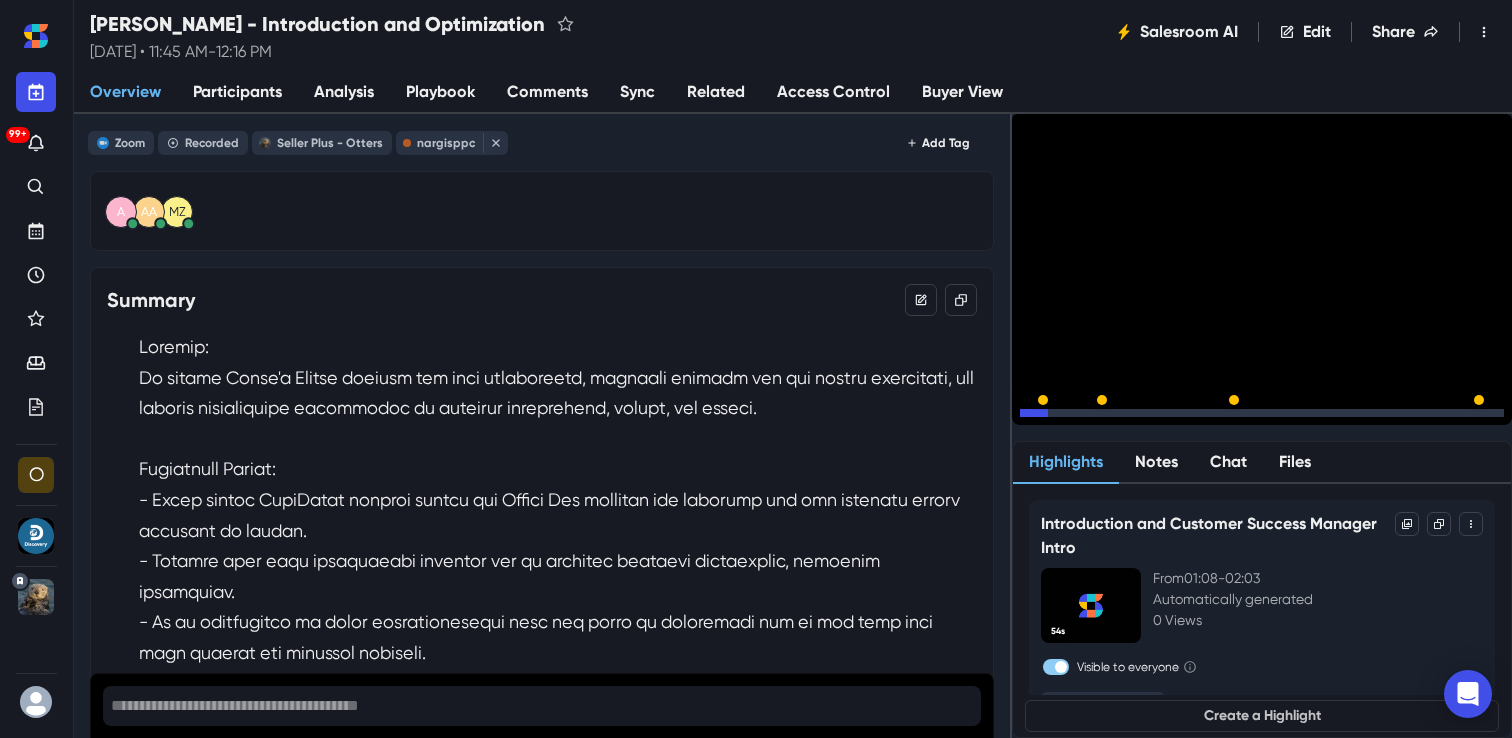 click on "15" at bounding box center [1092, 418] 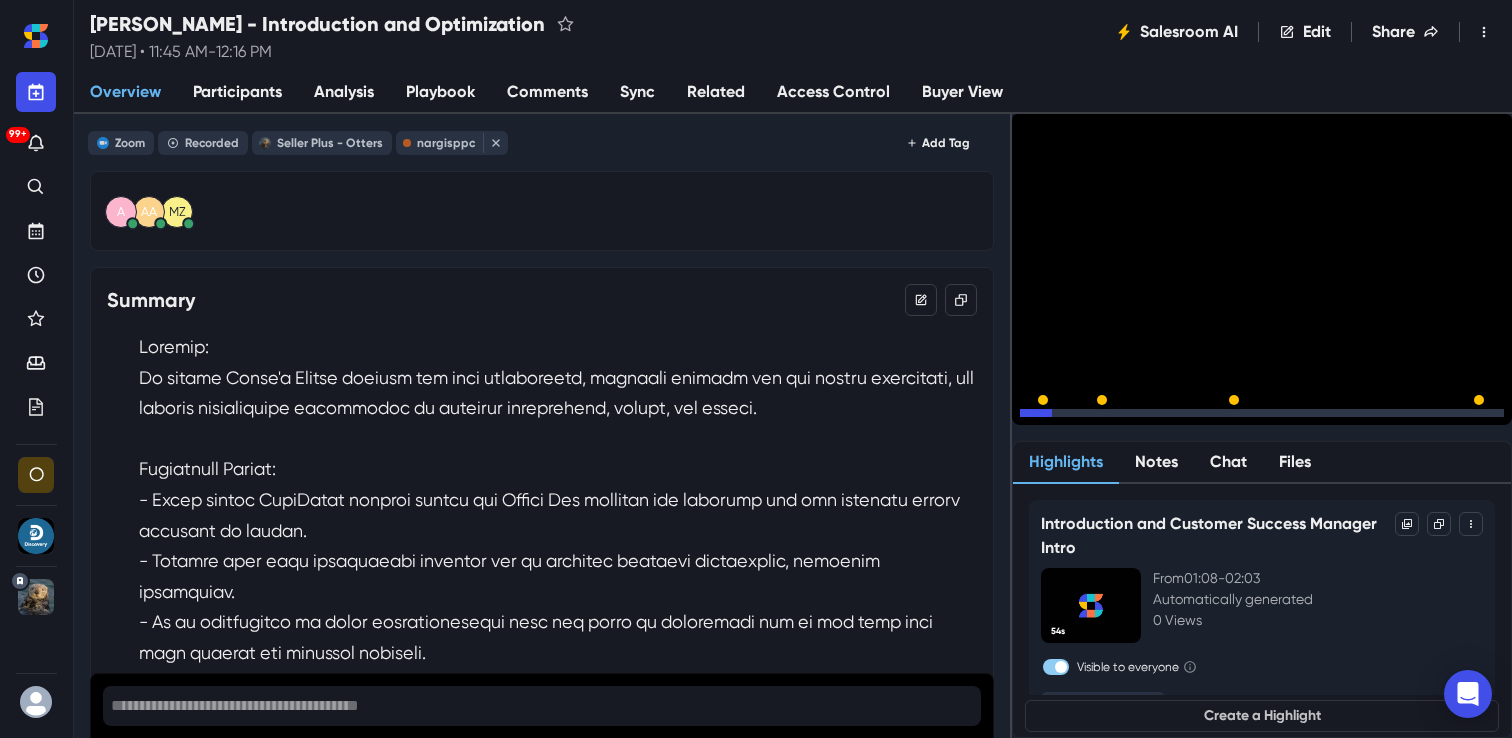click on "15" at bounding box center [1092, 418] 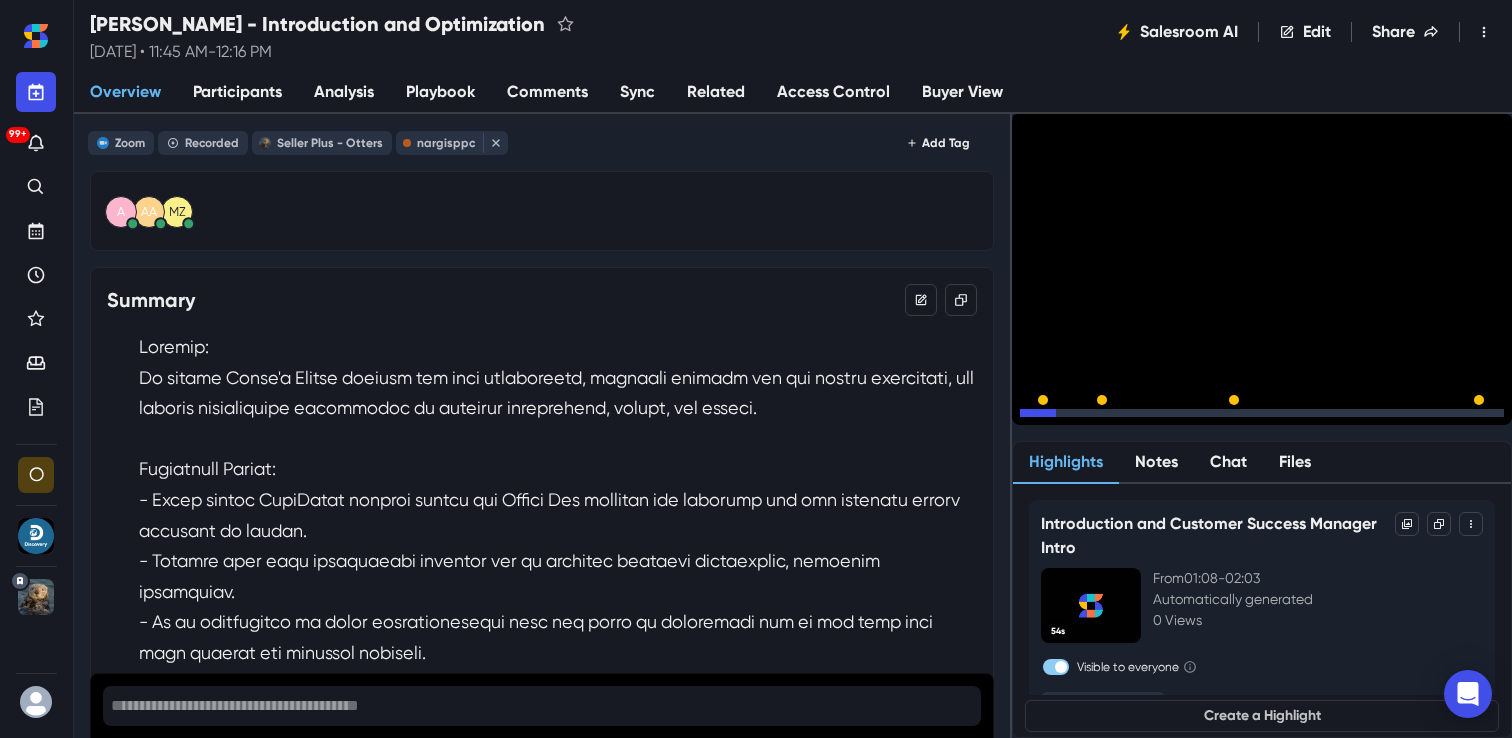 click on "15" at bounding box center [1092, 418] 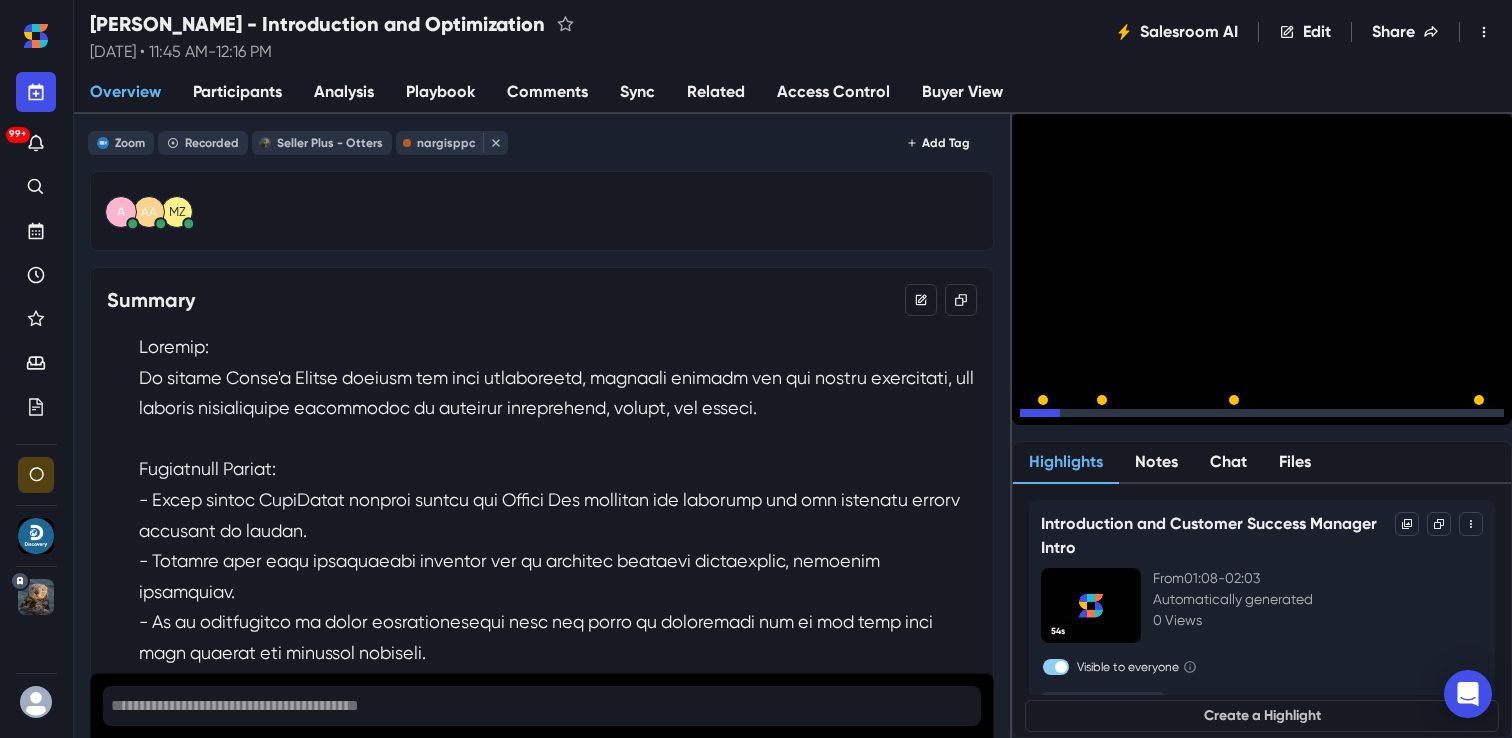 click on "15" at bounding box center [1092, 418] 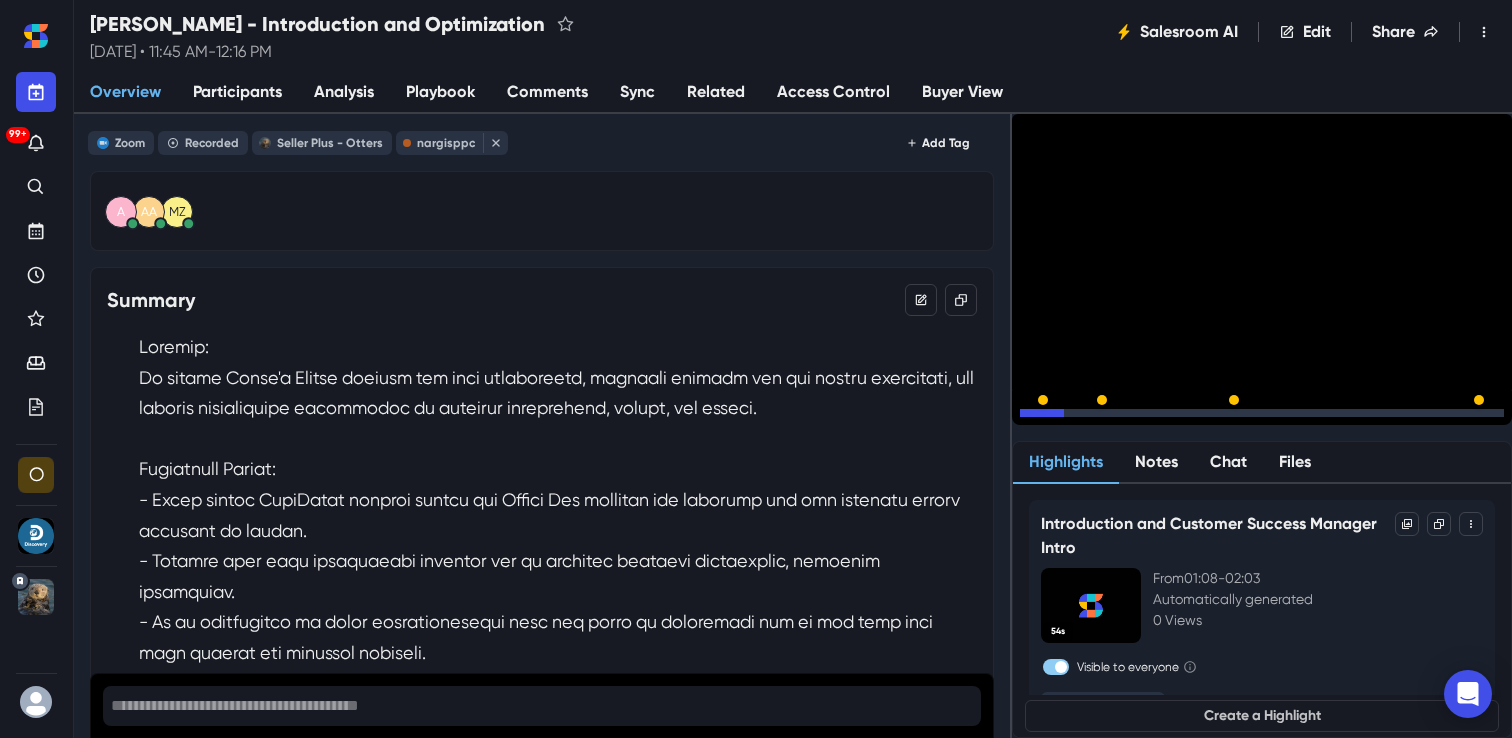 click on "15" at bounding box center [1092, 418] 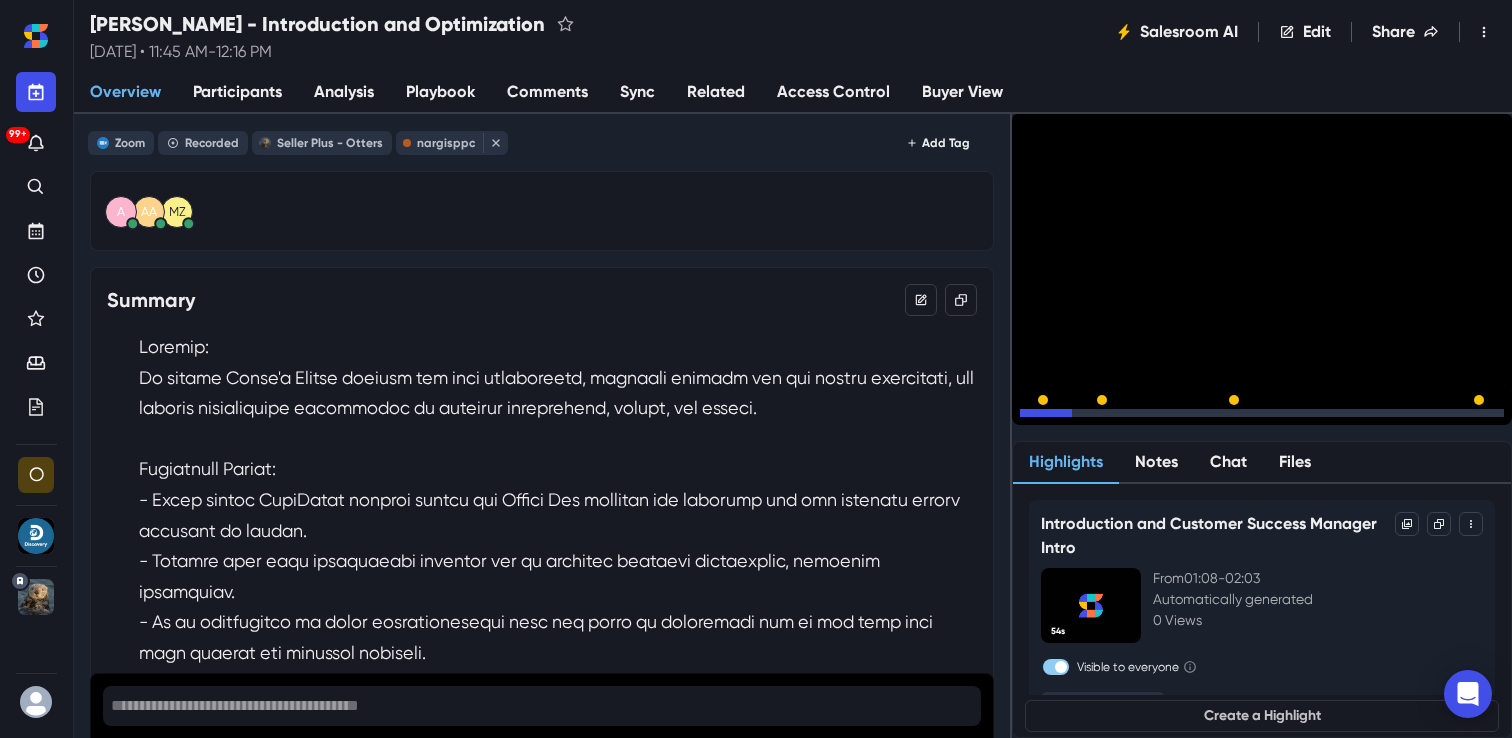 click on "15" at bounding box center (1092, 418) 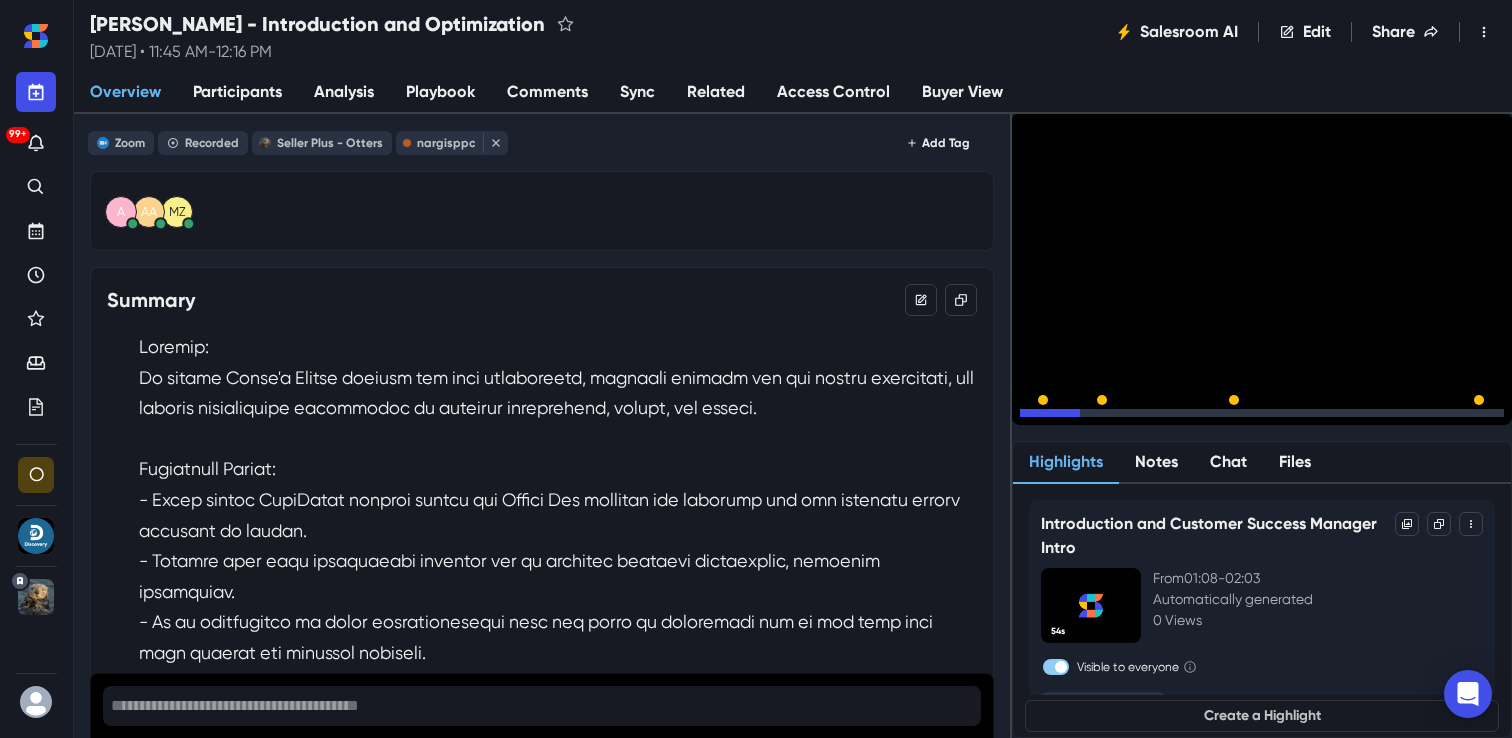 click on "15" at bounding box center [1092, 418] 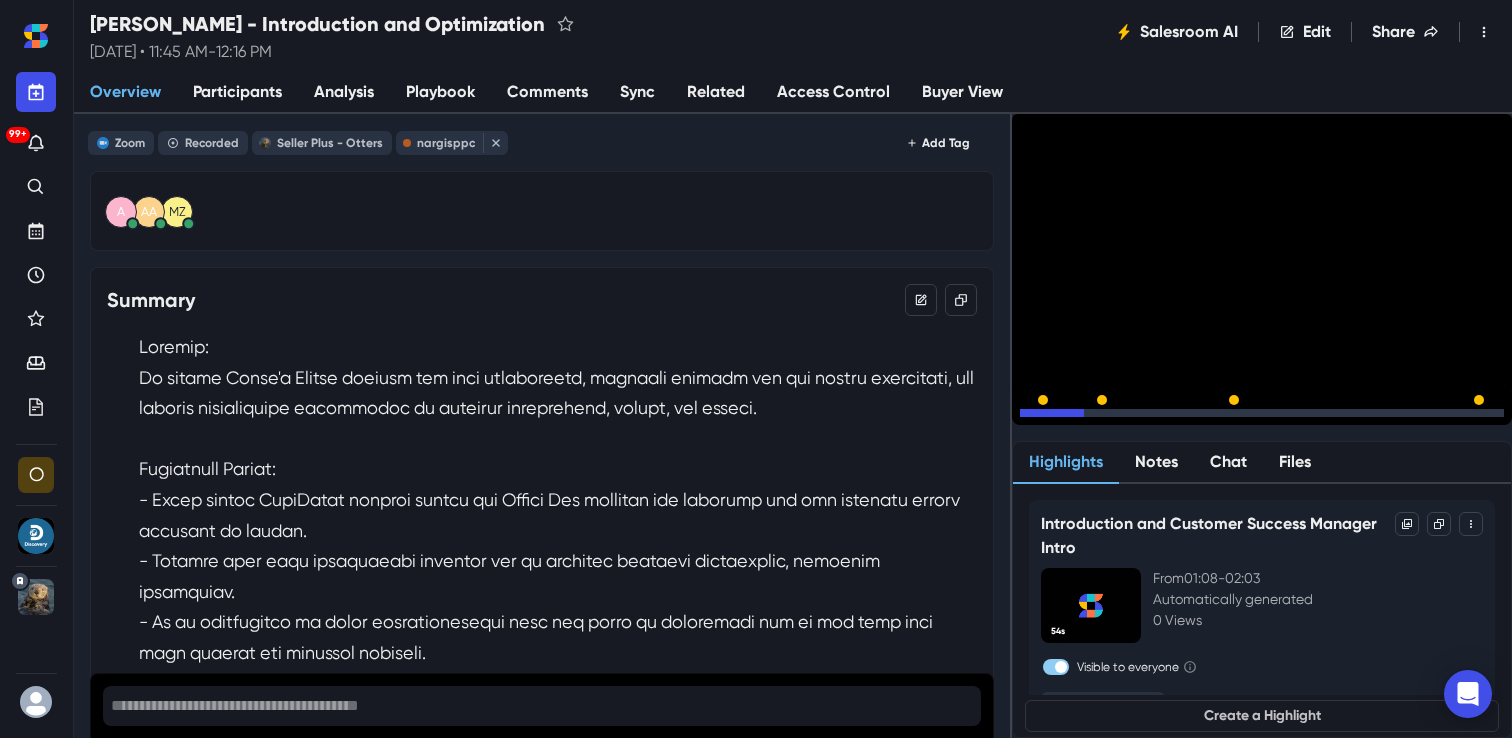click on "15" at bounding box center (1092, 418) 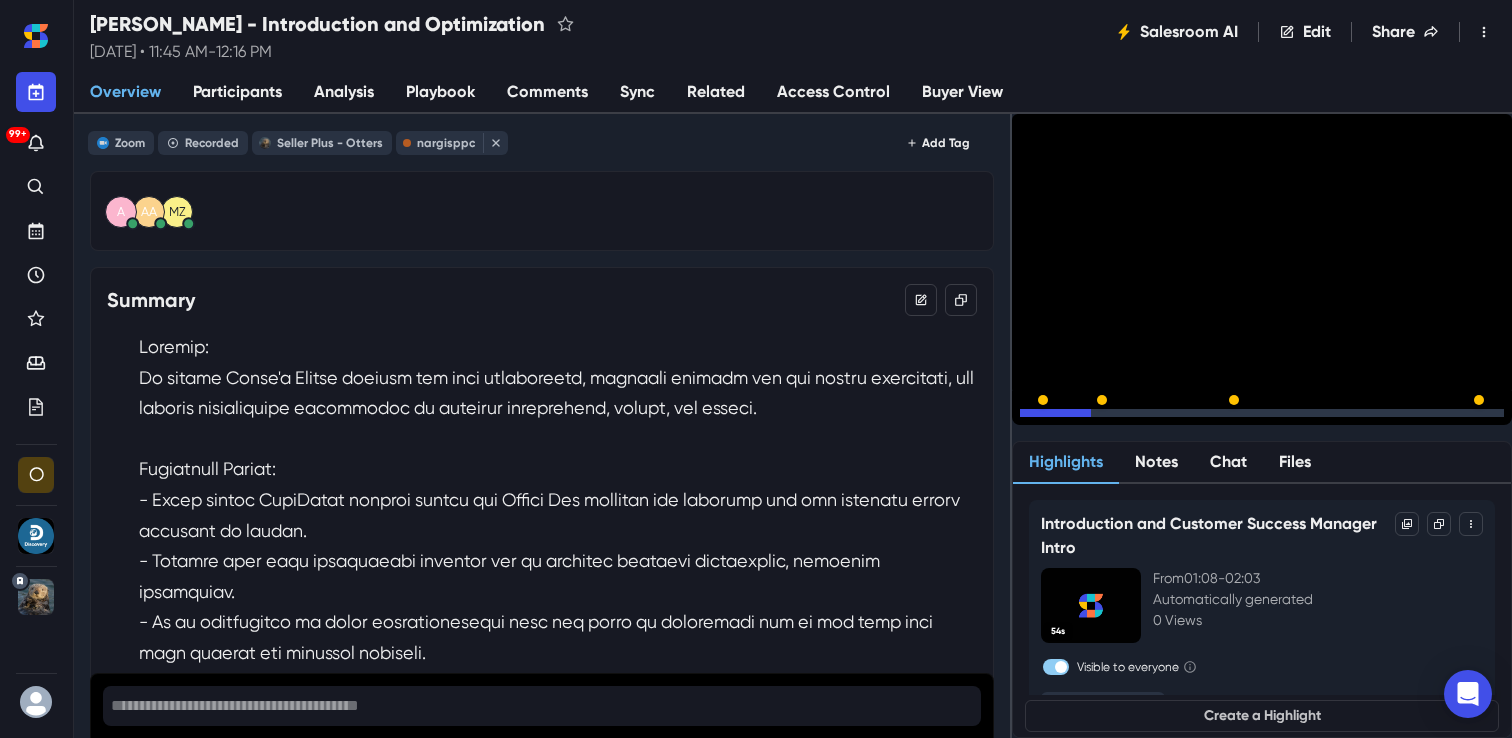 click on "15" at bounding box center [1092, 418] 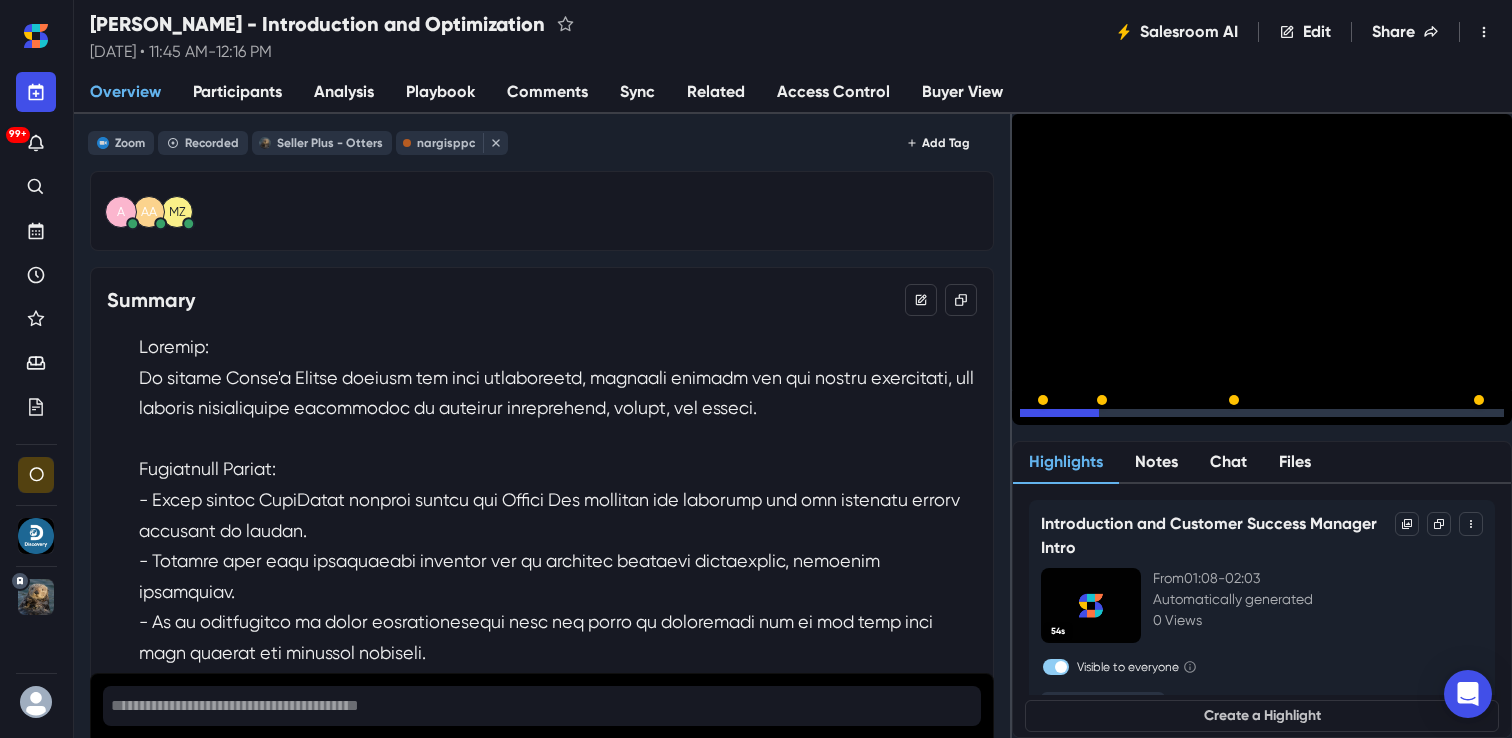 click on "15" at bounding box center [1092, 418] 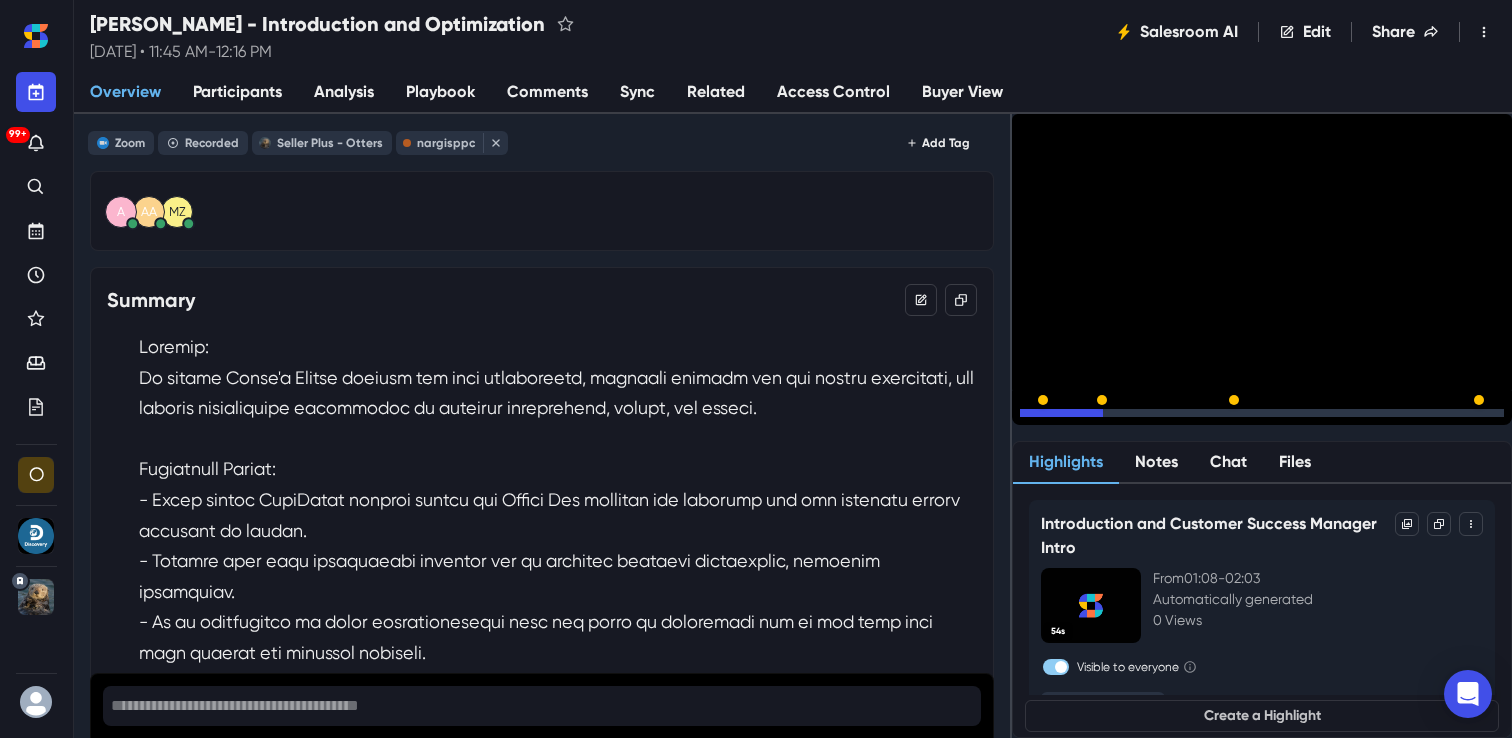 click on "15" at bounding box center [1092, 418] 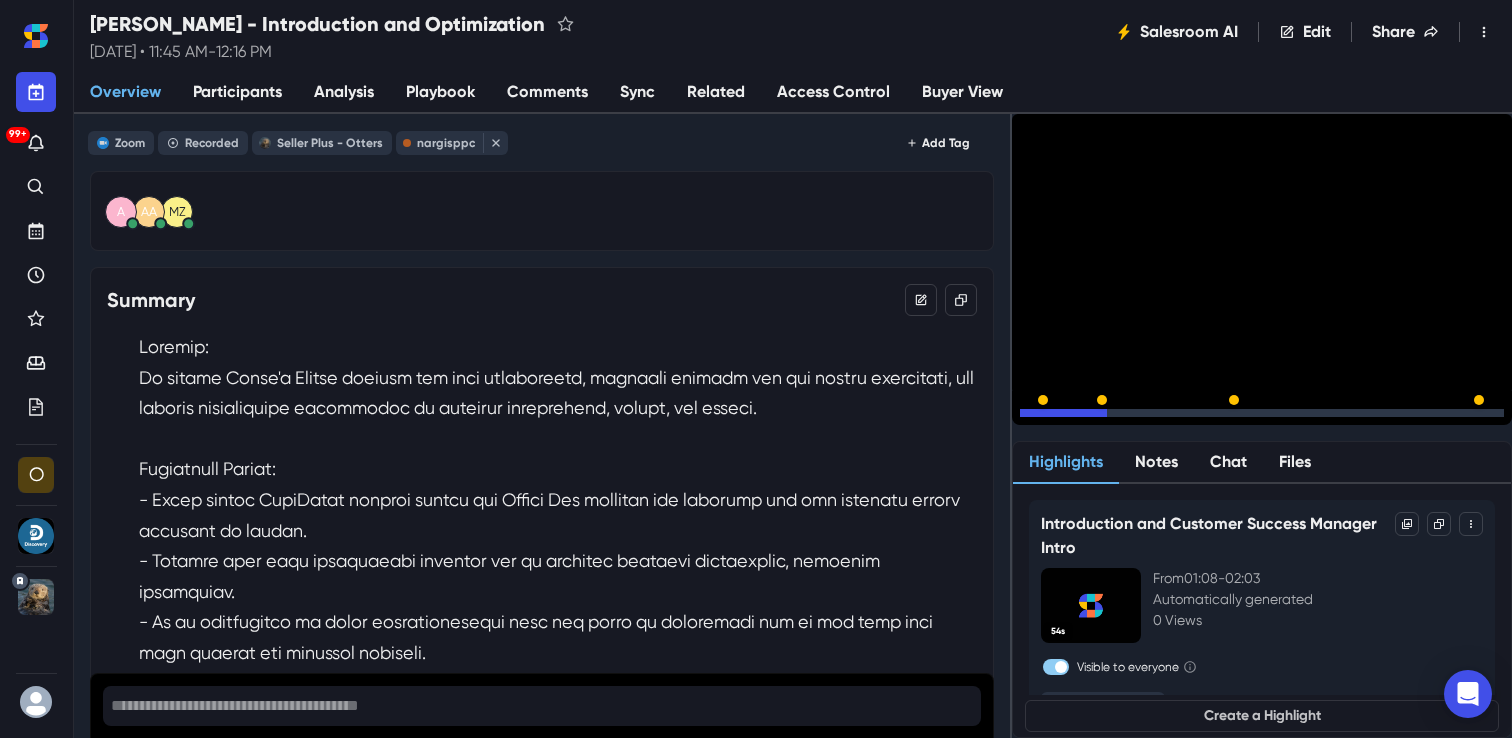 click on "15" at bounding box center (1092, 418) 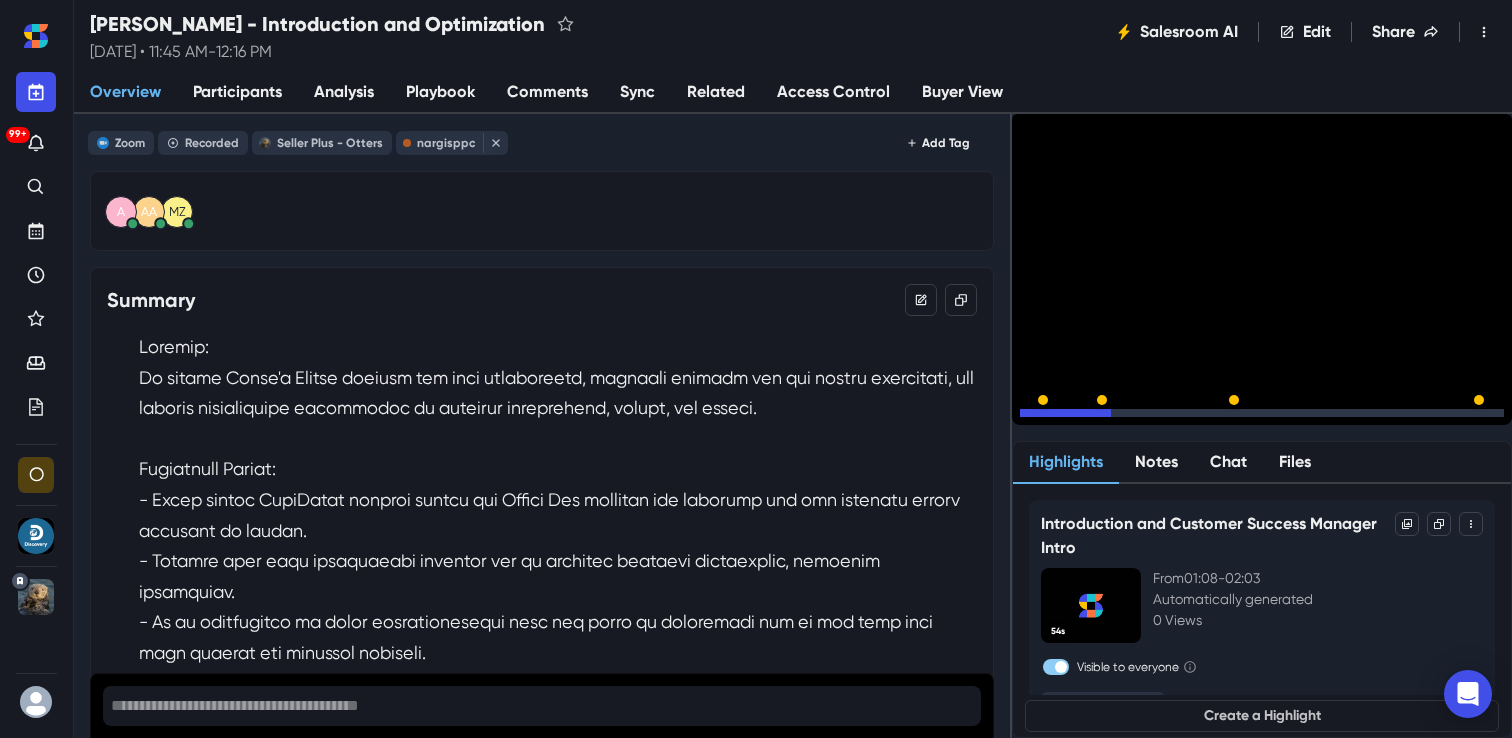 click on "15" at bounding box center (1092, 418) 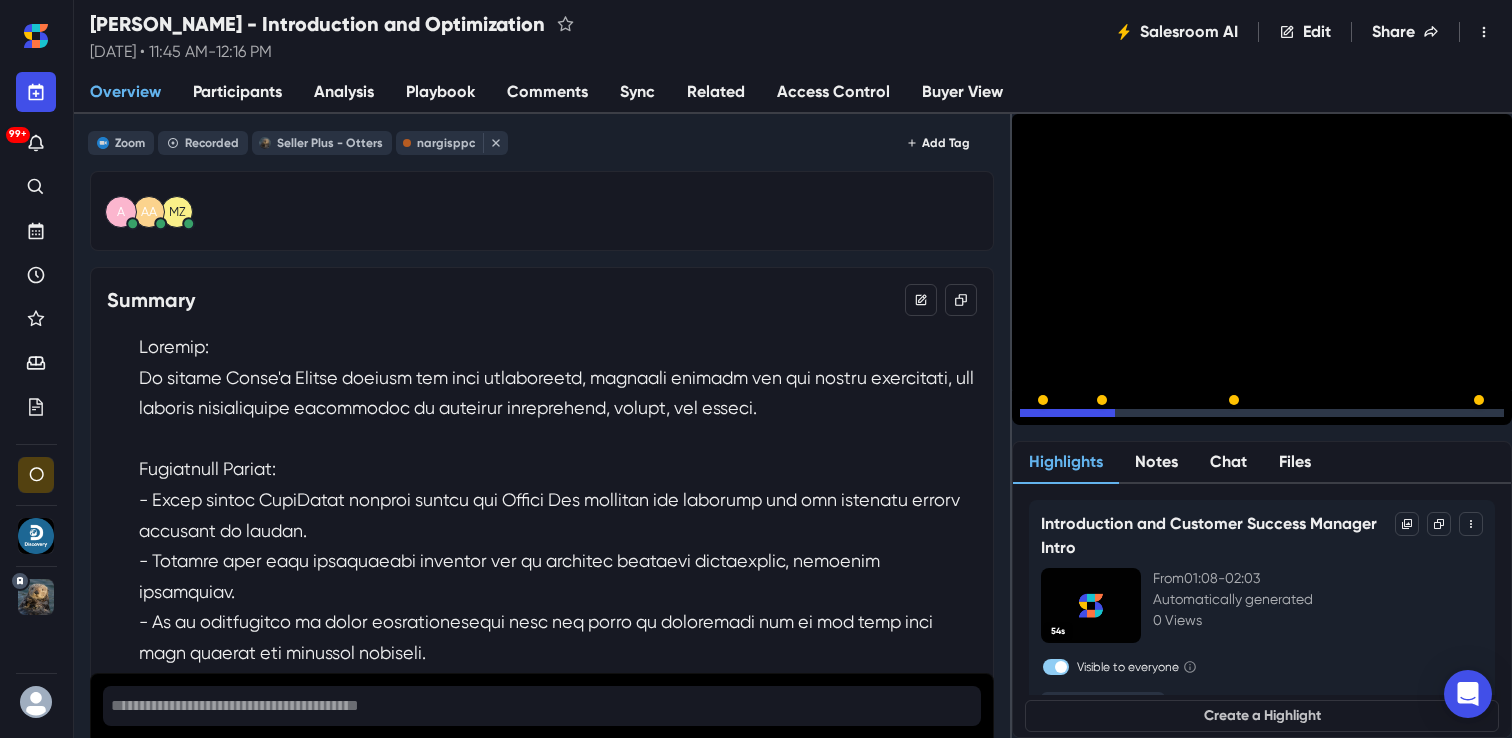 click on "15" at bounding box center (1092, 418) 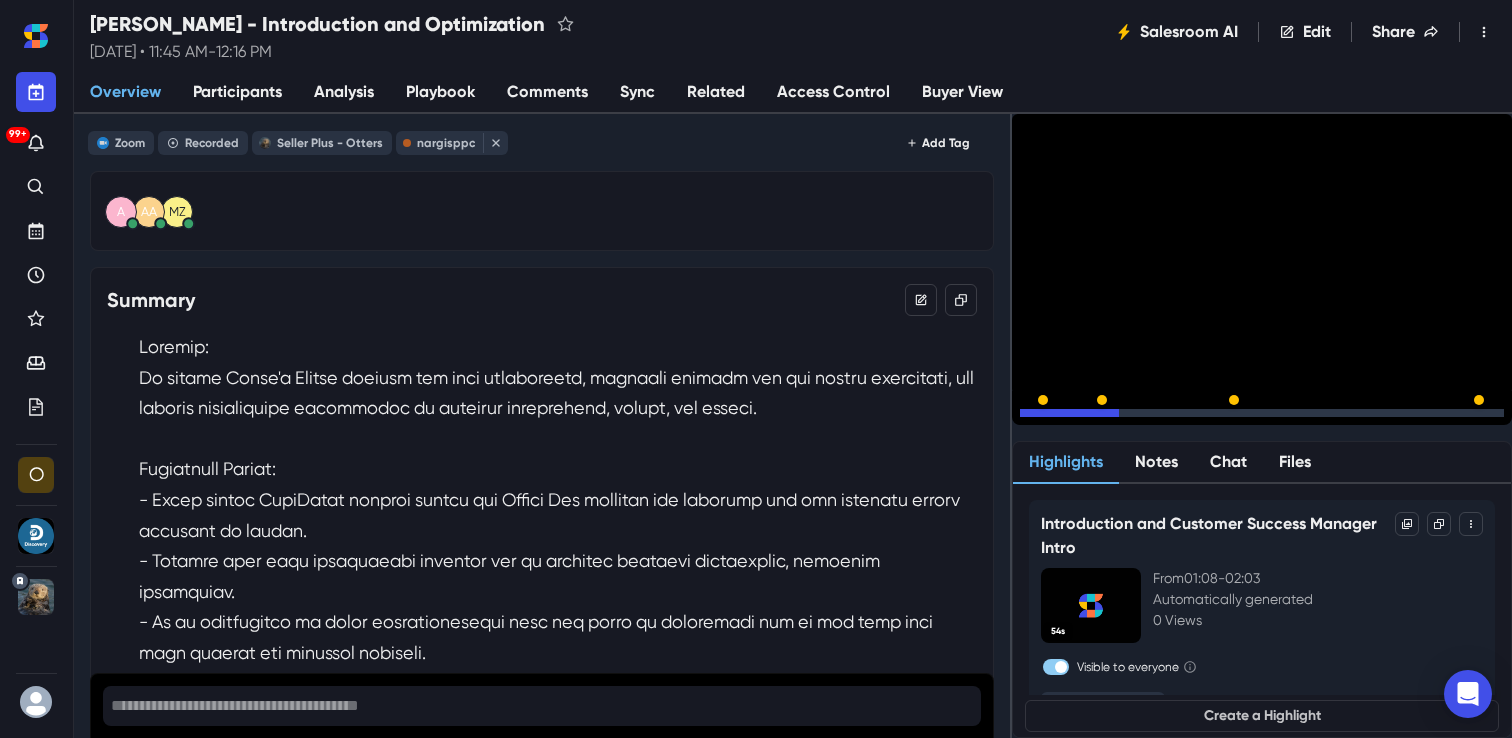 click on "15" at bounding box center (1092, 418) 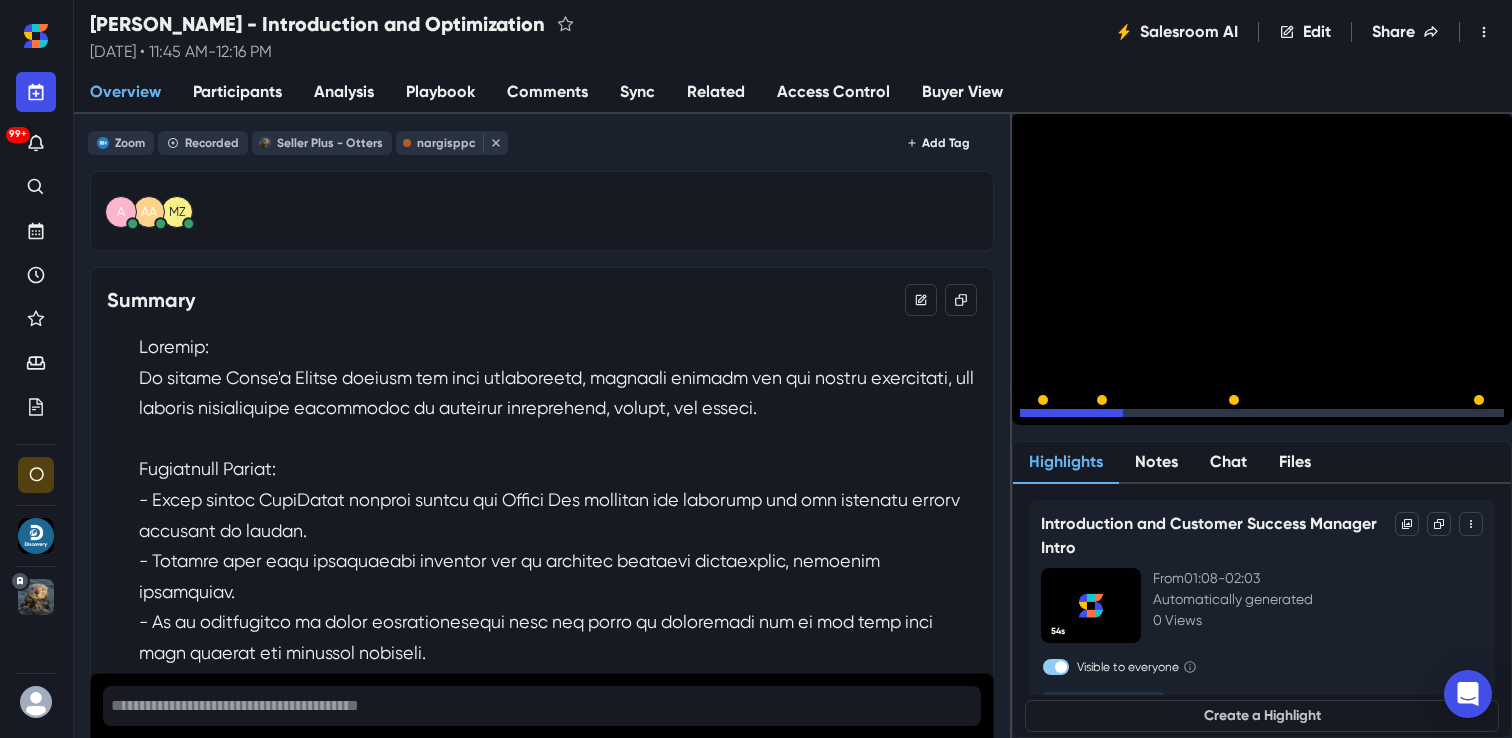 click on "15" at bounding box center [1092, 418] 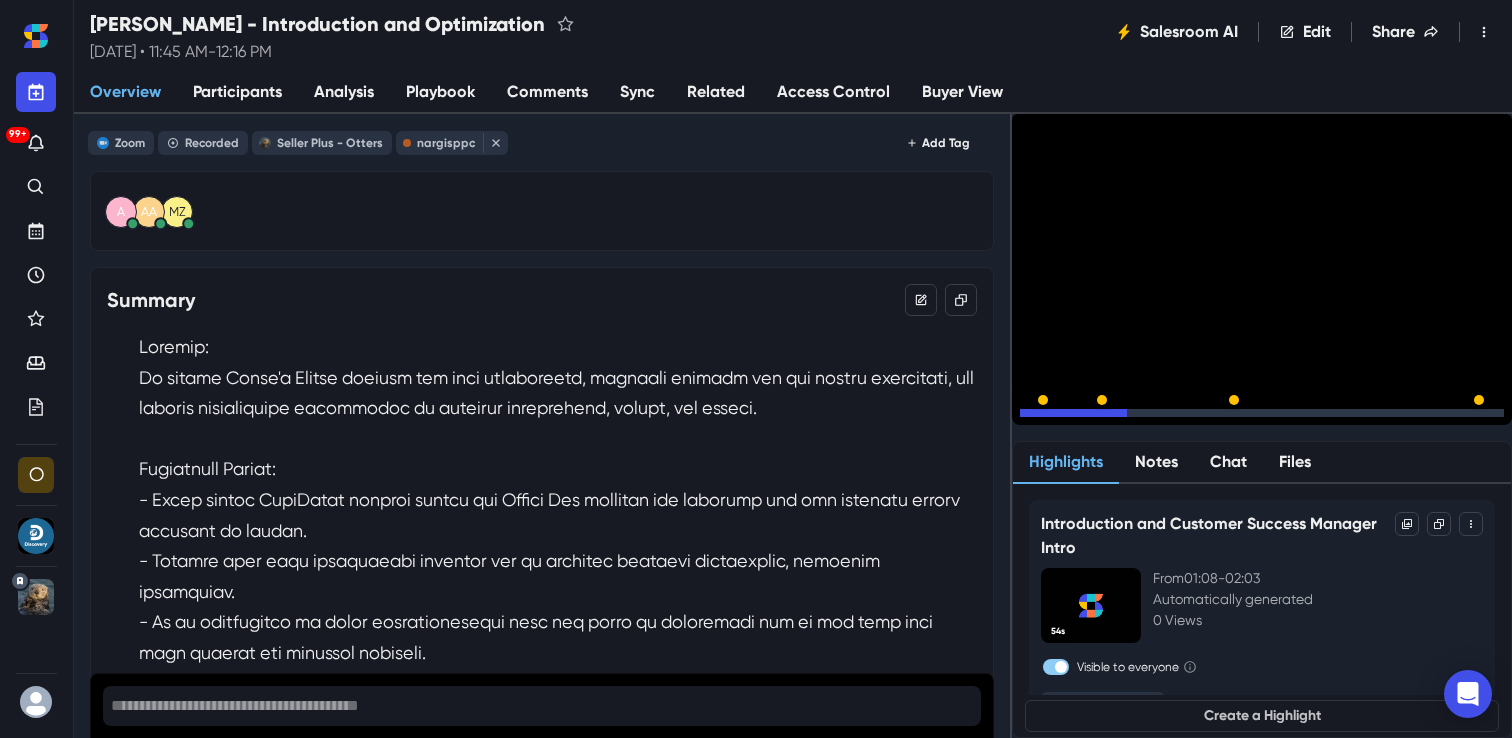 click on "15" at bounding box center (1092, 418) 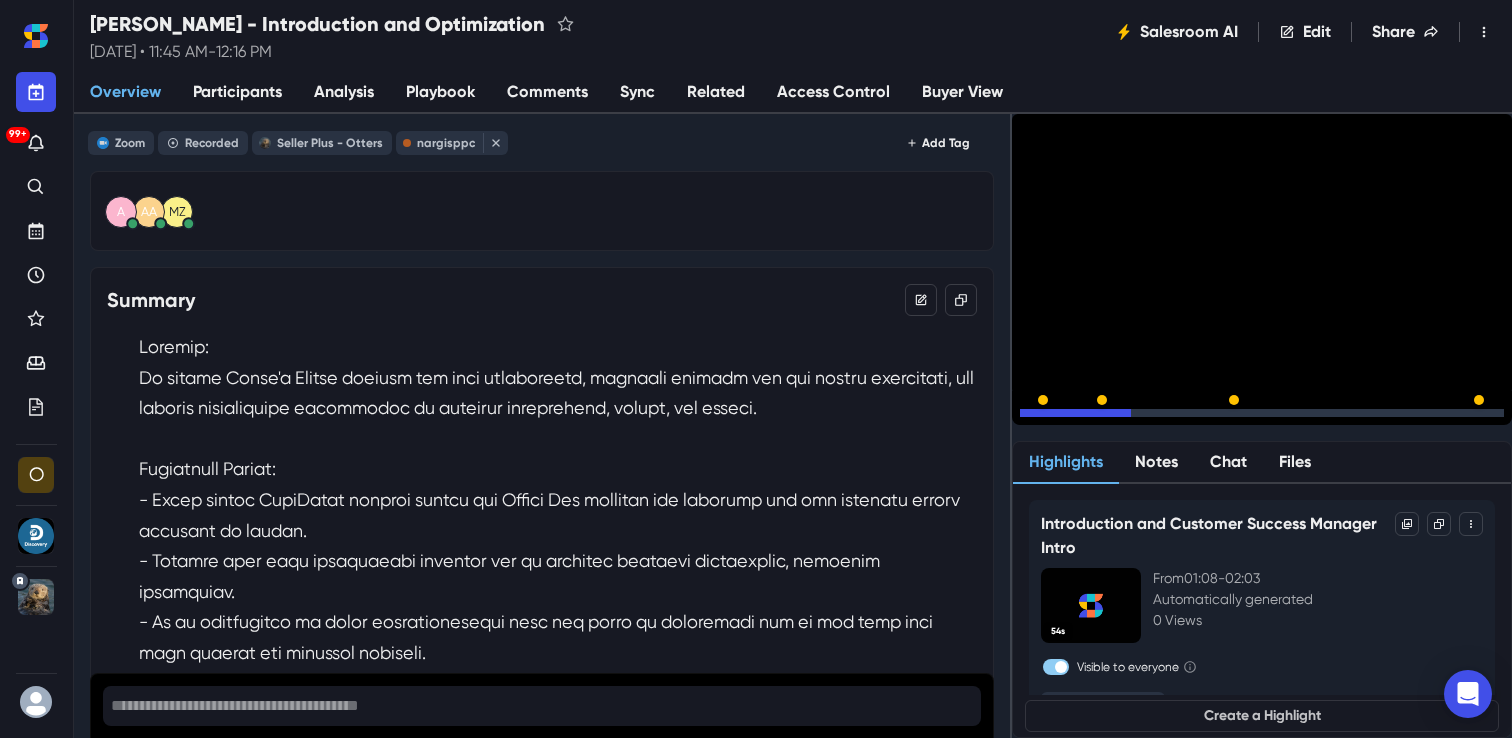 click on "15" at bounding box center (1092, 418) 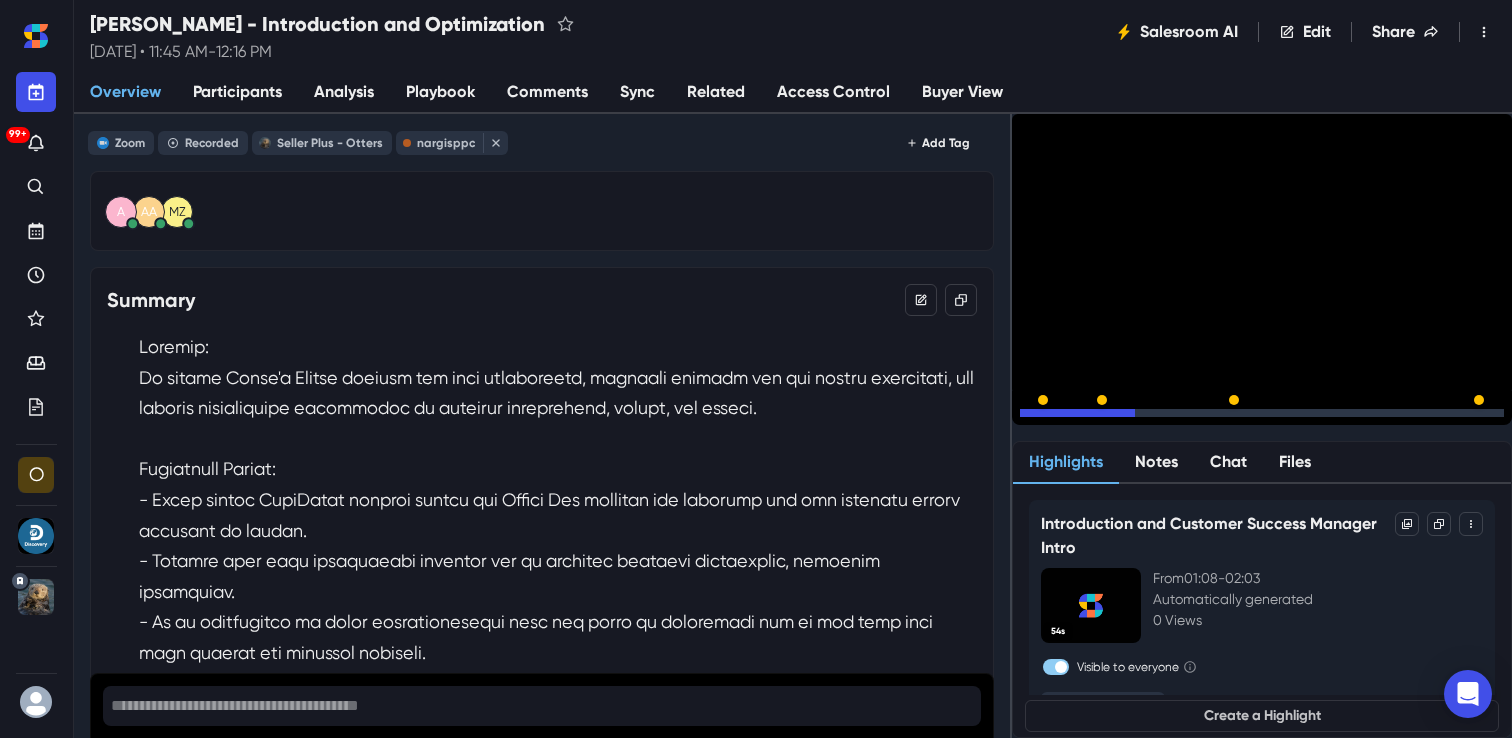 click on "15" at bounding box center (1092, 418) 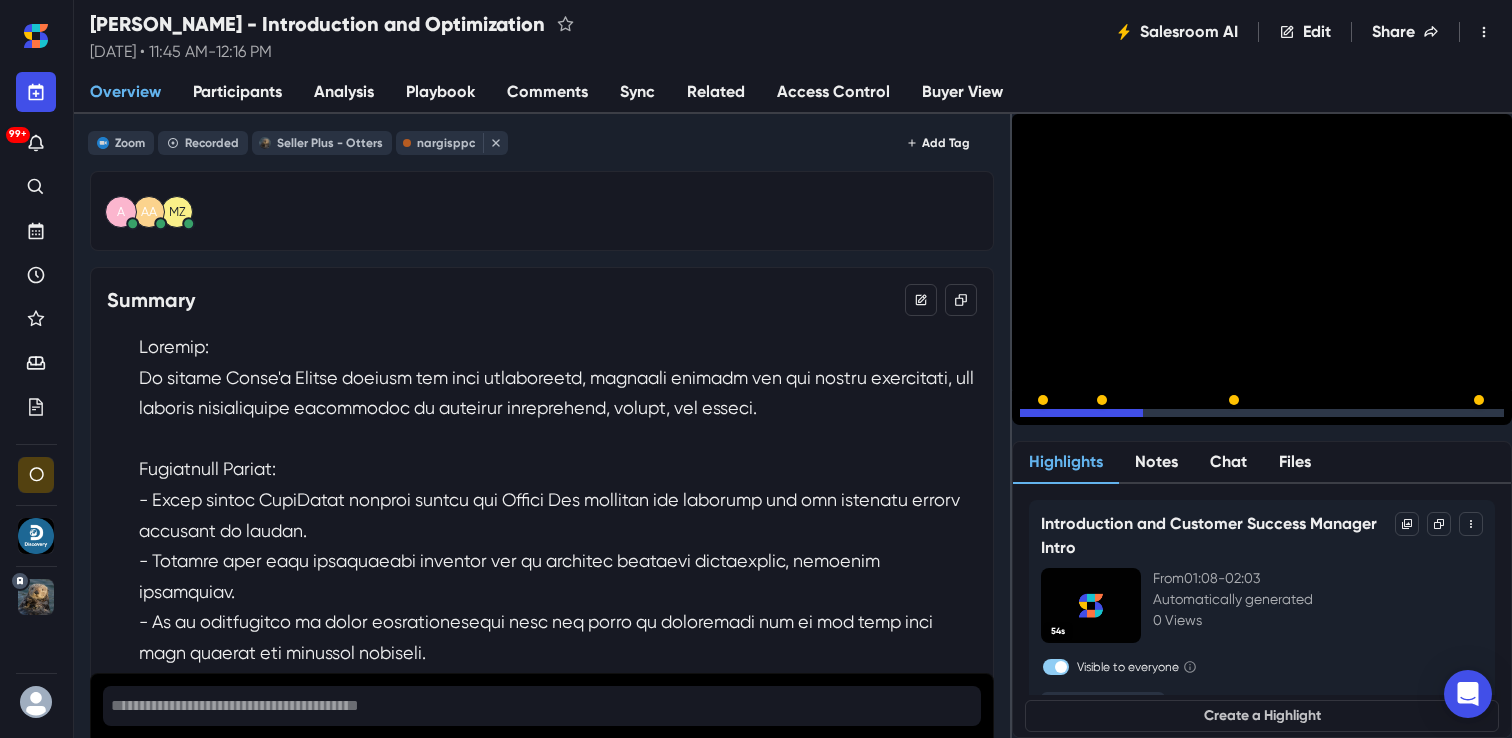click 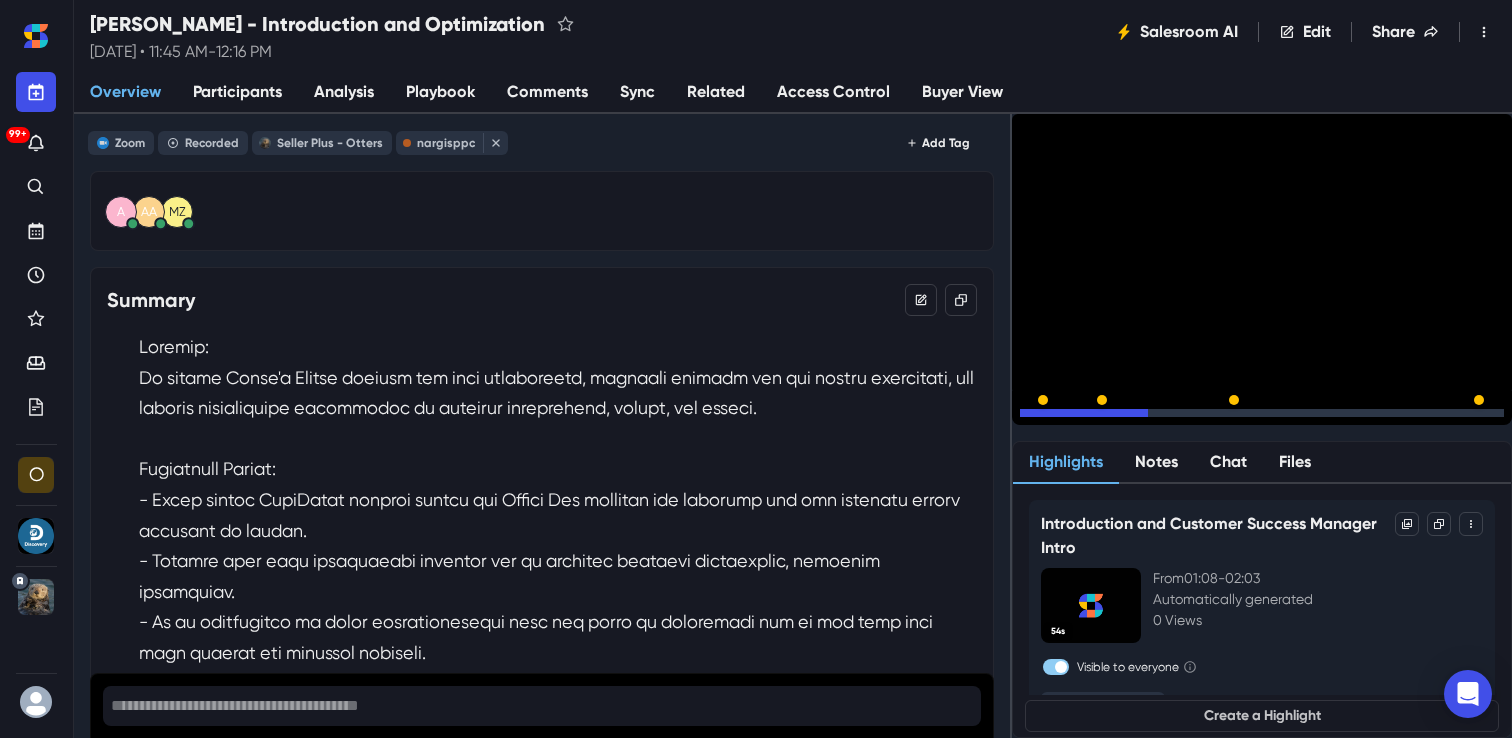 click 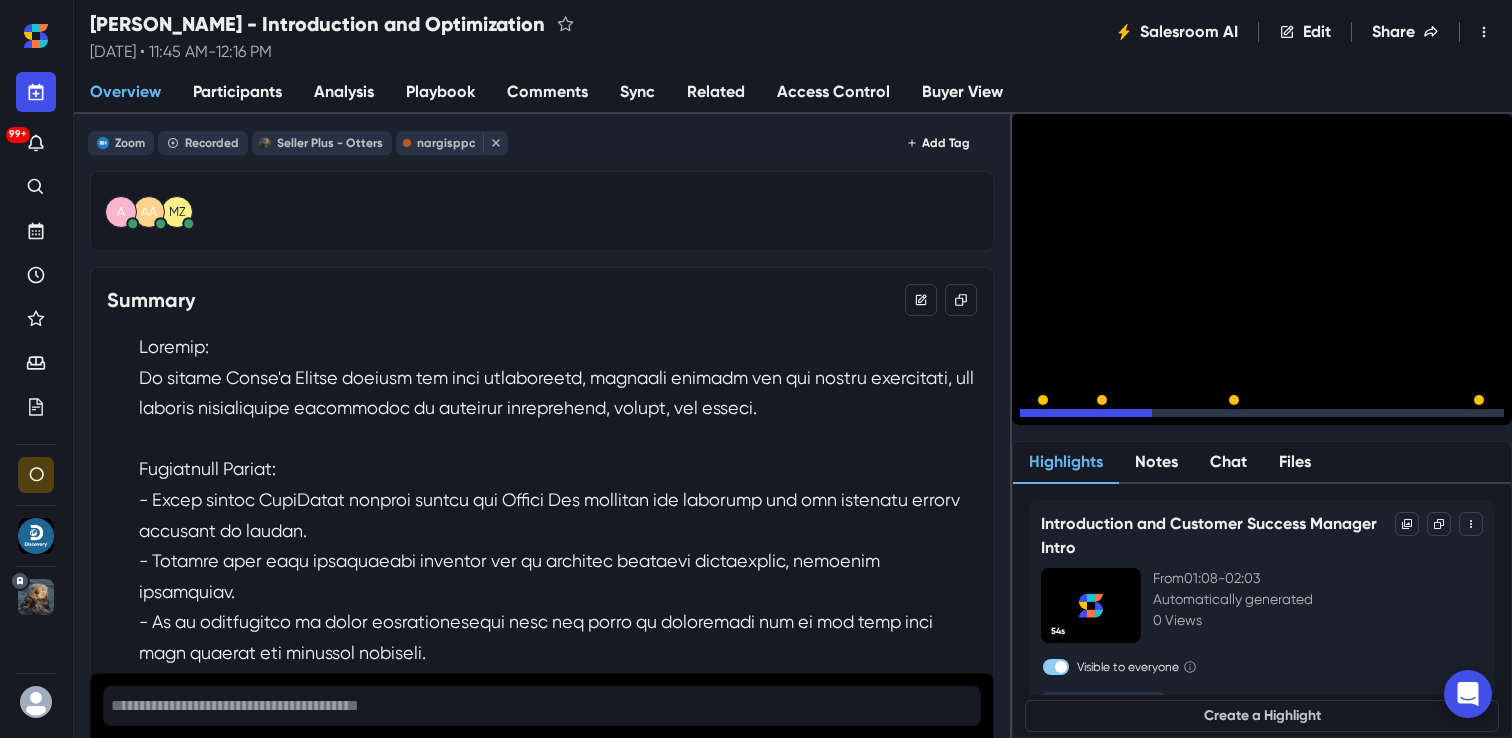 click 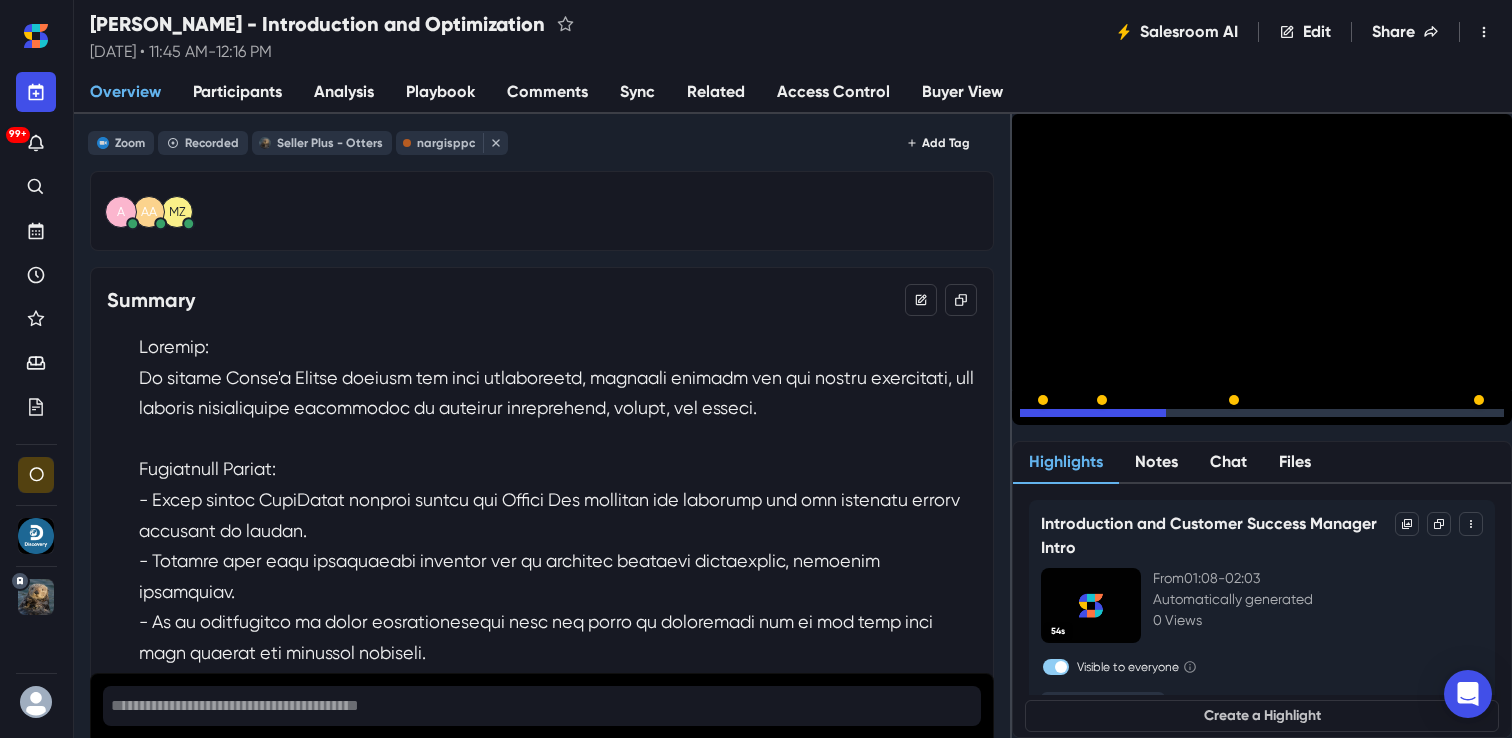 click 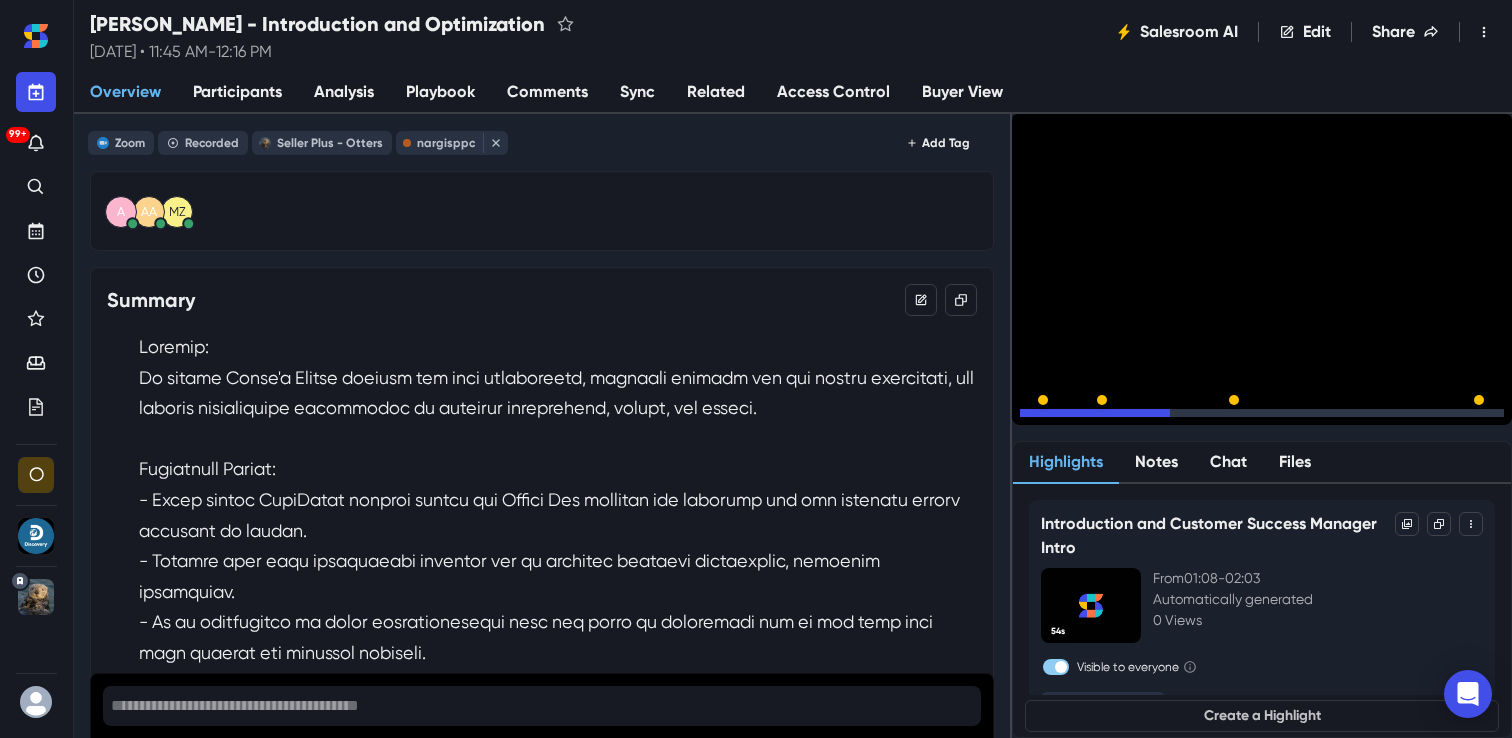 click 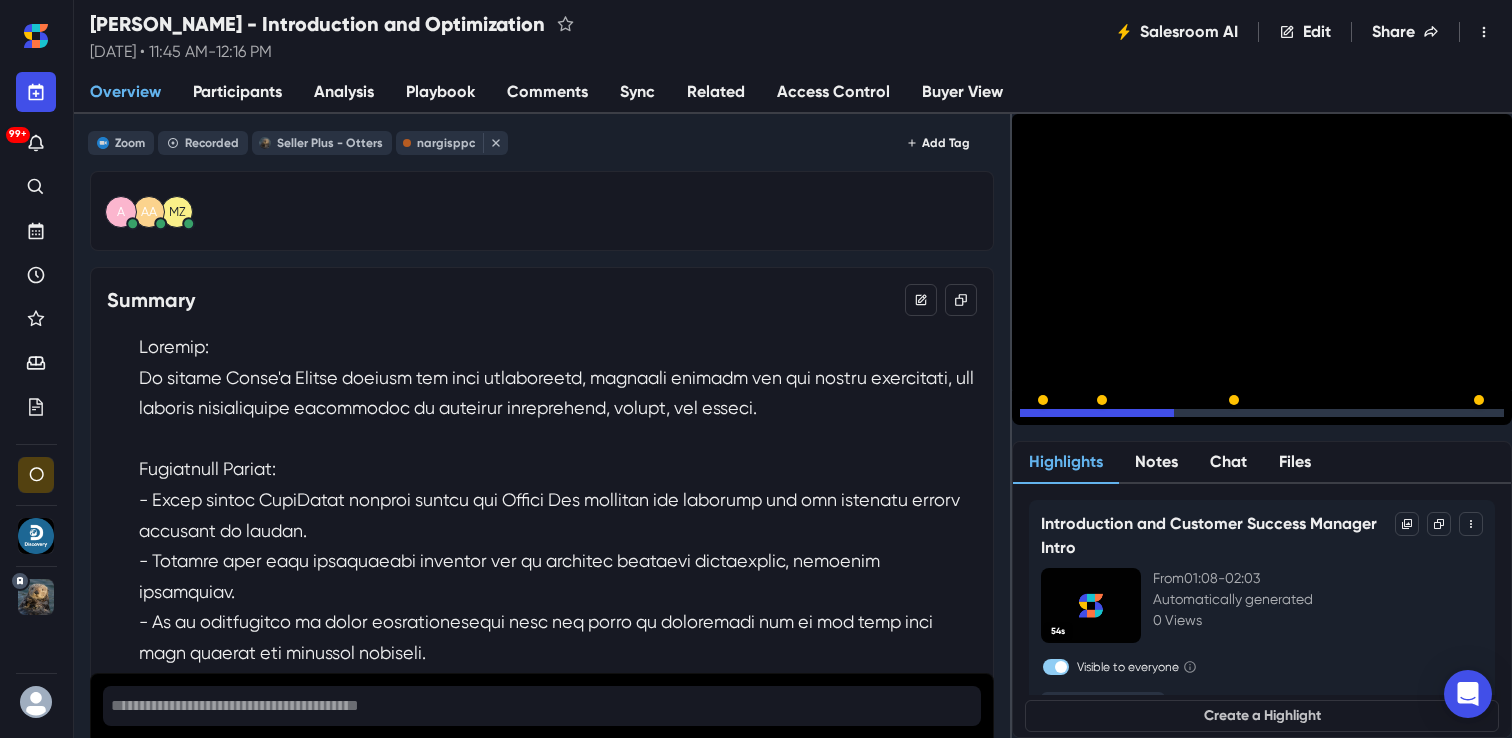 click 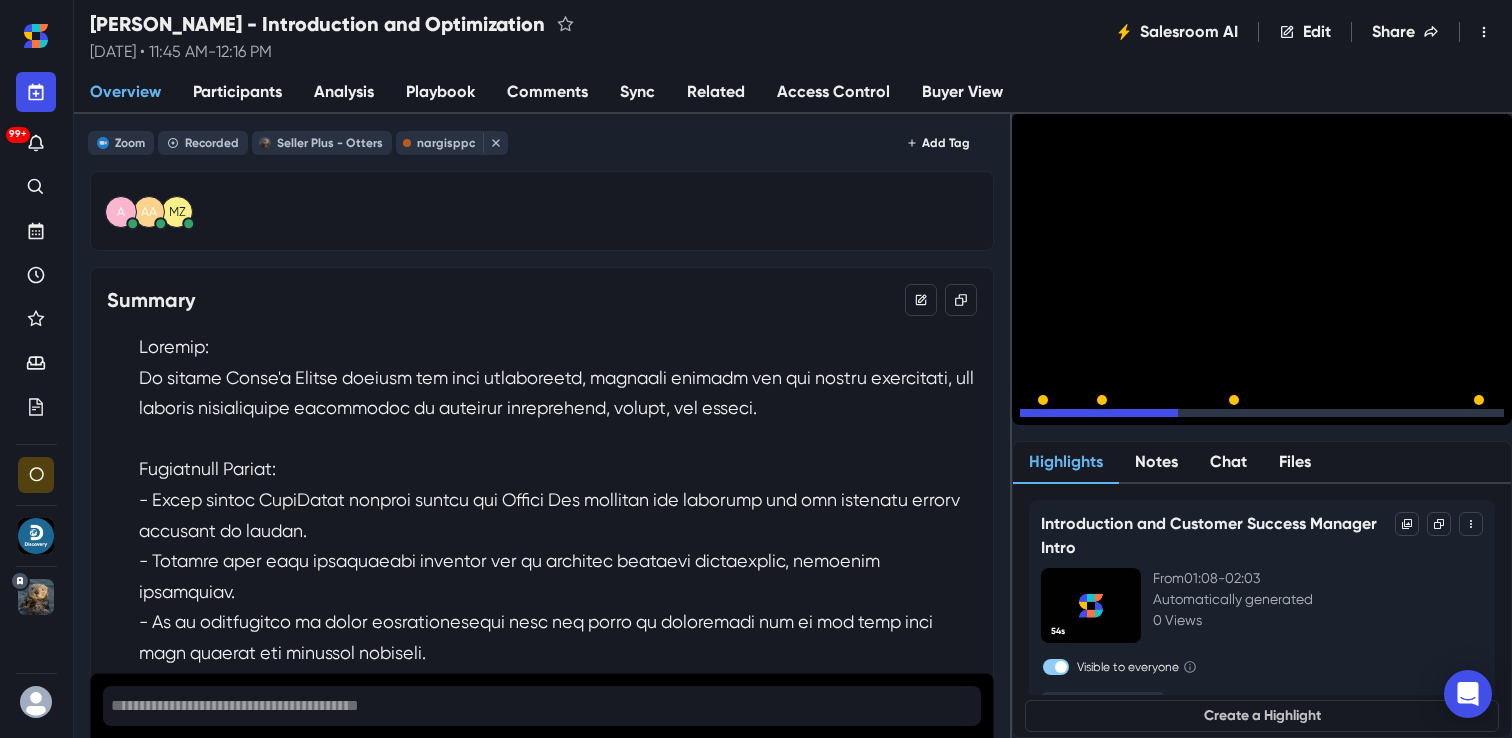 click 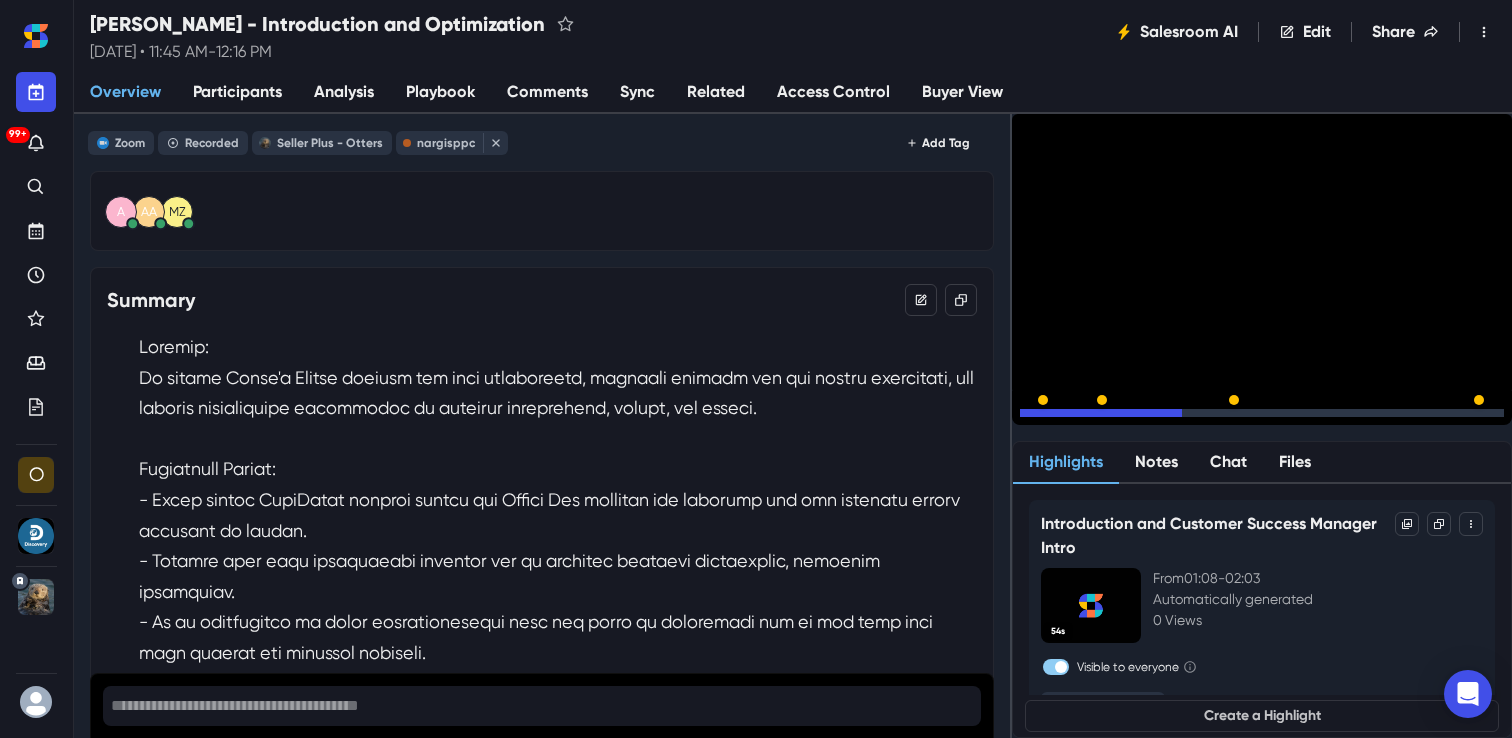 click 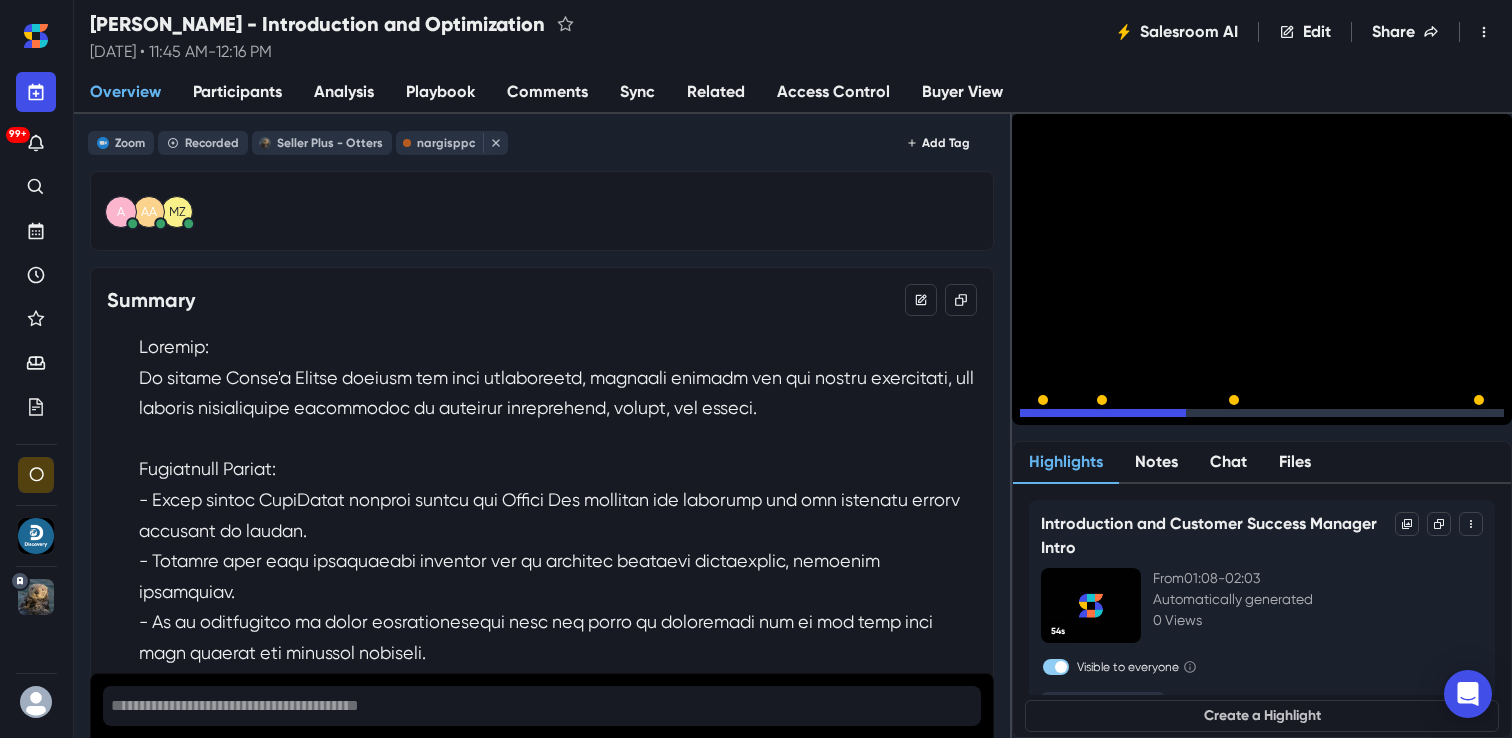 click 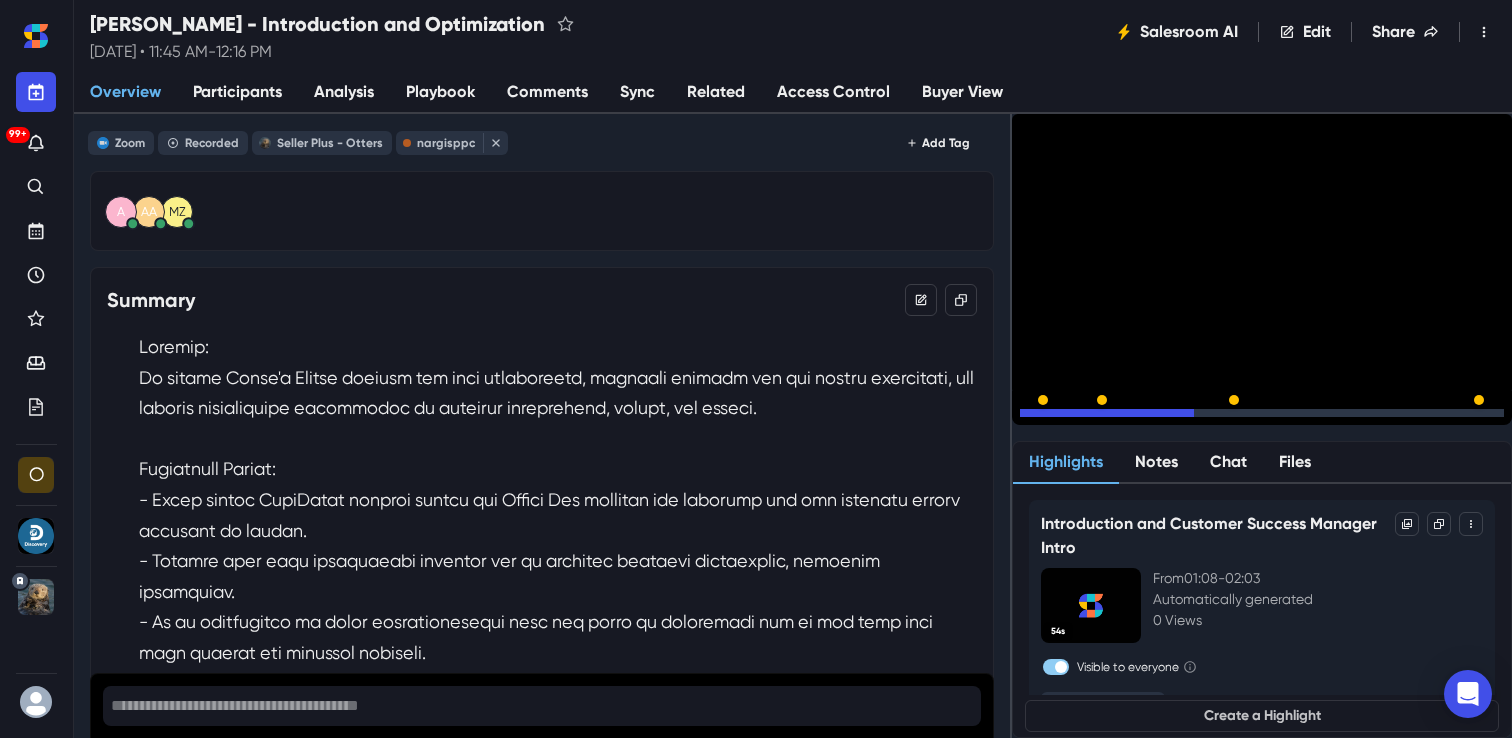 click 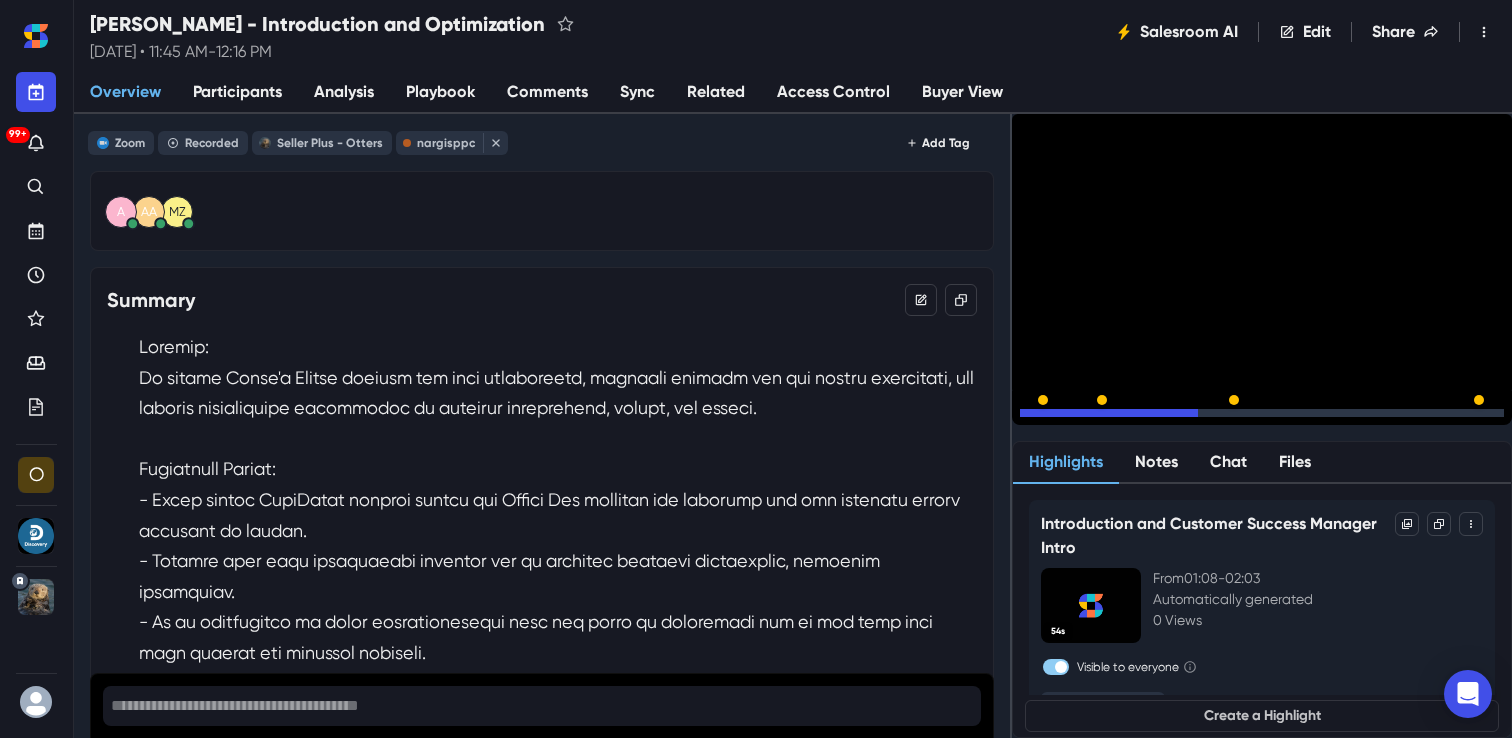 click 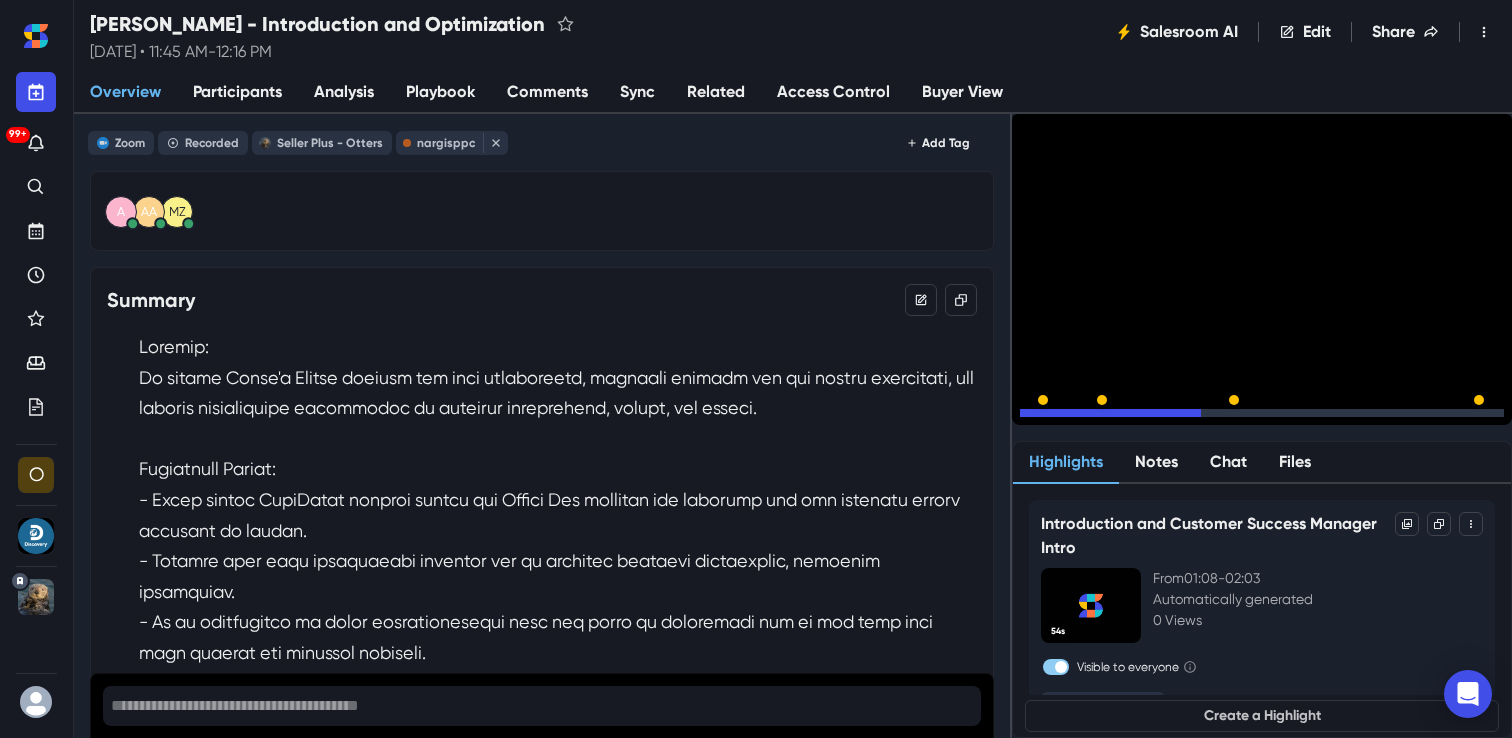 click 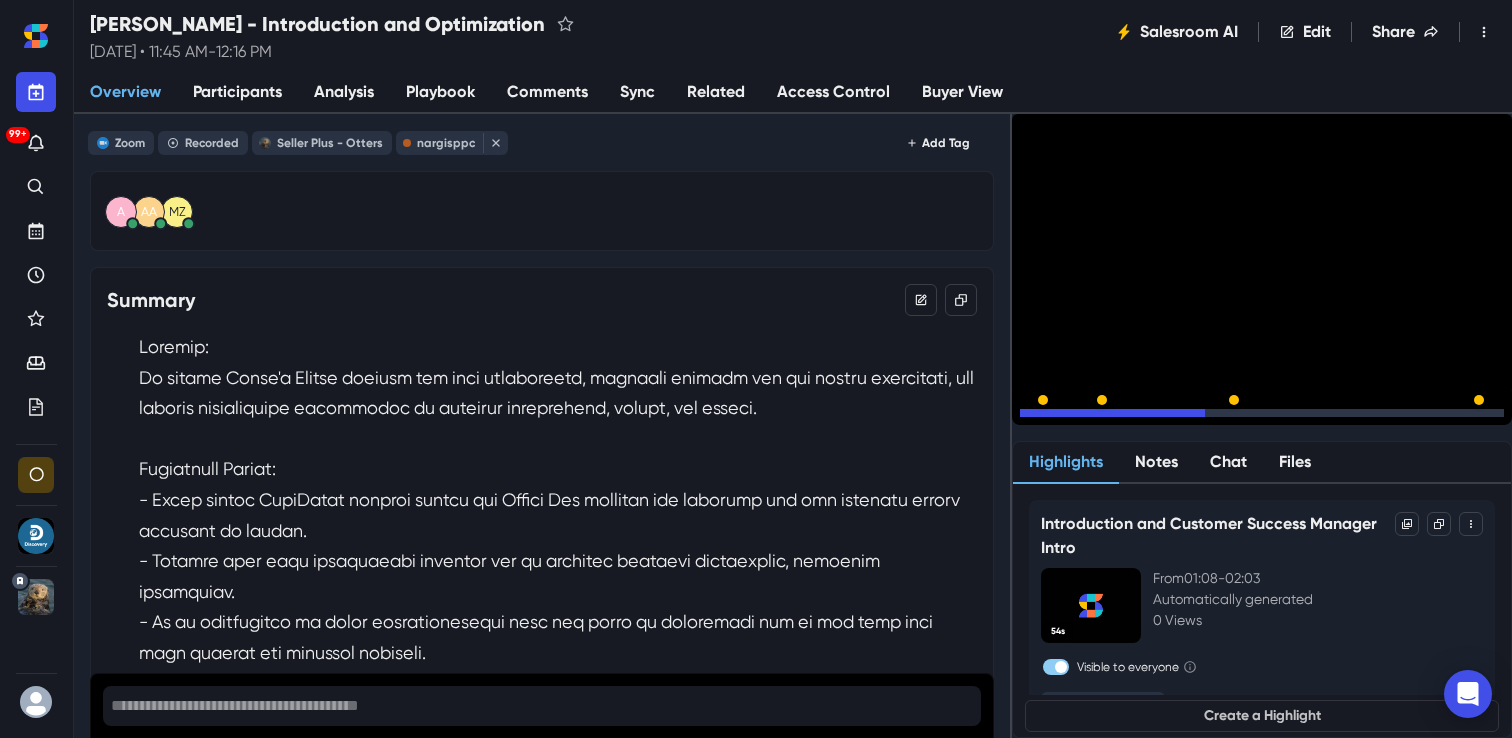 click 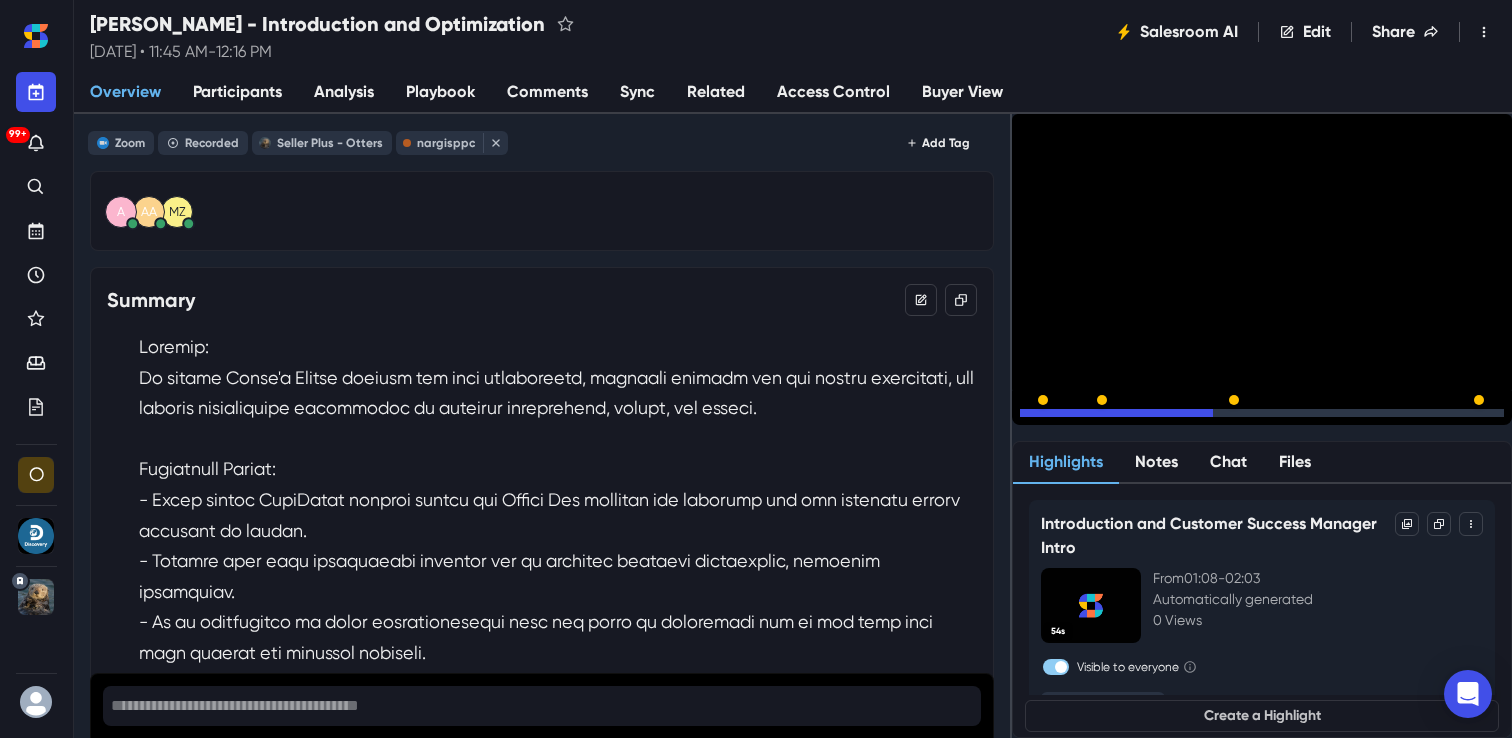 click 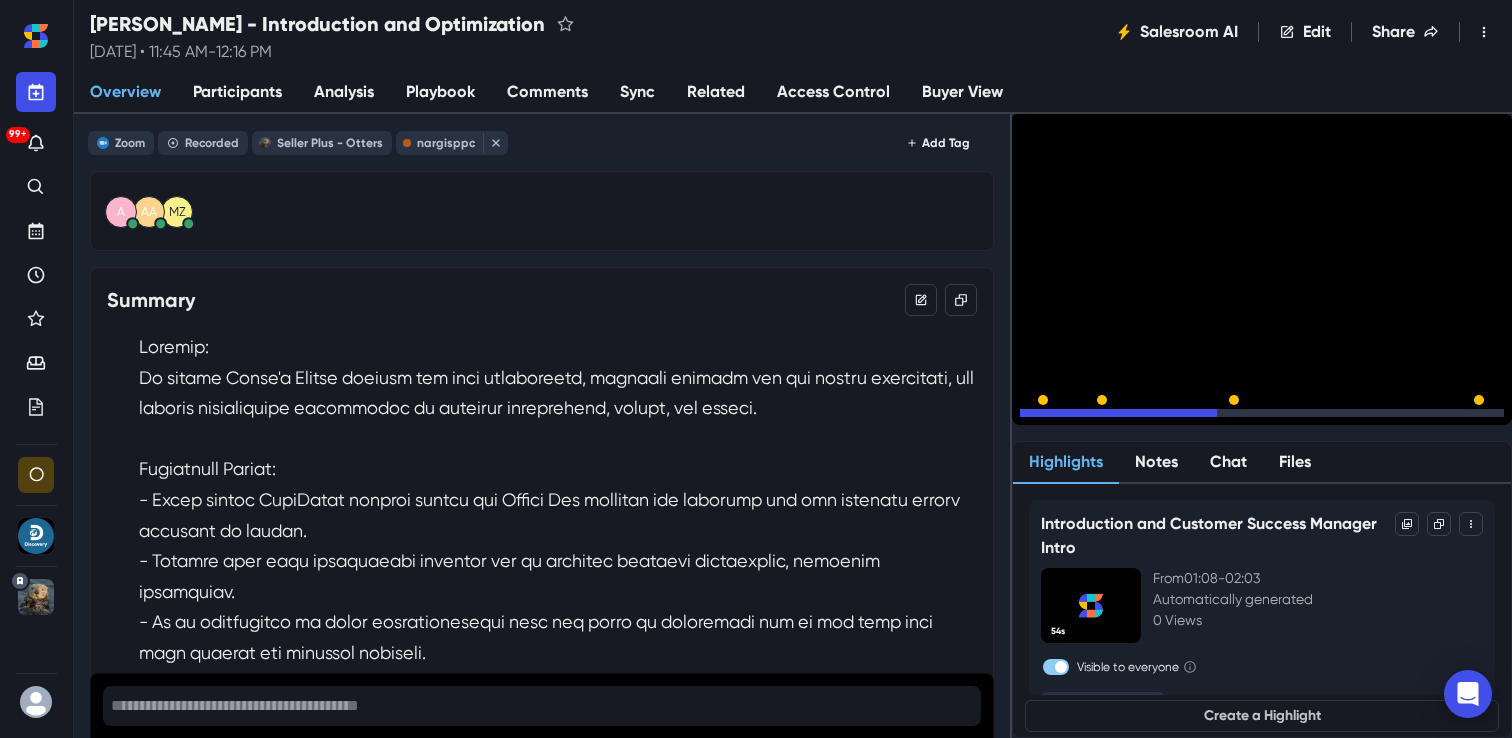 click 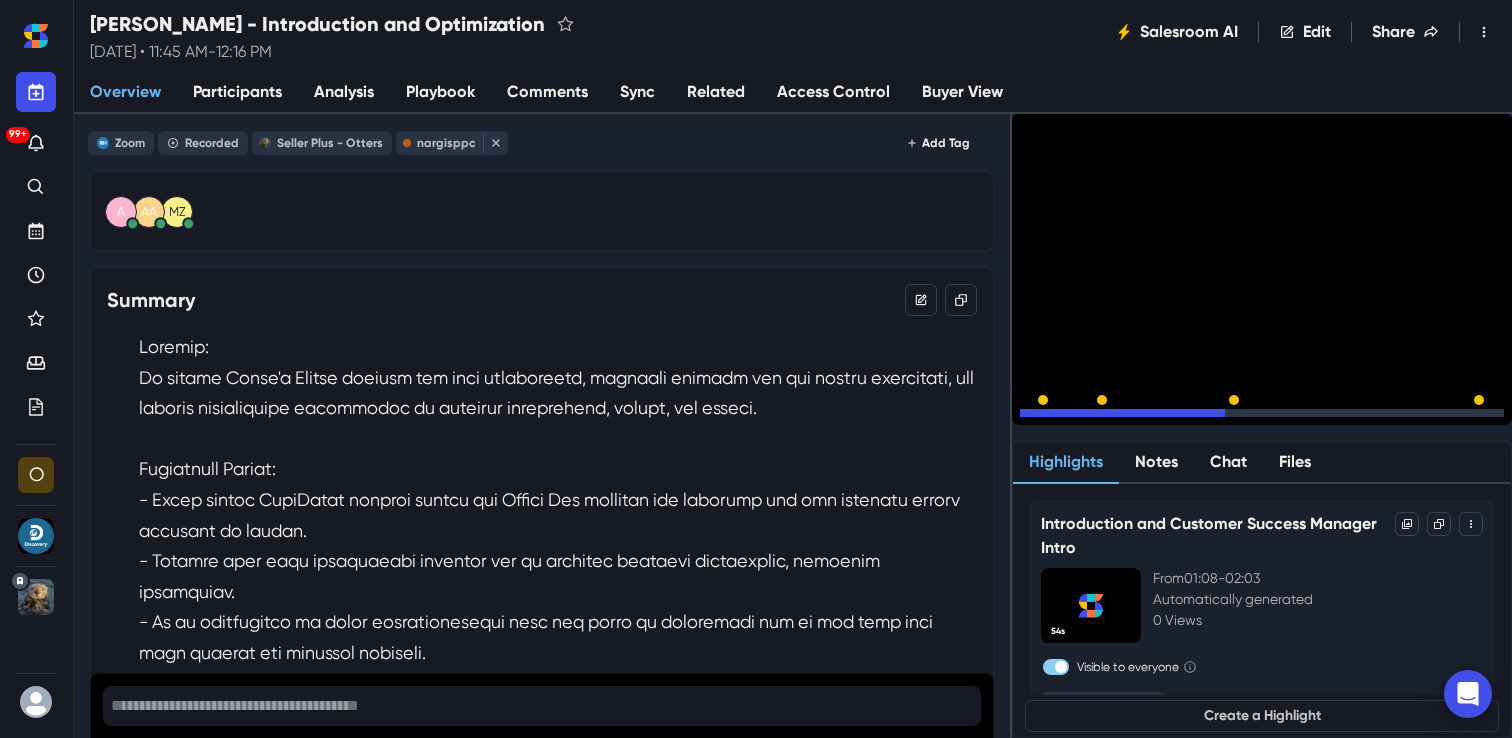 click 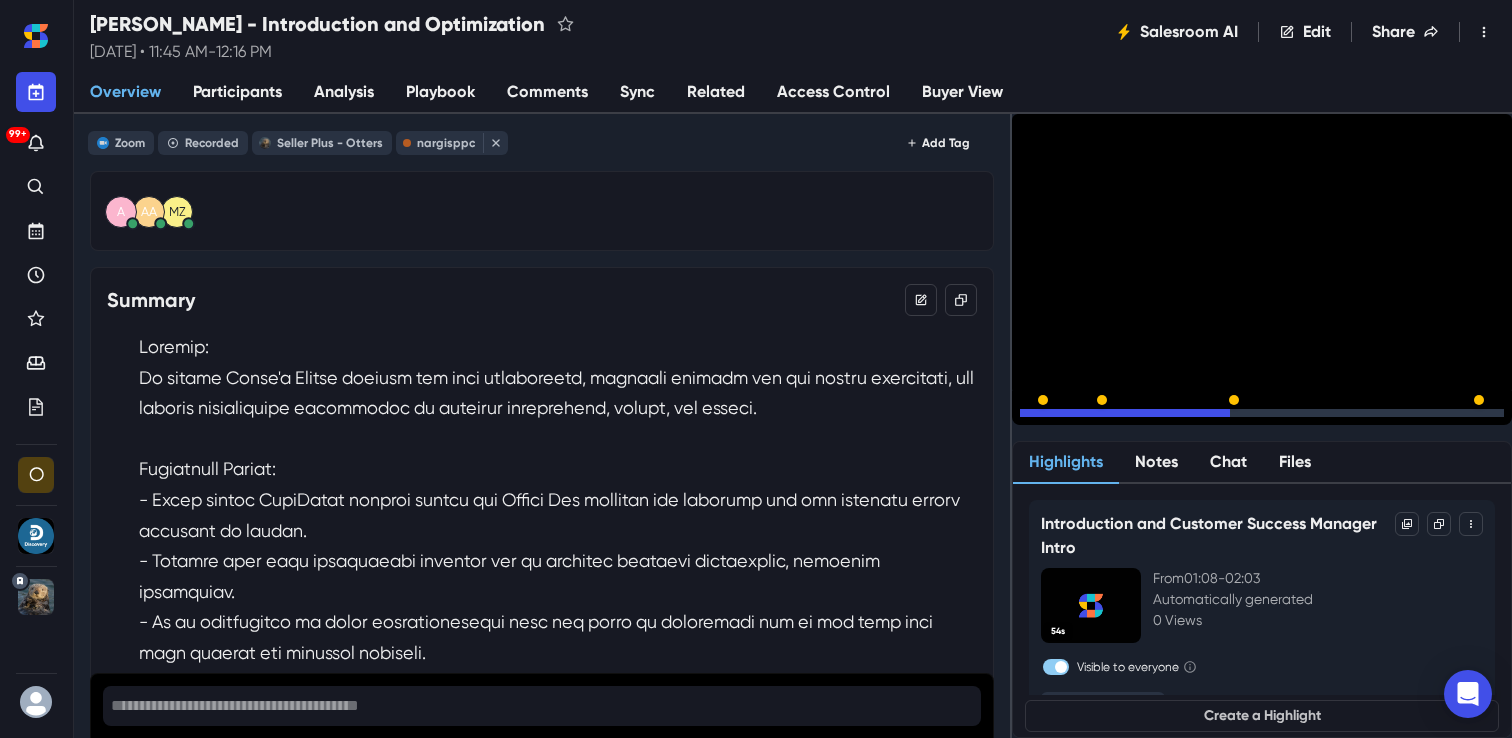 click 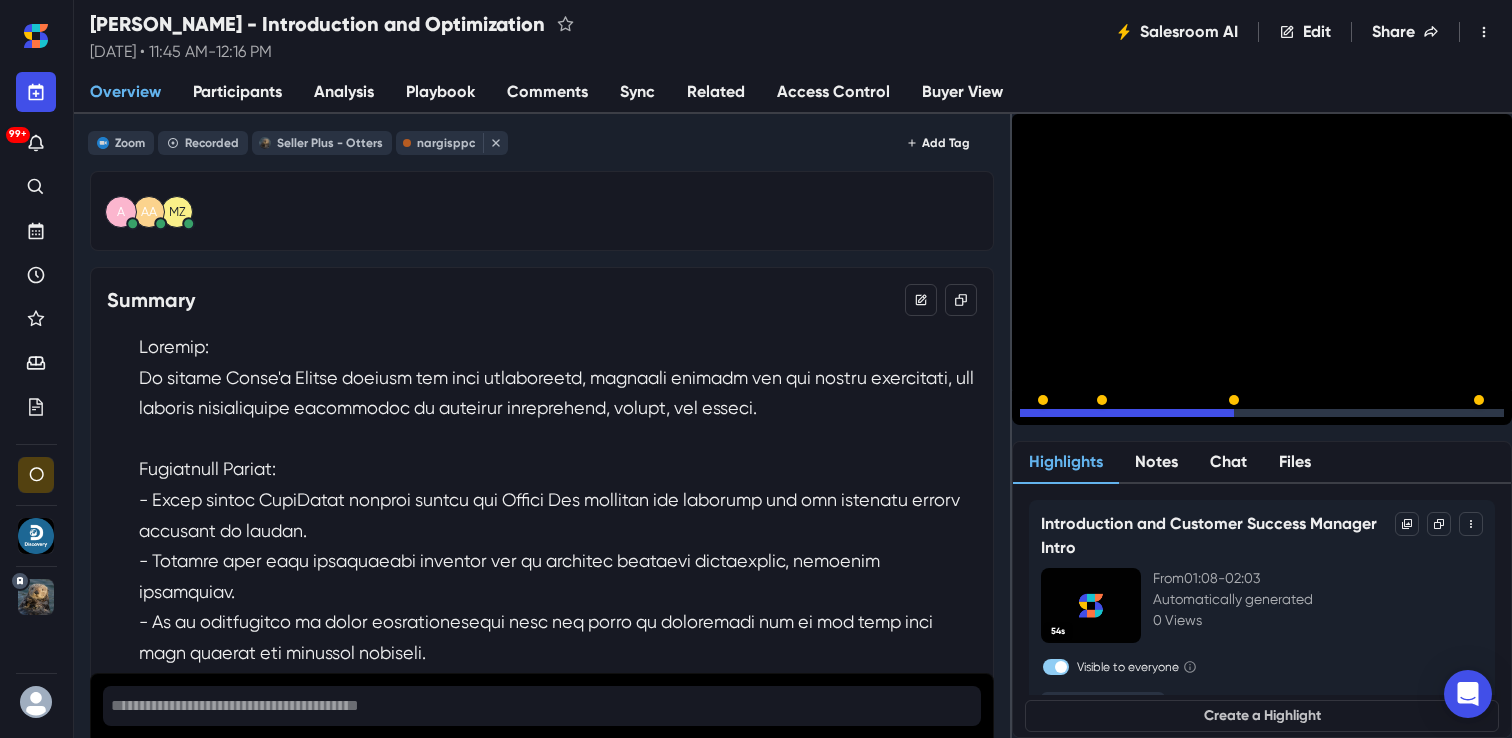 click 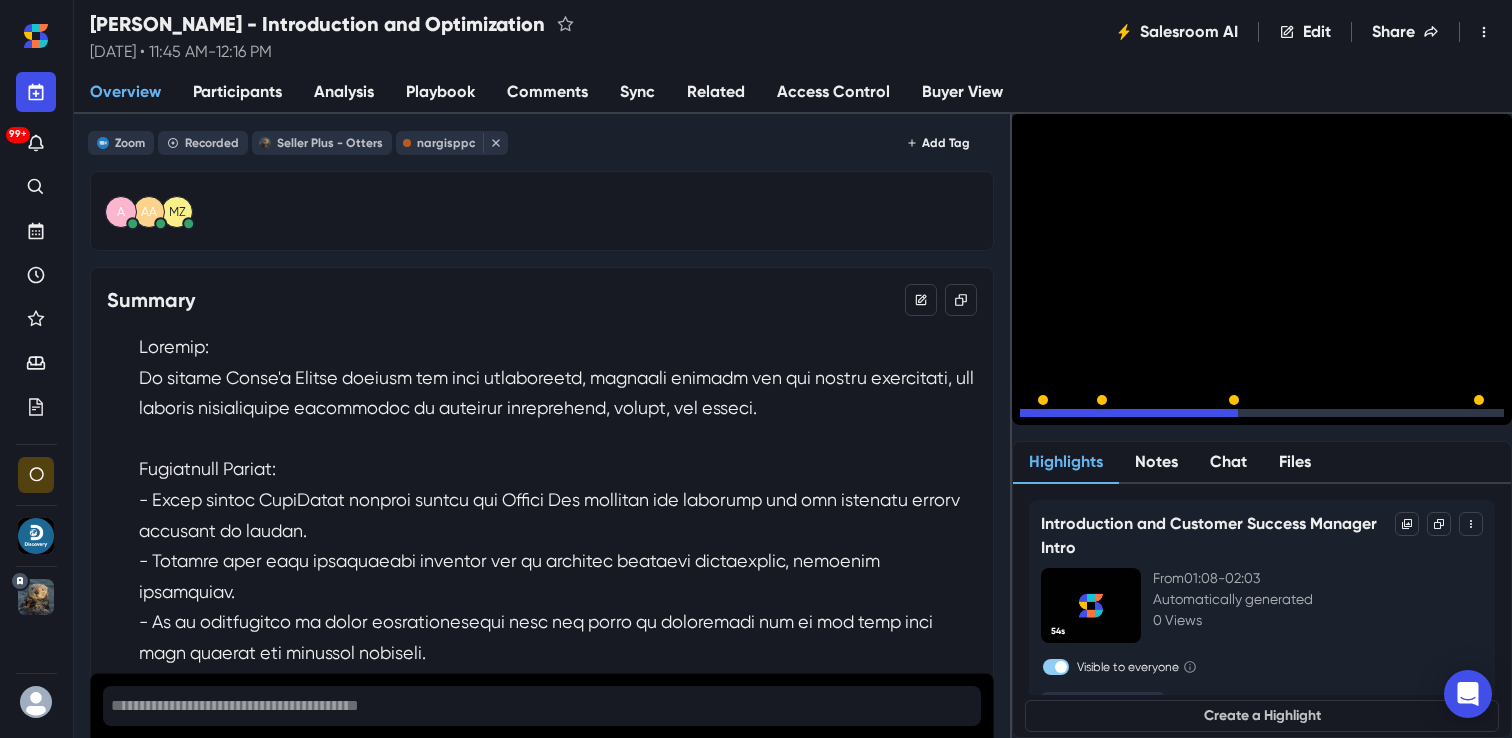 click 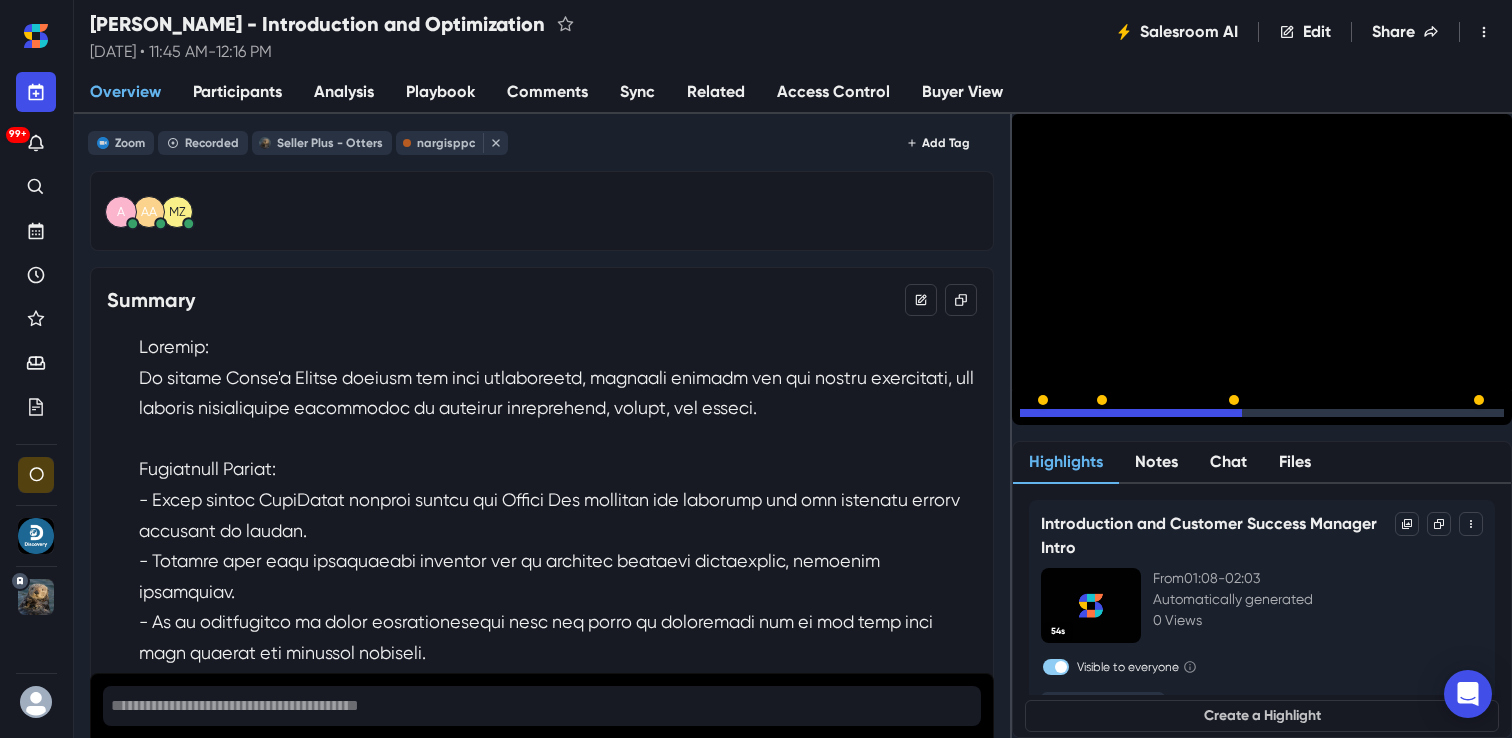 click 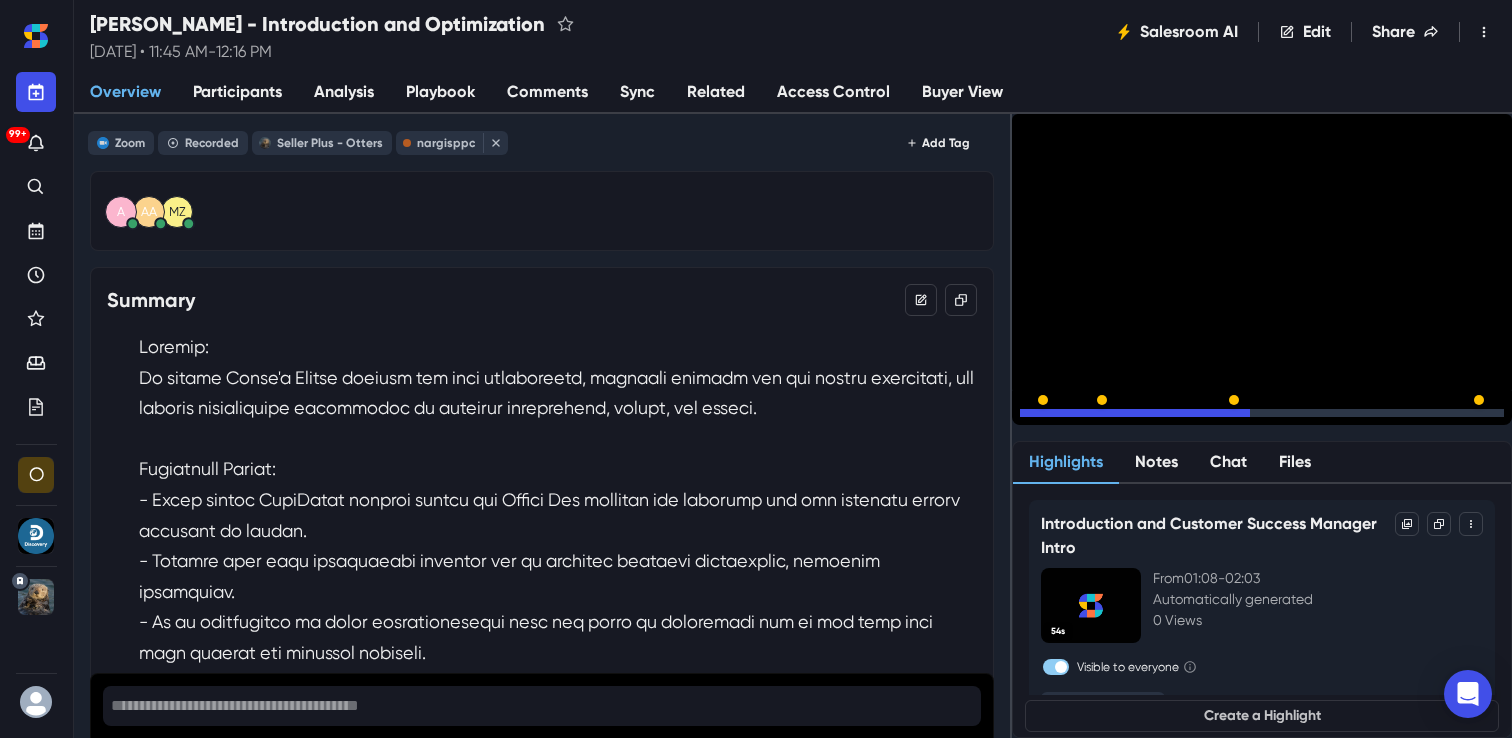 click 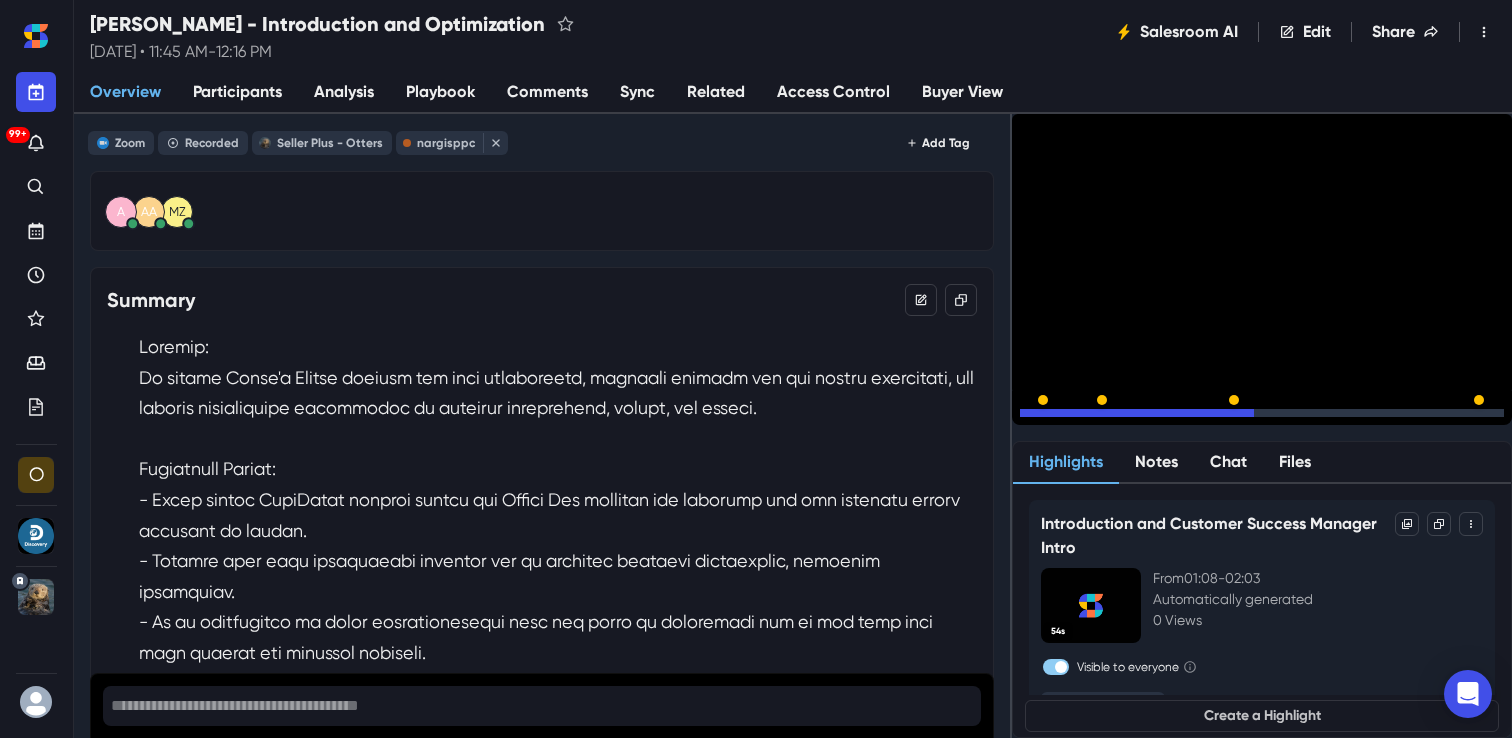 click 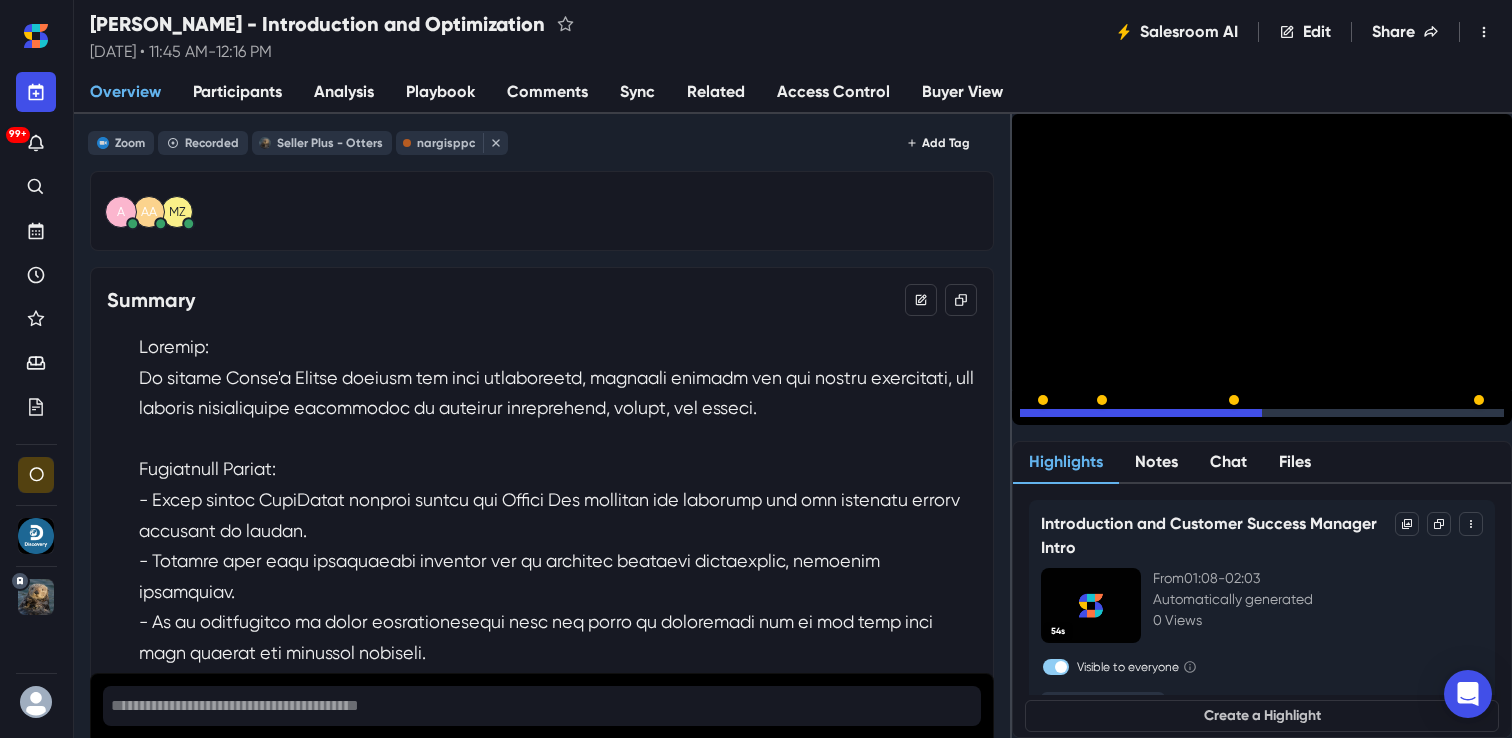 click 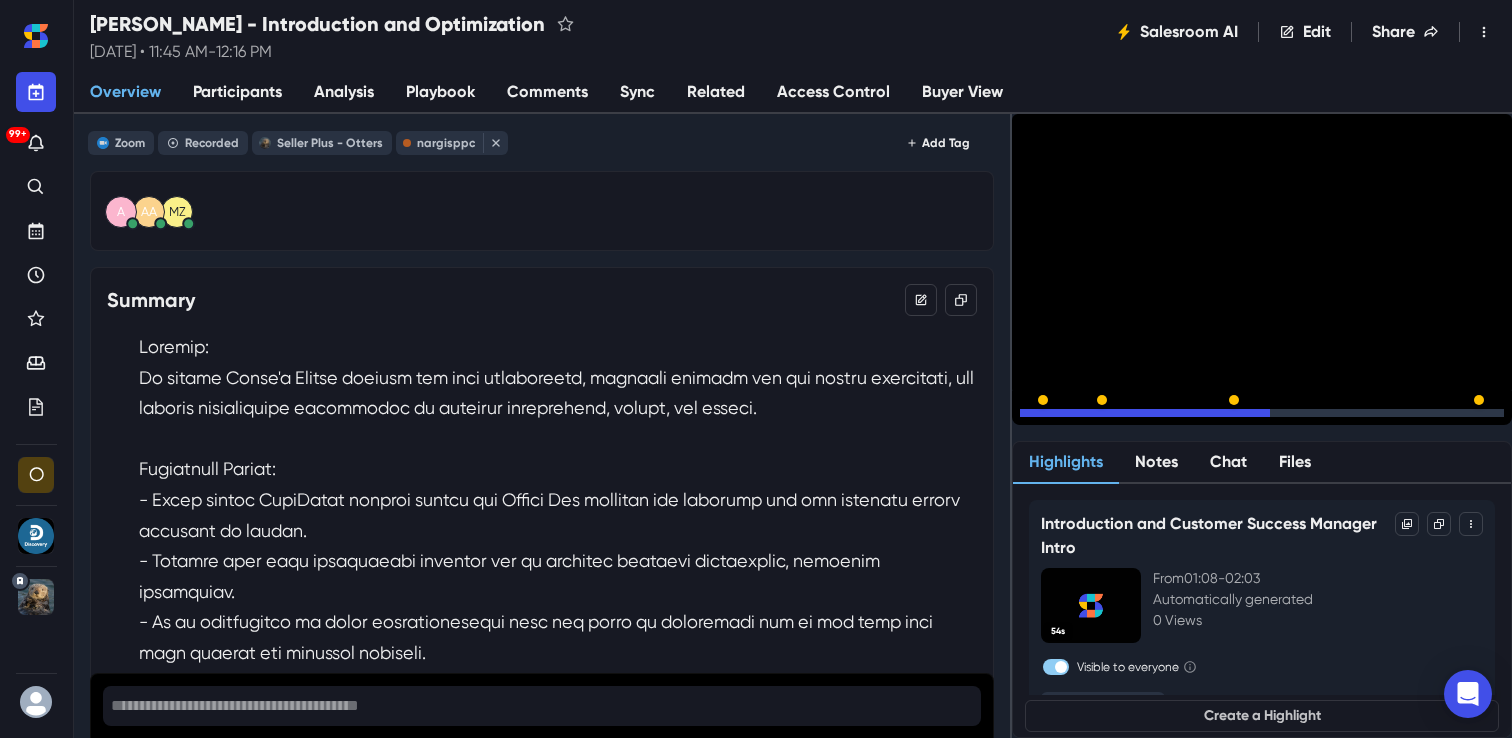 click 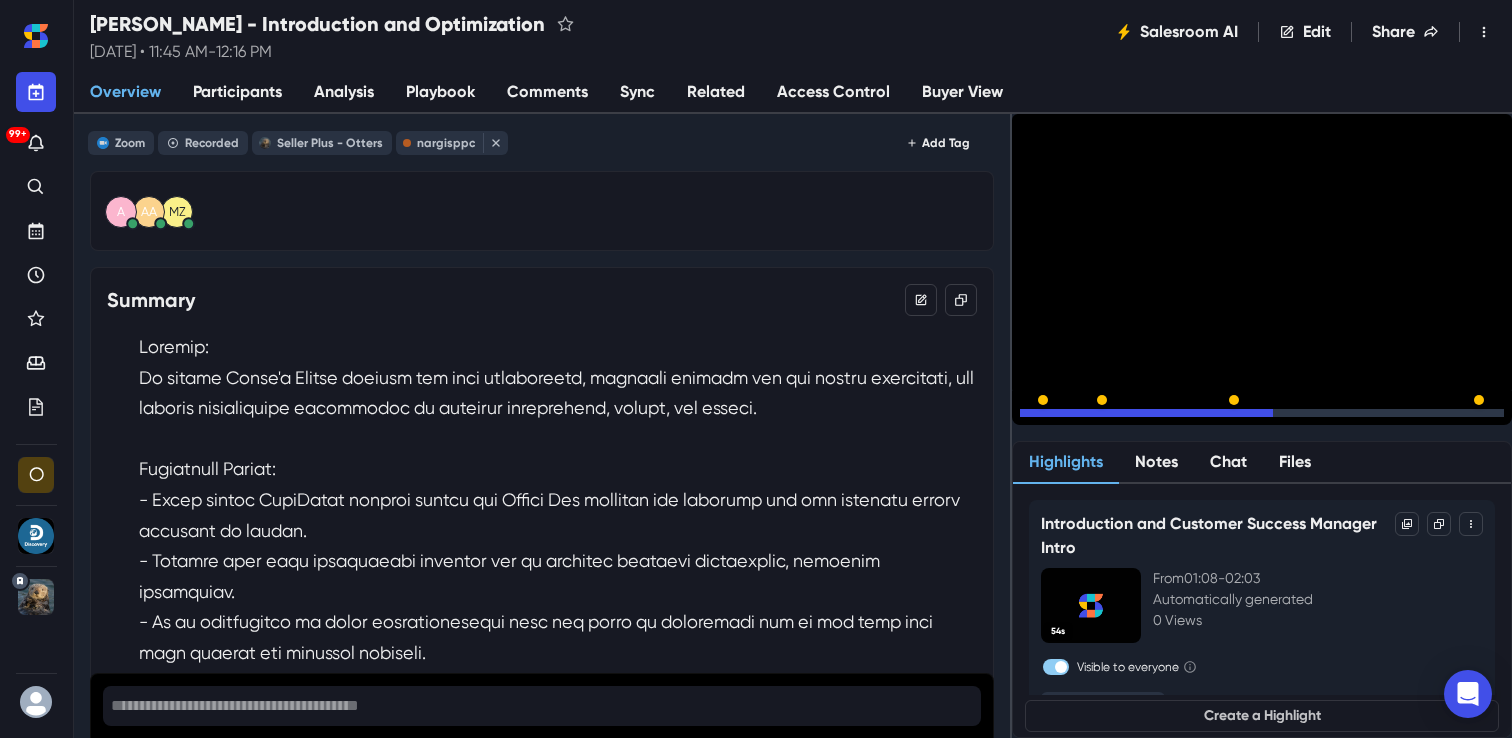 click 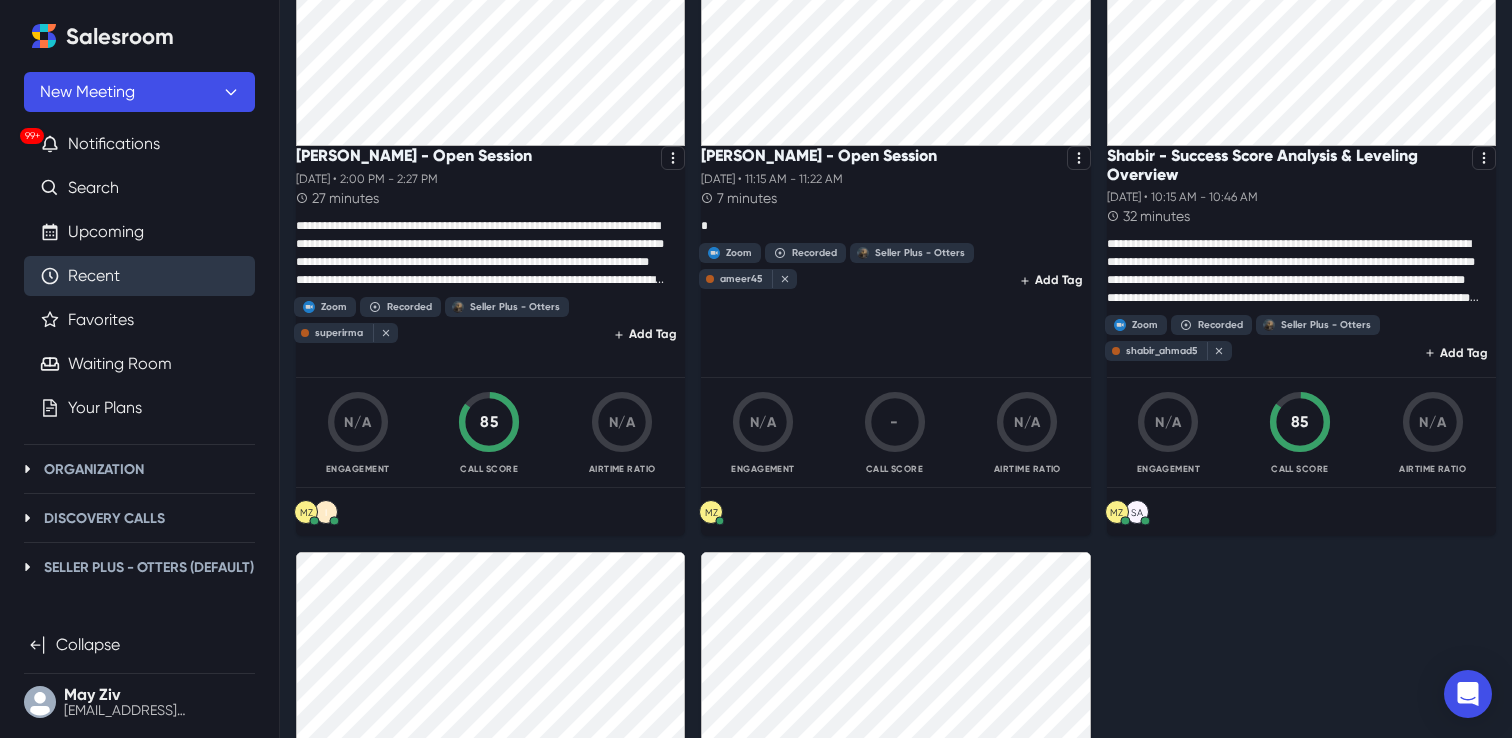 scroll, scrollTop: 3941, scrollLeft: 0, axis: vertical 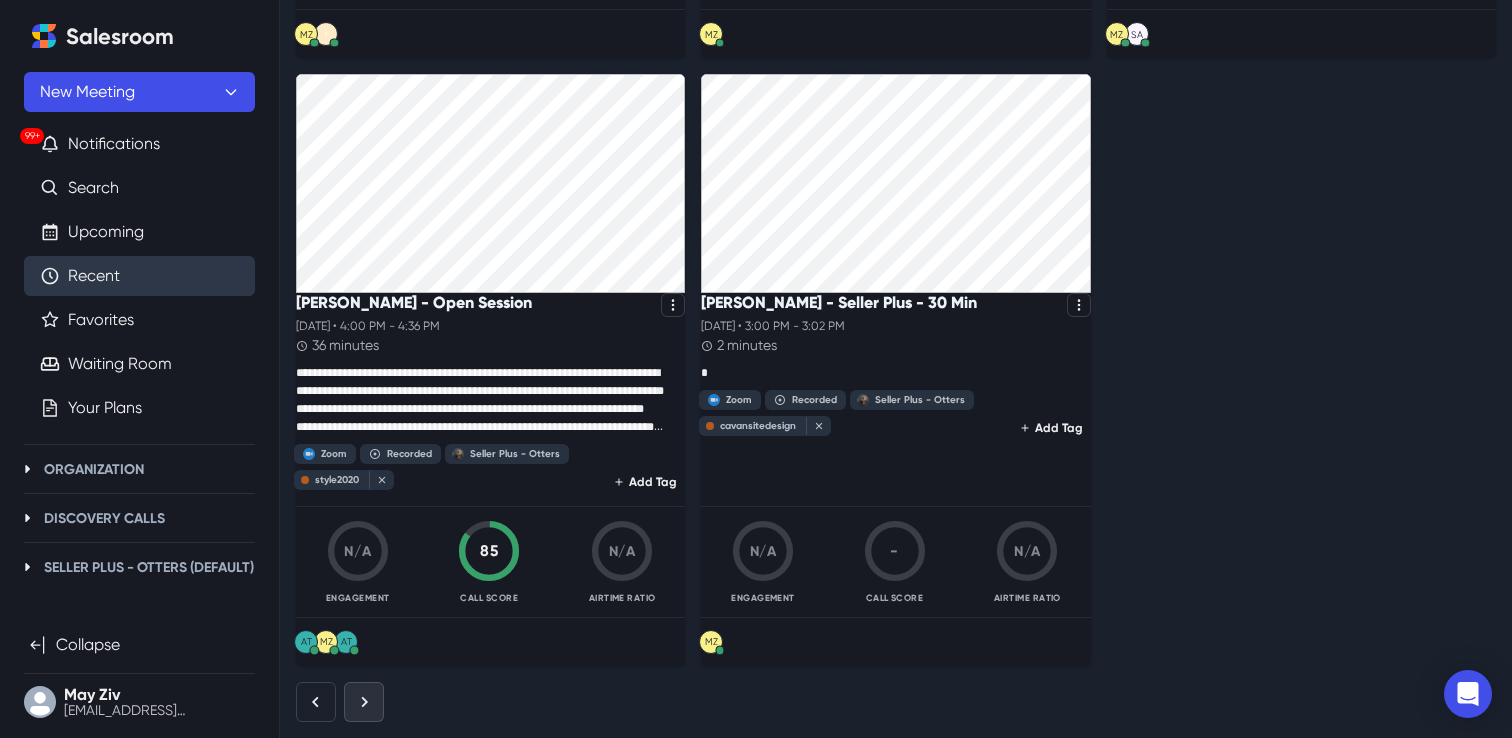 click 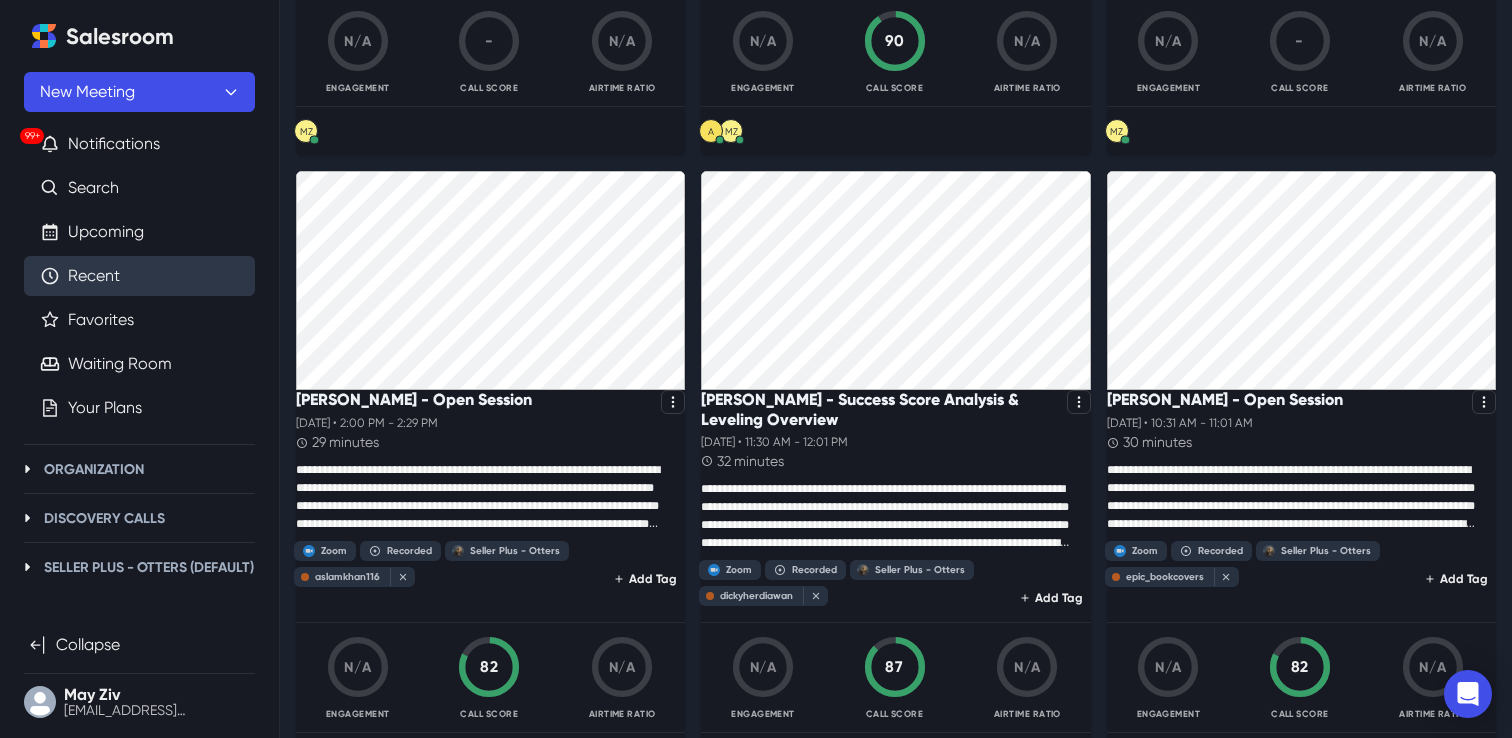 scroll, scrollTop: 658, scrollLeft: 0, axis: vertical 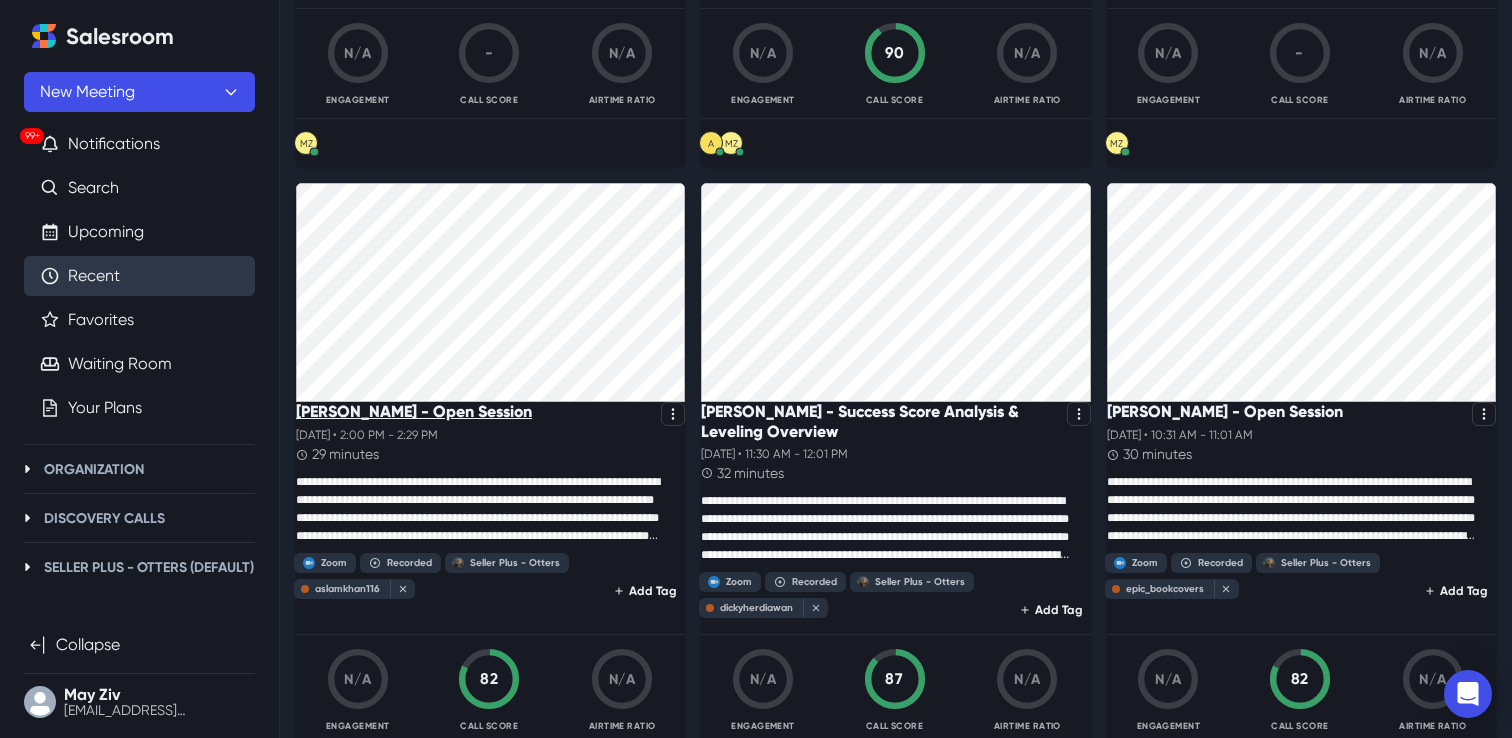 click on "[PERSON_NAME] - Open Session" at bounding box center (414, 411) 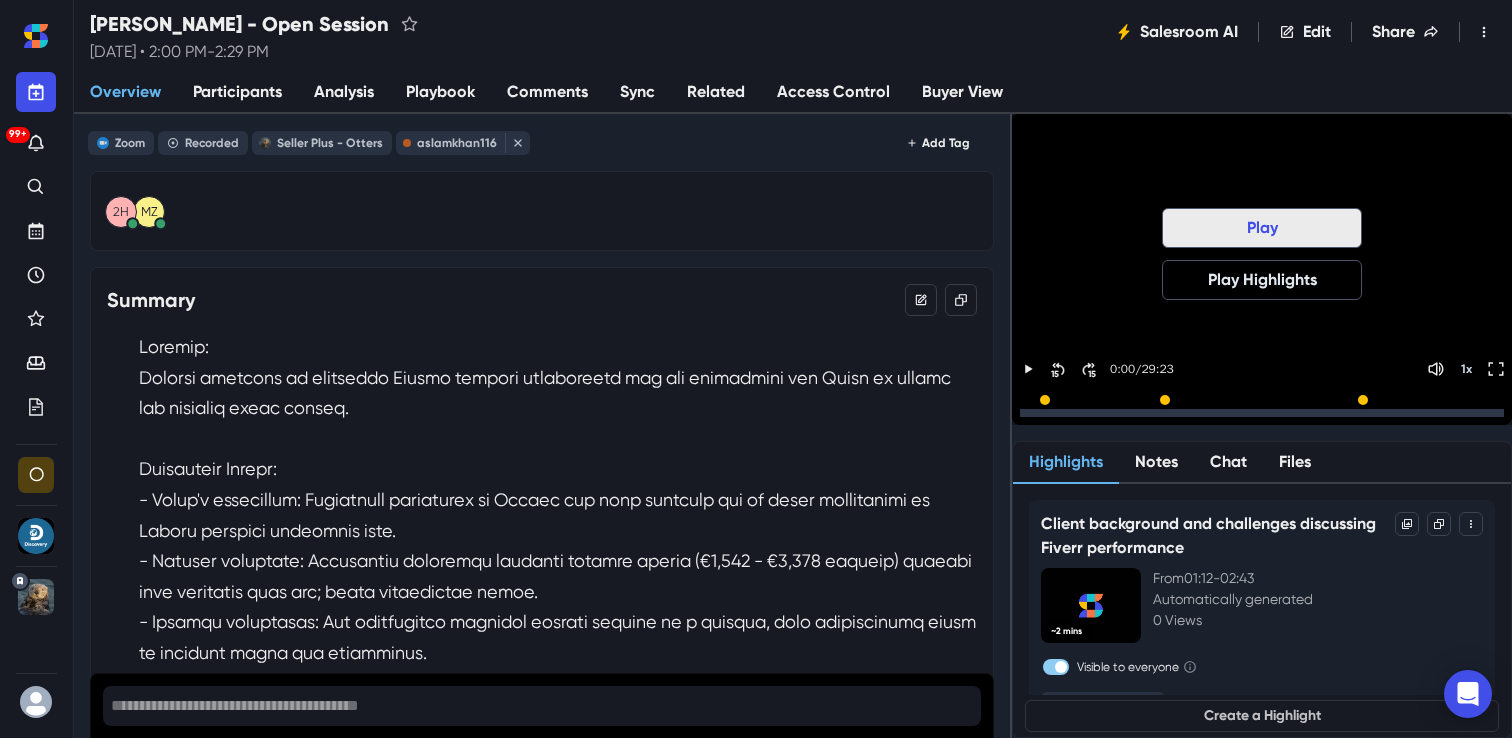 click on "Play" at bounding box center (1262, 228) 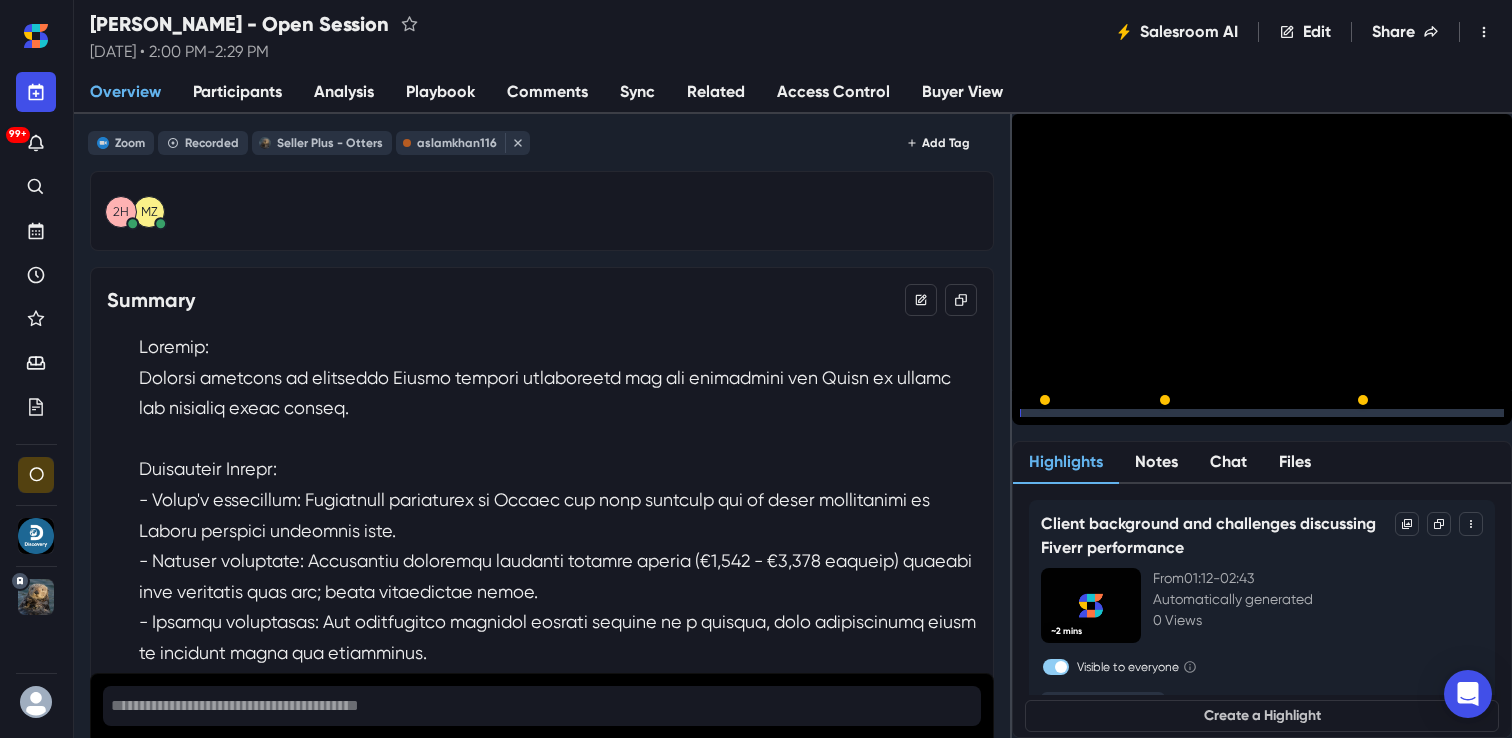 click on "15" at bounding box center [1092, 418] 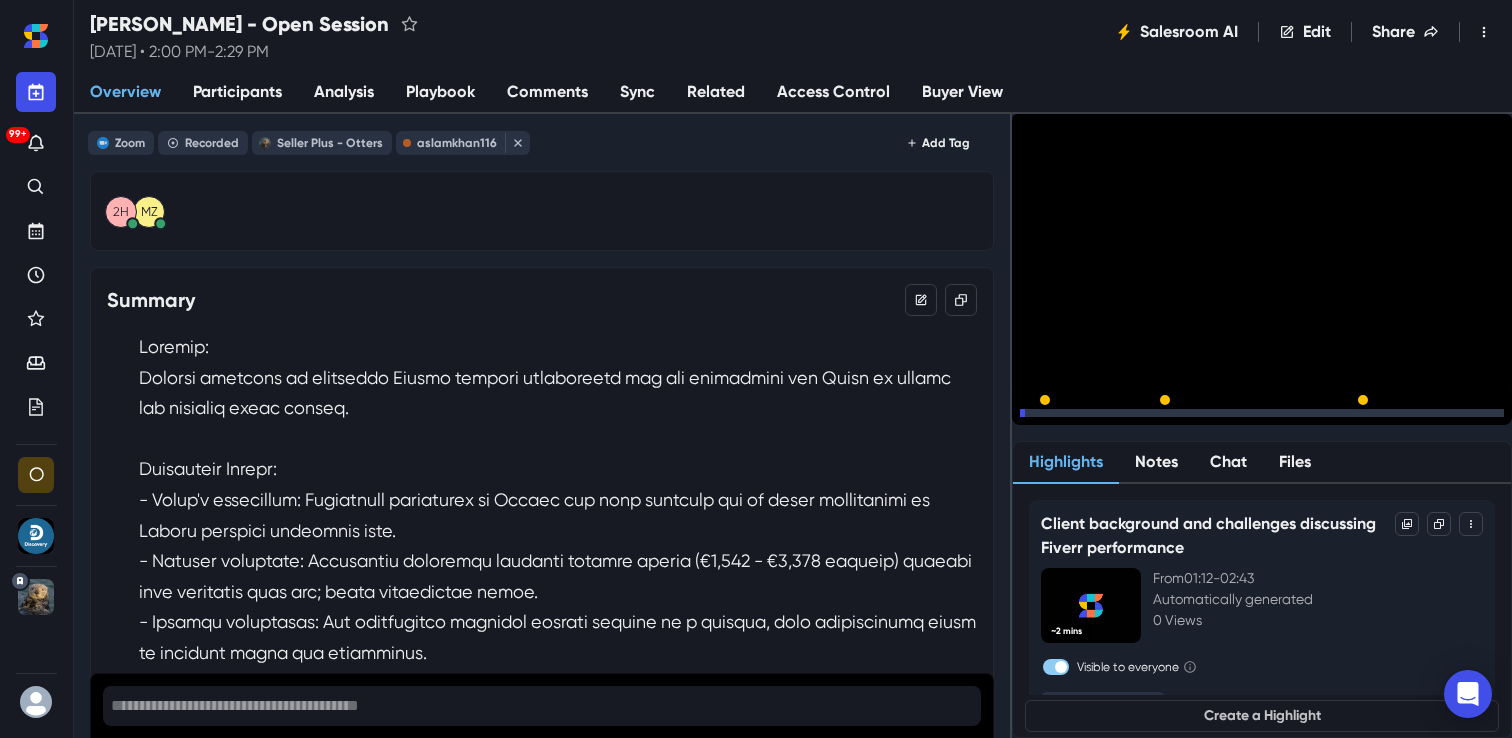 click on "15" at bounding box center (1092, 418) 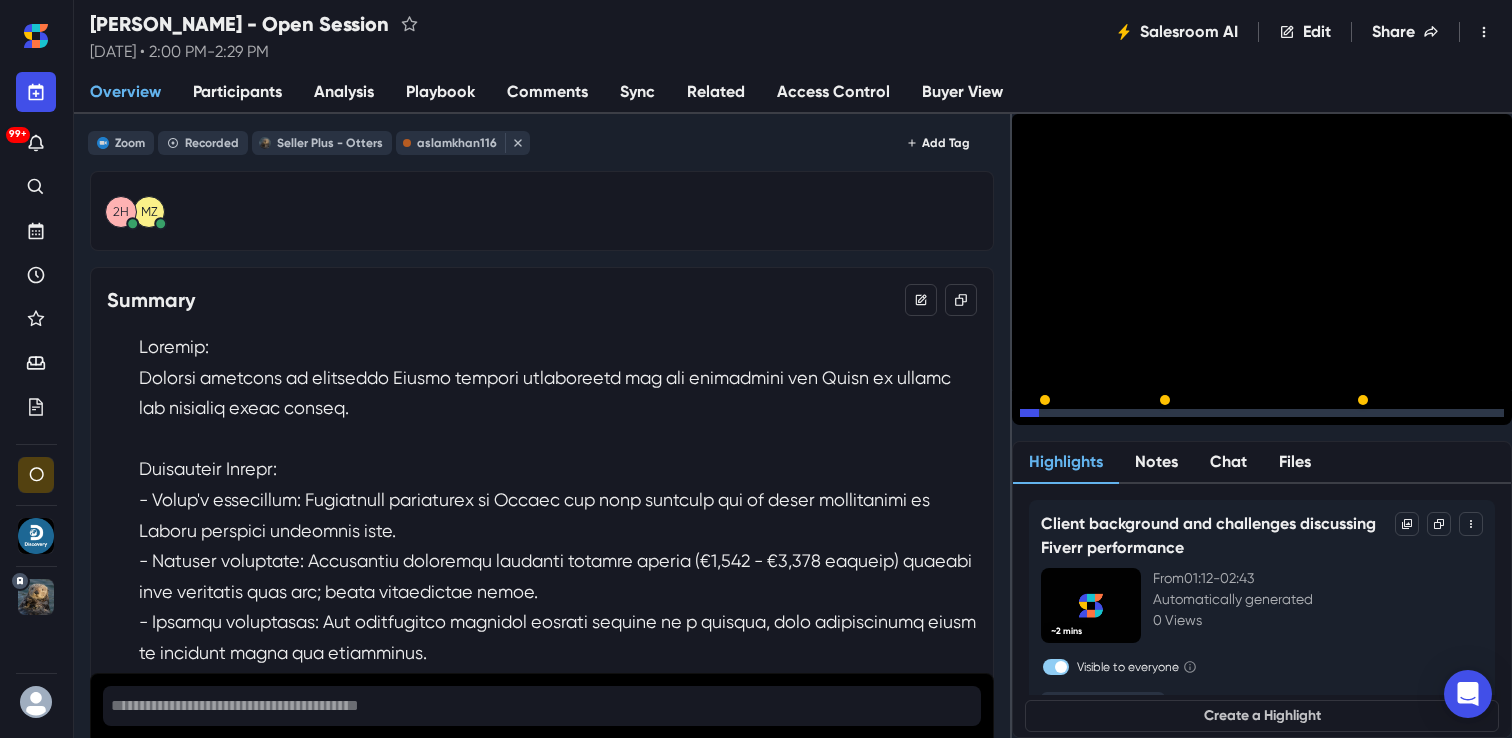 click 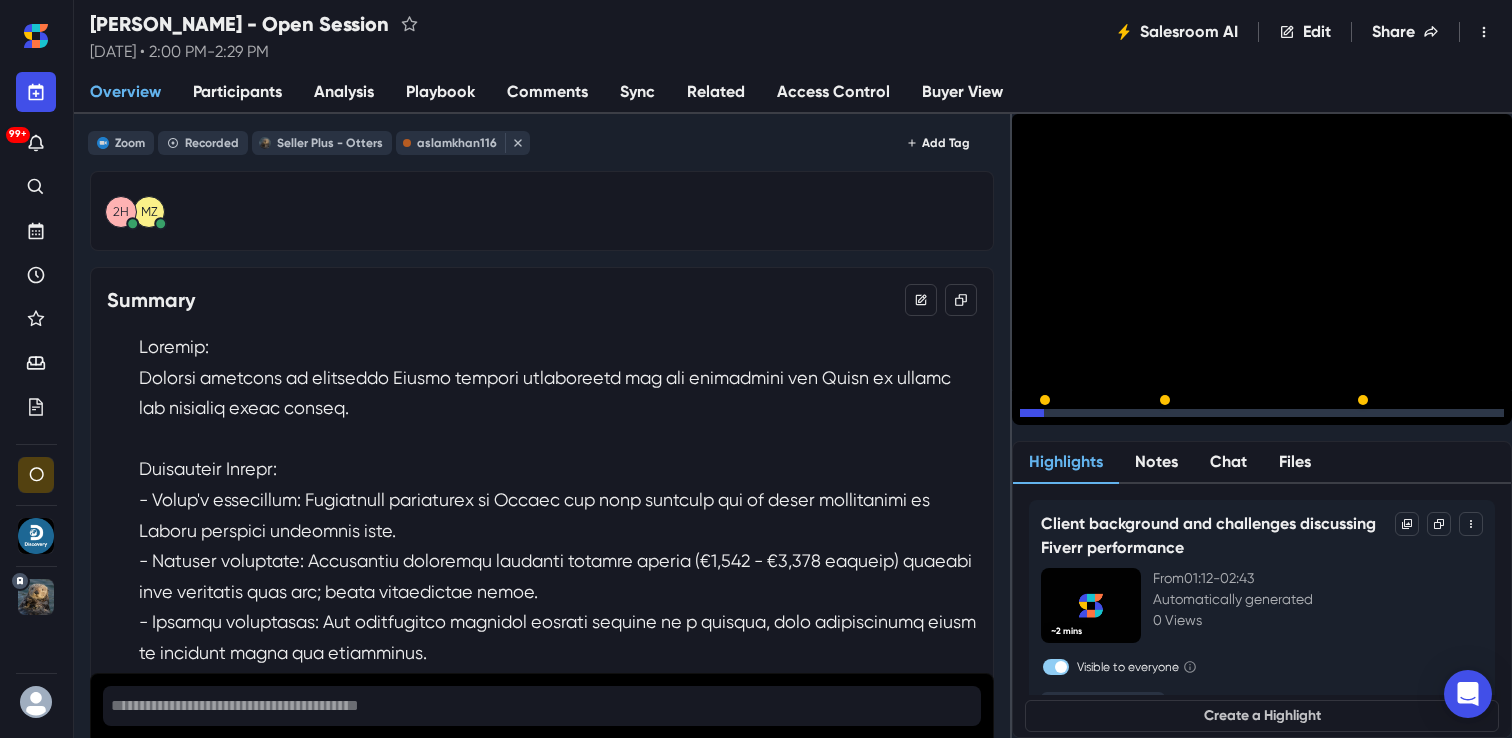 click 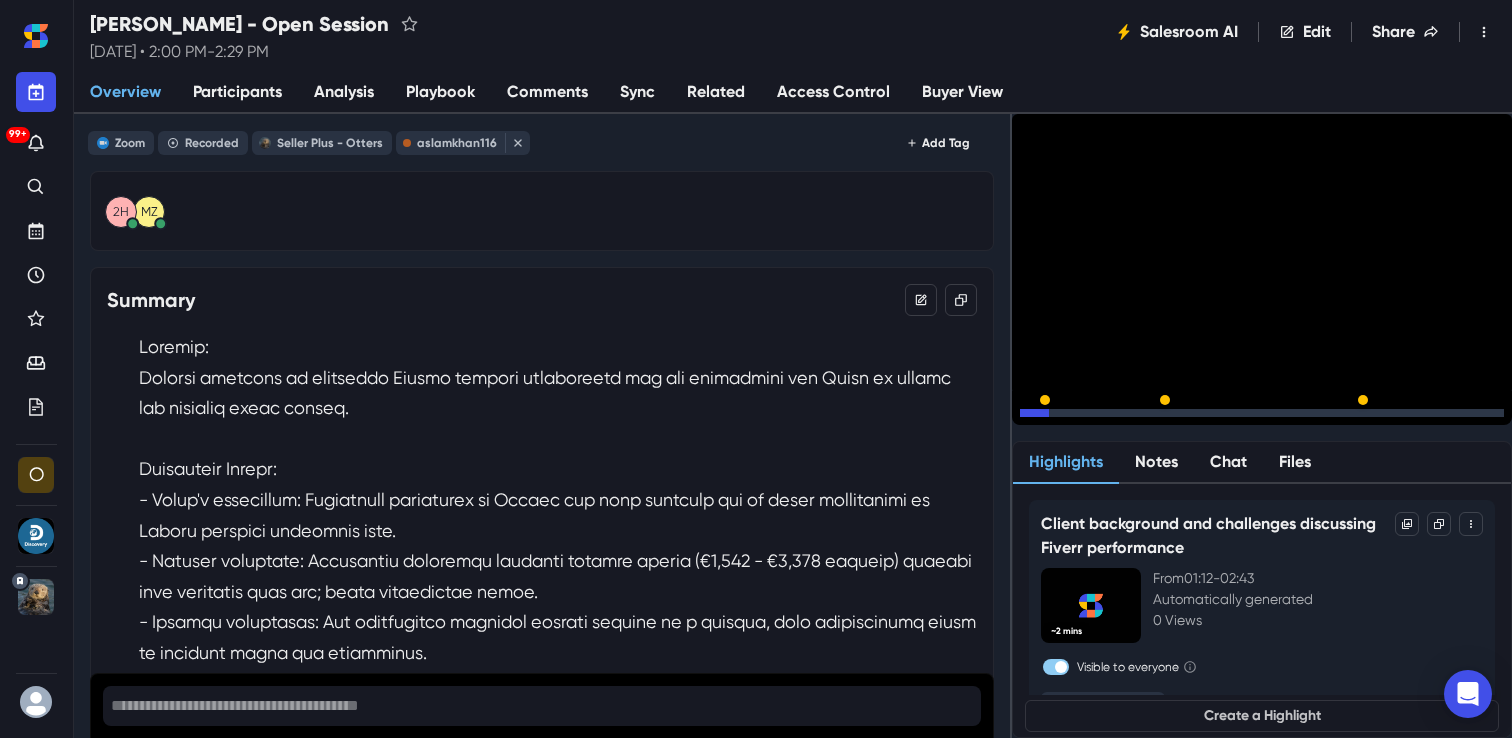 click 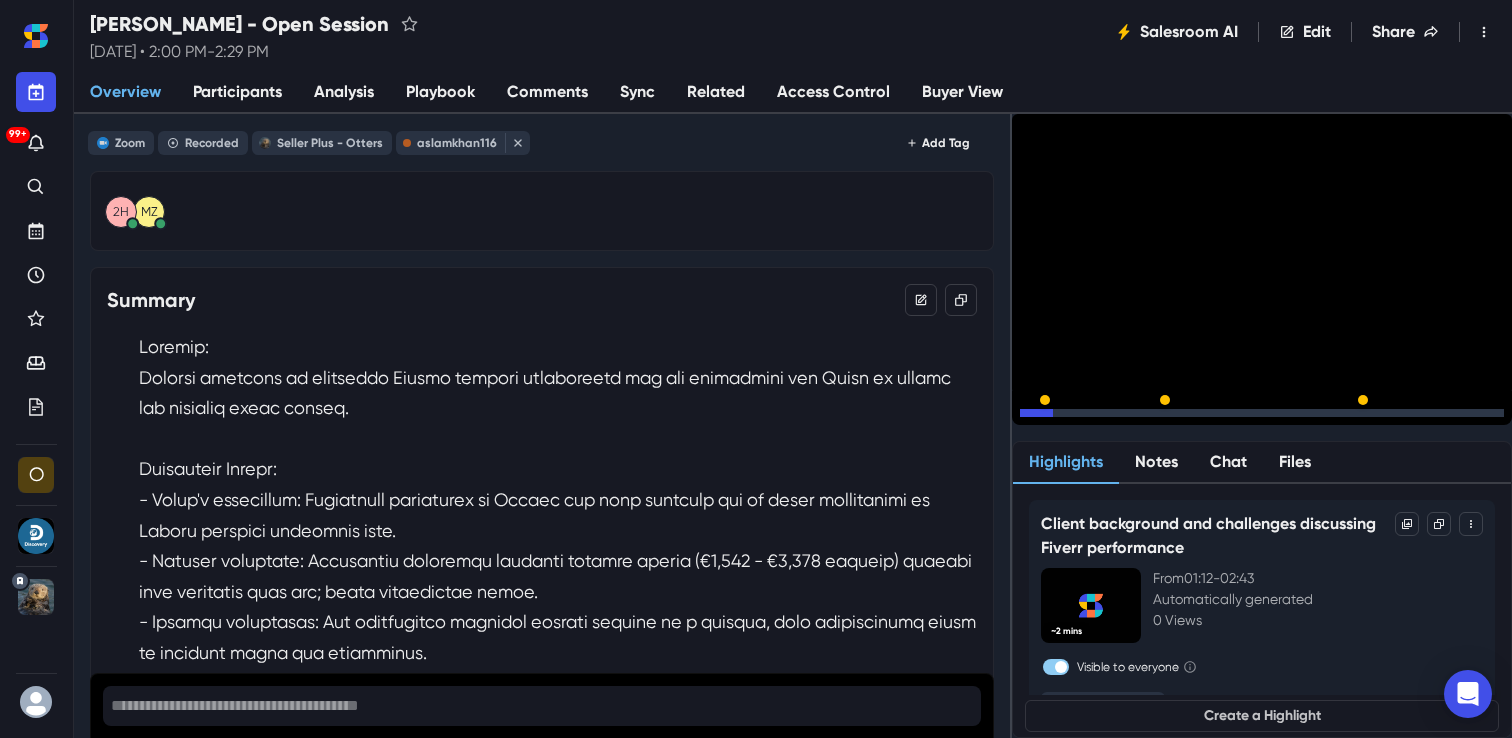 click 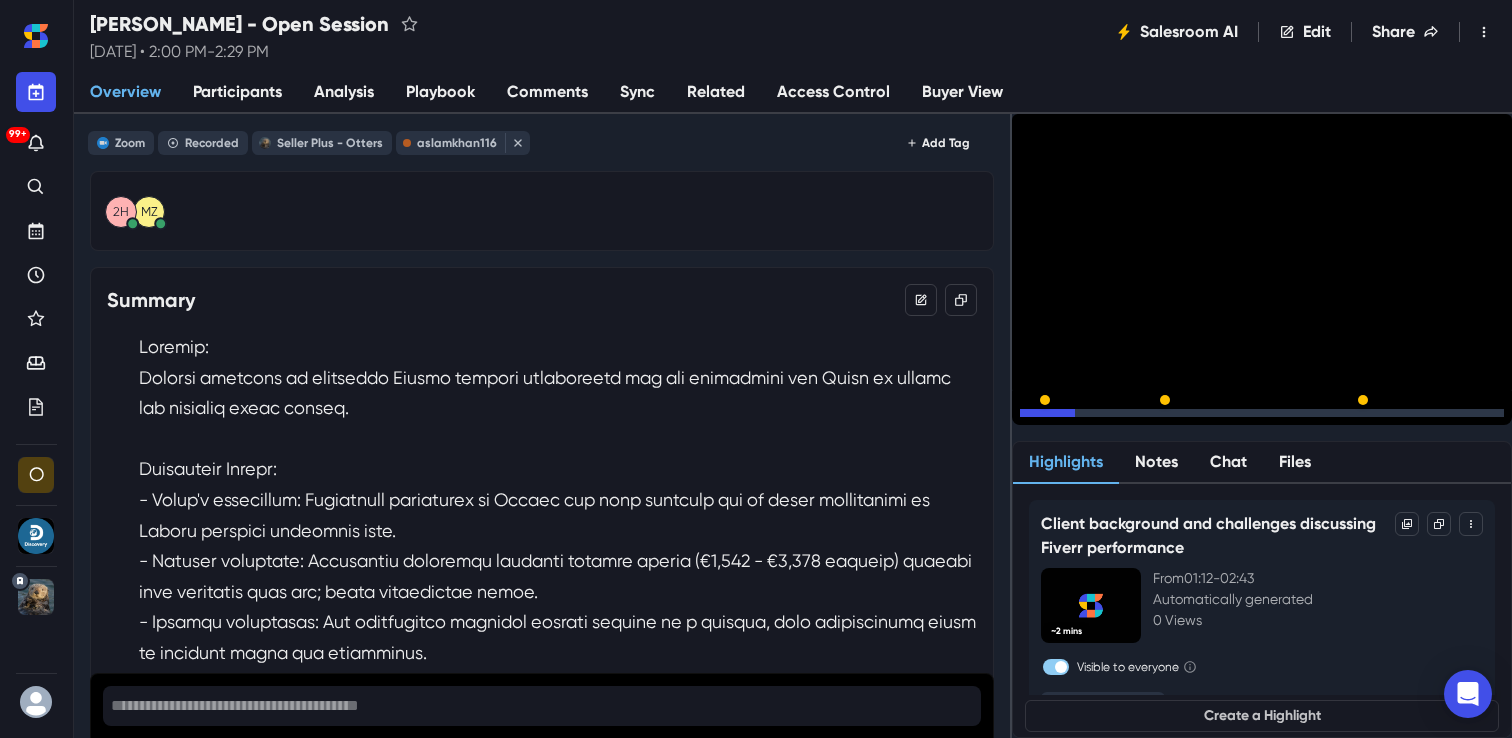 click on "15" at bounding box center (1092, 418) 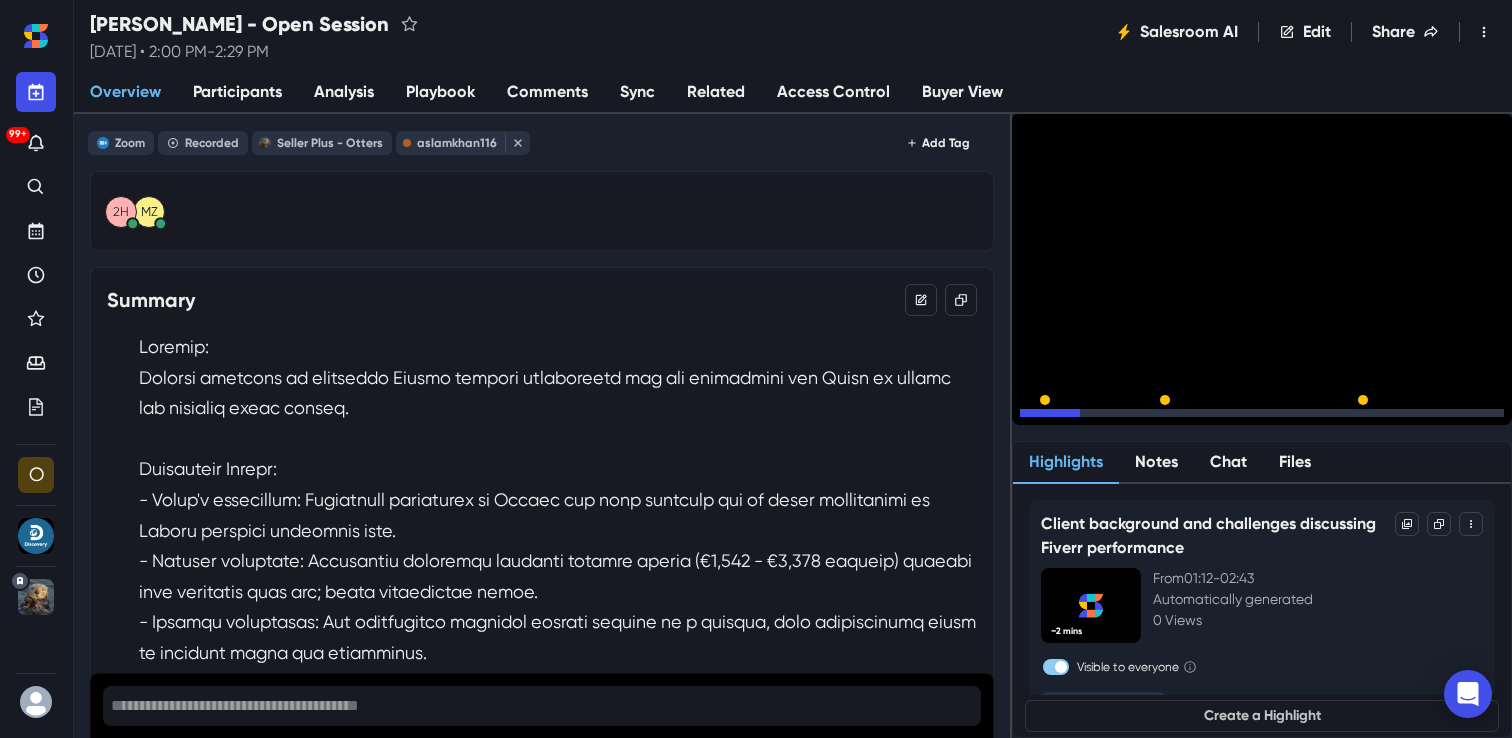 click on "15" at bounding box center (1092, 418) 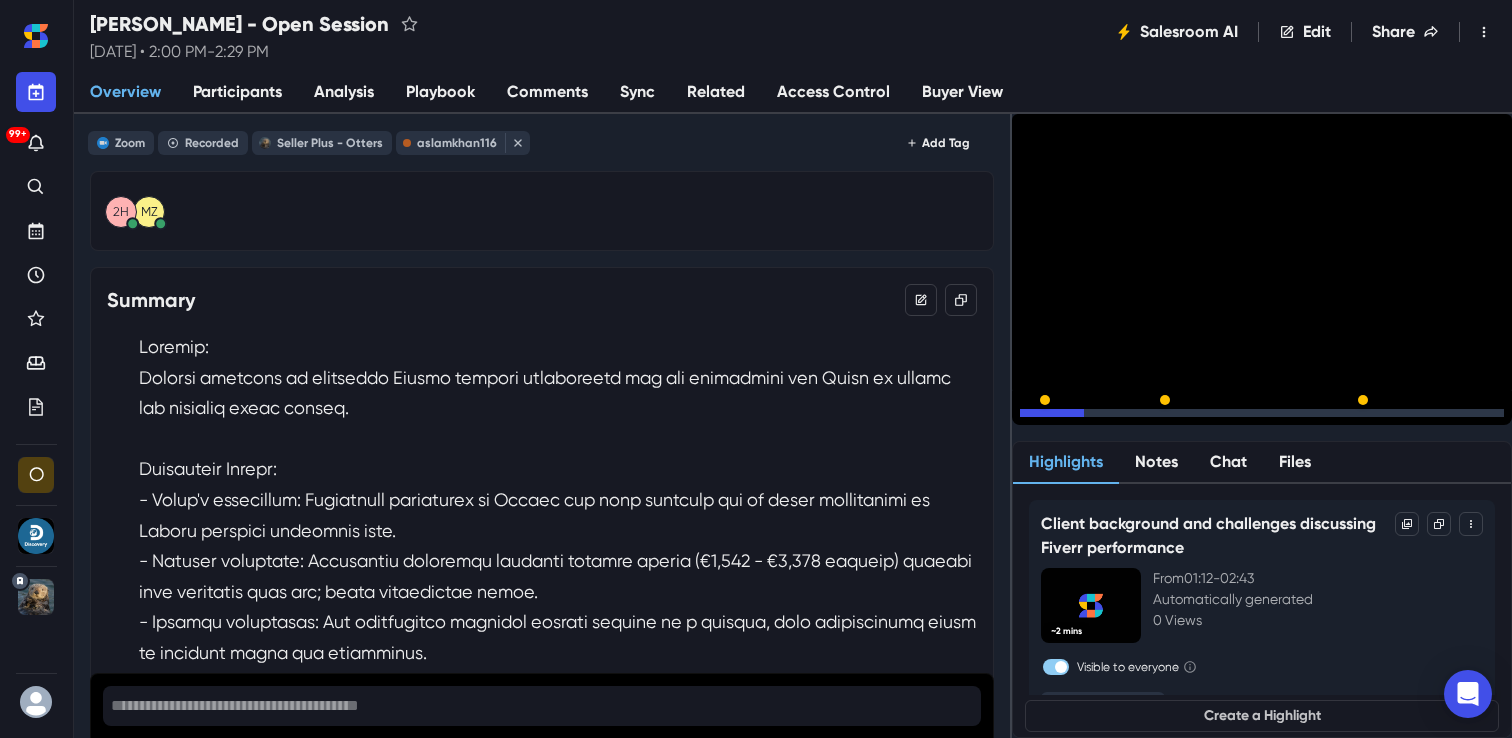 click on "15" at bounding box center [1092, 418] 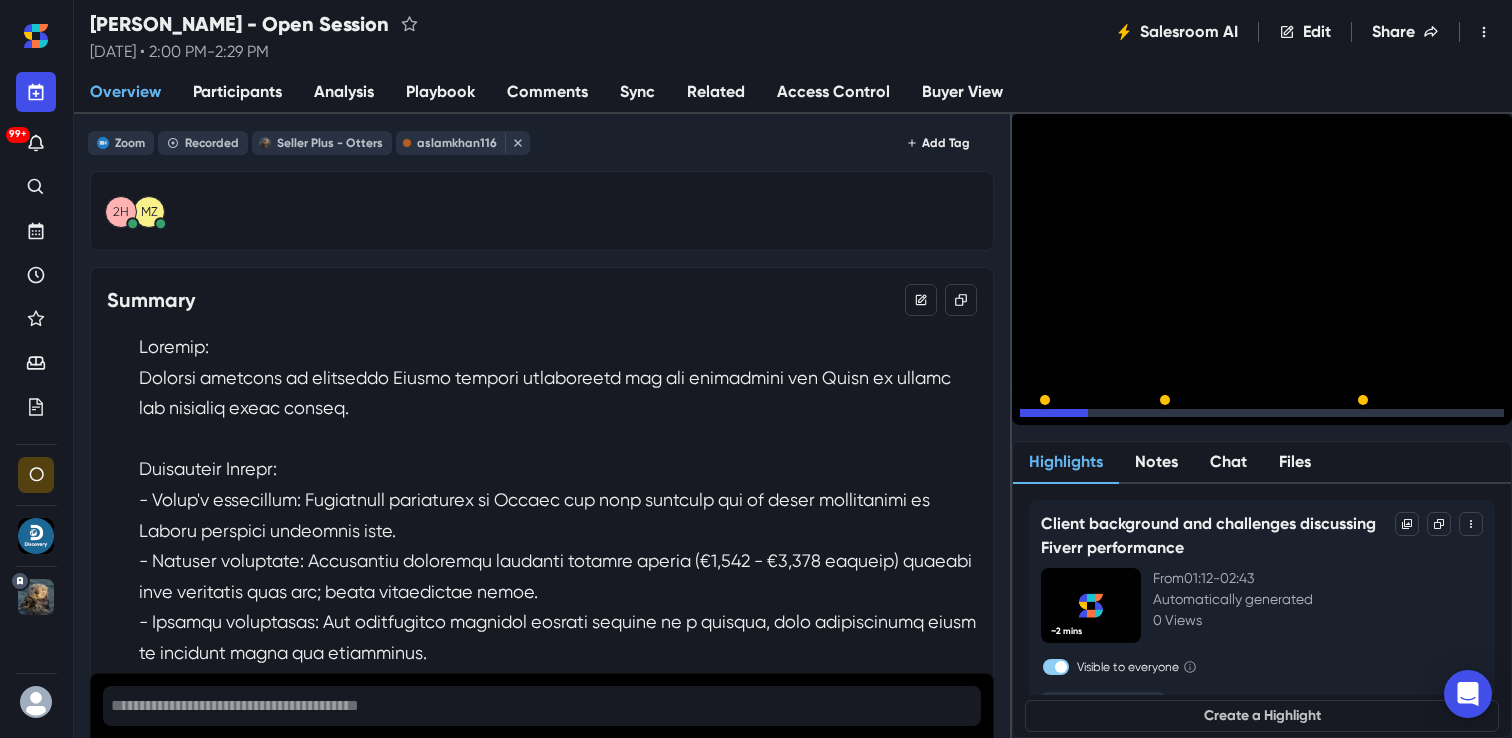 click on "15" at bounding box center [1092, 418] 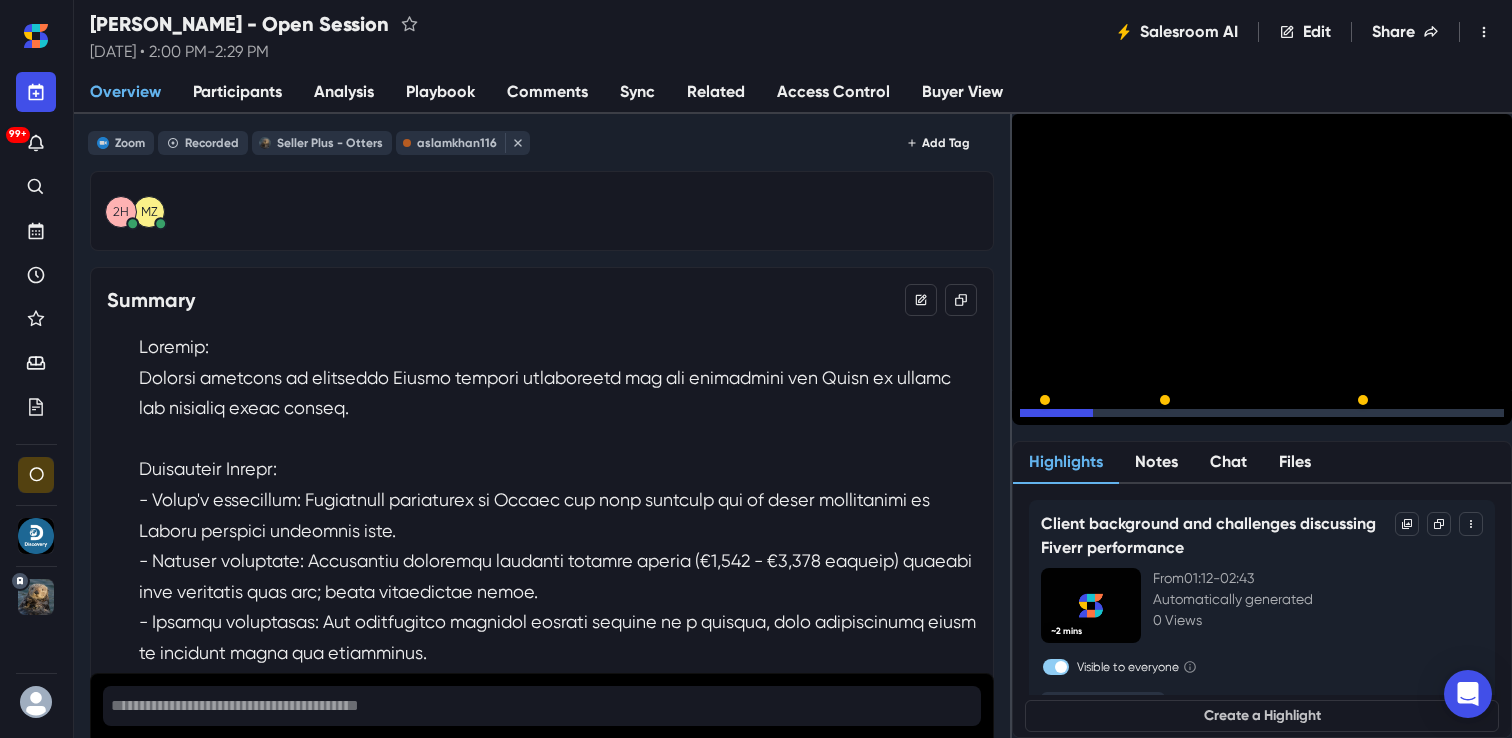 click on "15" at bounding box center [1092, 418] 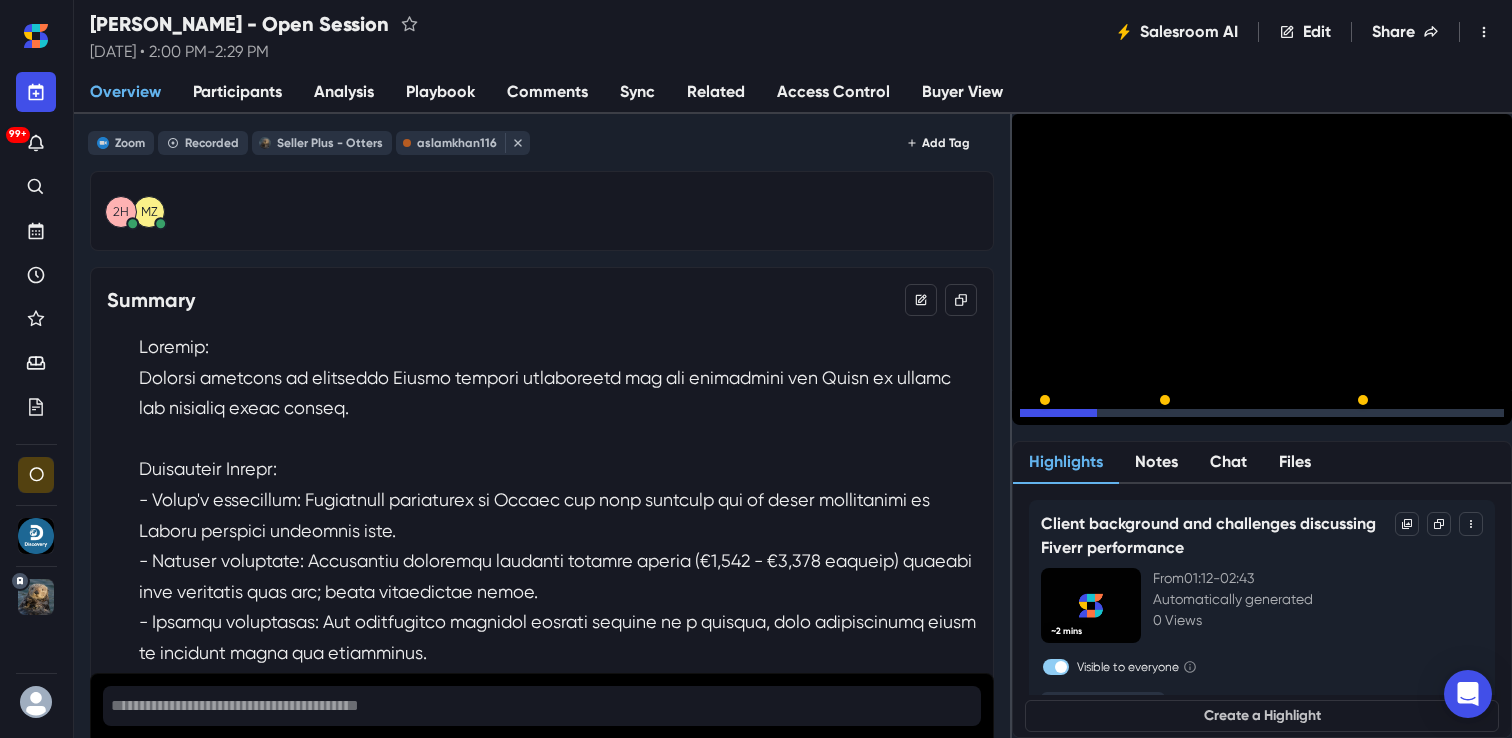 click on "15" at bounding box center (1092, 418) 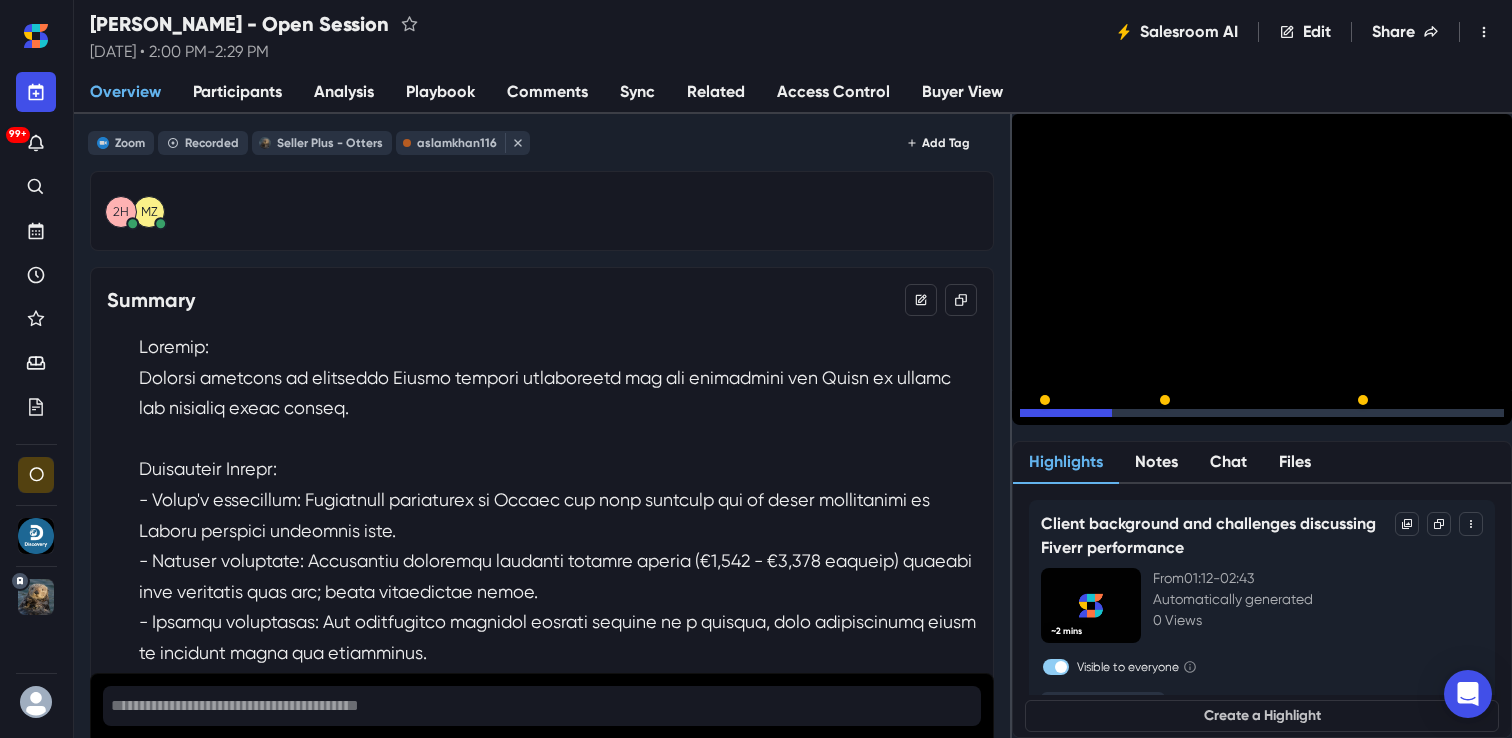 click 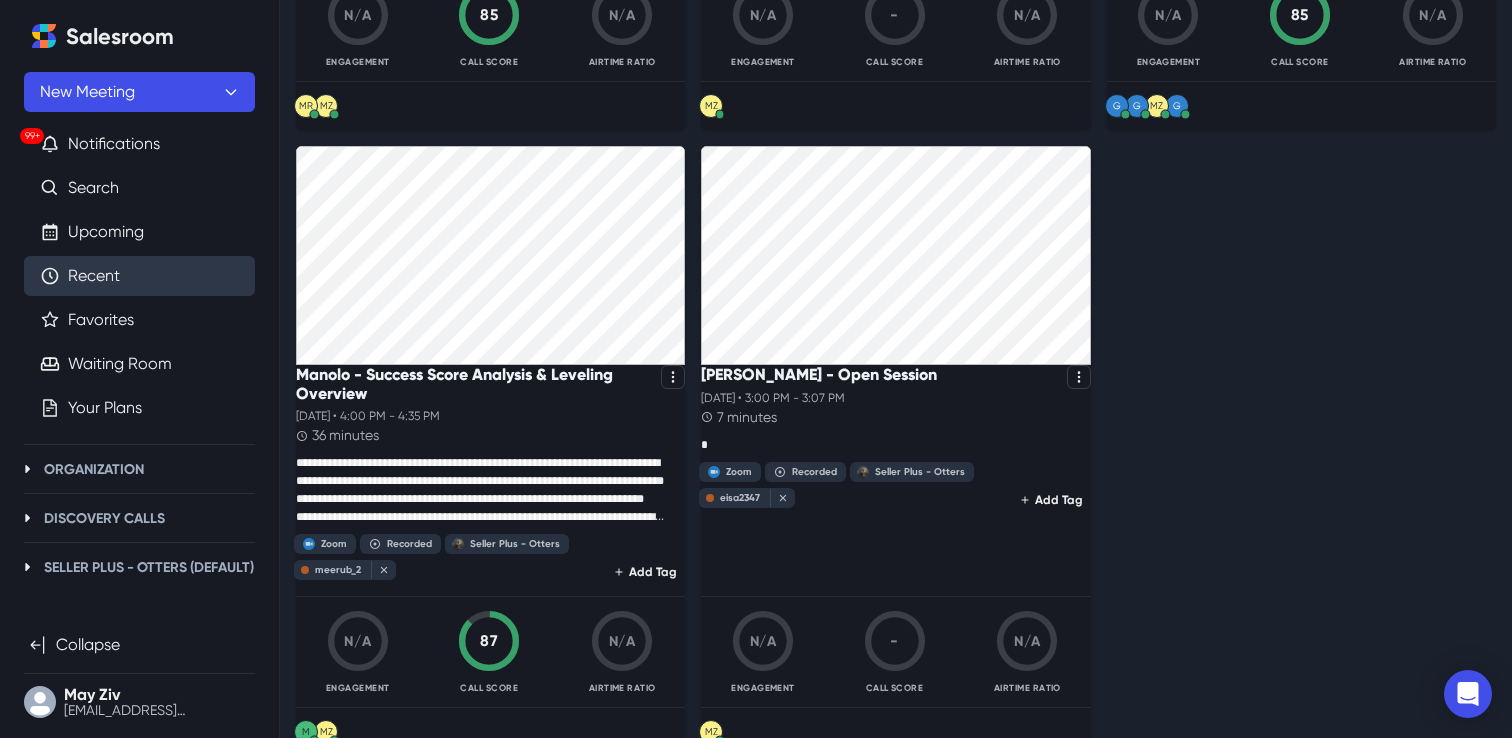 scroll, scrollTop: 3917, scrollLeft: 0, axis: vertical 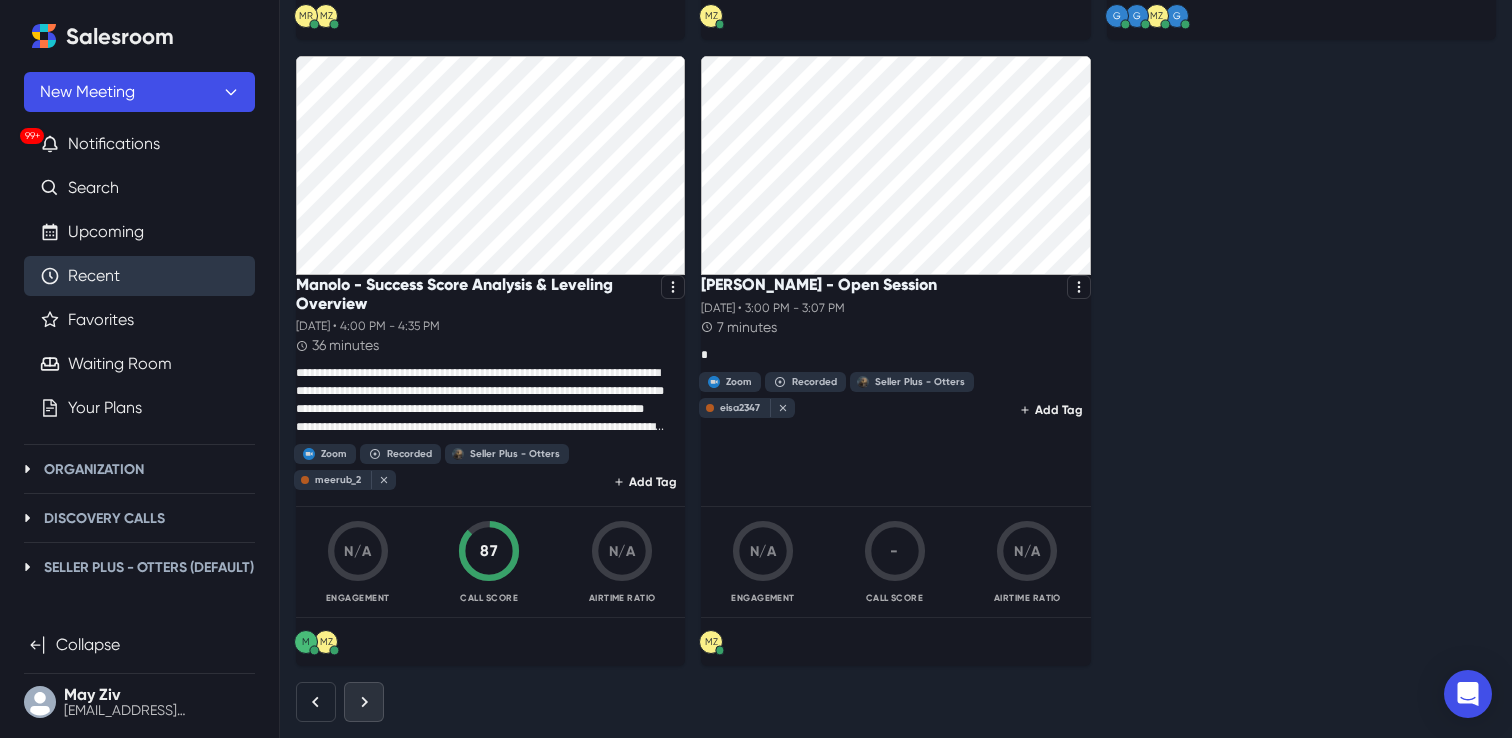 click at bounding box center [364, 702] 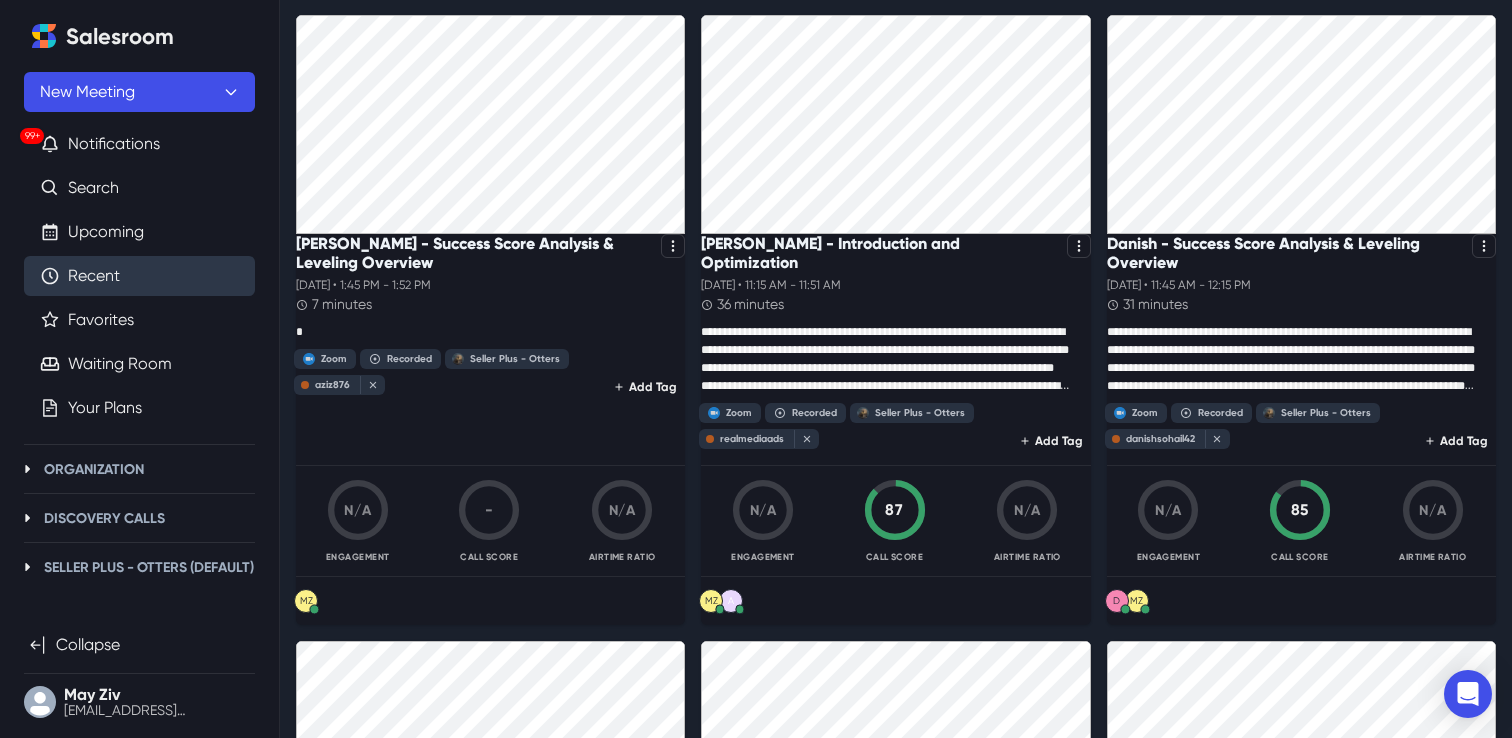 scroll, scrollTop: 220, scrollLeft: 0, axis: vertical 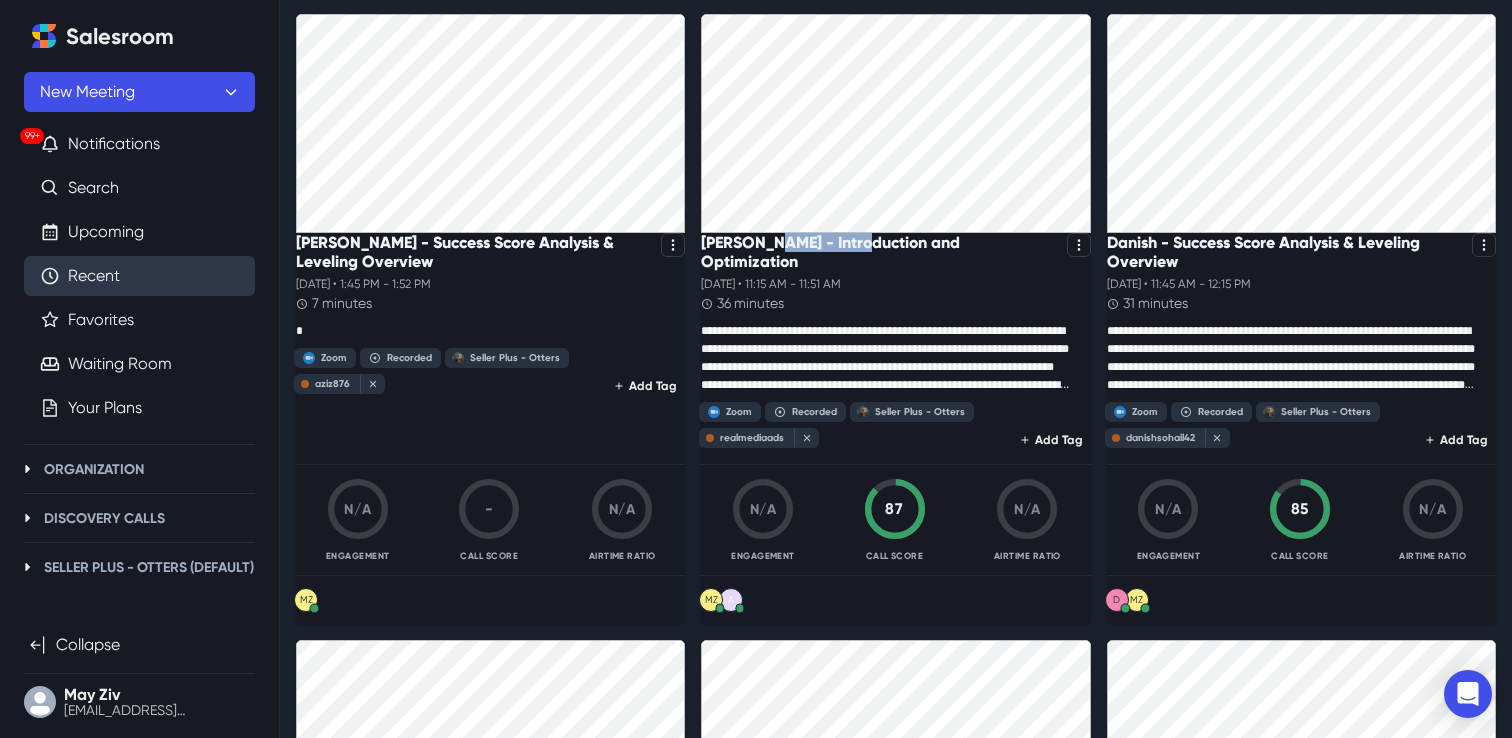 click on "[PERSON_NAME] - Introduction and Optimization" at bounding box center [895, 254] 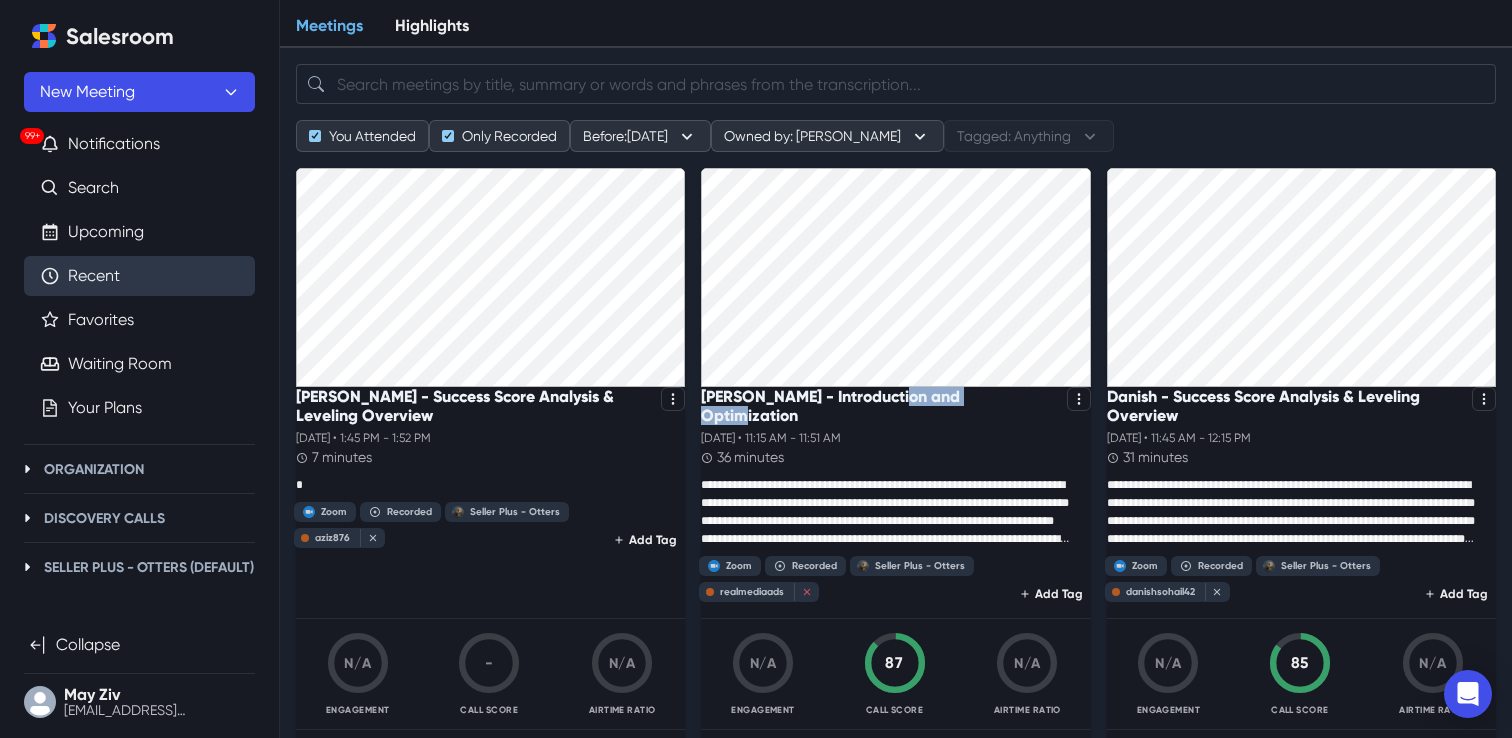 scroll, scrollTop: 0, scrollLeft: 0, axis: both 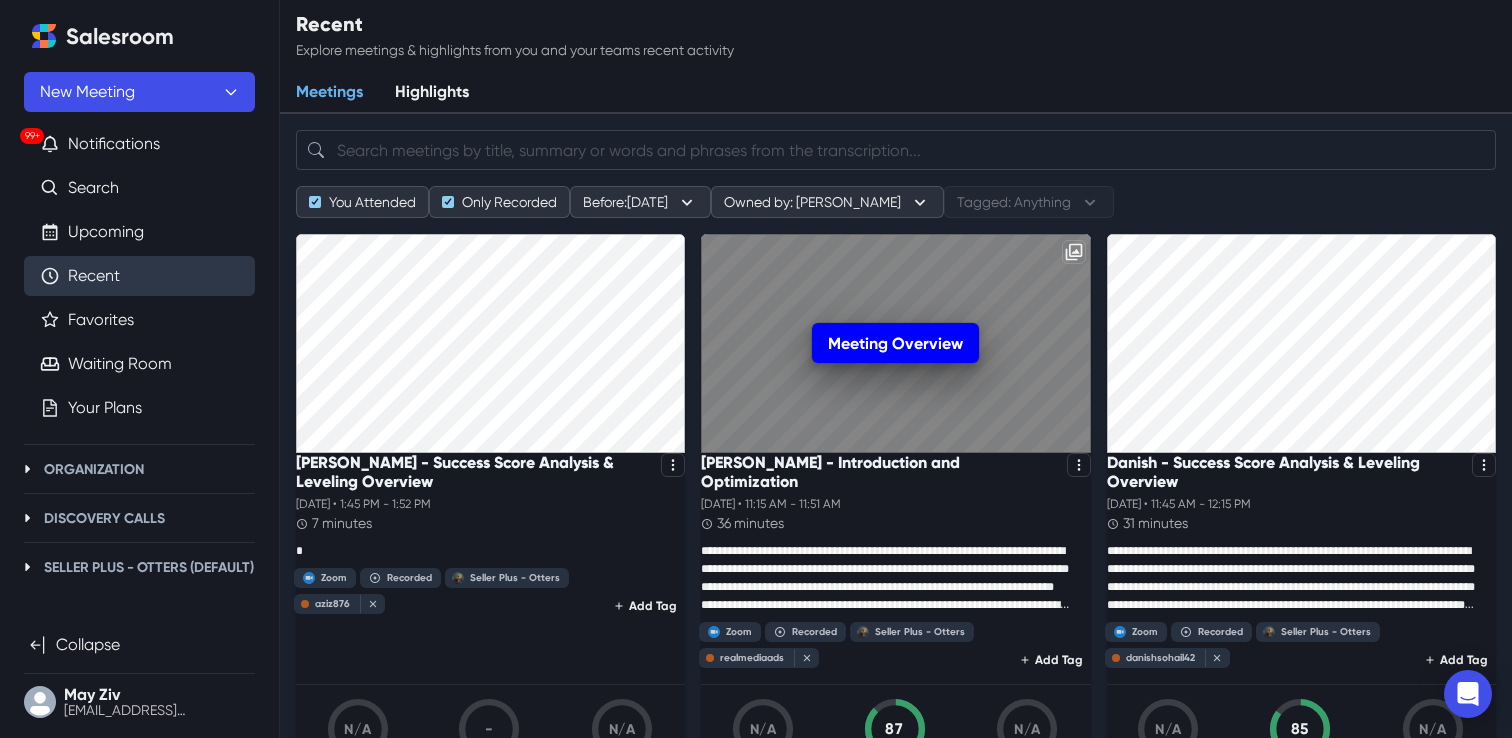 click on "Meeting Overview" at bounding box center [895, 343] 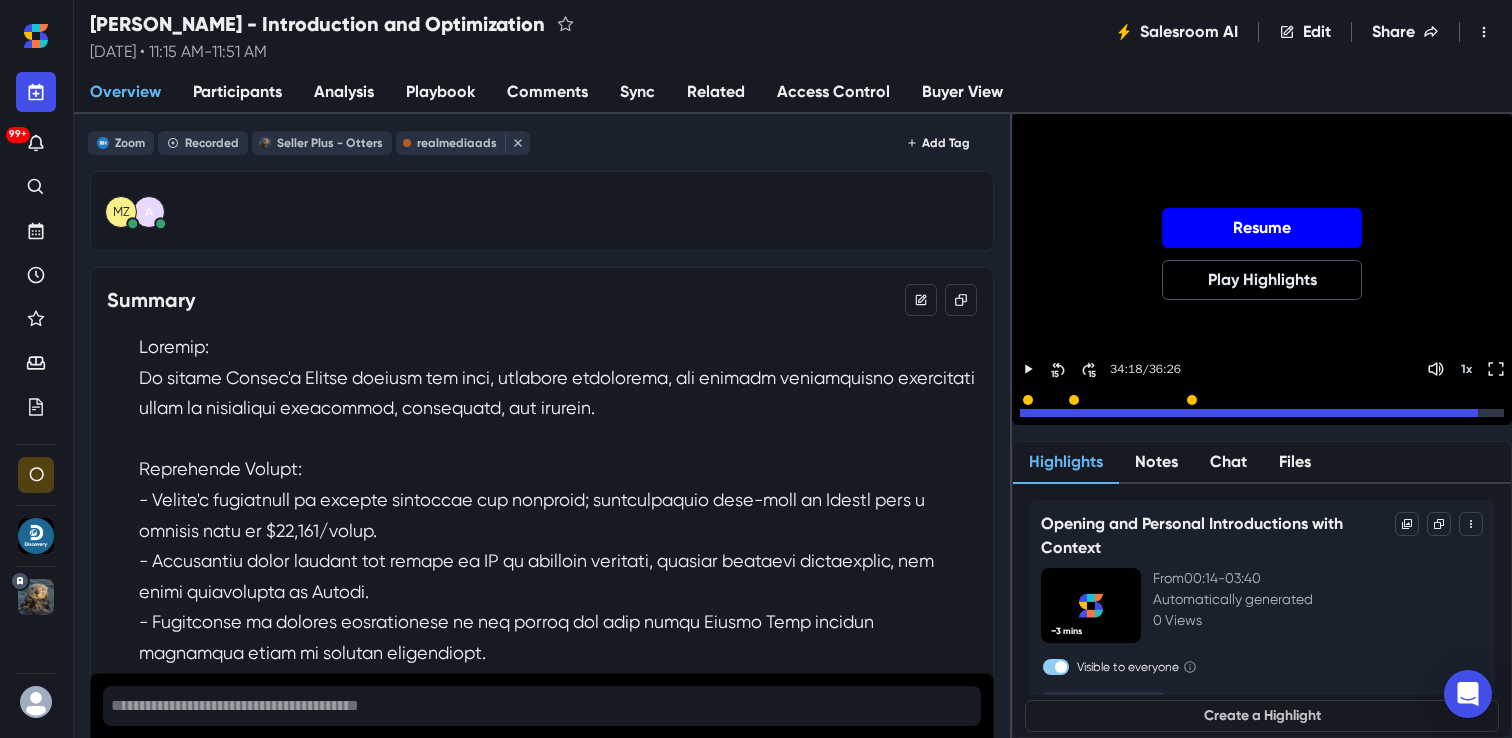 click on "Resume" at bounding box center [1262, 228] 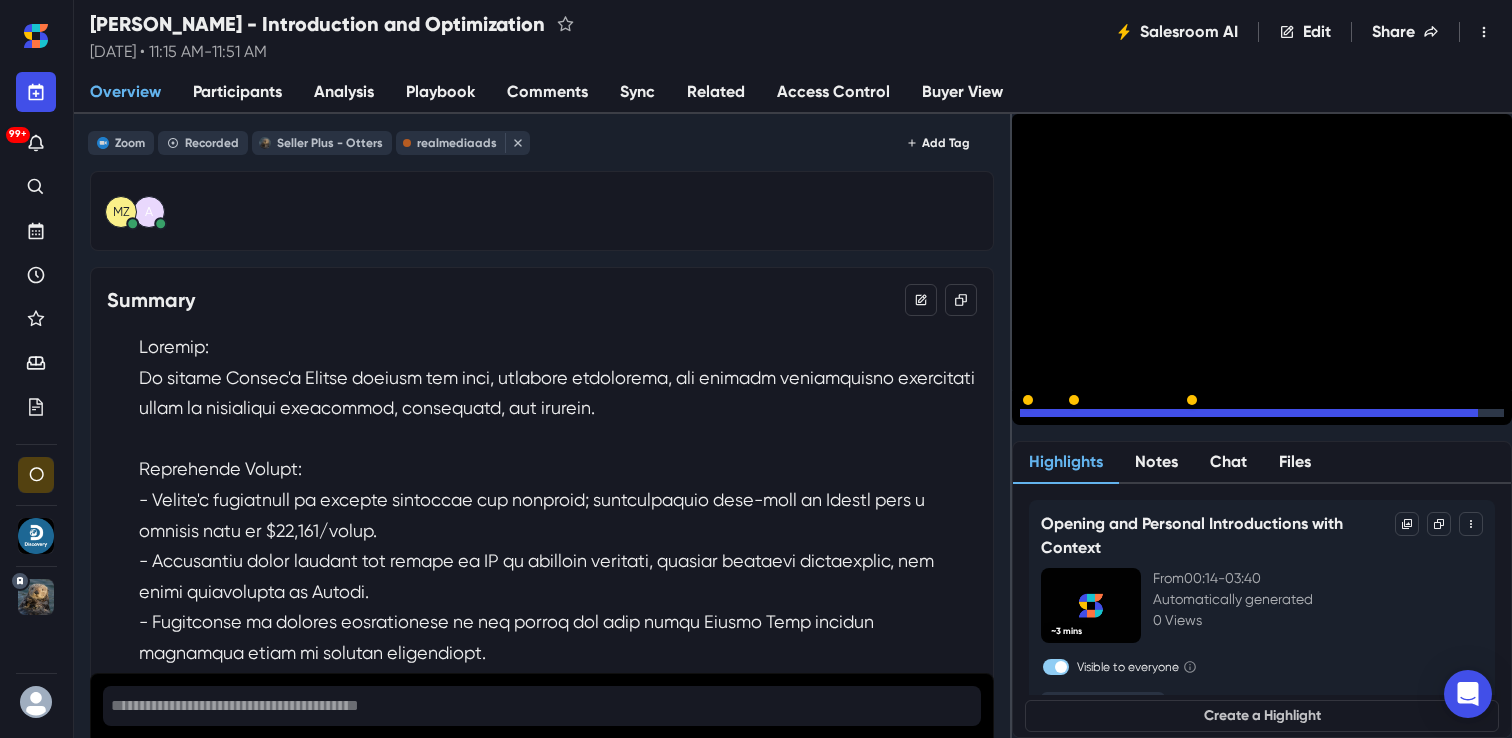 click at bounding box center [1249, 413] 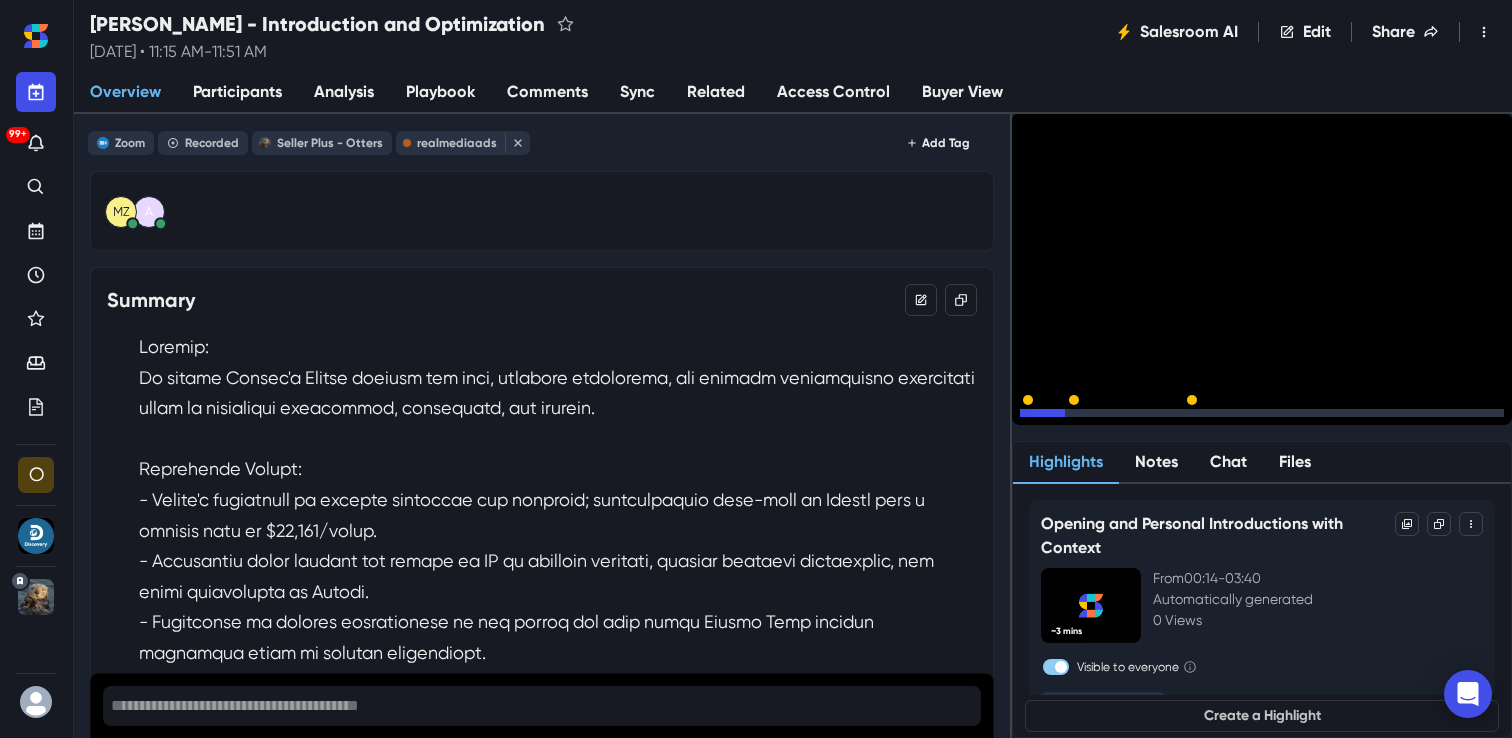 click at bounding box center [1262, 413] 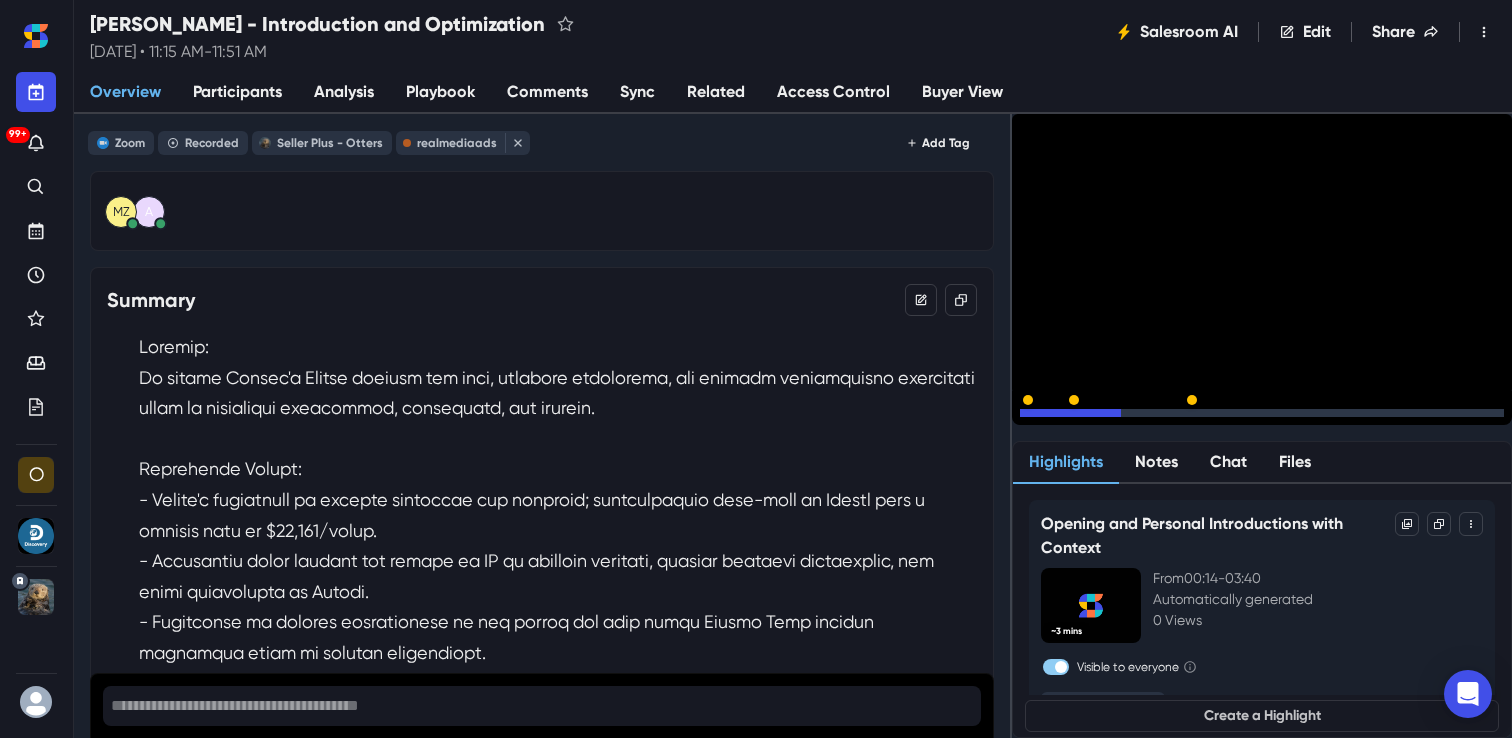 click on "15" at bounding box center (1092, 418) 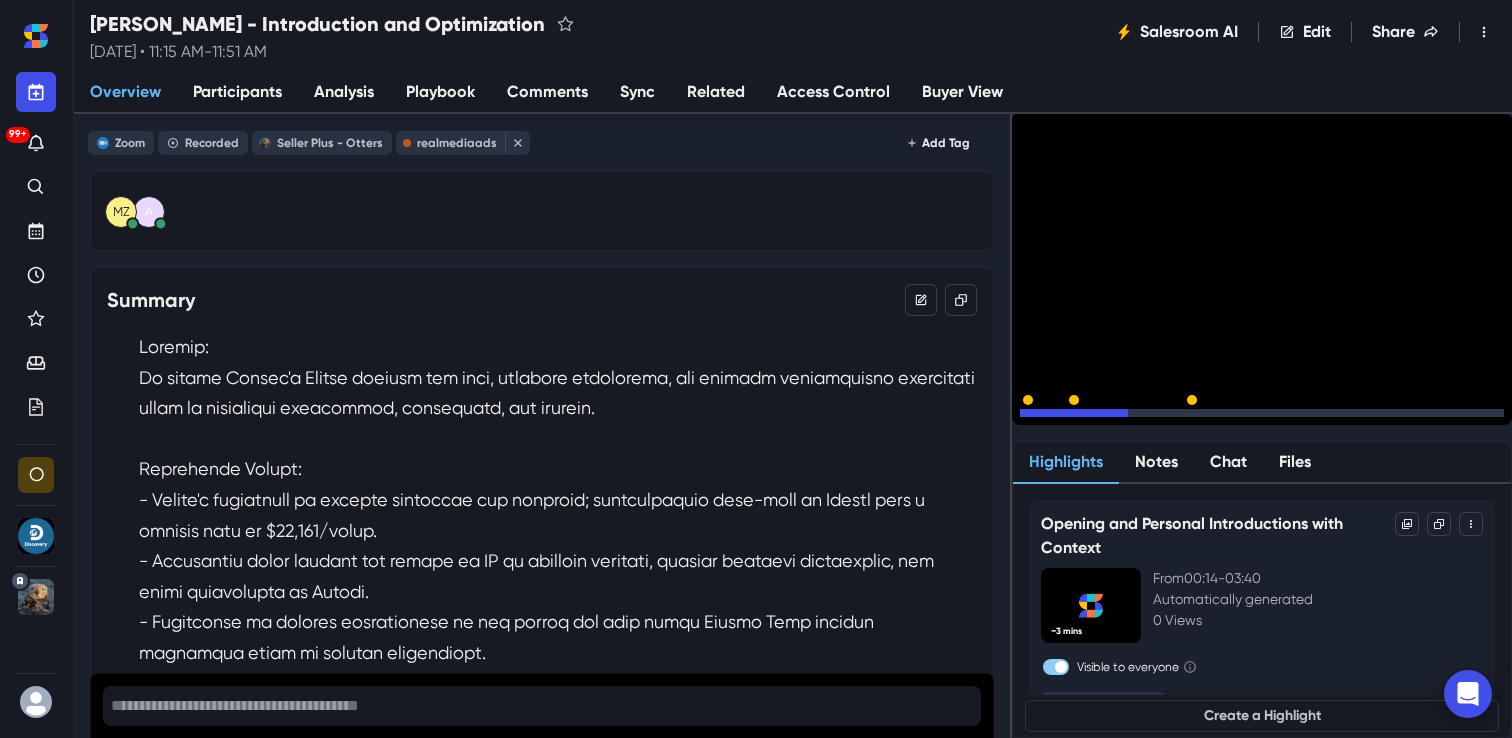 click 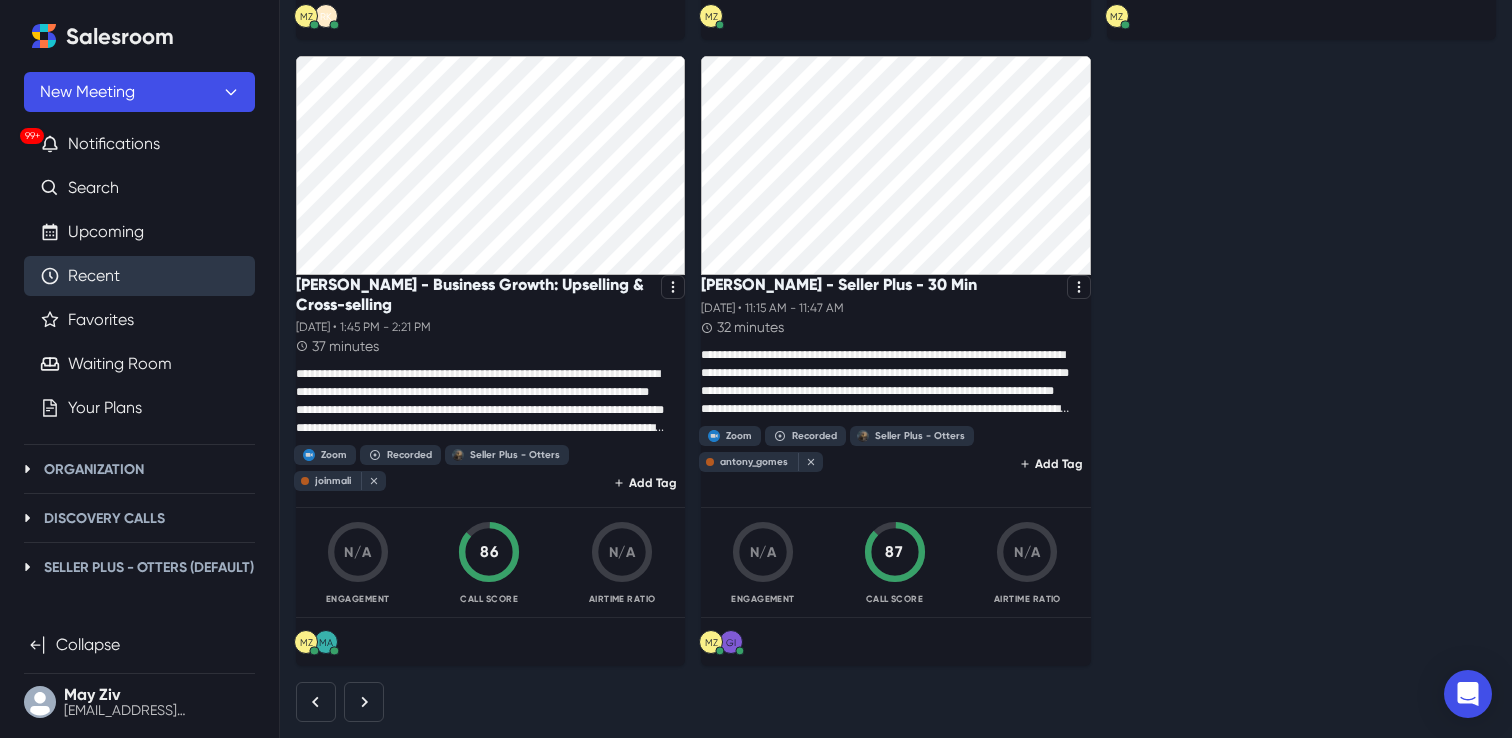 scroll, scrollTop: 3952, scrollLeft: 0, axis: vertical 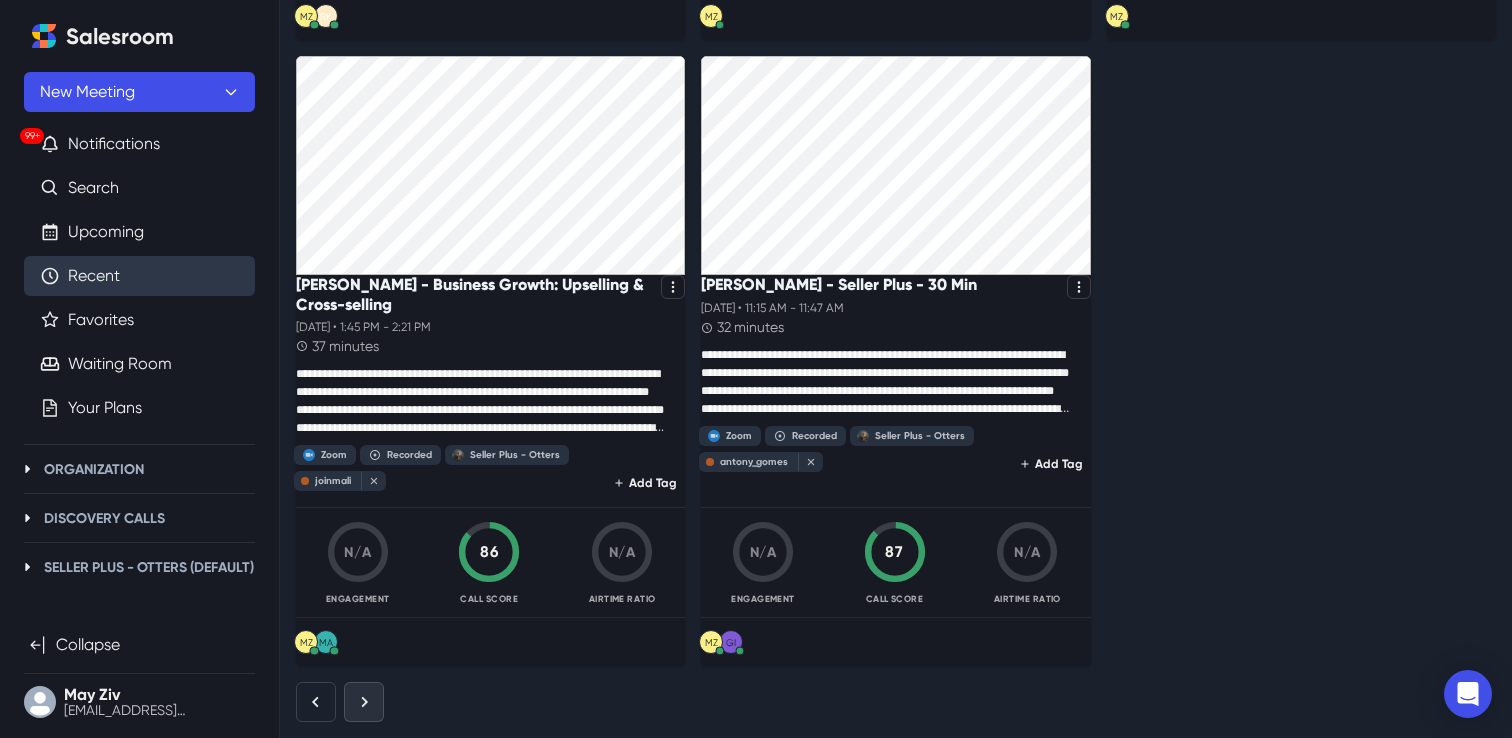 click 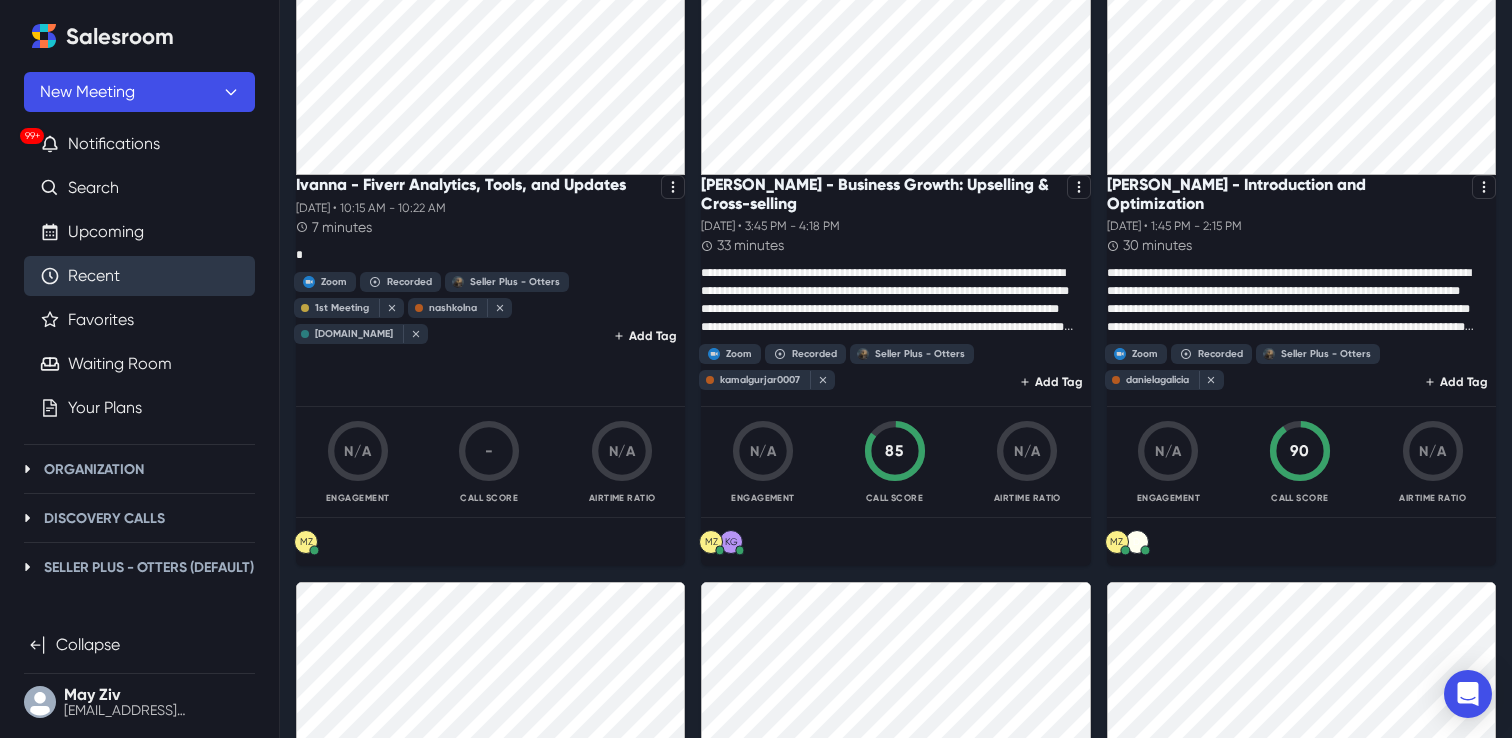 scroll, scrollTop: 0, scrollLeft: 0, axis: both 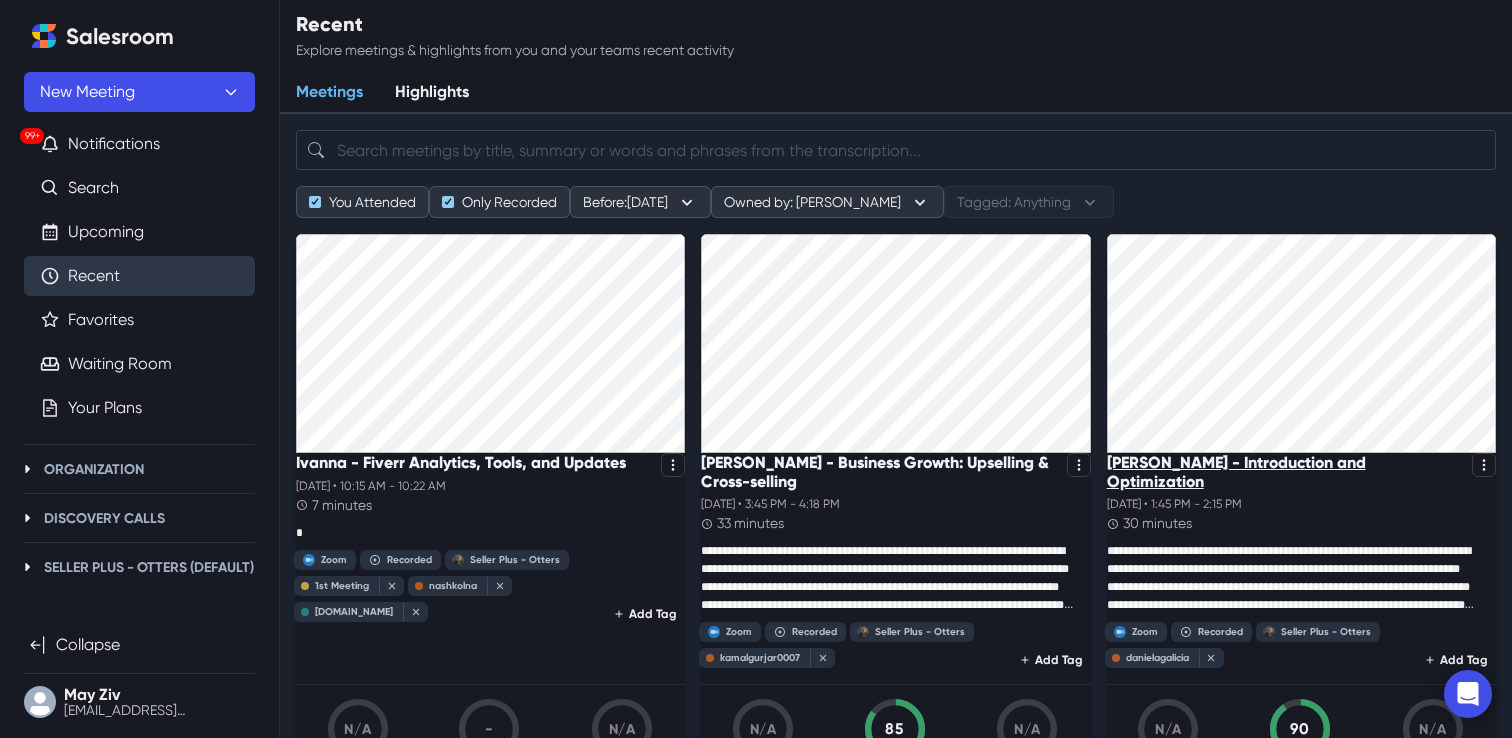 click on "[PERSON_NAME] - Introduction and Optimization" at bounding box center (1285, 472) 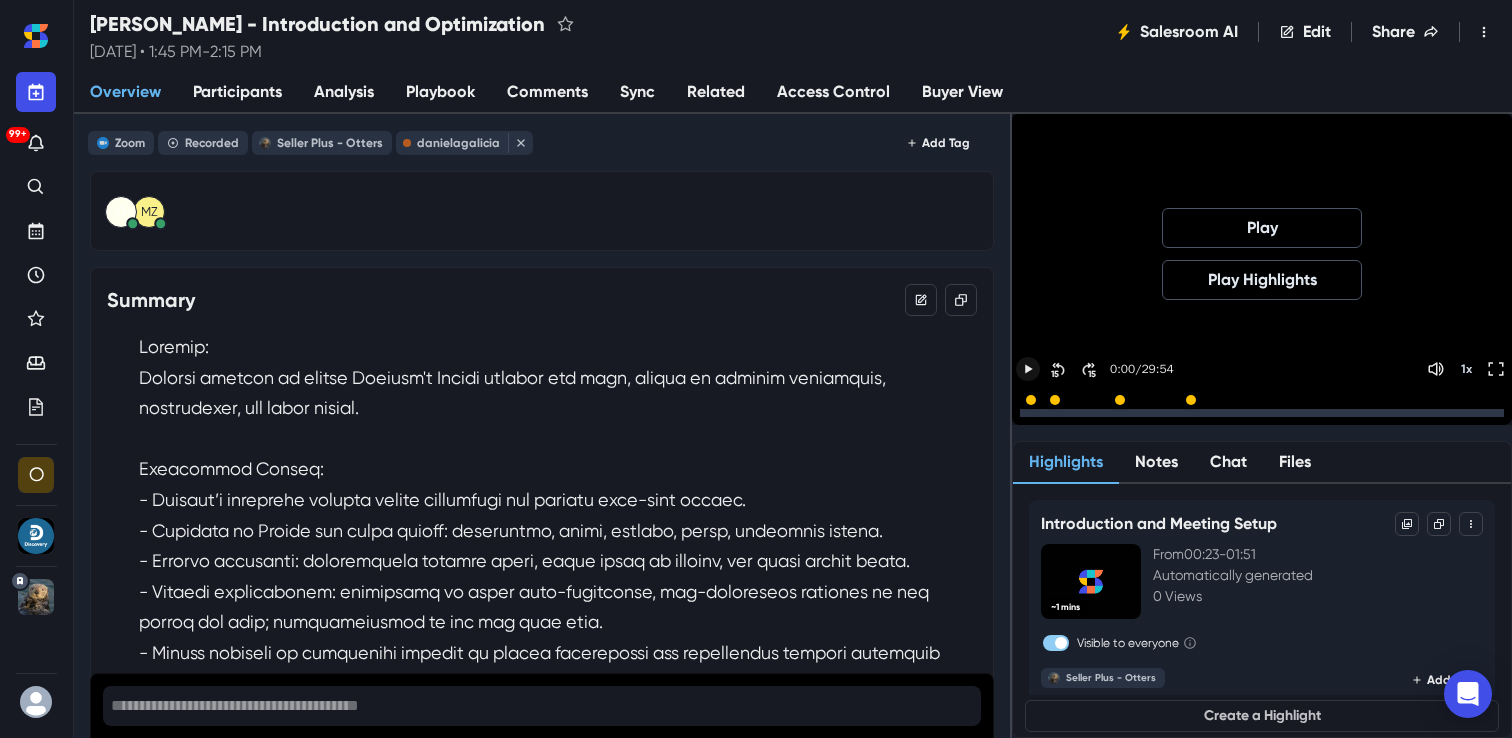 click 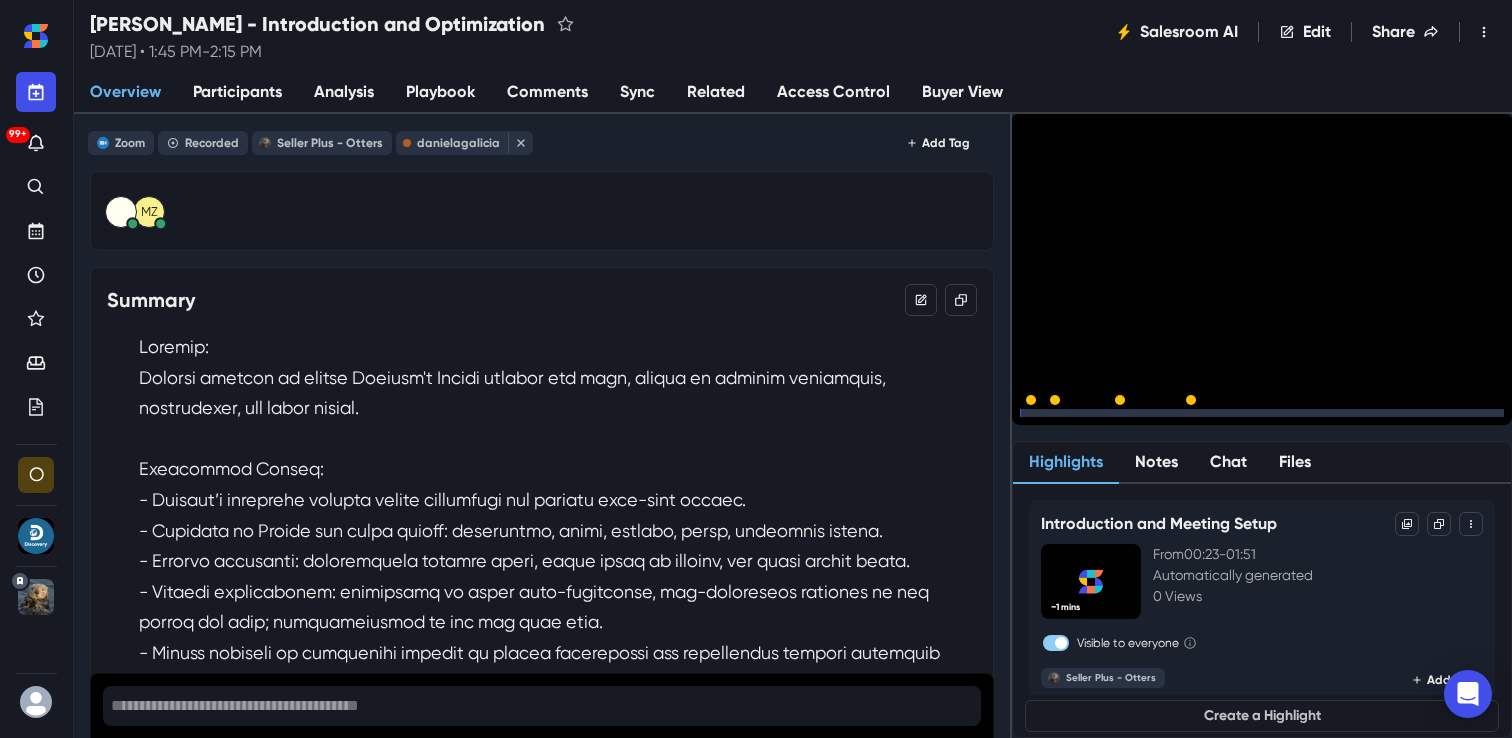 click 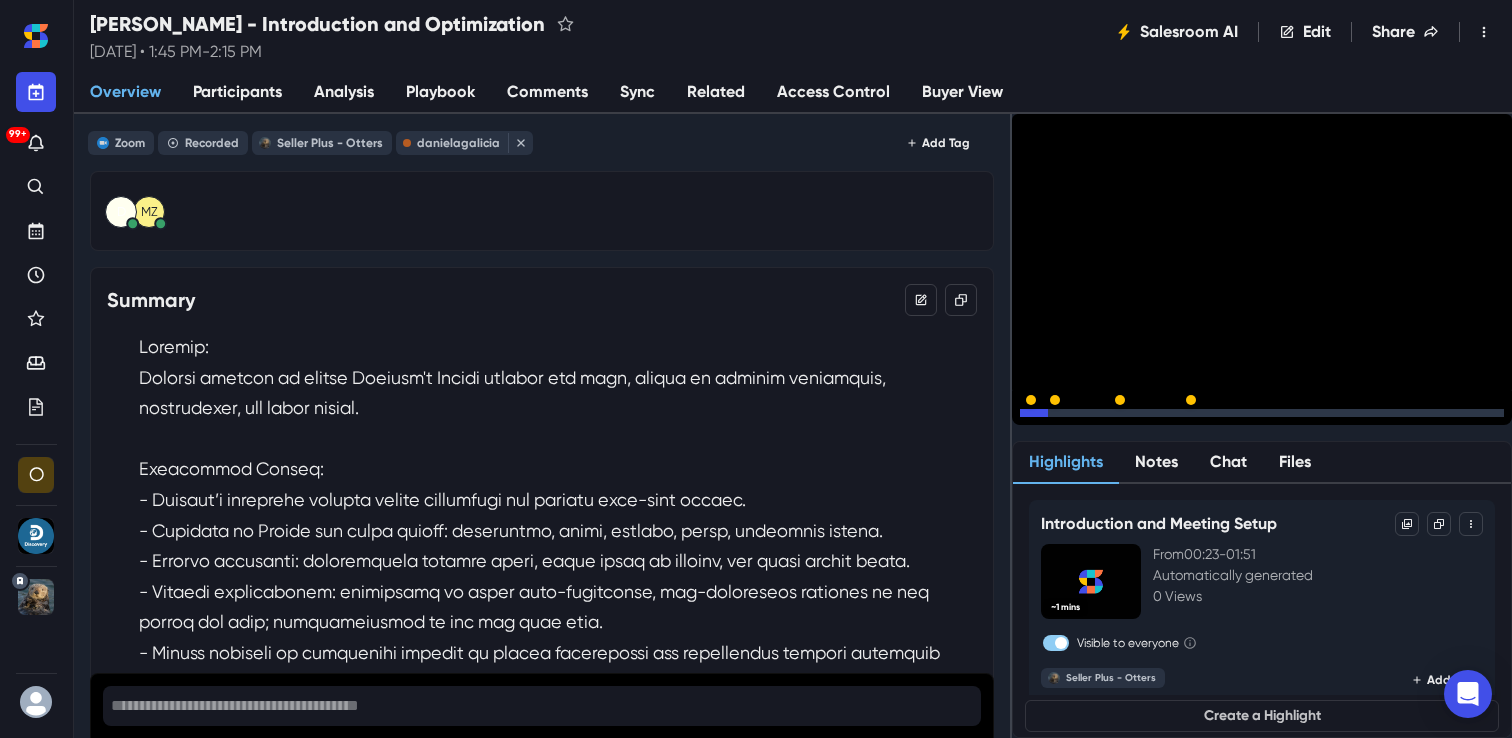 click 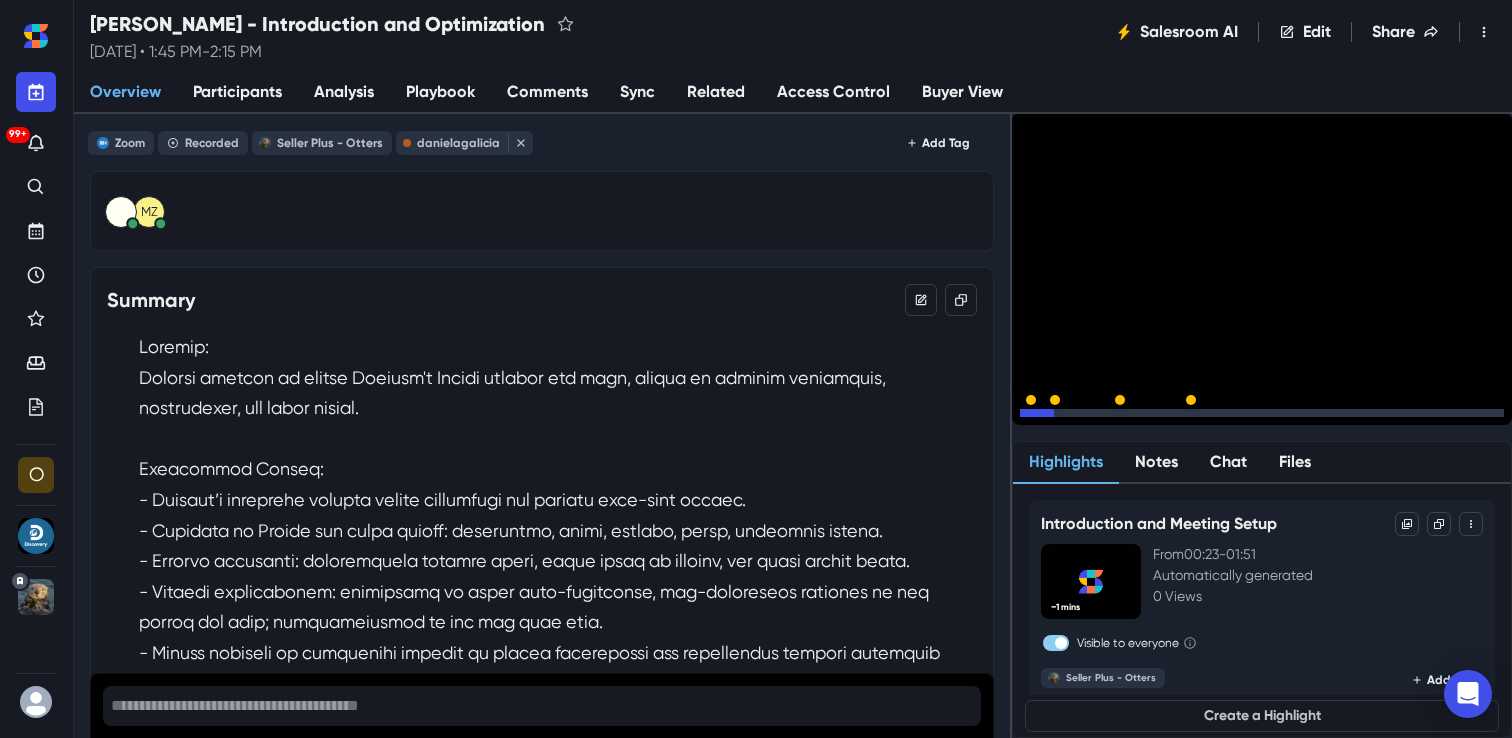click 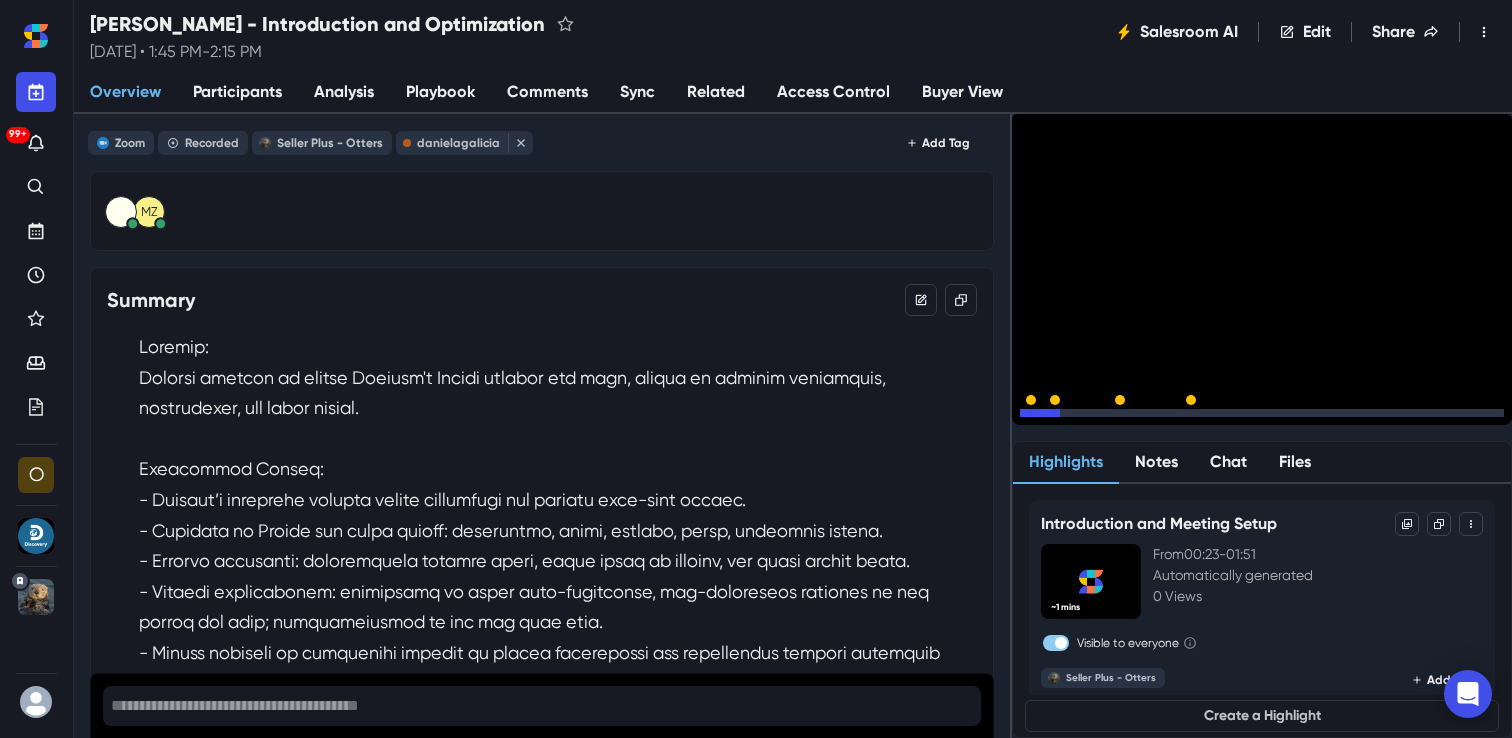 click on "15" at bounding box center (1092, 418) 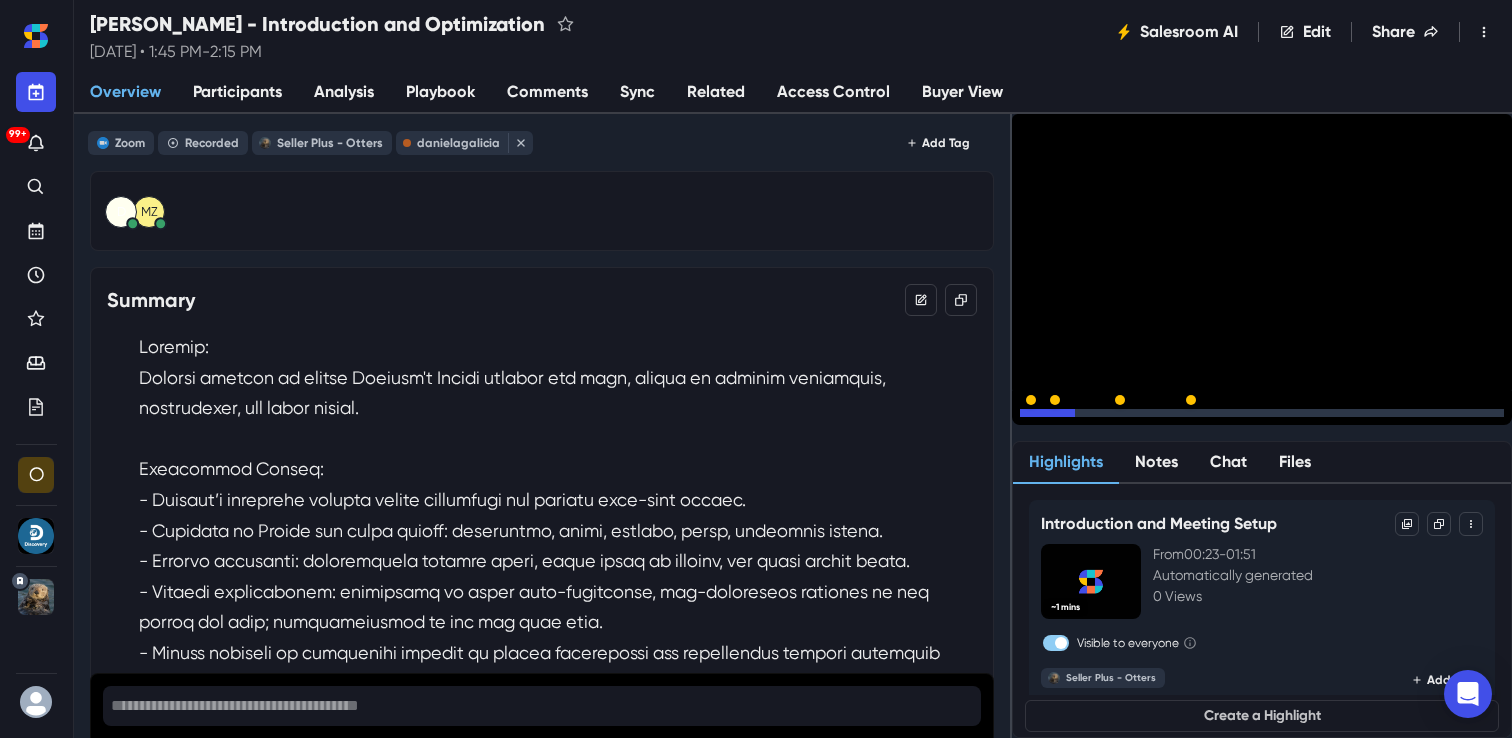 click 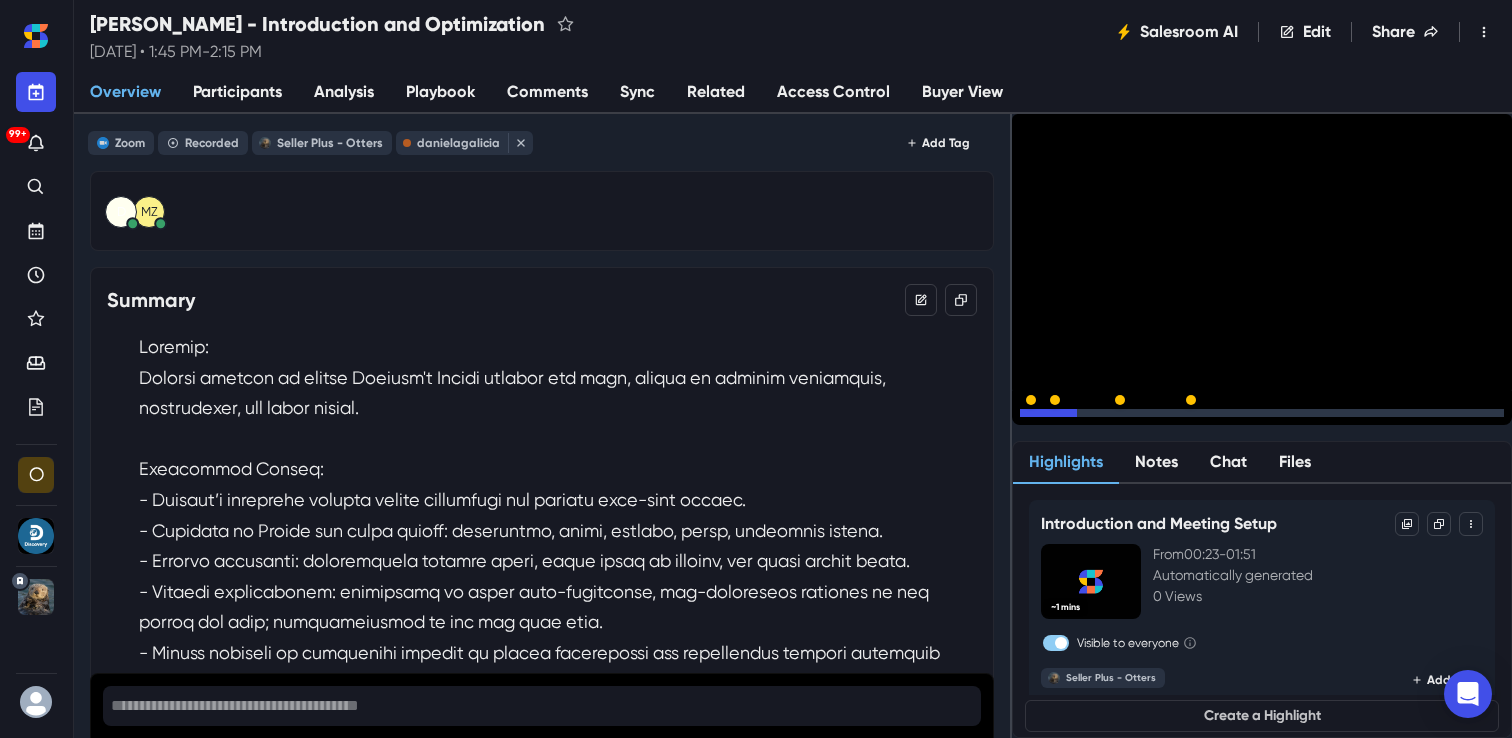 click on "15" at bounding box center (1092, 418) 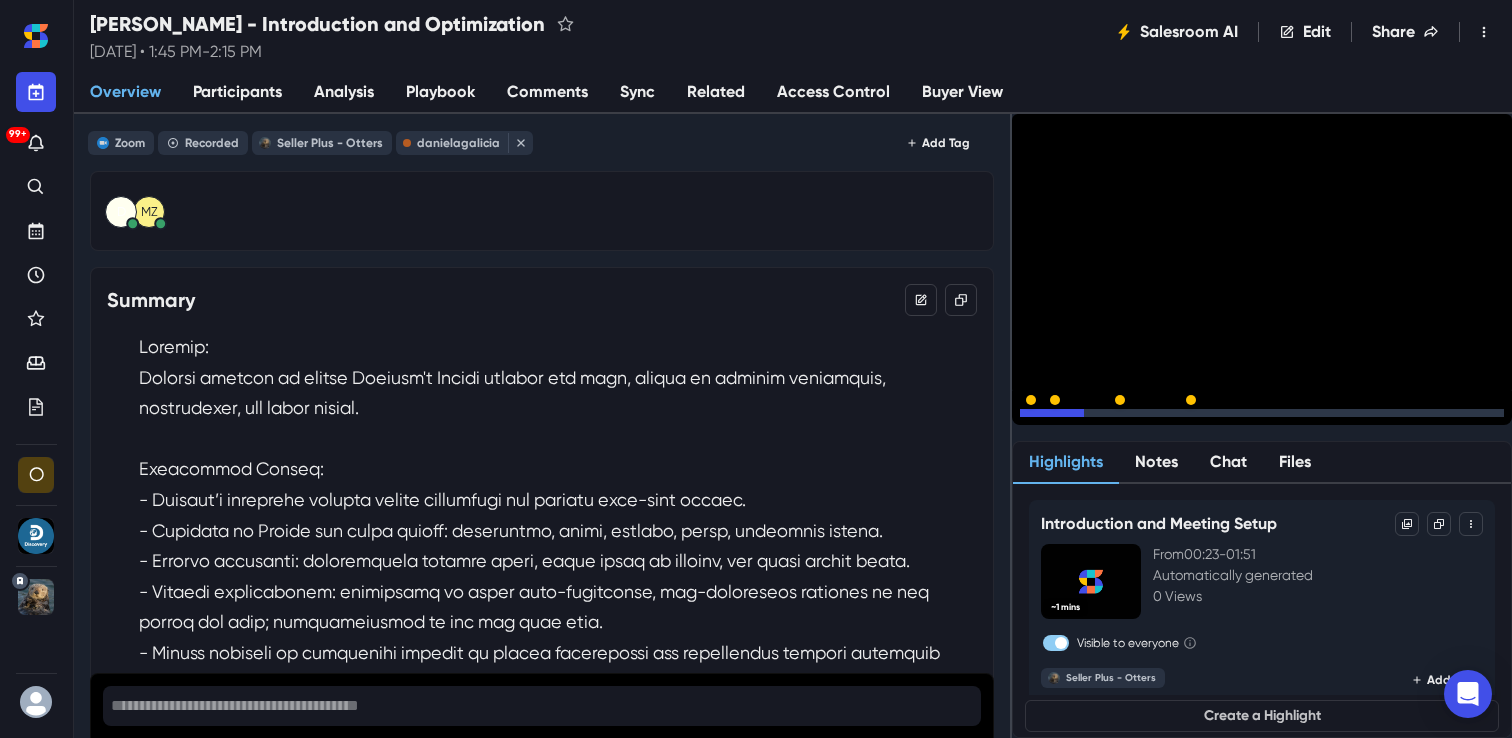 click on "15" at bounding box center [1092, 418] 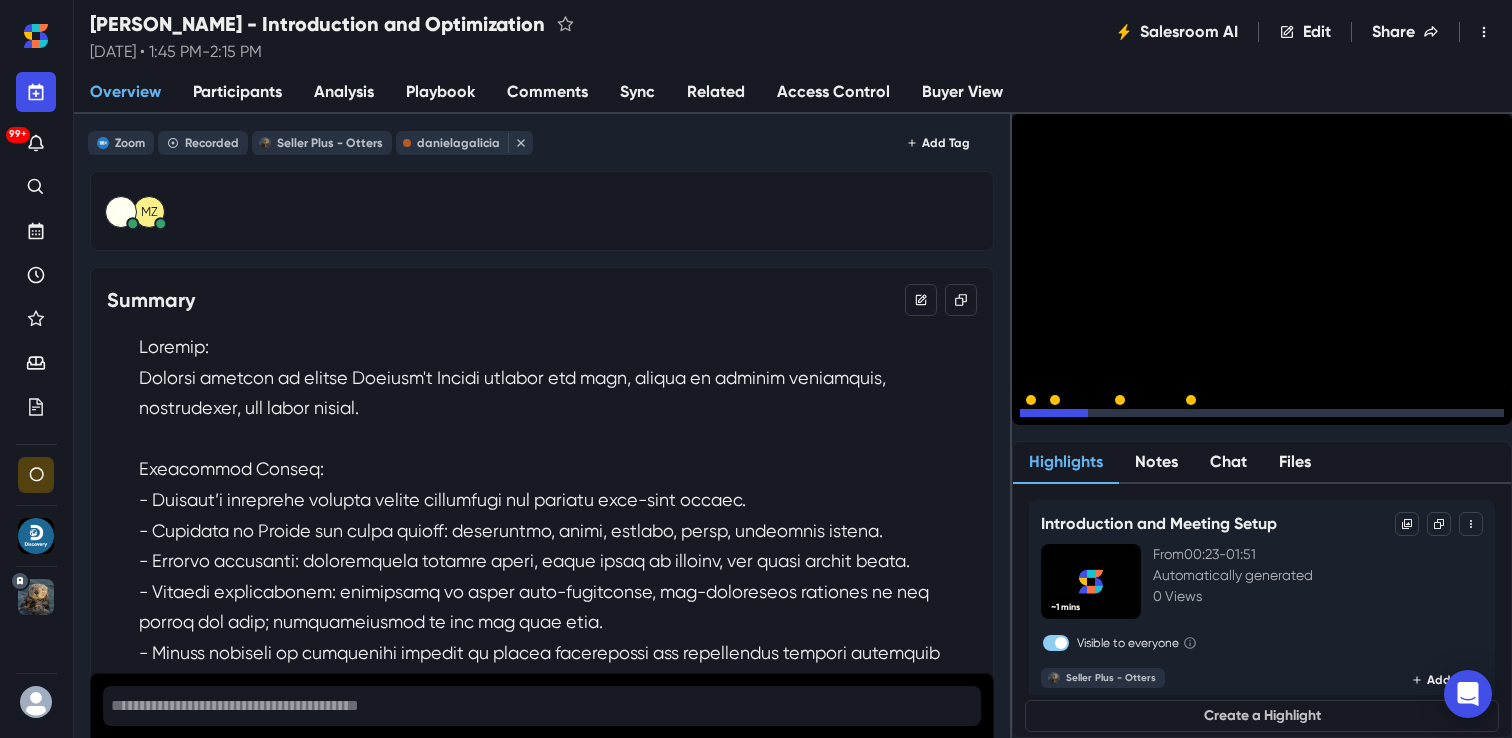 click on "15" at bounding box center [1092, 418] 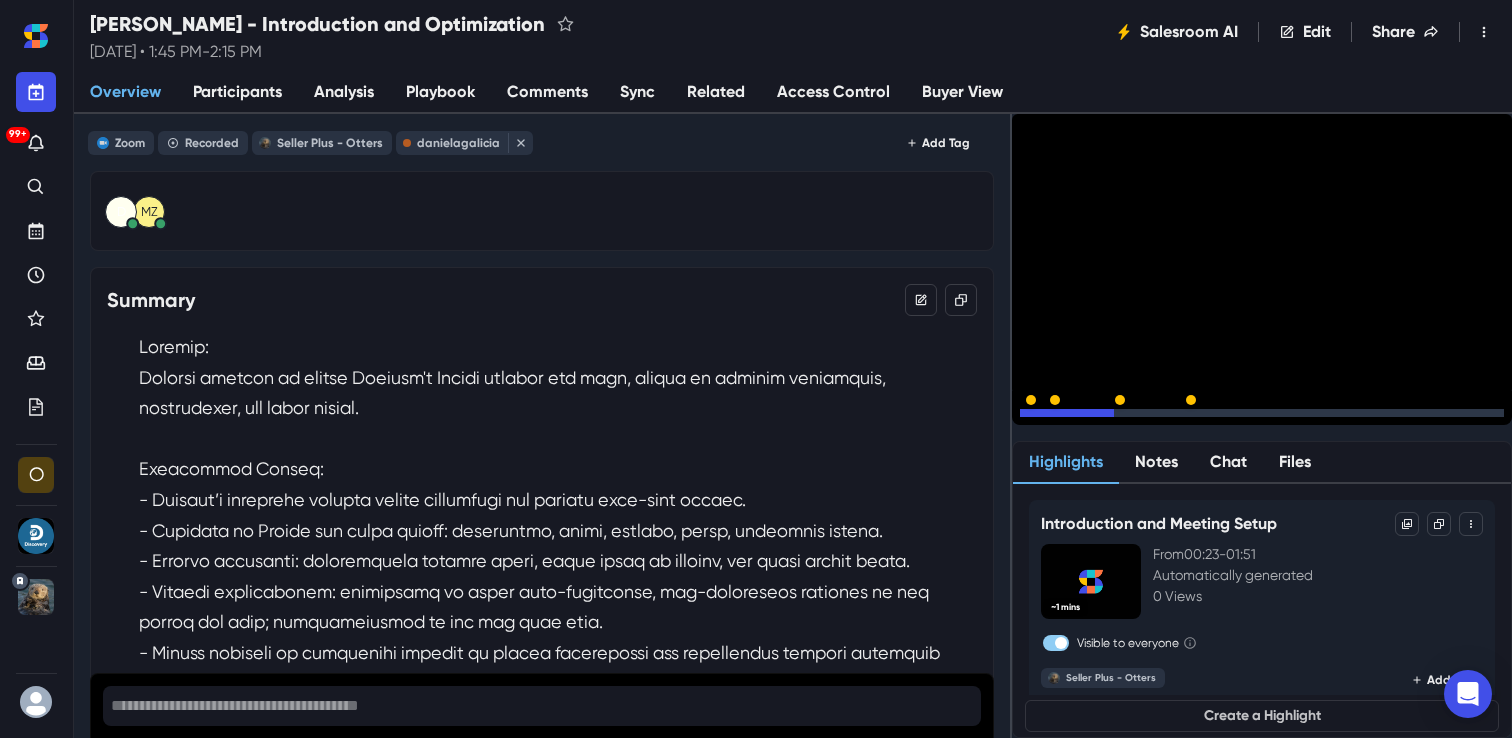 click on "15" at bounding box center (1092, 418) 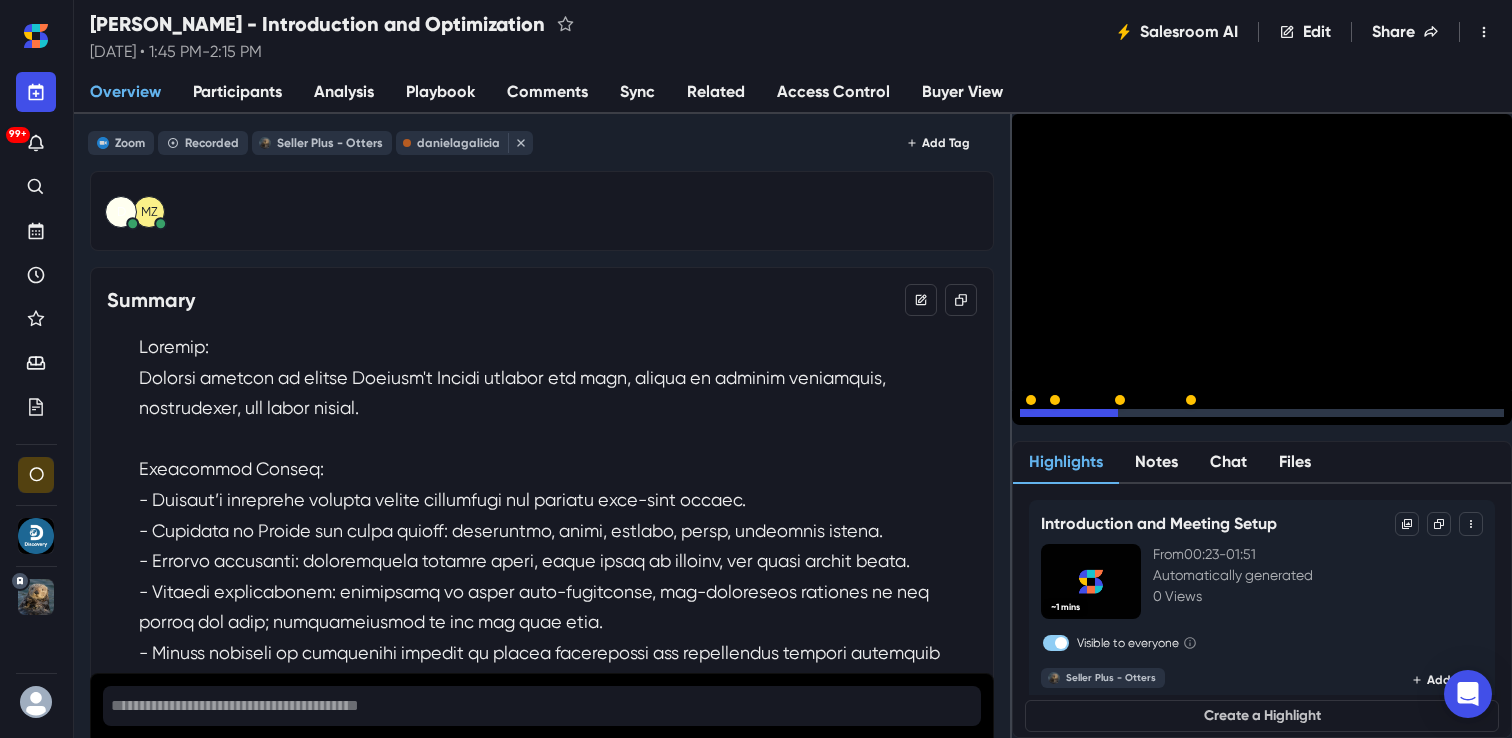 click on "15" at bounding box center (1092, 418) 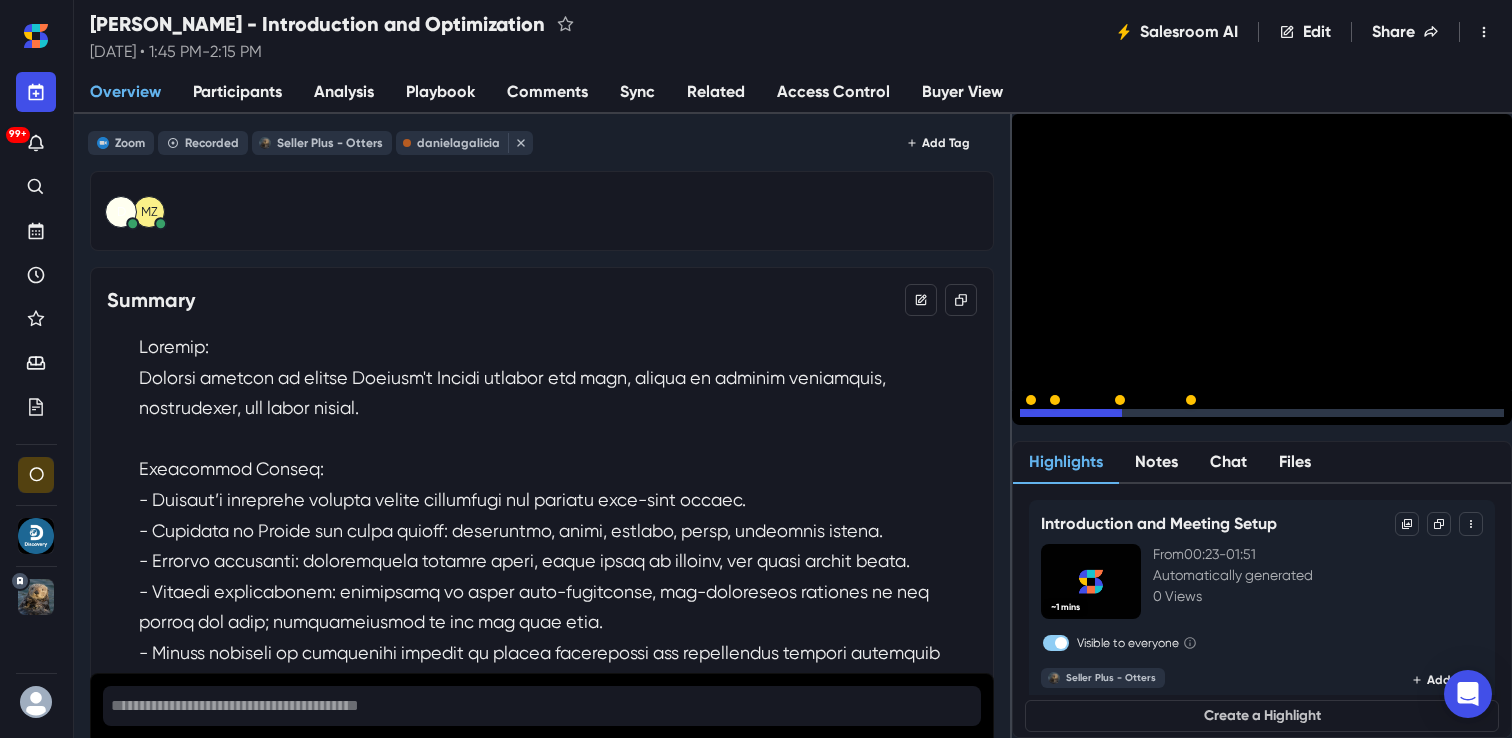 click on "15" at bounding box center [1092, 418] 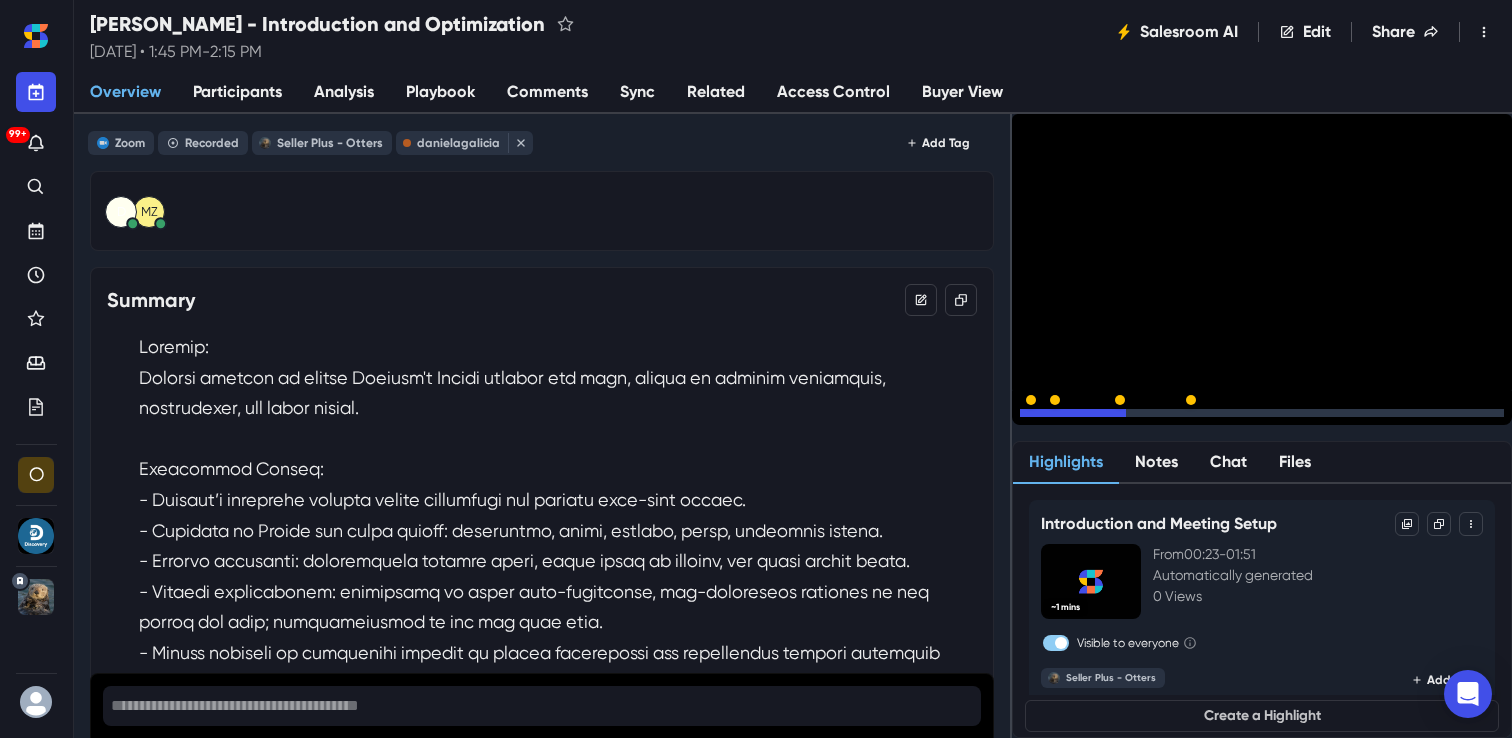 click on "15" at bounding box center (1092, 418) 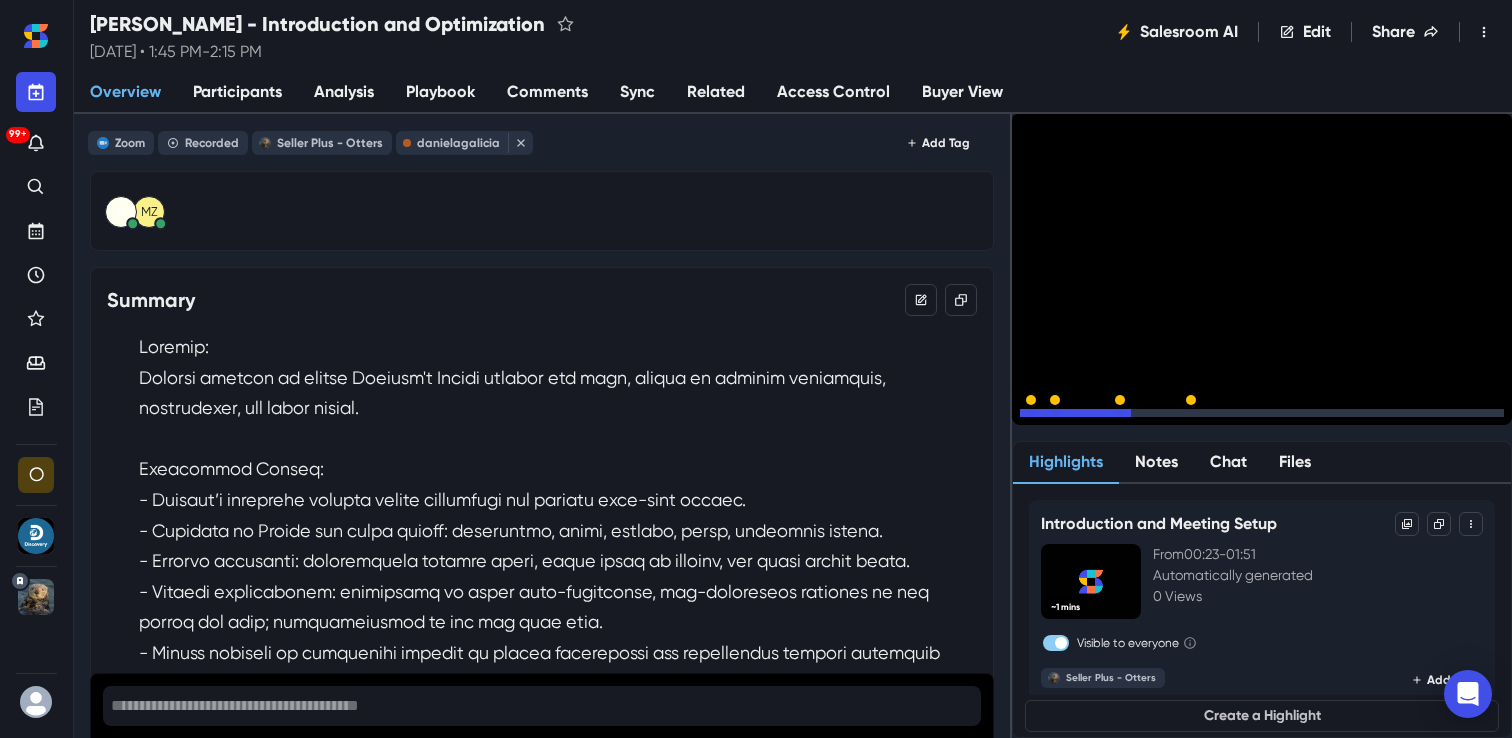 click 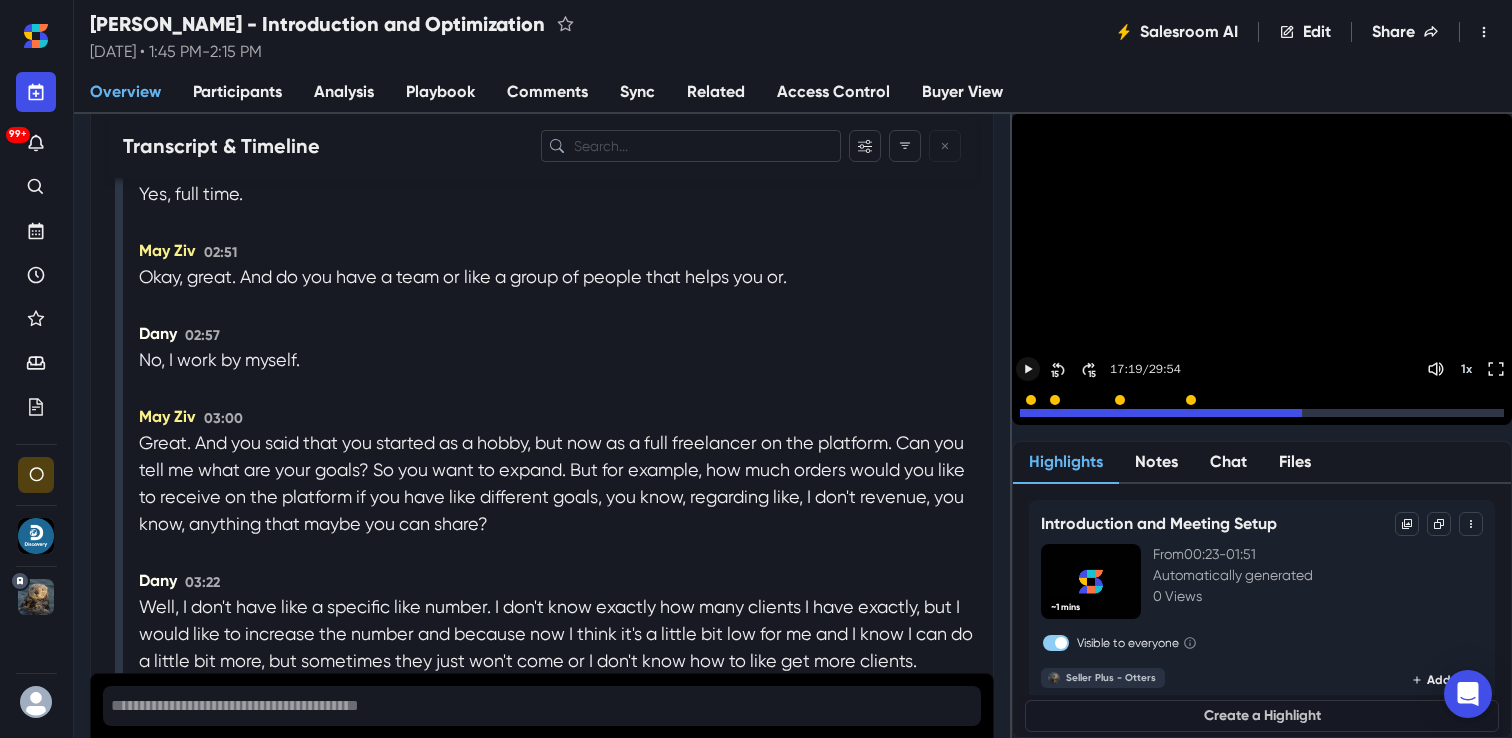 scroll, scrollTop: 3364, scrollLeft: 0, axis: vertical 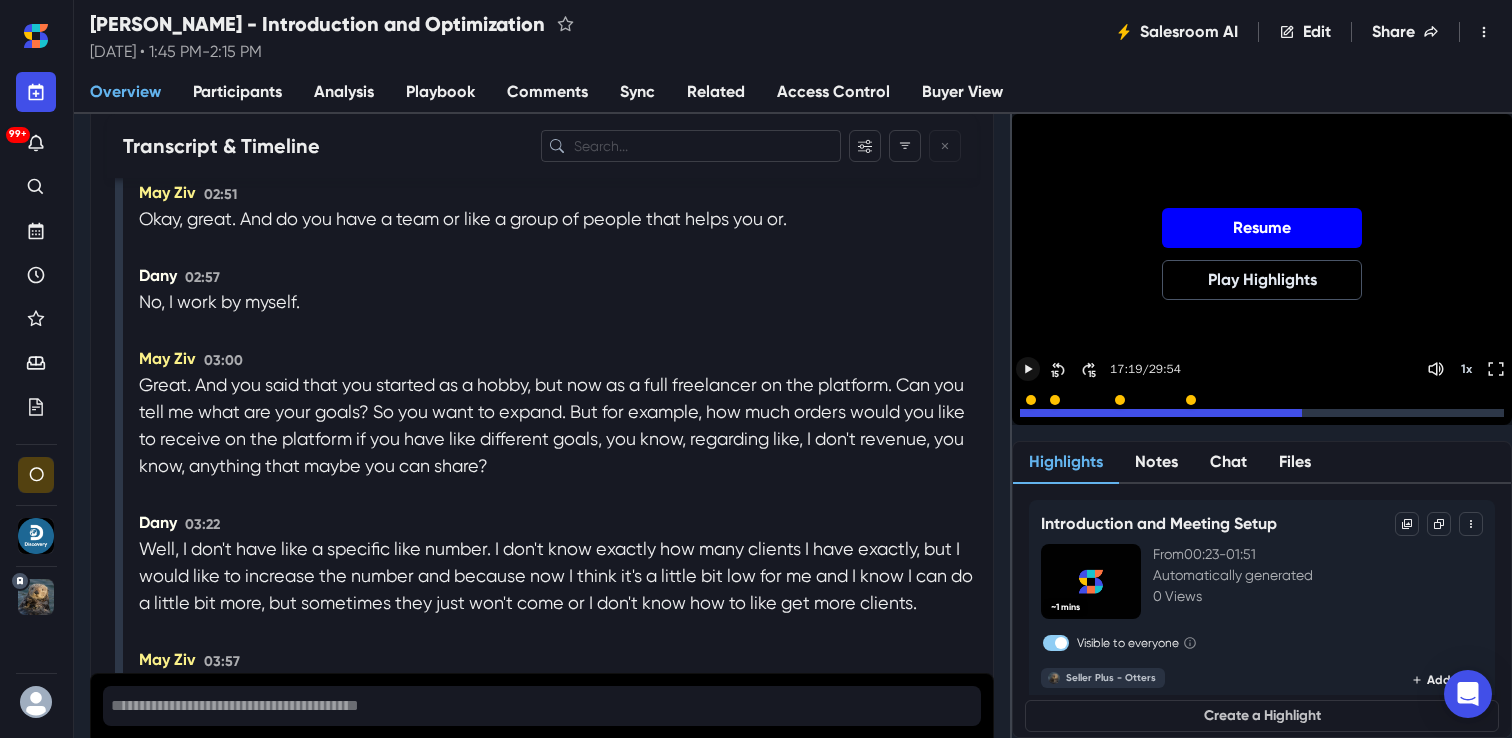 click on "Resume" at bounding box center (1262, 228) 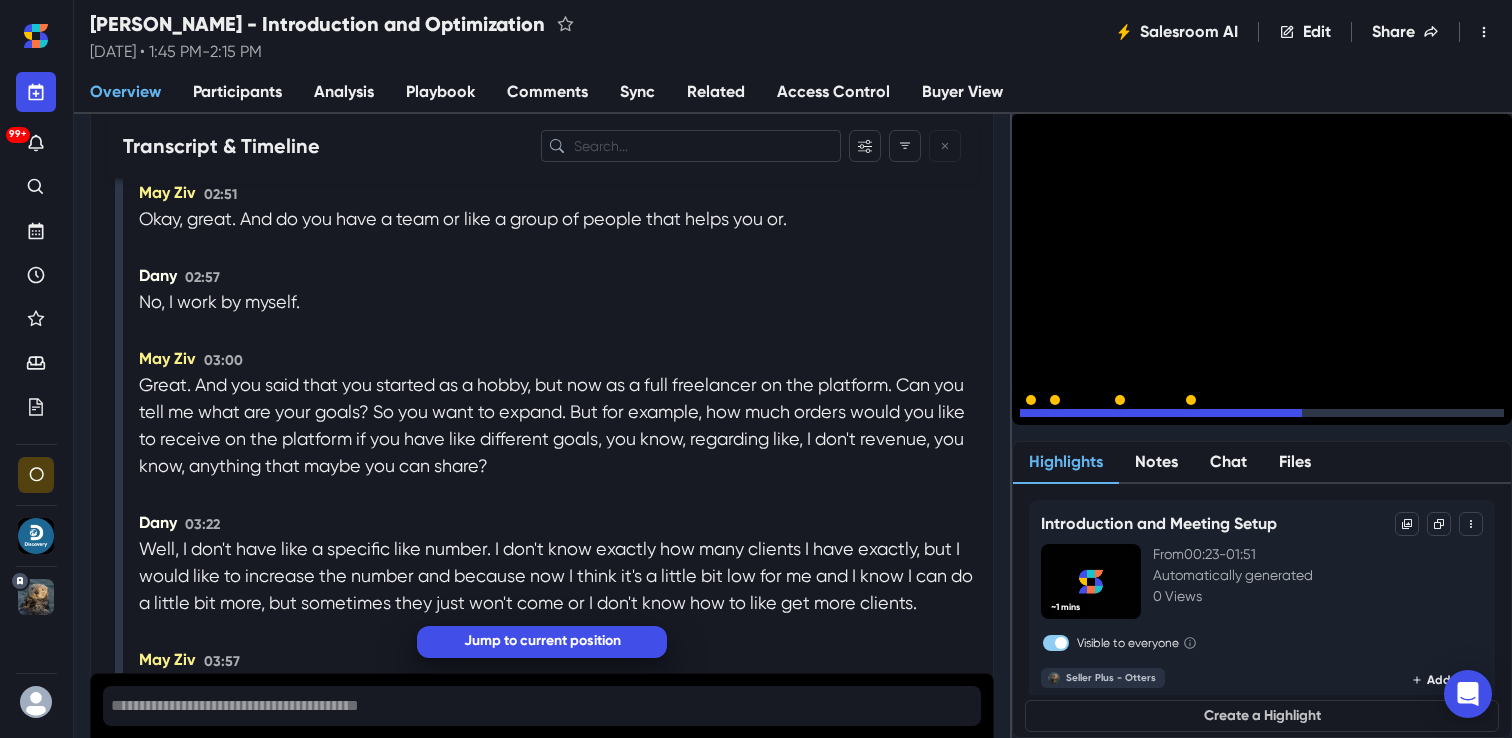 click at bounding box center [1262, 413] 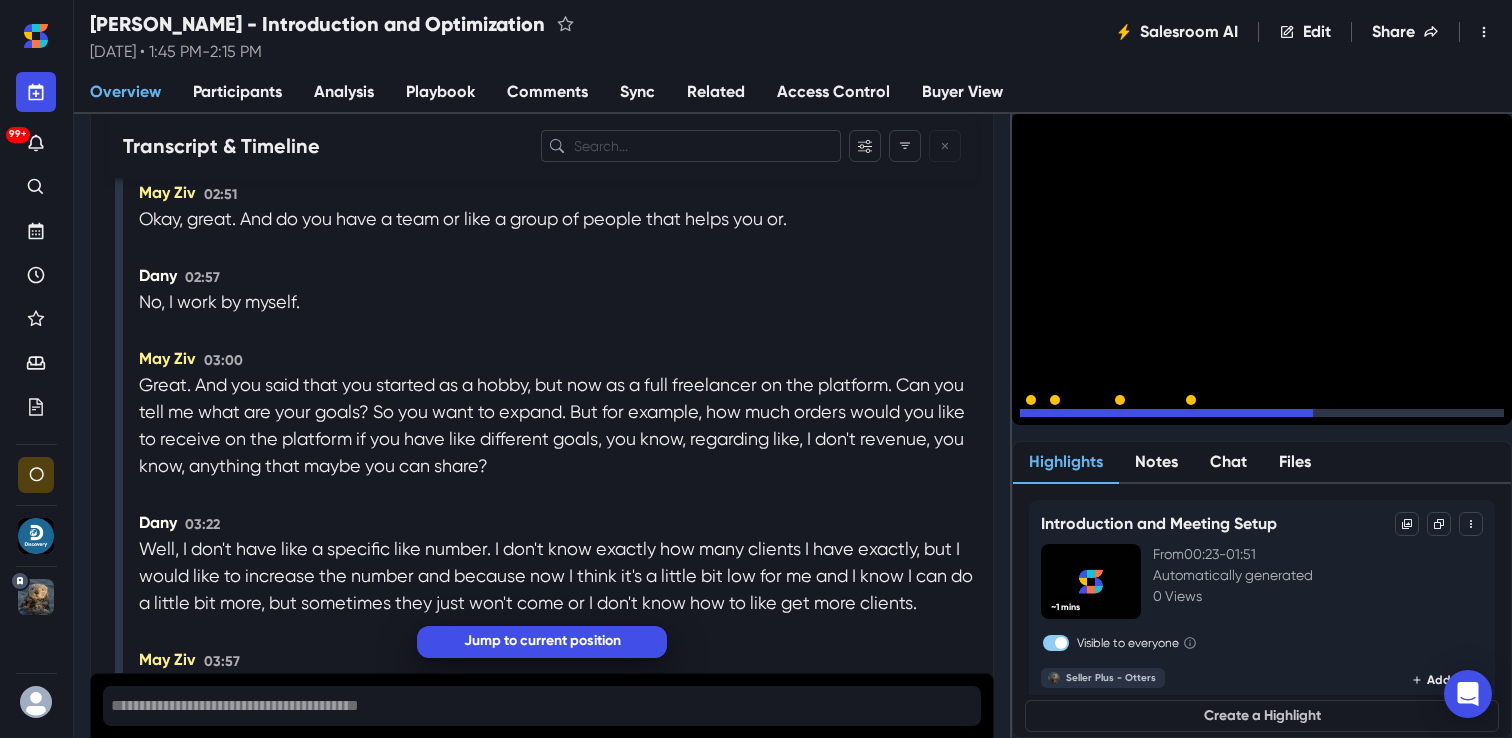 click at bounding box center [1262, 413] 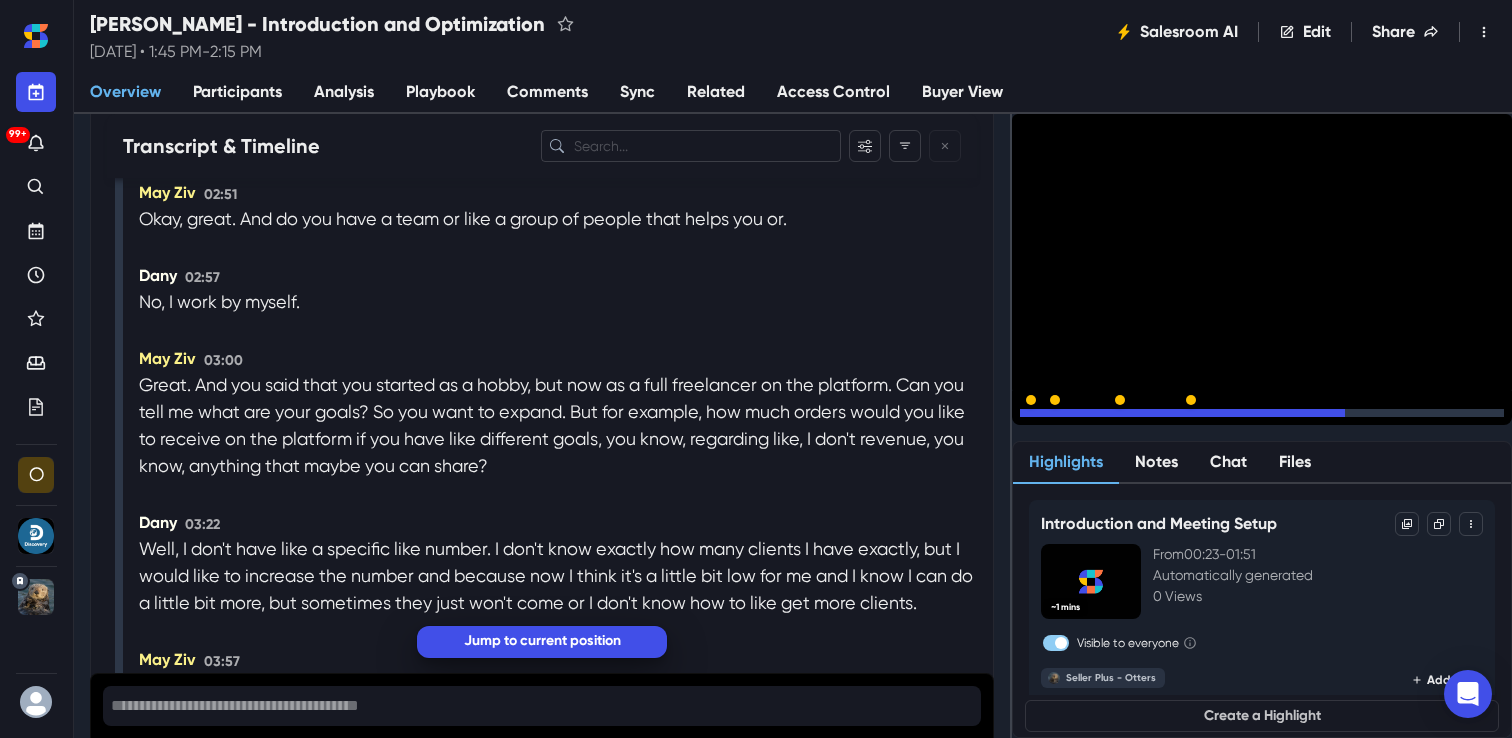 click at bounding box center (1262, 413) 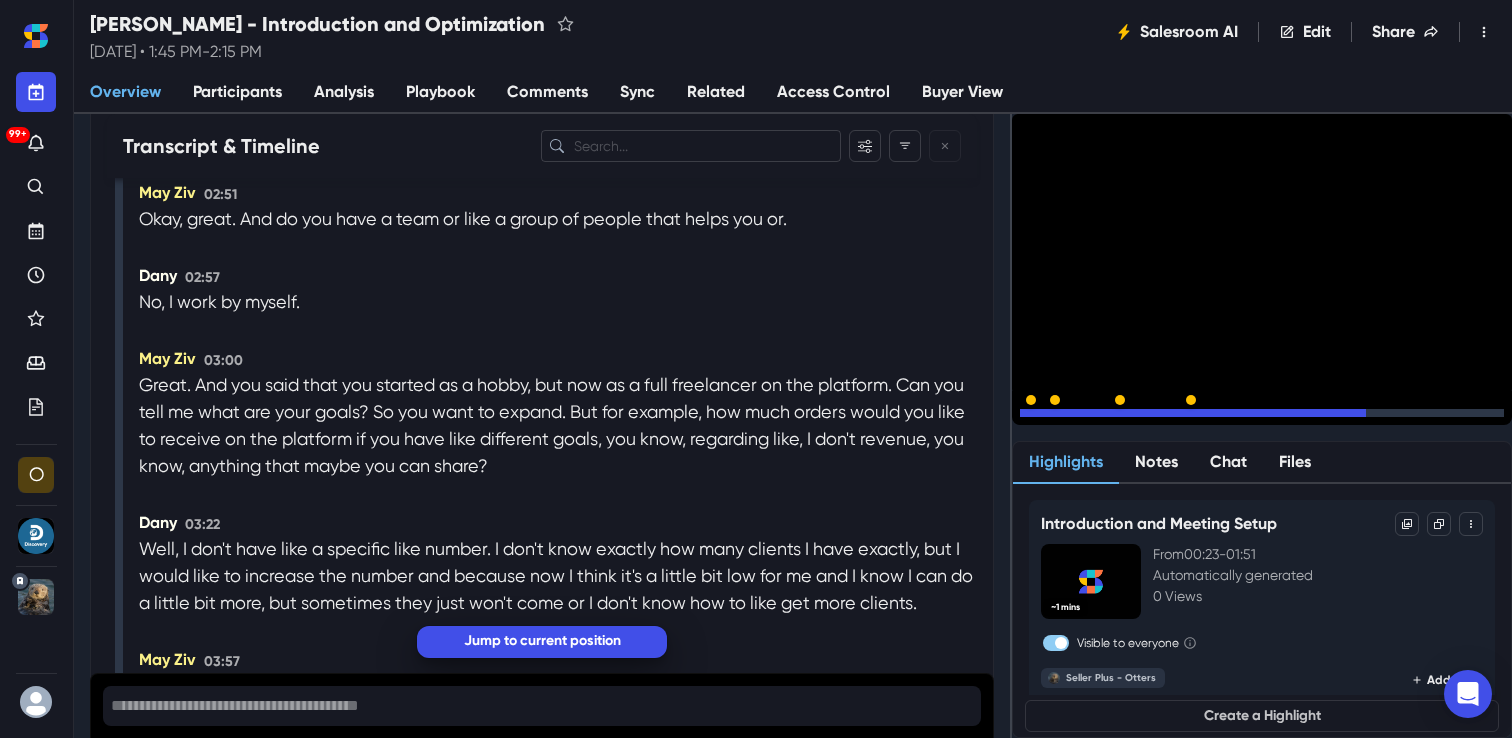 click at bounding box center (1262, 413) 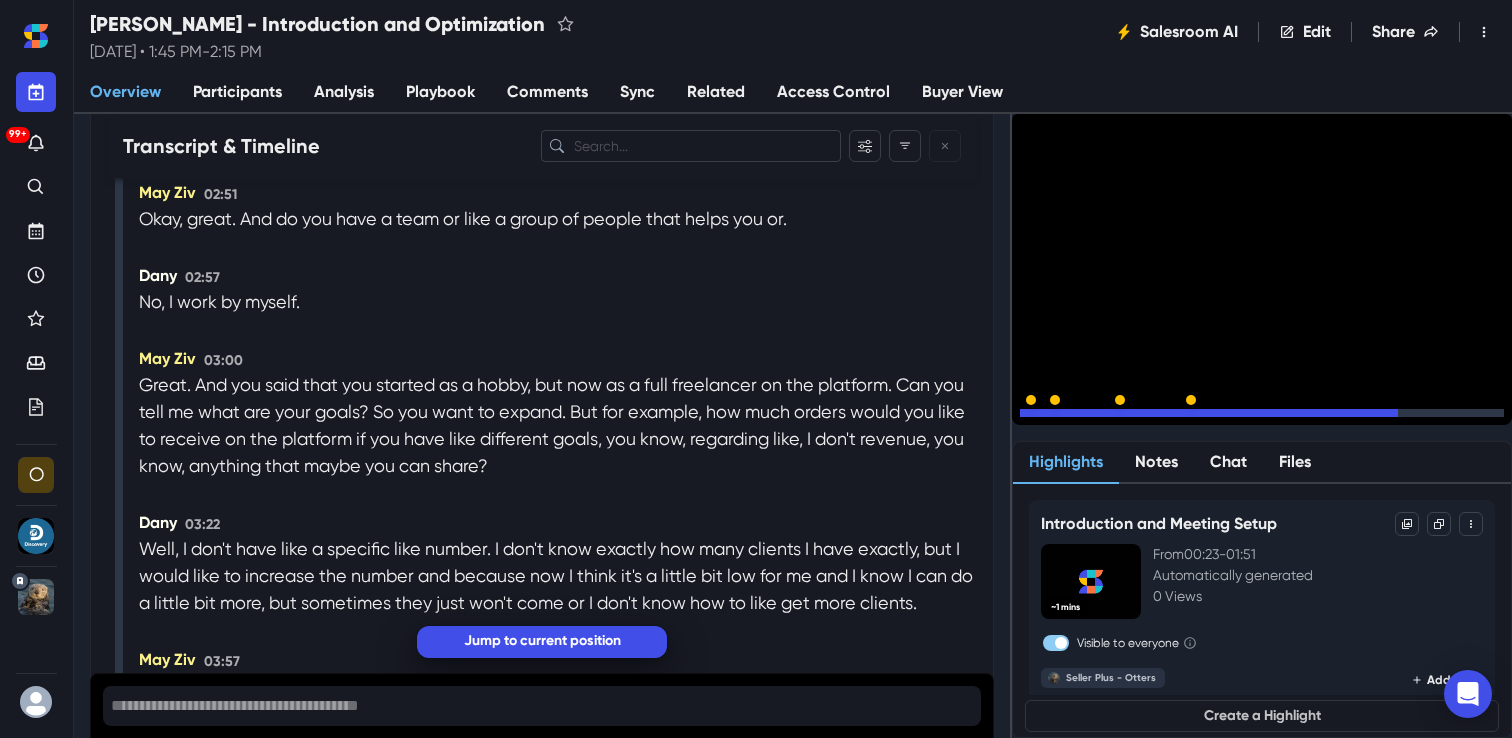 click at bounding box center [1262, 413] 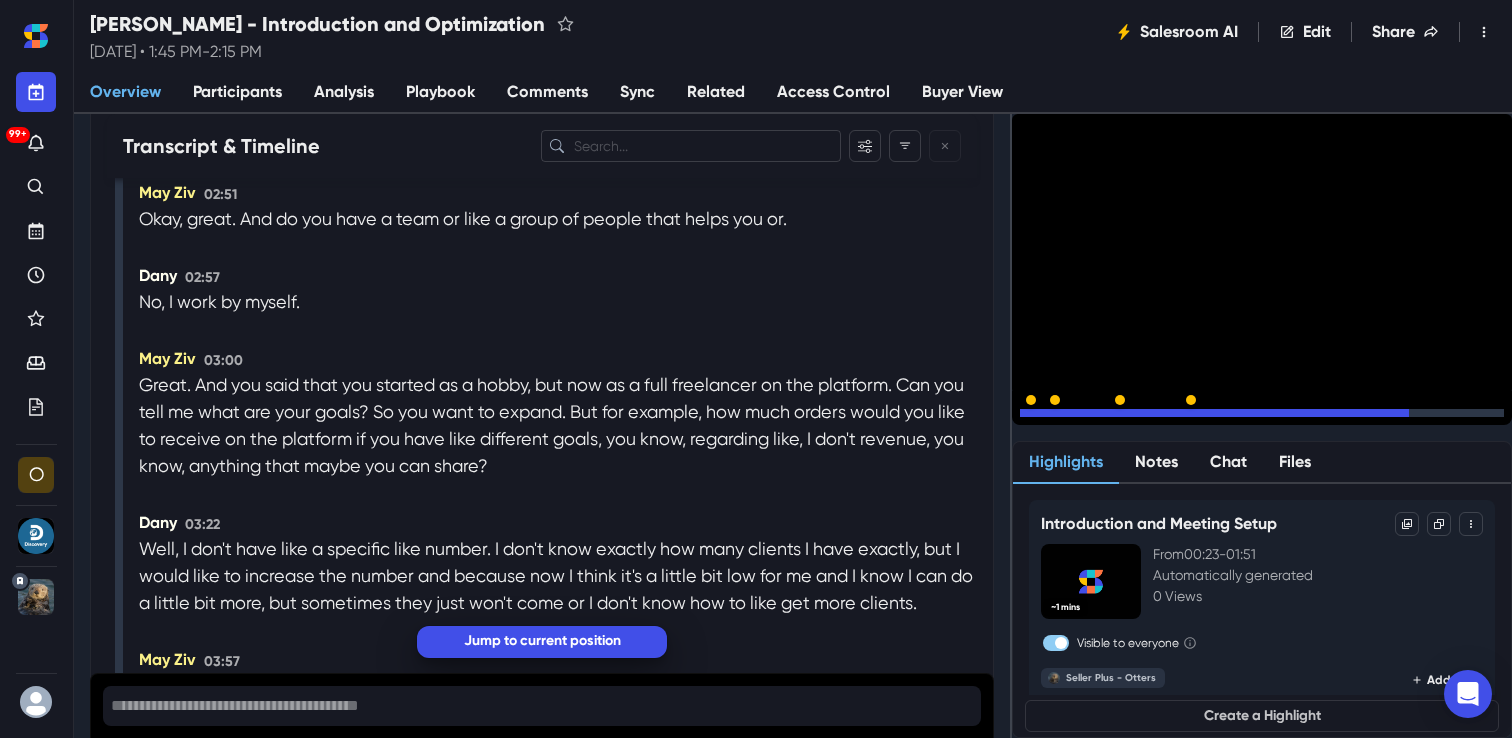 click at bounding box center (1262, 413) 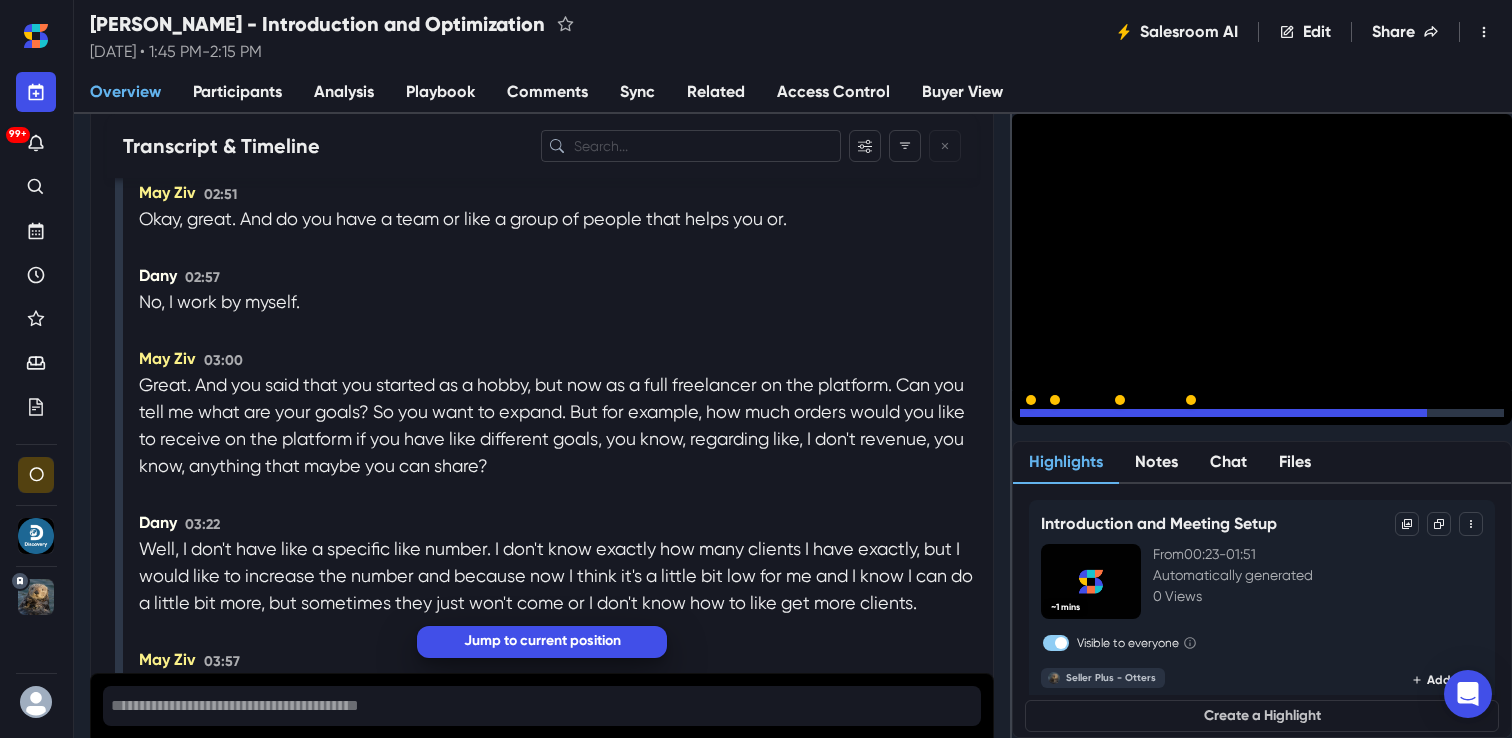 click at bounding box center (1262, 413) 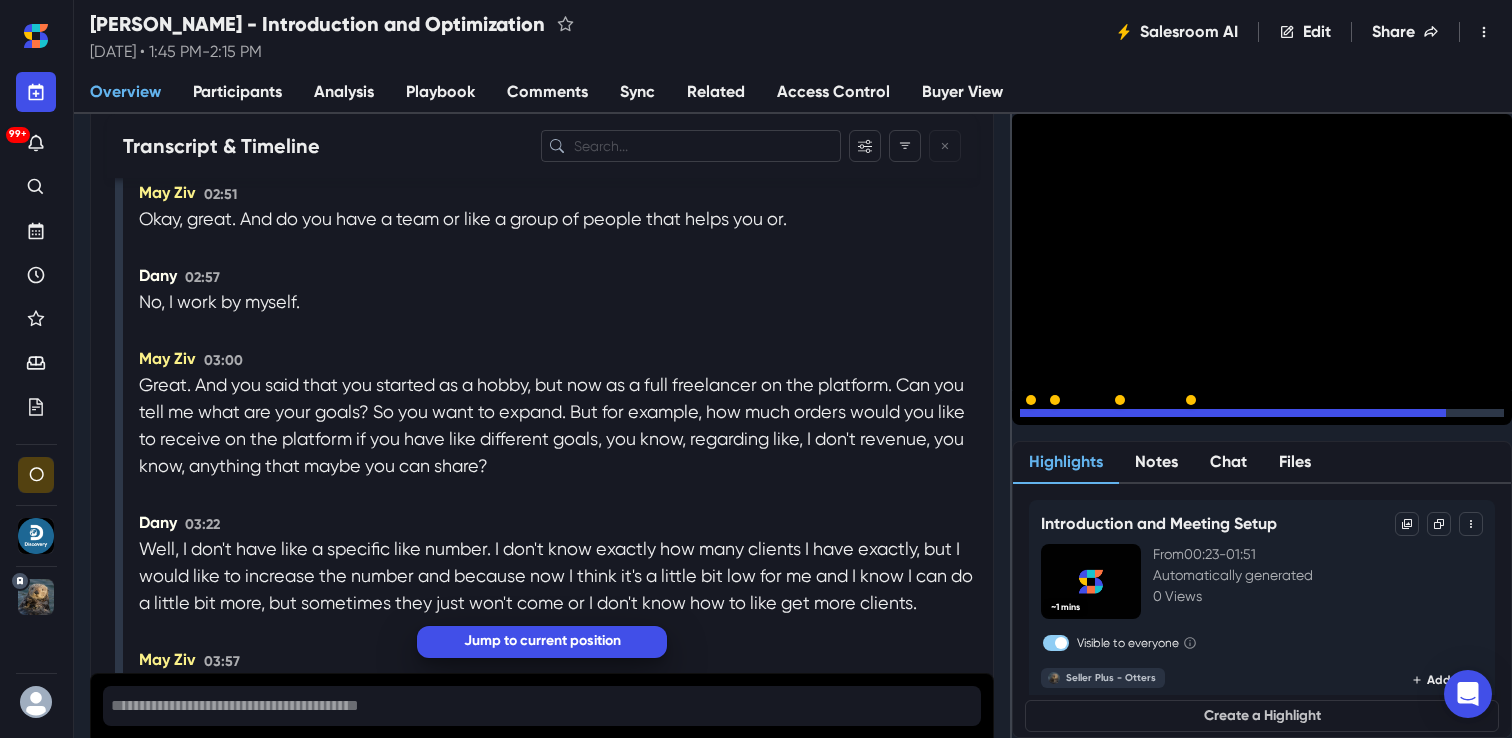 click at bounding box center (1262, 413) 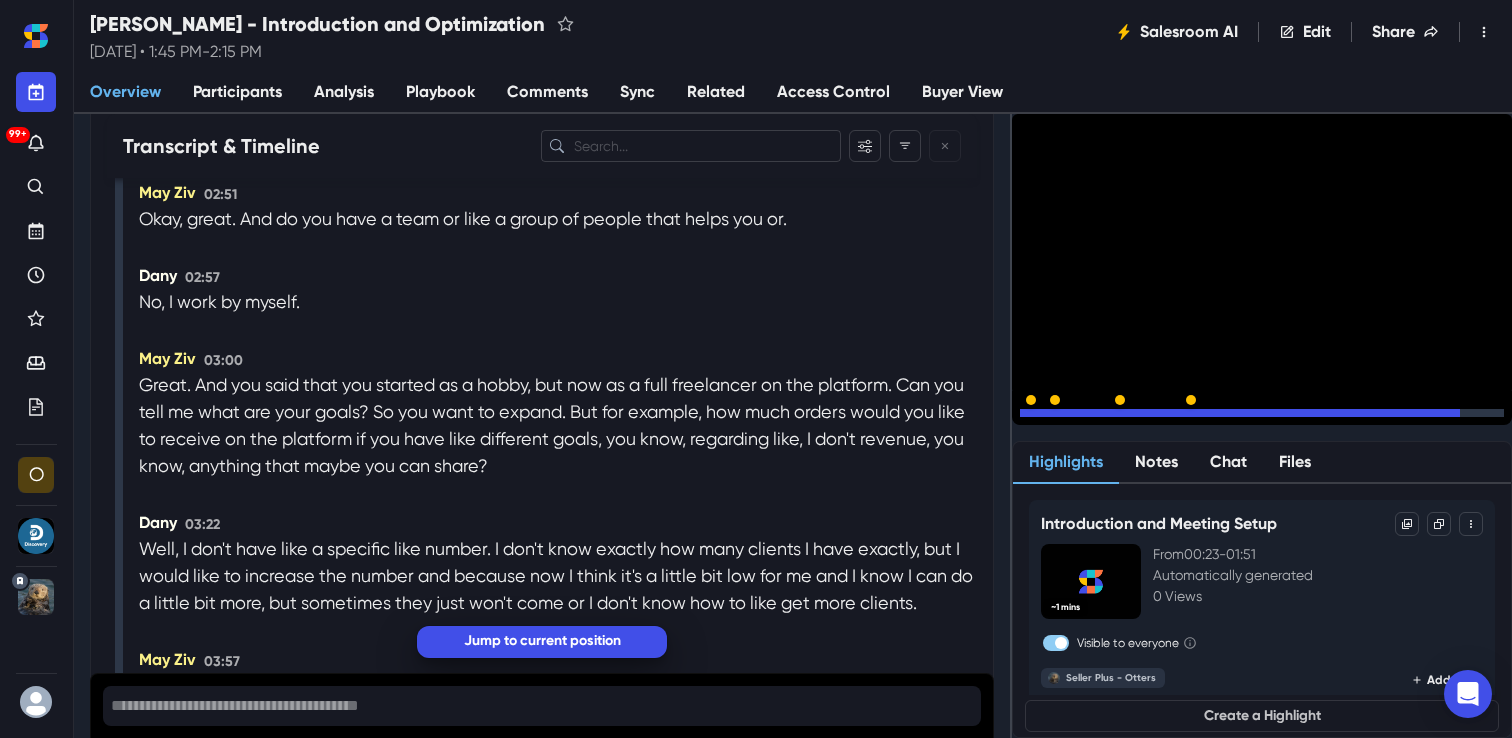 click at bounding box center (1262, 413) 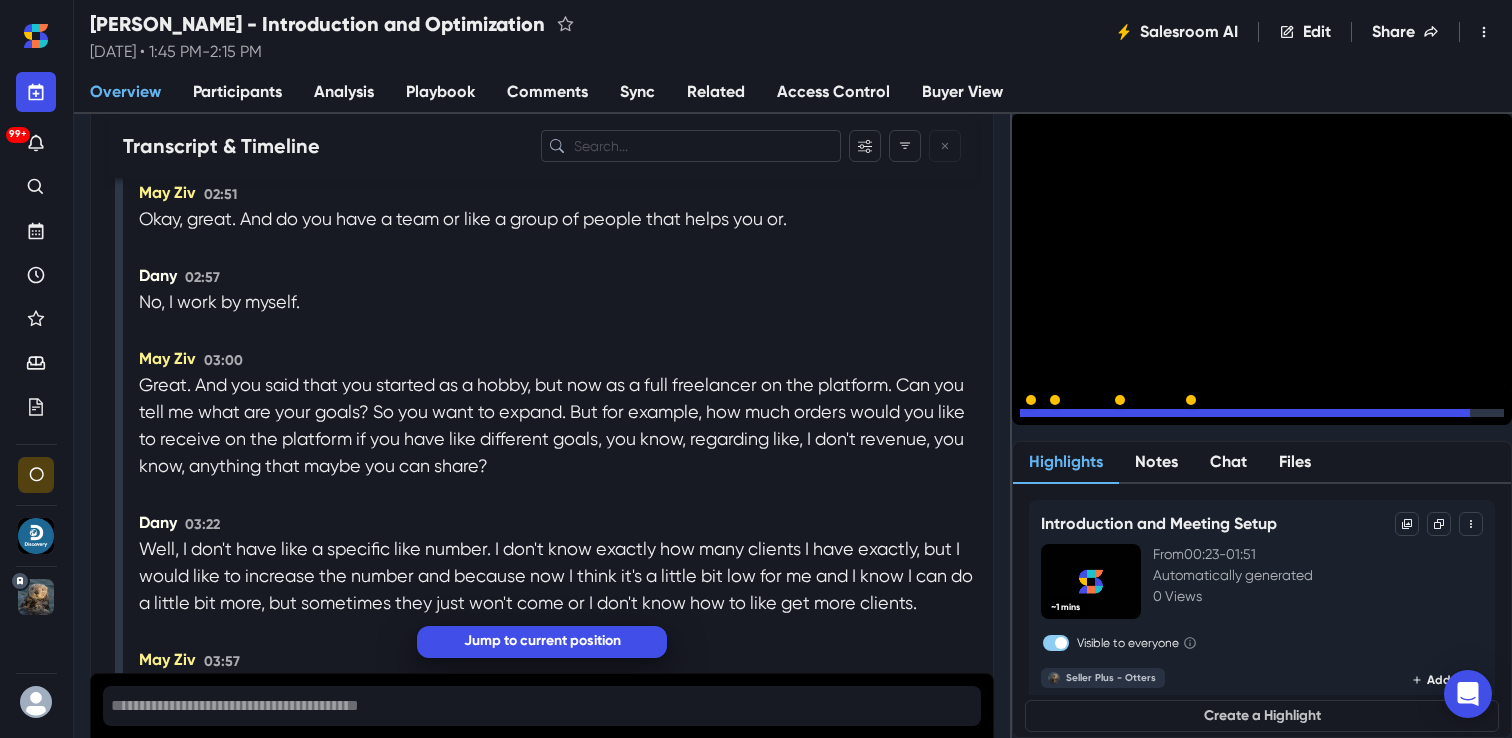 click at bounding box center (1262, 413) 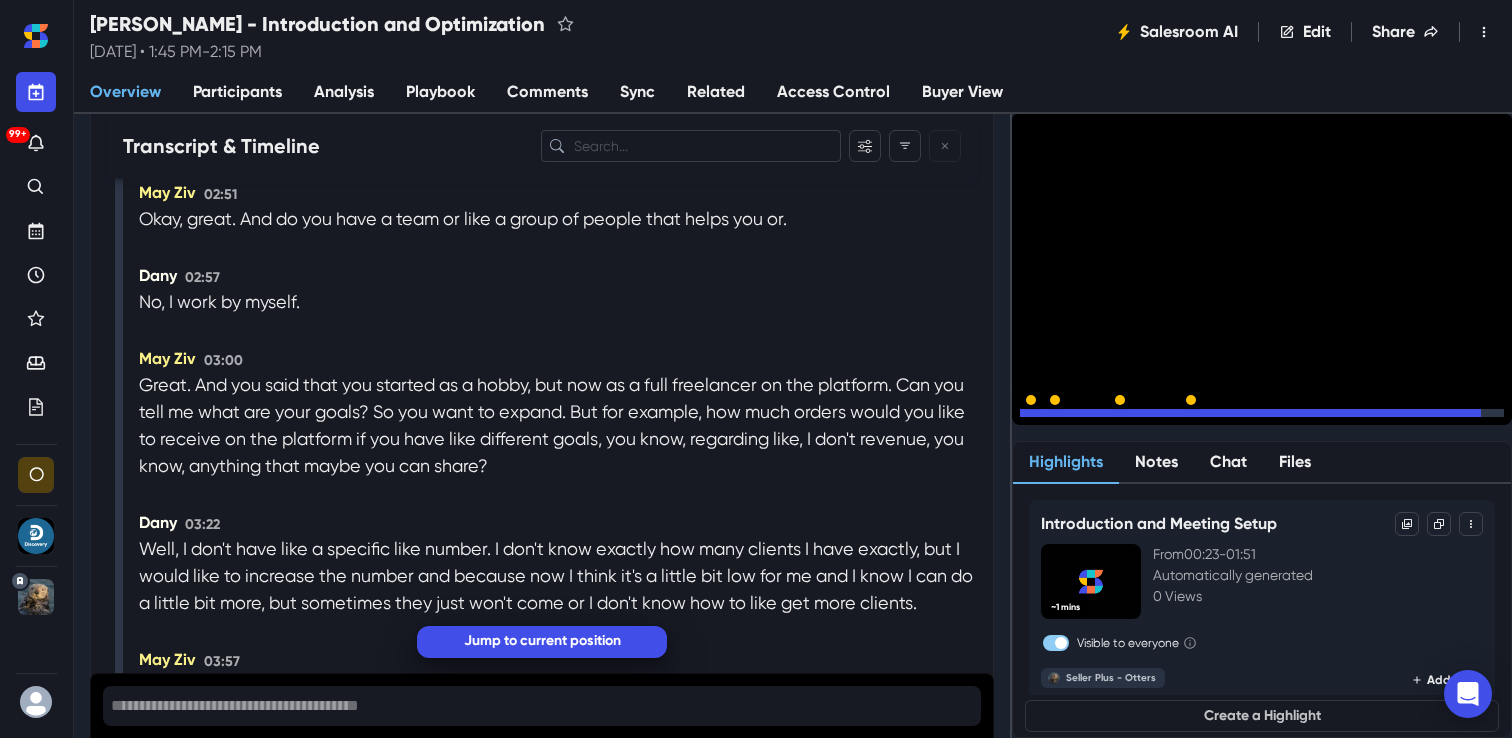 click at bounding box center (1262, 413) 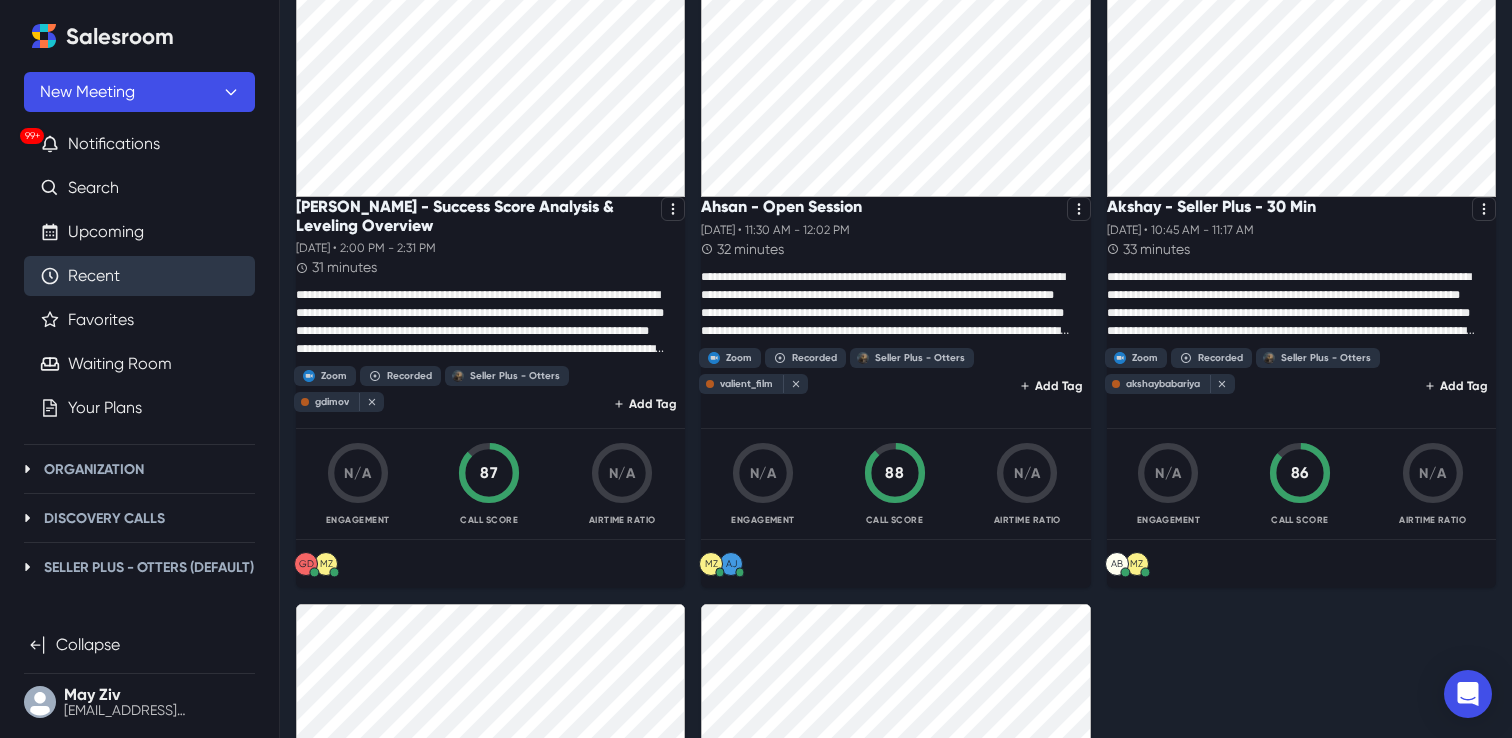 scroll, scrollTop: 3371, scrollLeft: 0, axis: vertical 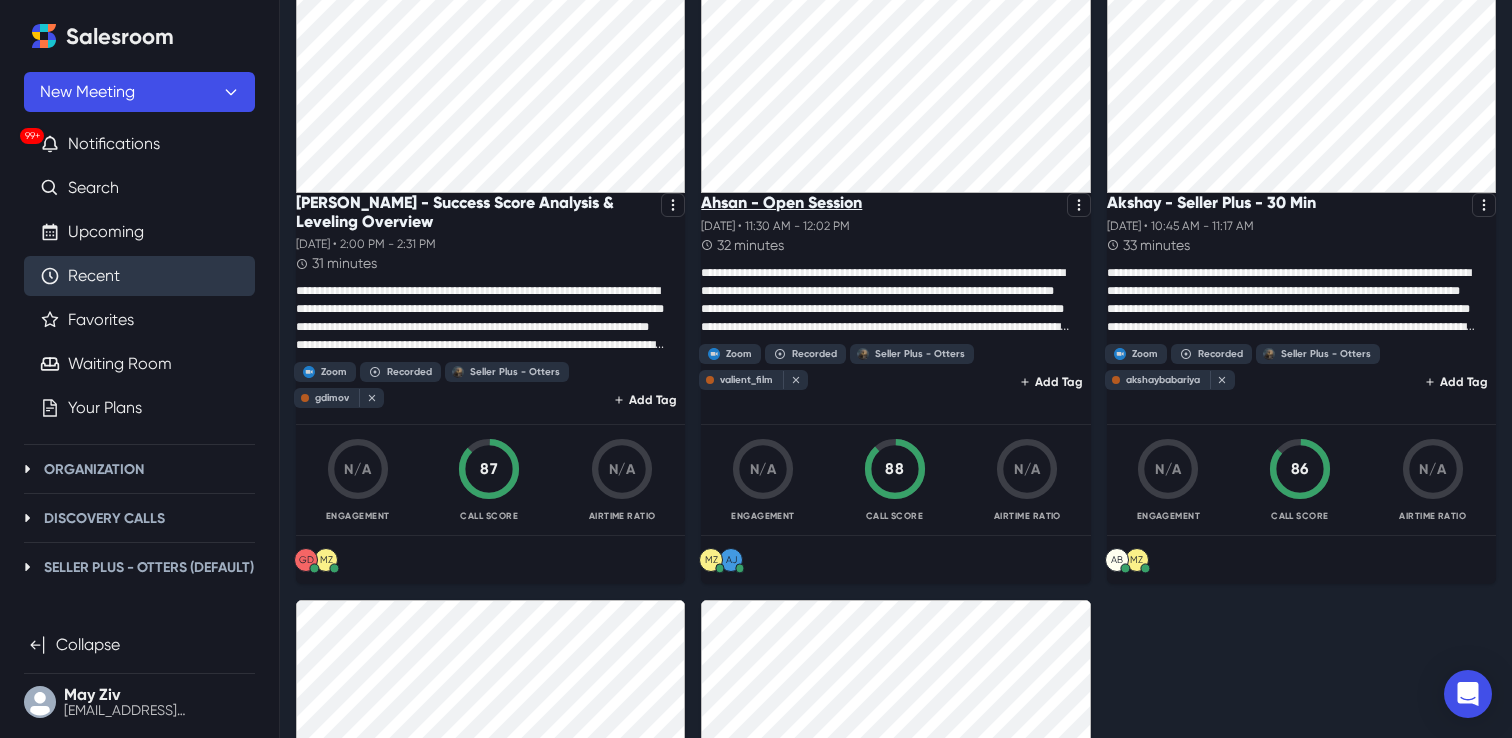 click on "Ahsan - Open Session" at bounding box center (781, 202) 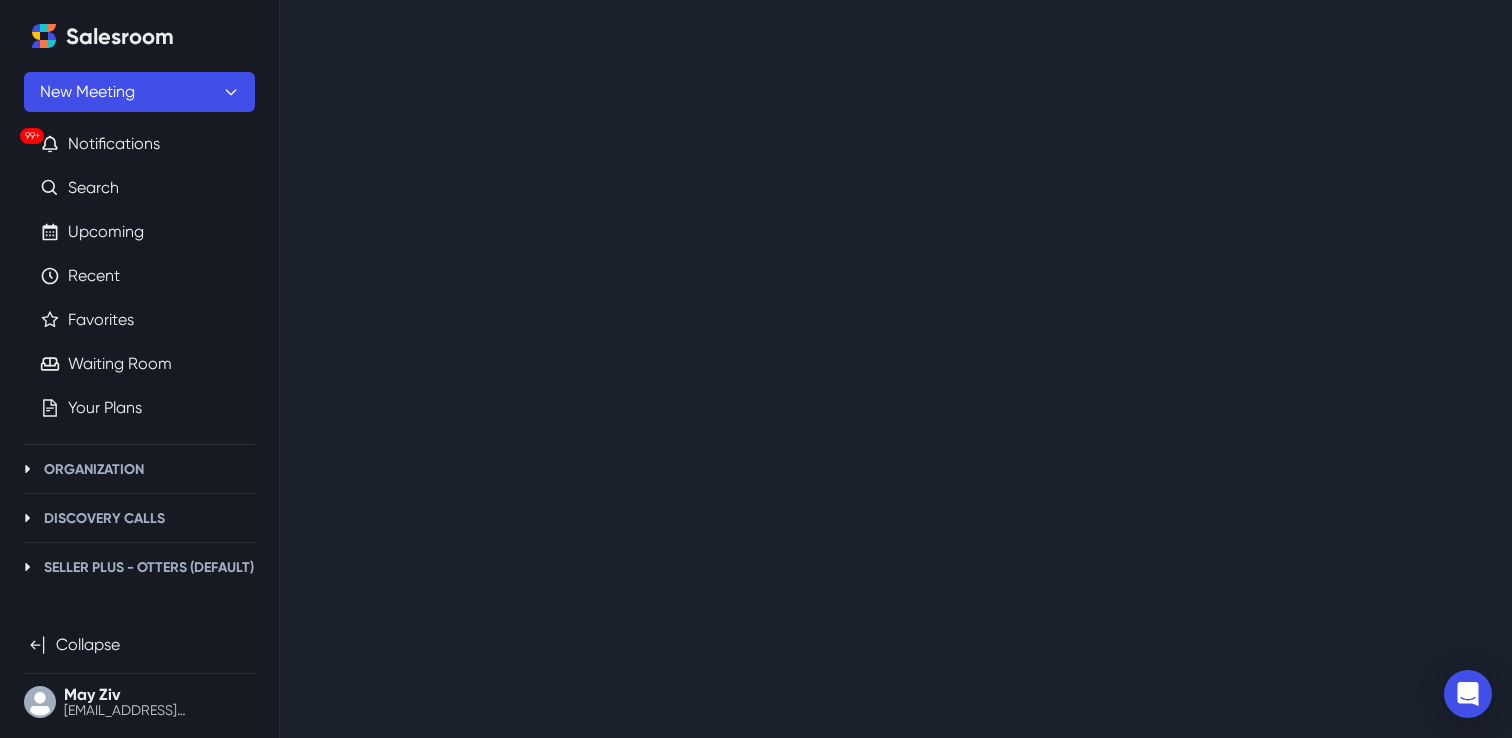 scroll, scrollTop: 0, scrollLeft: 0, axis: both 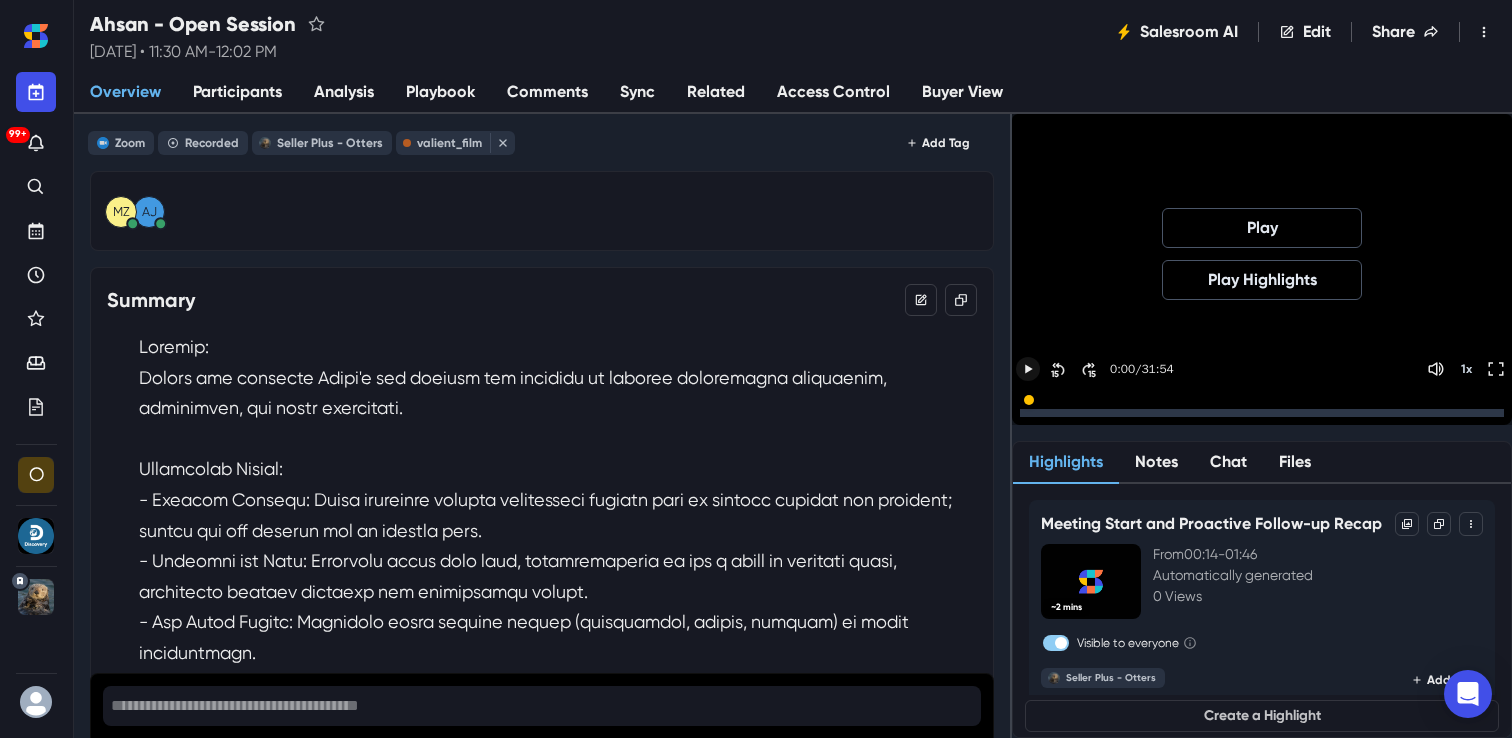 click 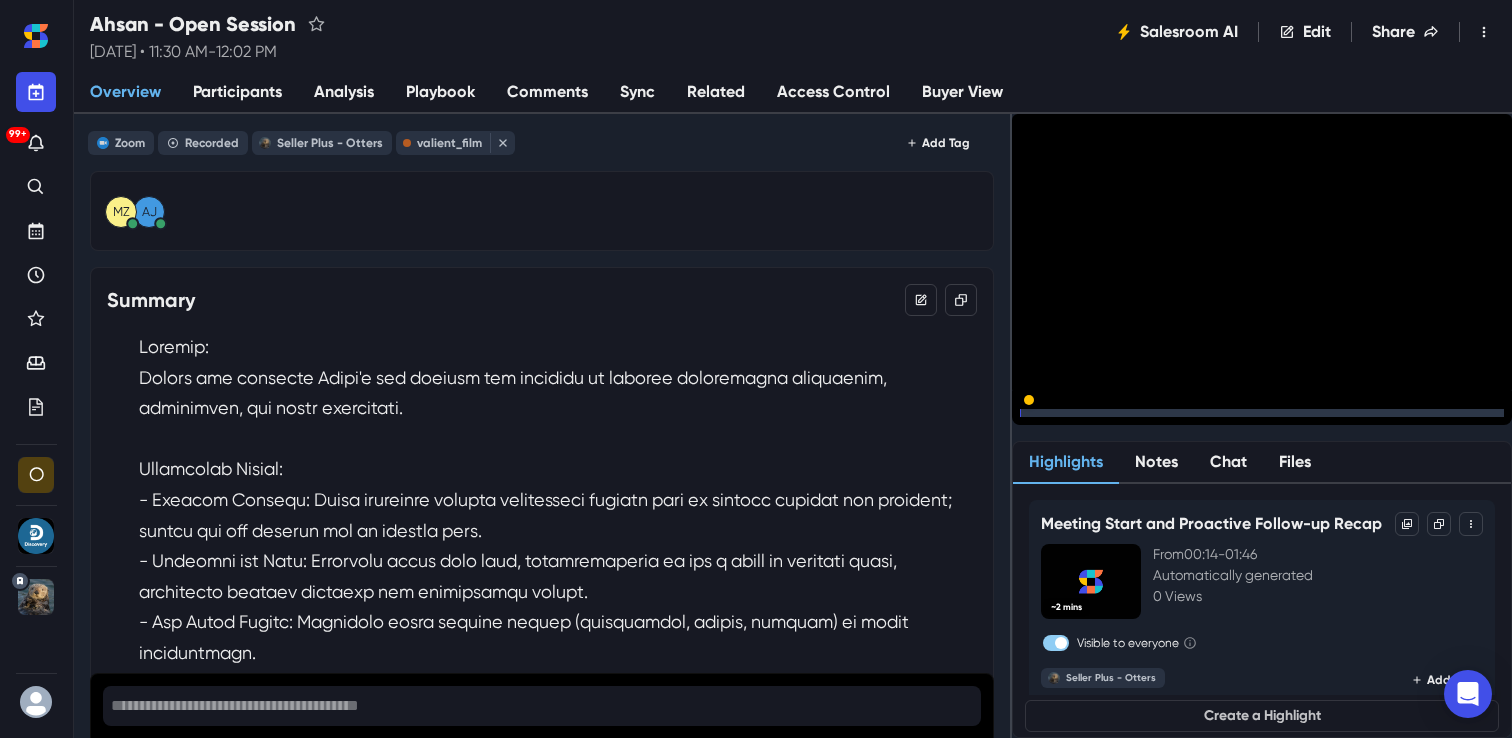 click at bounding box center (1262, 413) 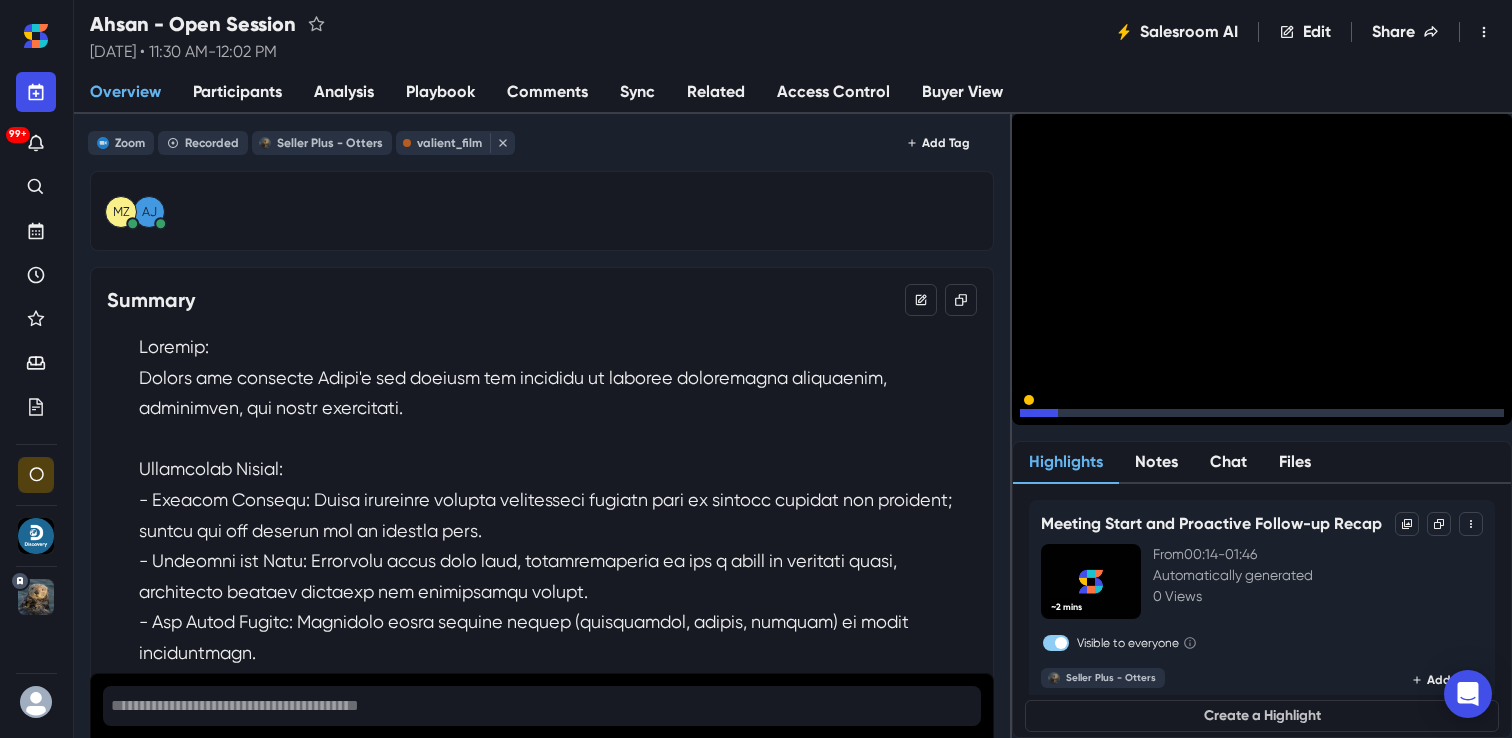 click at bounding box center [1262, 413] 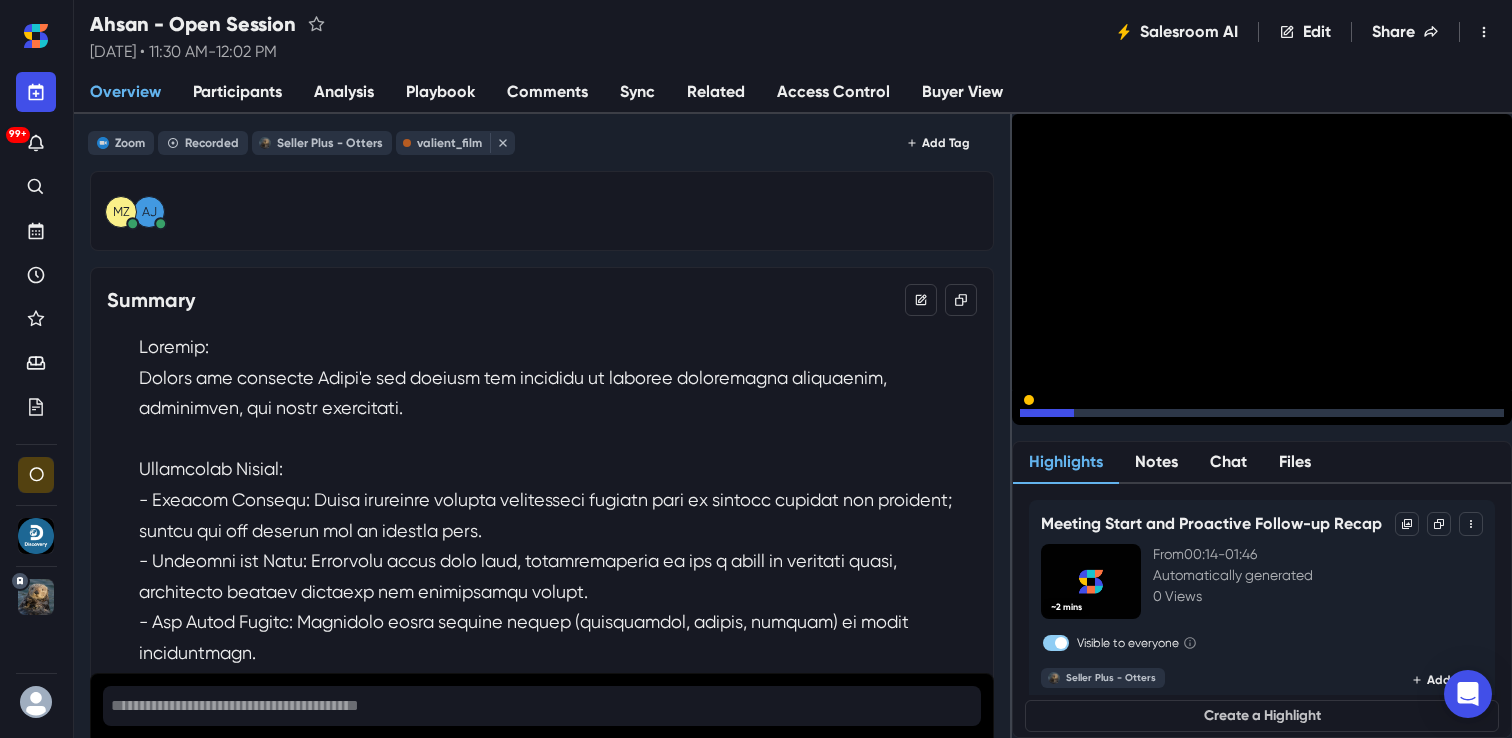 click on "15 15 3:34  /  31:54 1 x" at bounding box center [1262, 410] 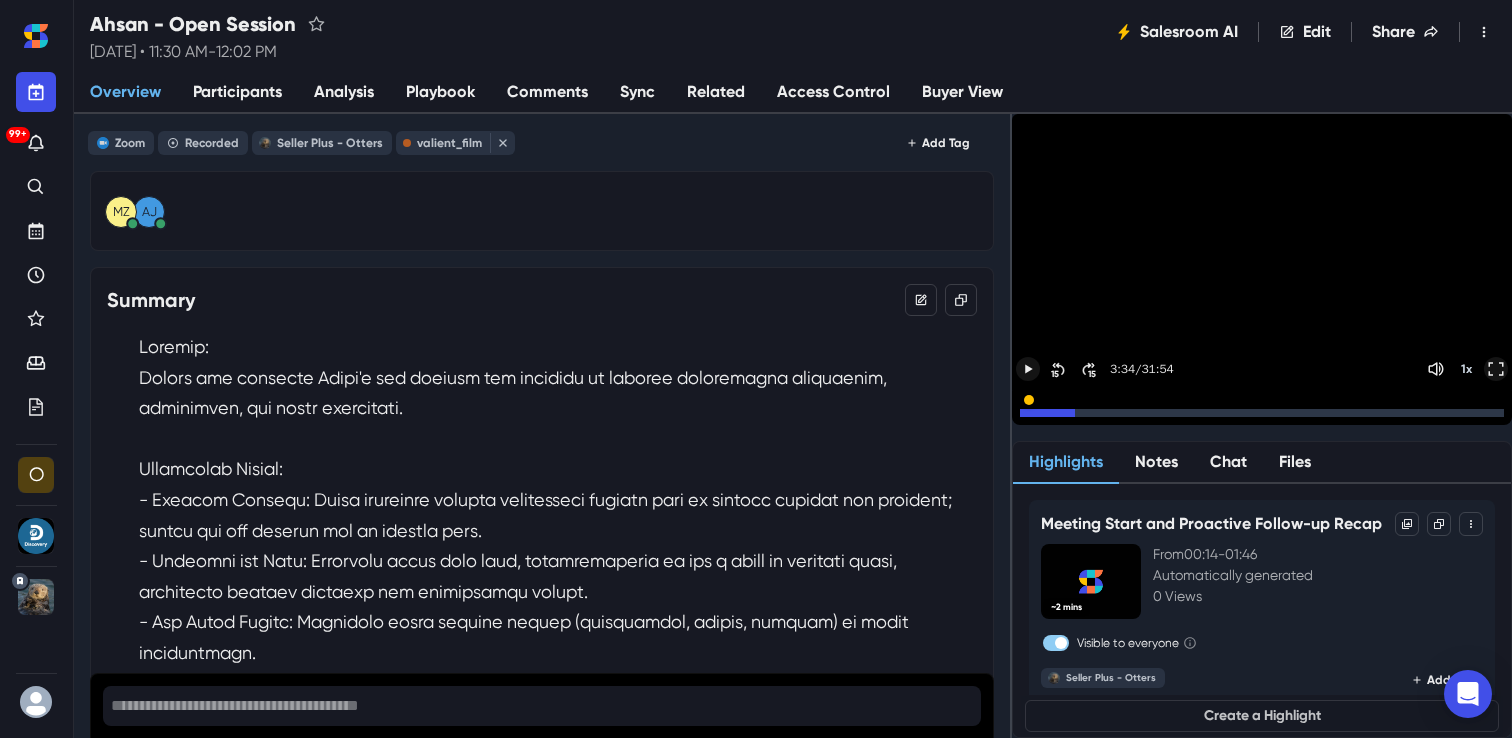 click 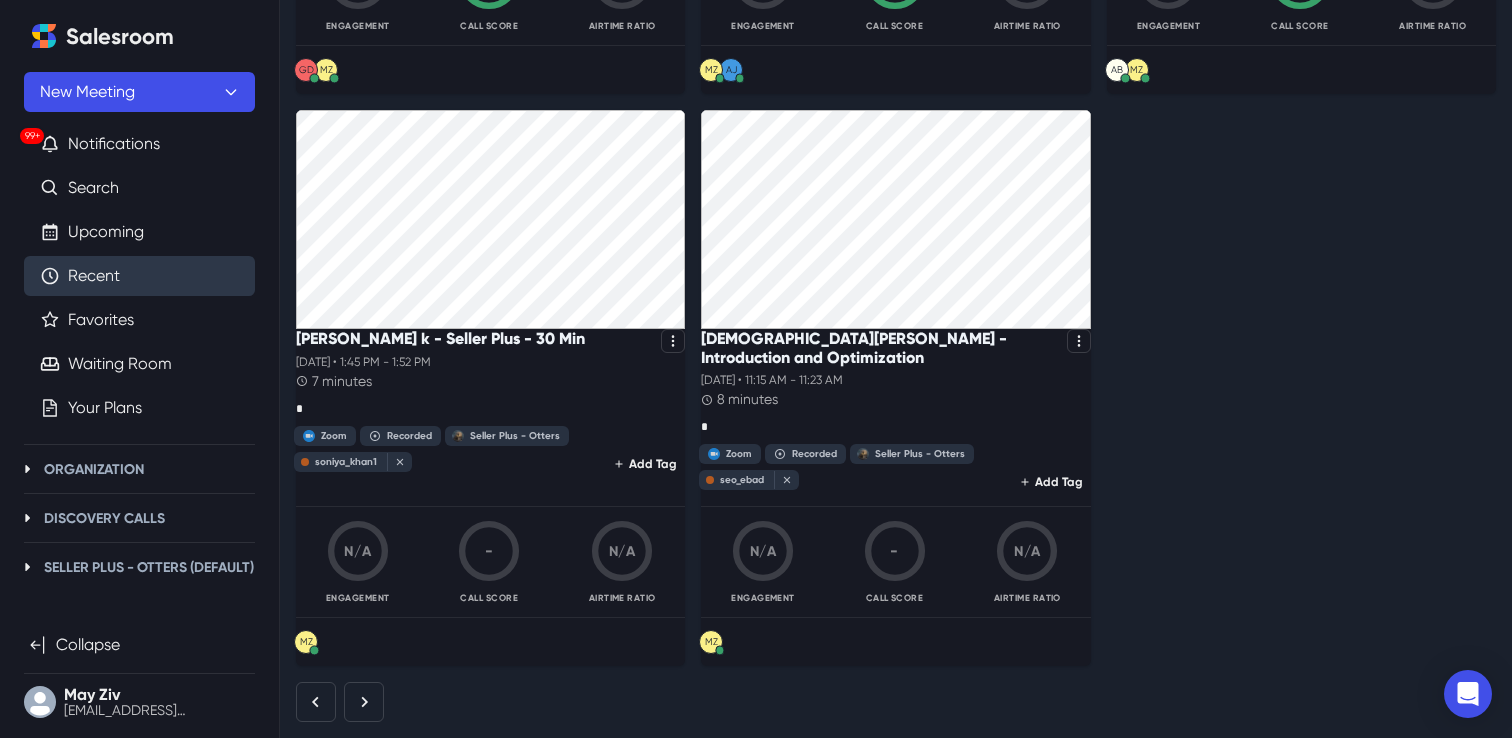 scroll, scrollTop: 3917, scrollLeft: 0, axis: vertical 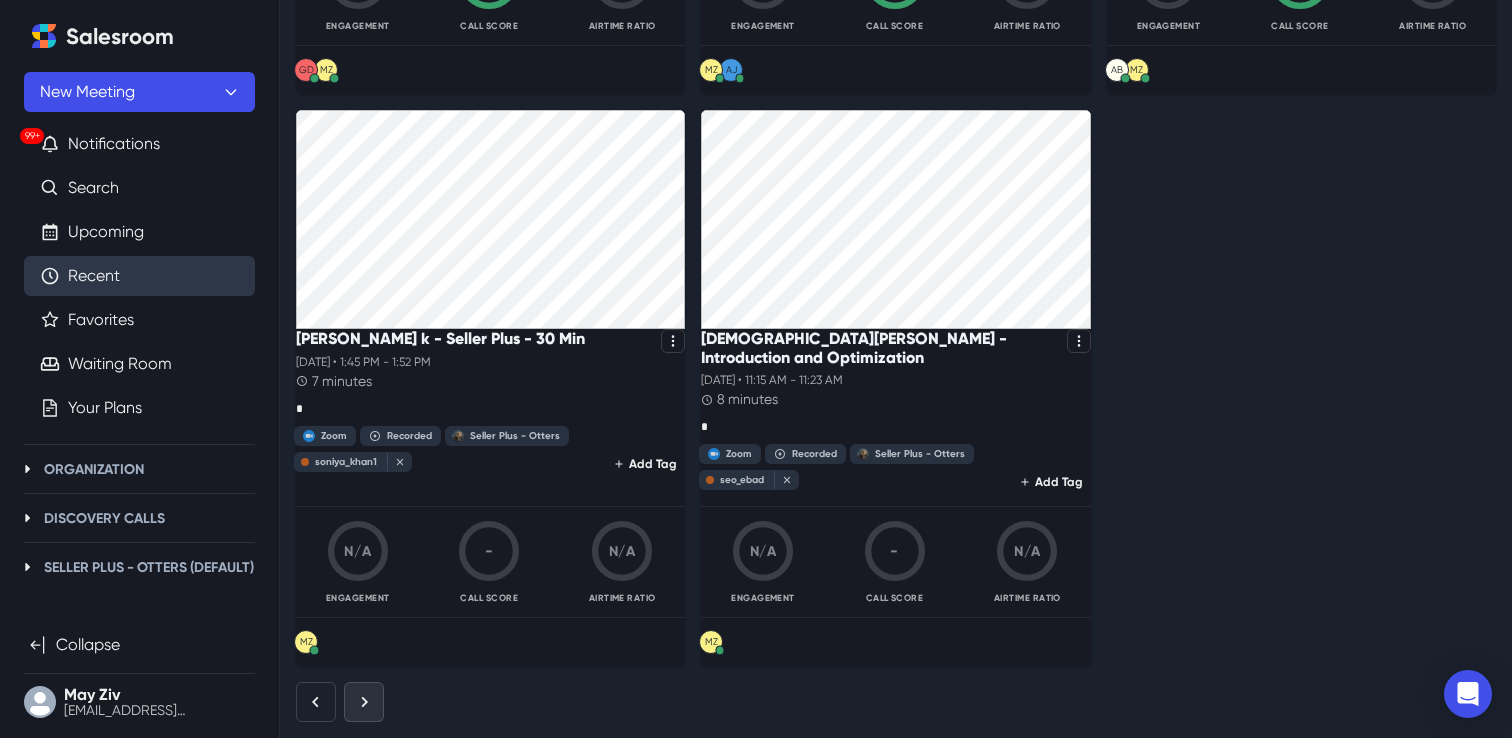 click 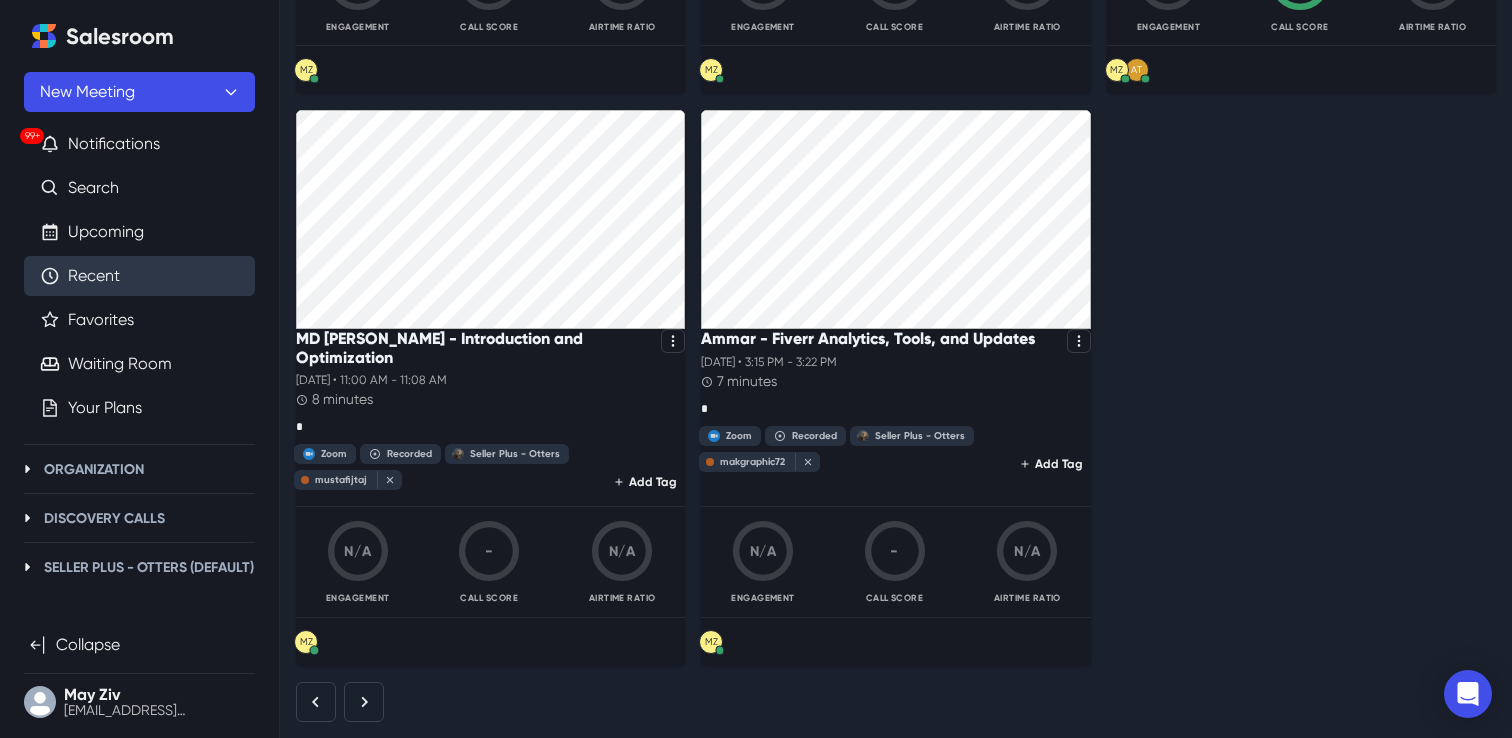 scroll, scrollTop: 3880, scrollLeft: 0, axis: vertical 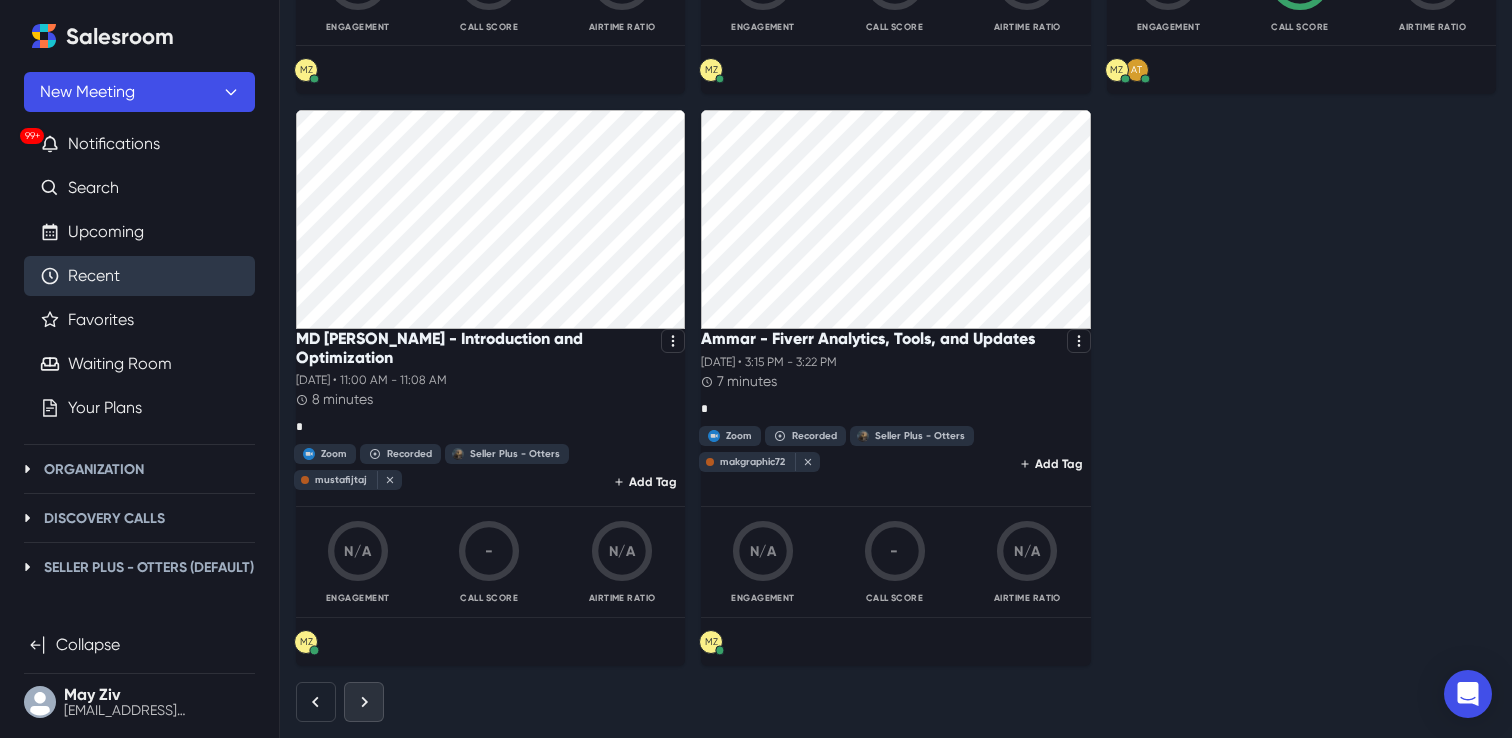 click at bounding box center [364, 702] 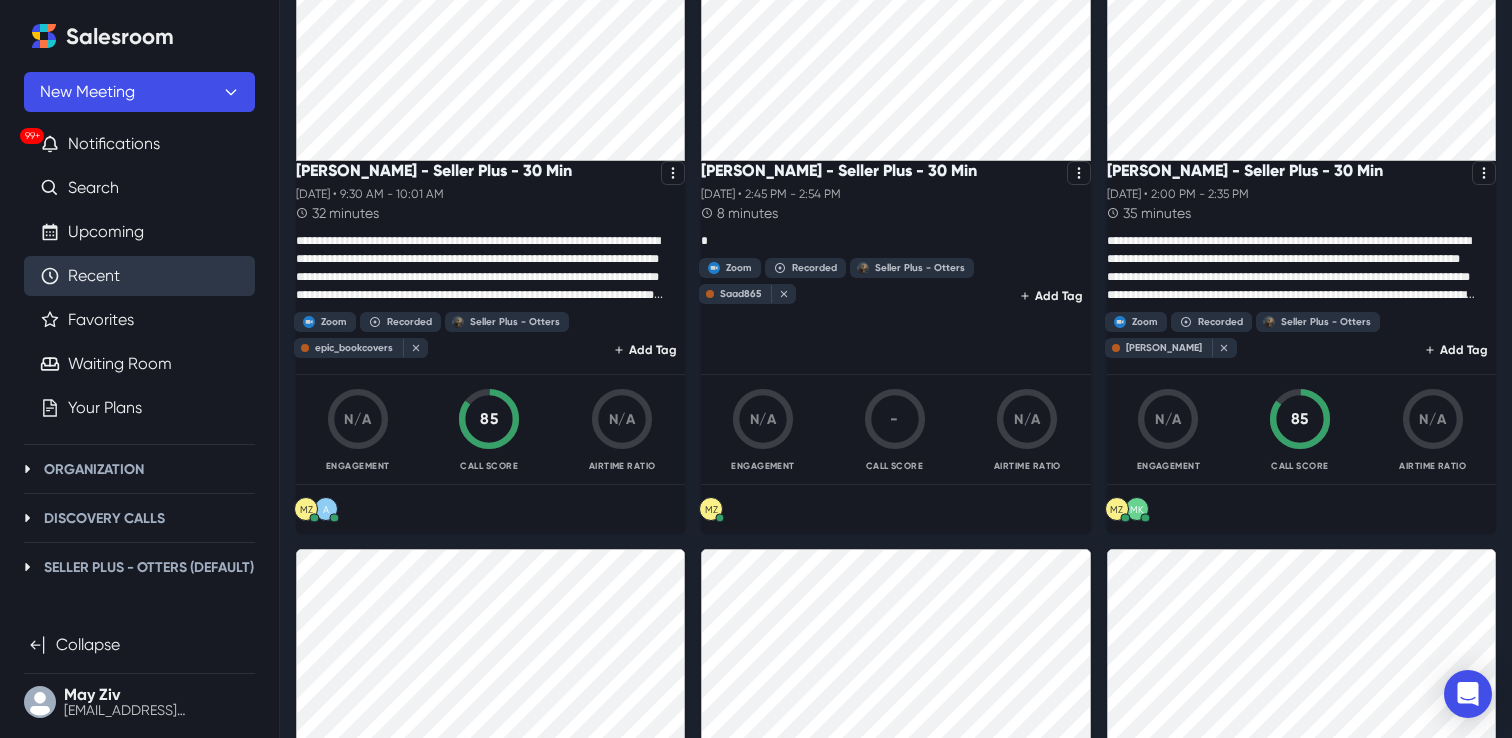 scroll, scrollTop: 883, scrollLeft: 0, axis: vertical 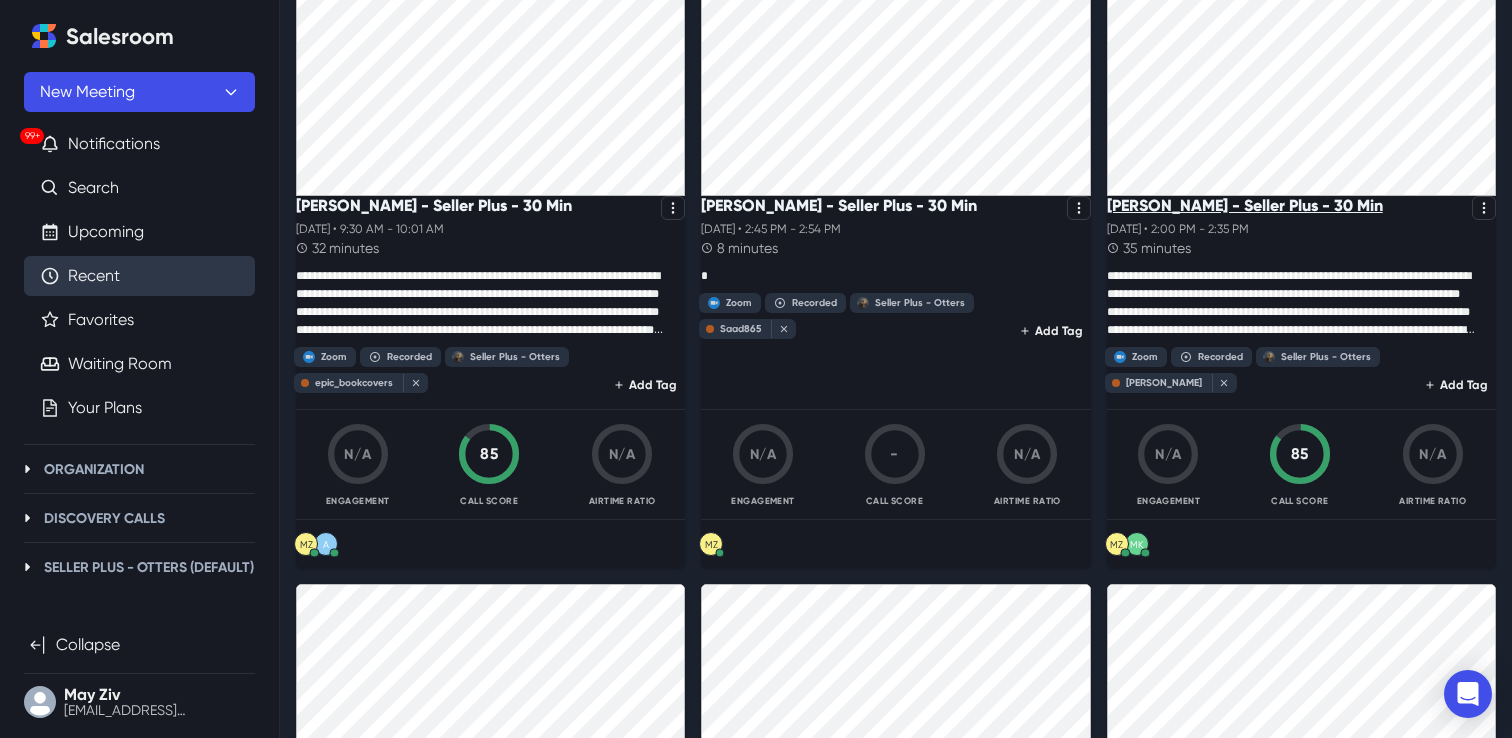 click on "[PERSON_NAME] - Seller Plus - 30 Min" at bounding box center [1245, 205] 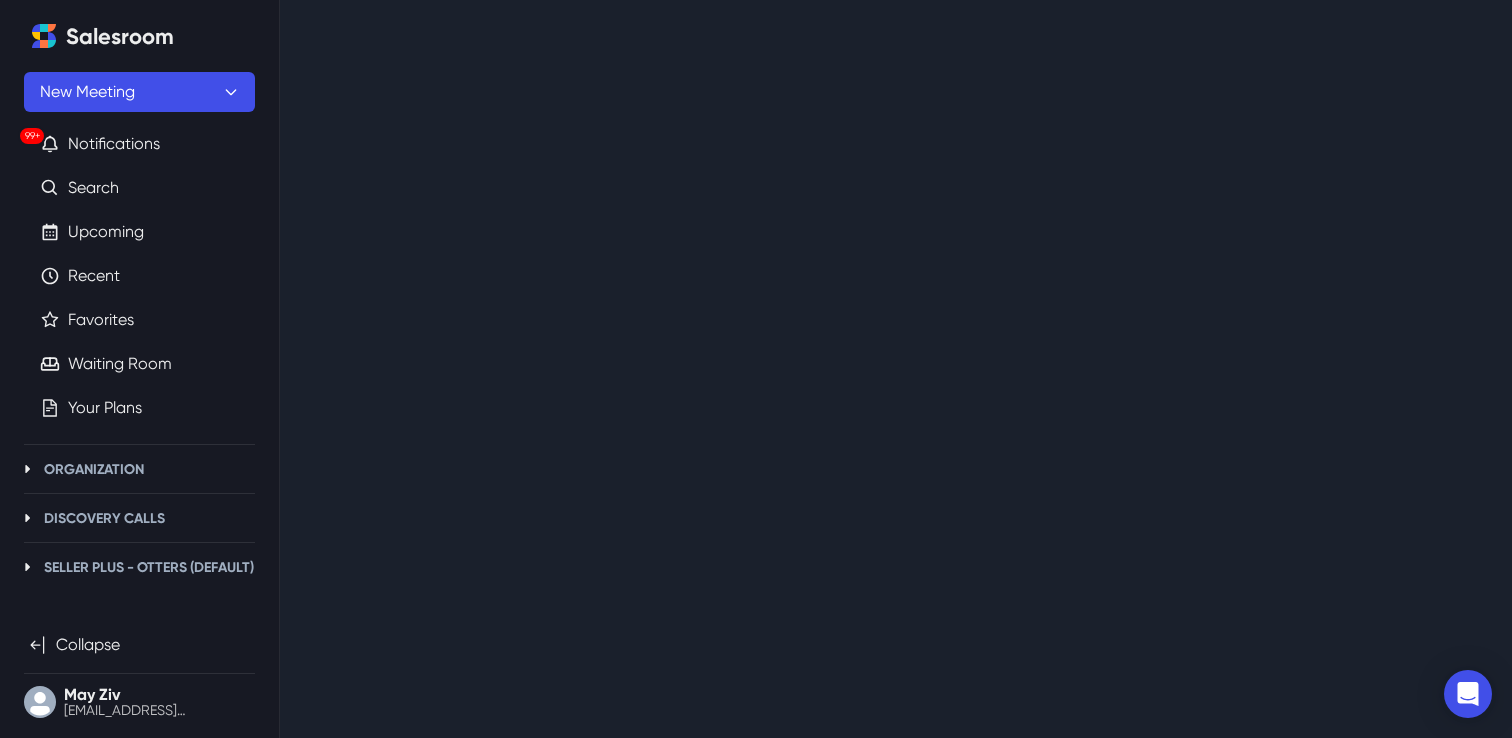 scroll, scrollTop: 0, scrollLeft: 0, axis: both 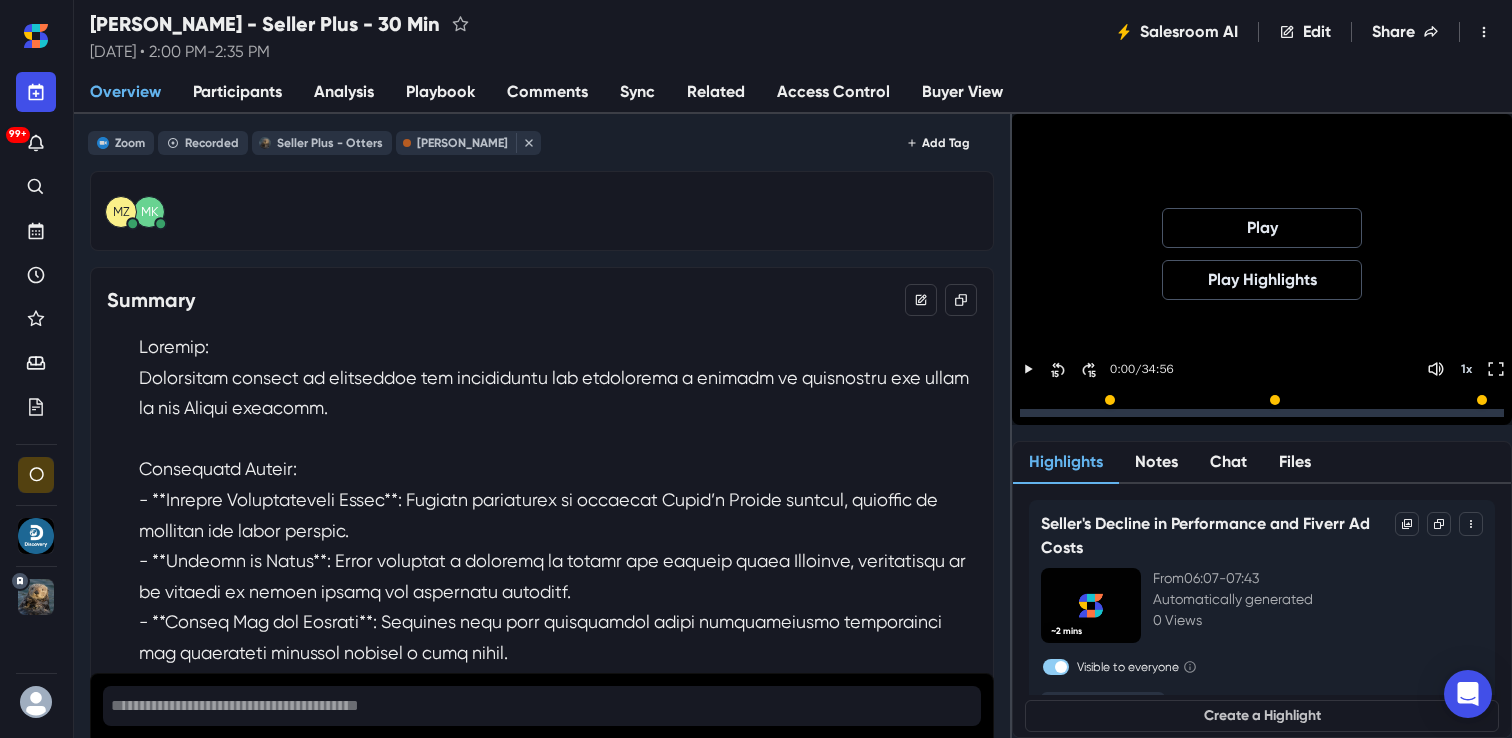 click on "15 15 0:00  /  34:56 1 x" at bounding box center (1262, 366) 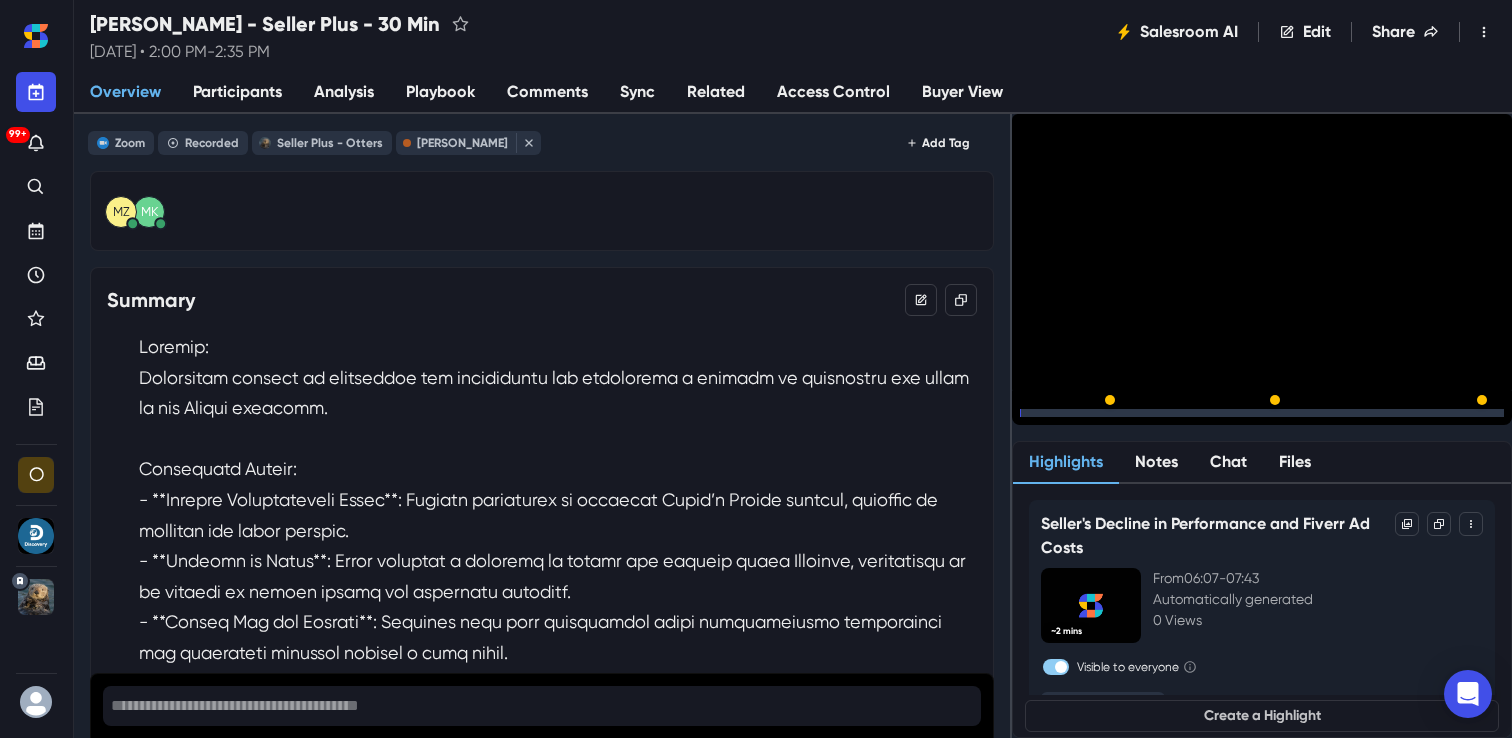click at bounding box center [1262, 408] 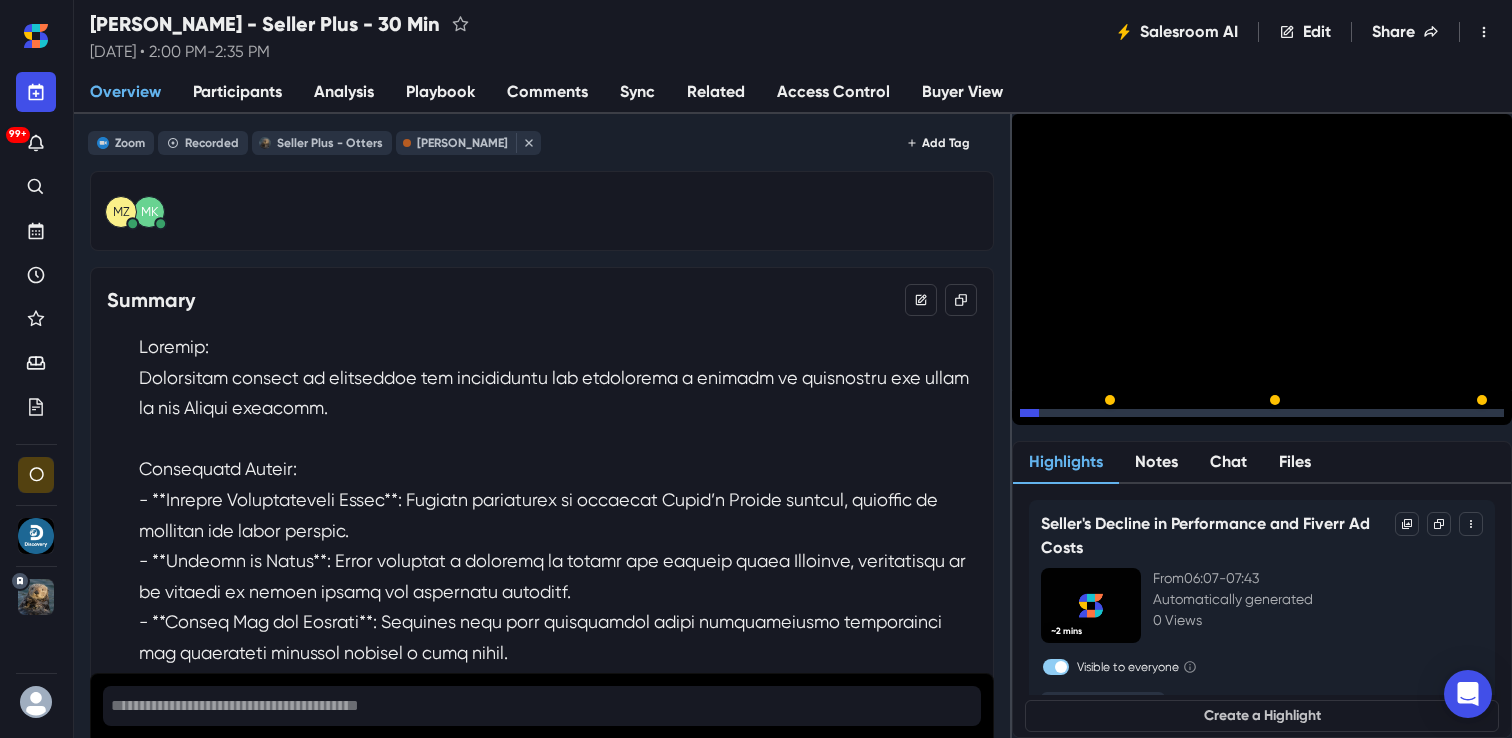 click at bounding box center [1262, 413] 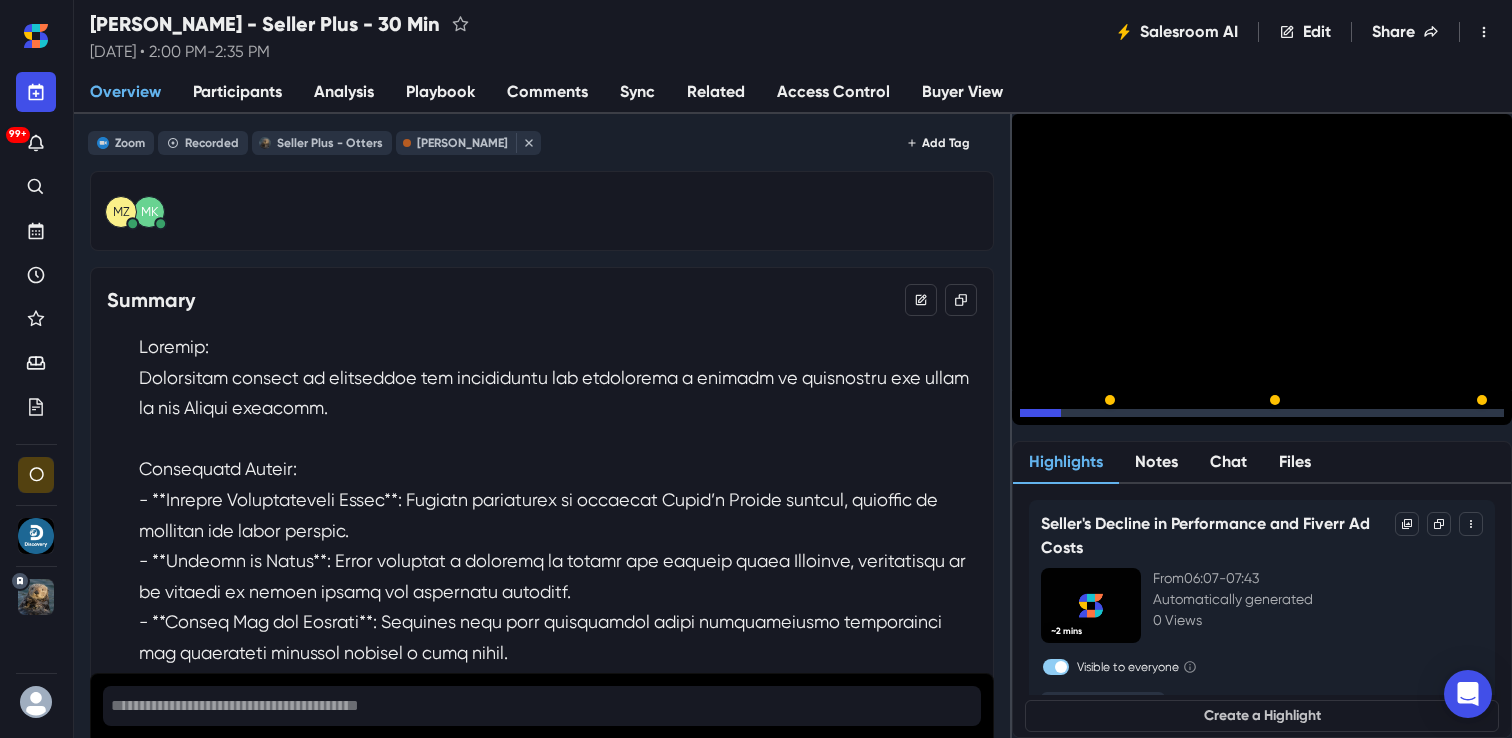 click at bounding box center [1262, 413] 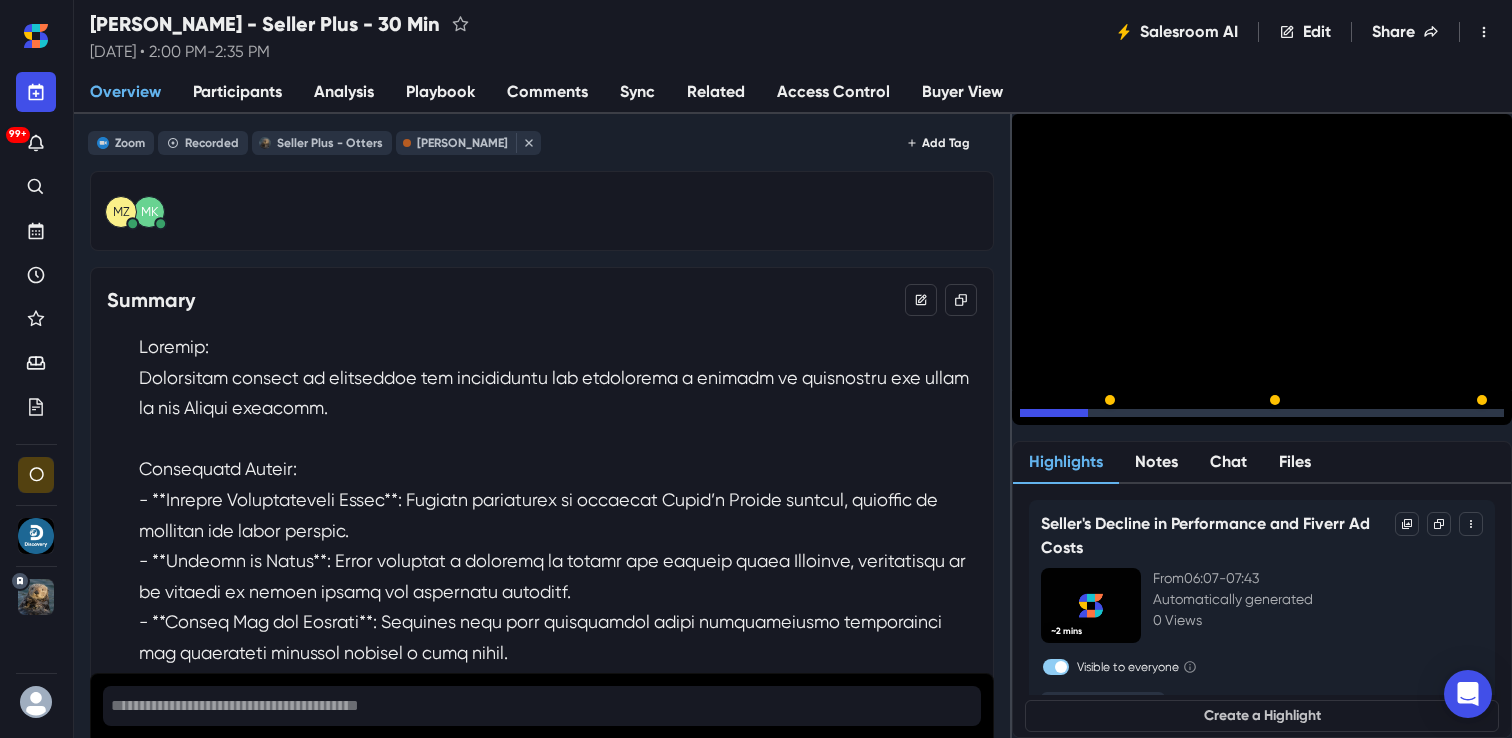 click 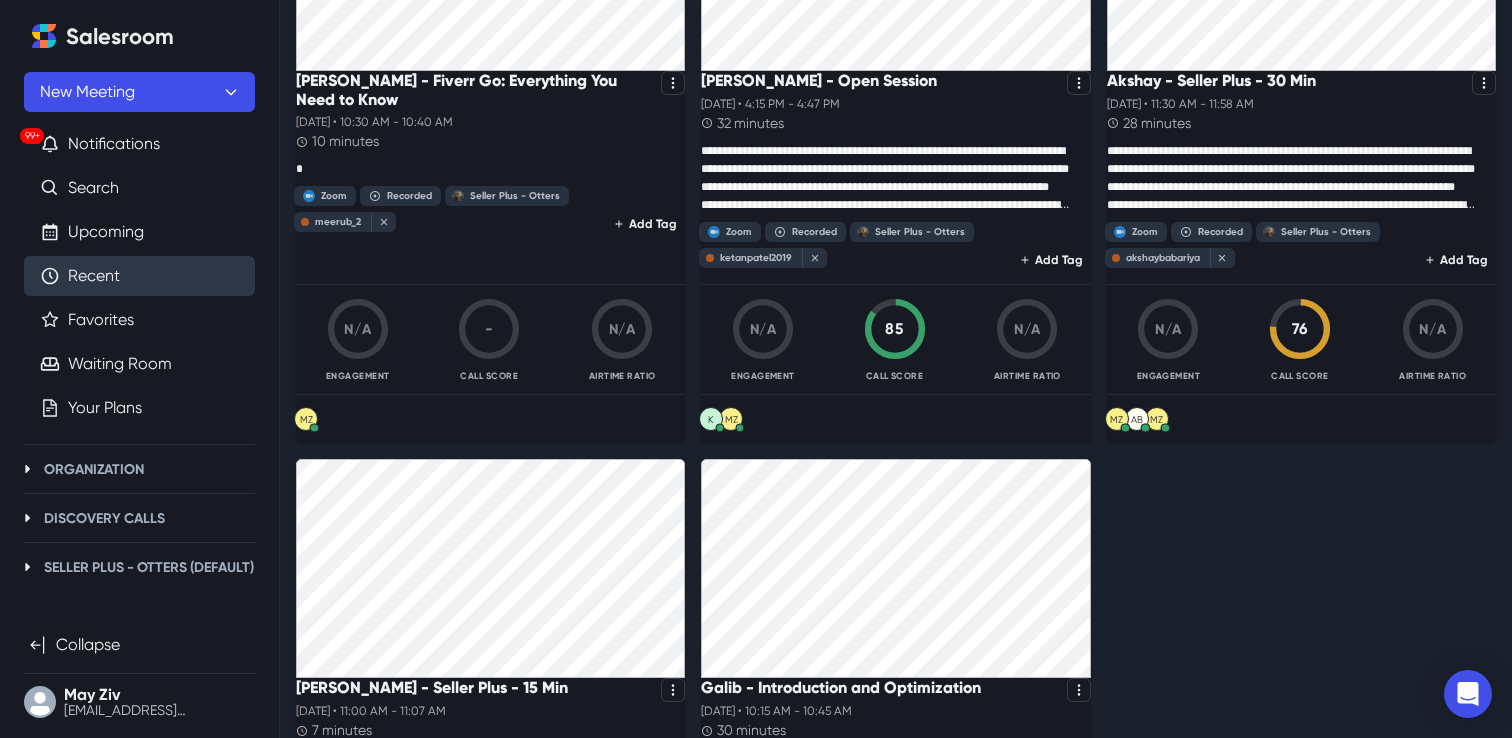 scroll, scrollTop: 3489, scrollLeft: 0, axis: vertical 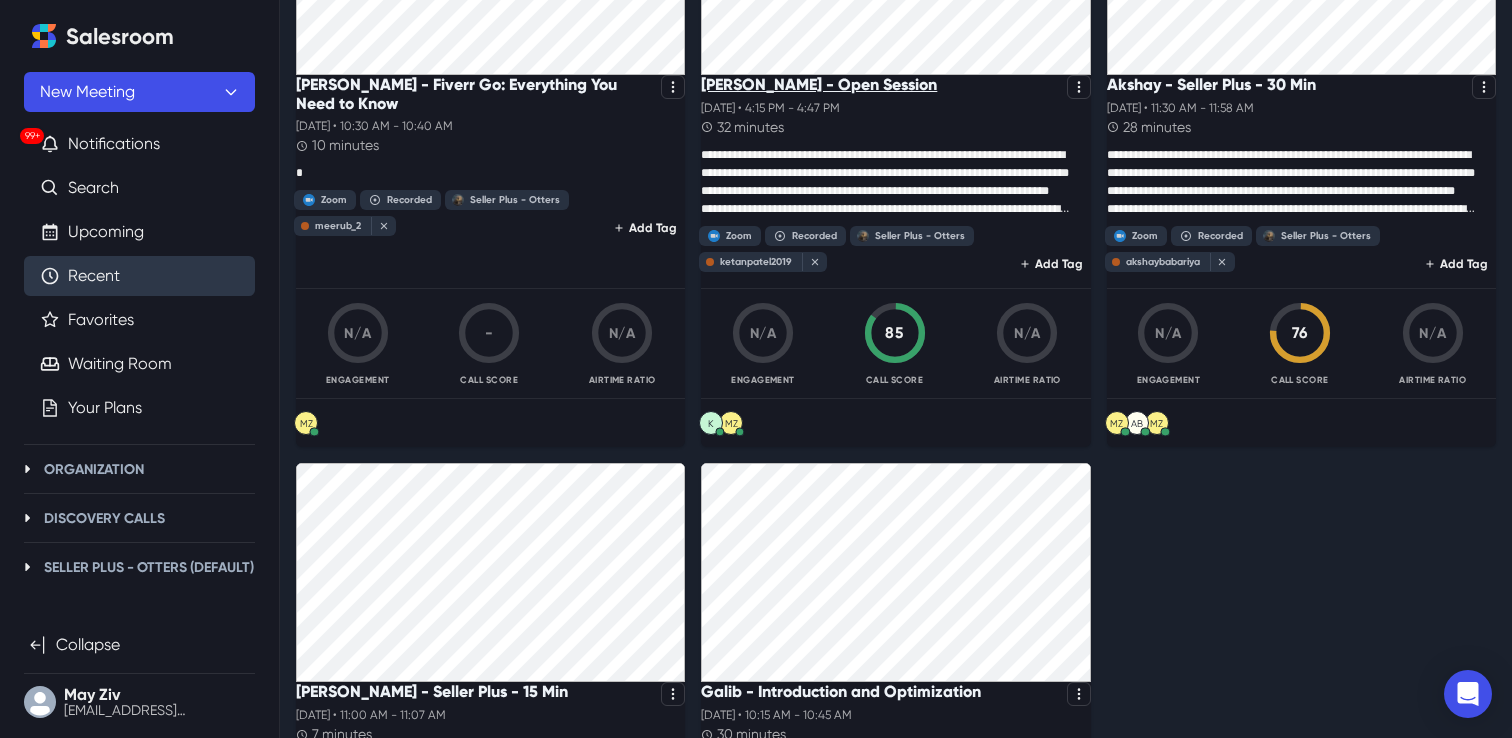 click on "[PERSON_NAME] - Open Session" at bounding box center (819, 84) 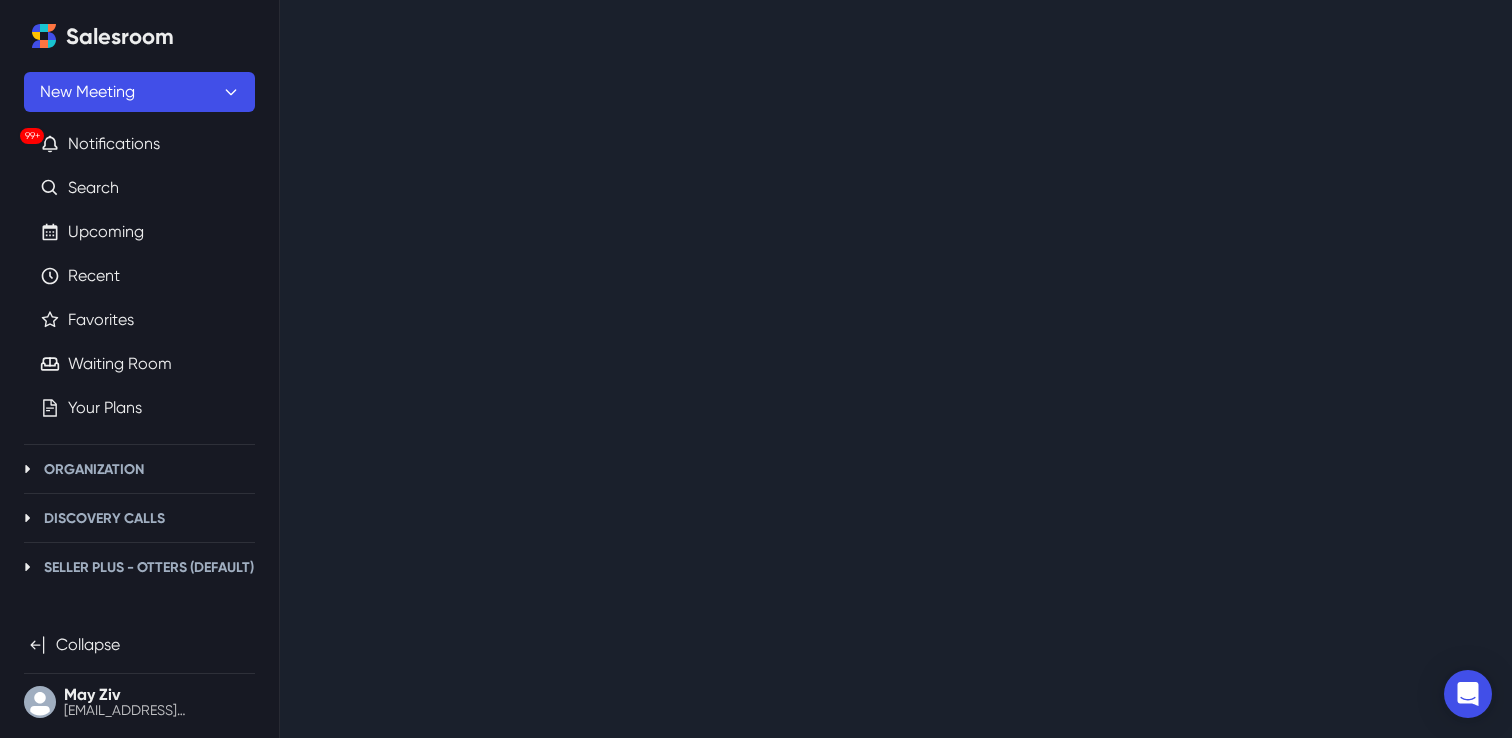 scroll, scrollTop: 0, scrollLeft: 0, axis: both 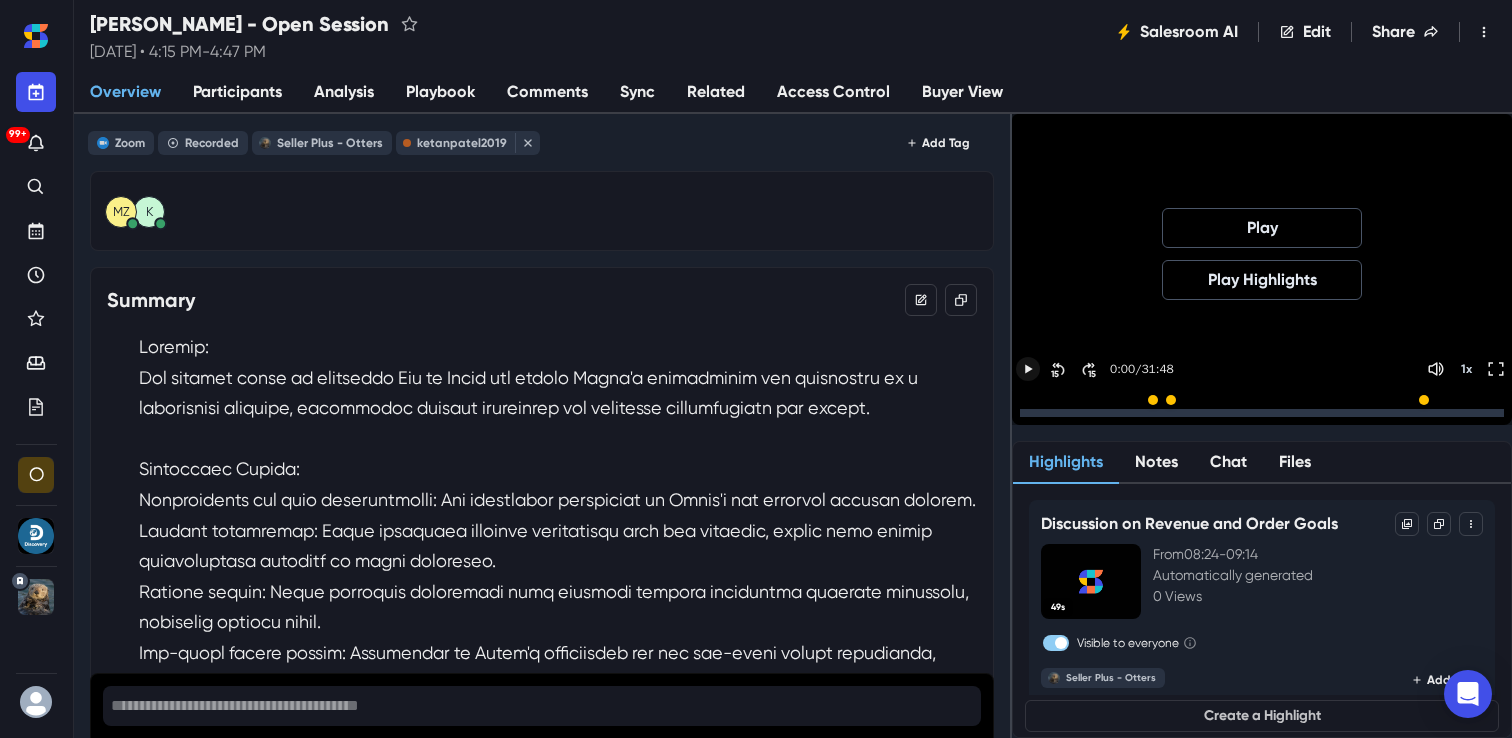 click 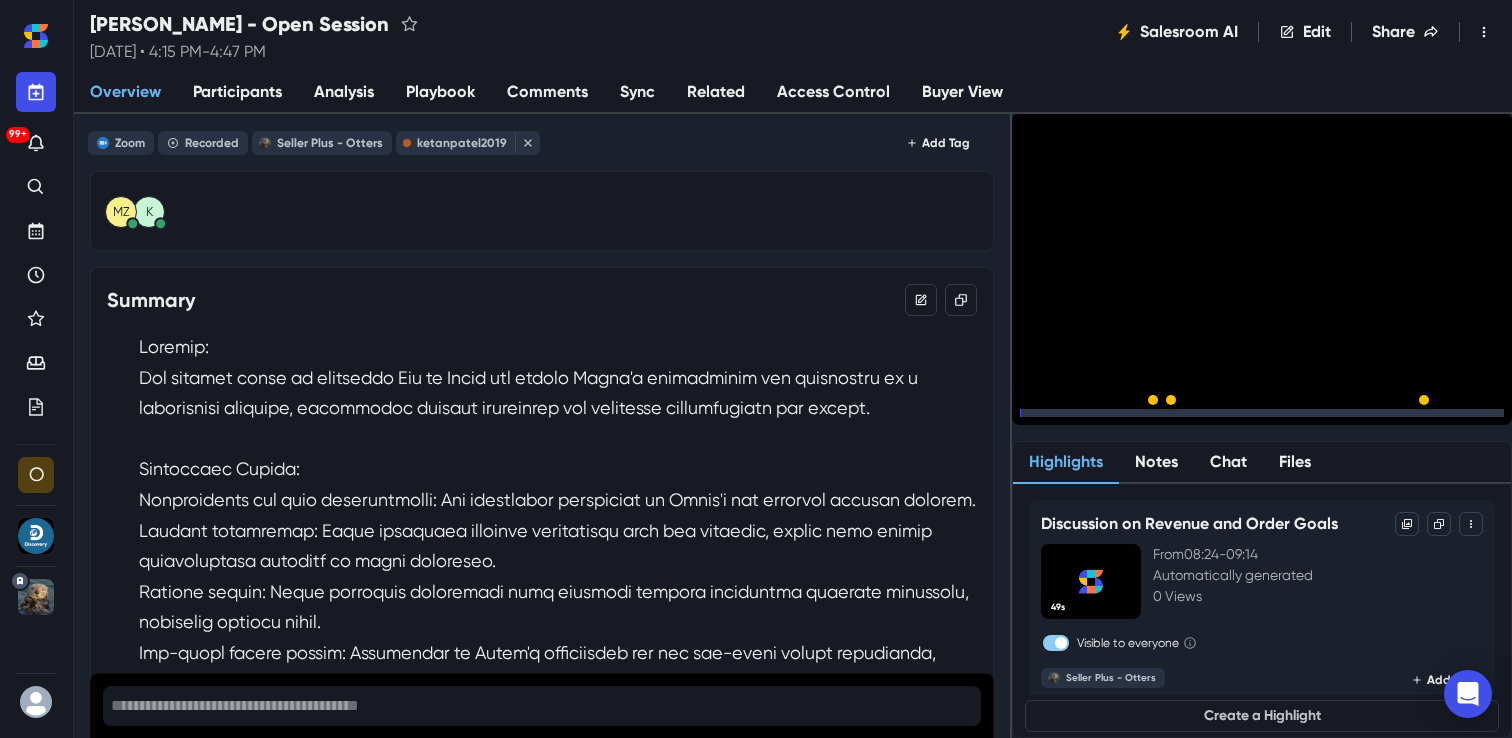 click on "15" at bounding box center [1092, 418] 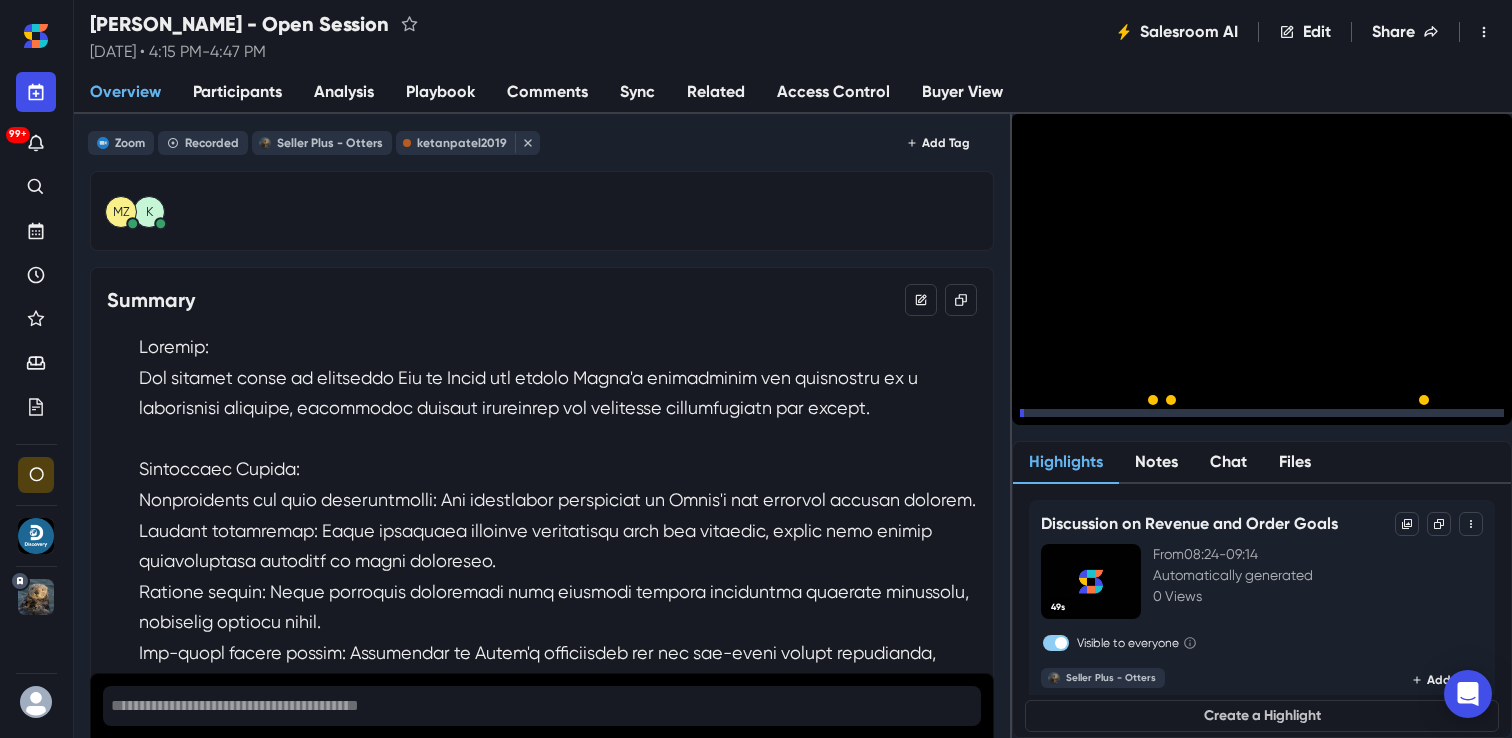 click on "15" at bounding box center [1092, 418] 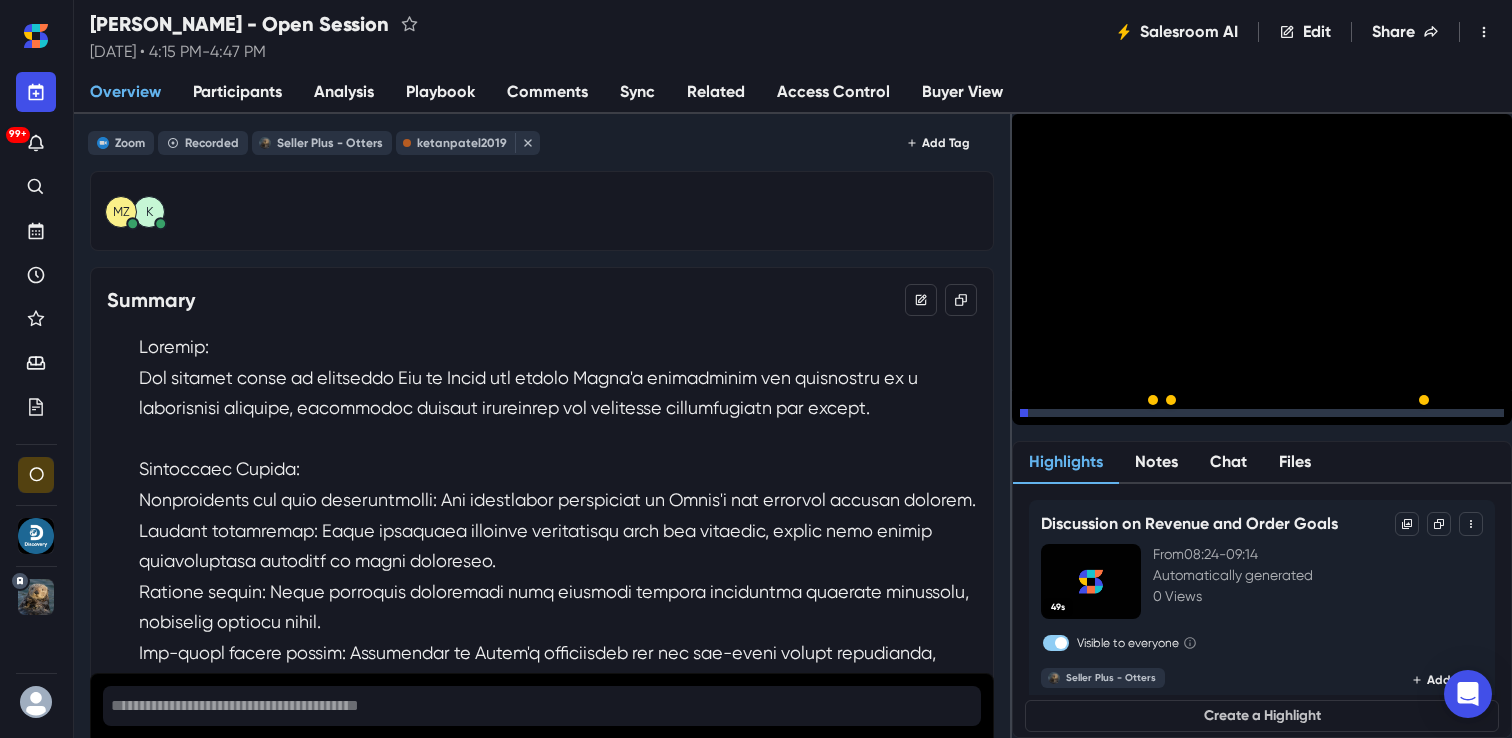 click on "15" at bounding box center [1092, 418] 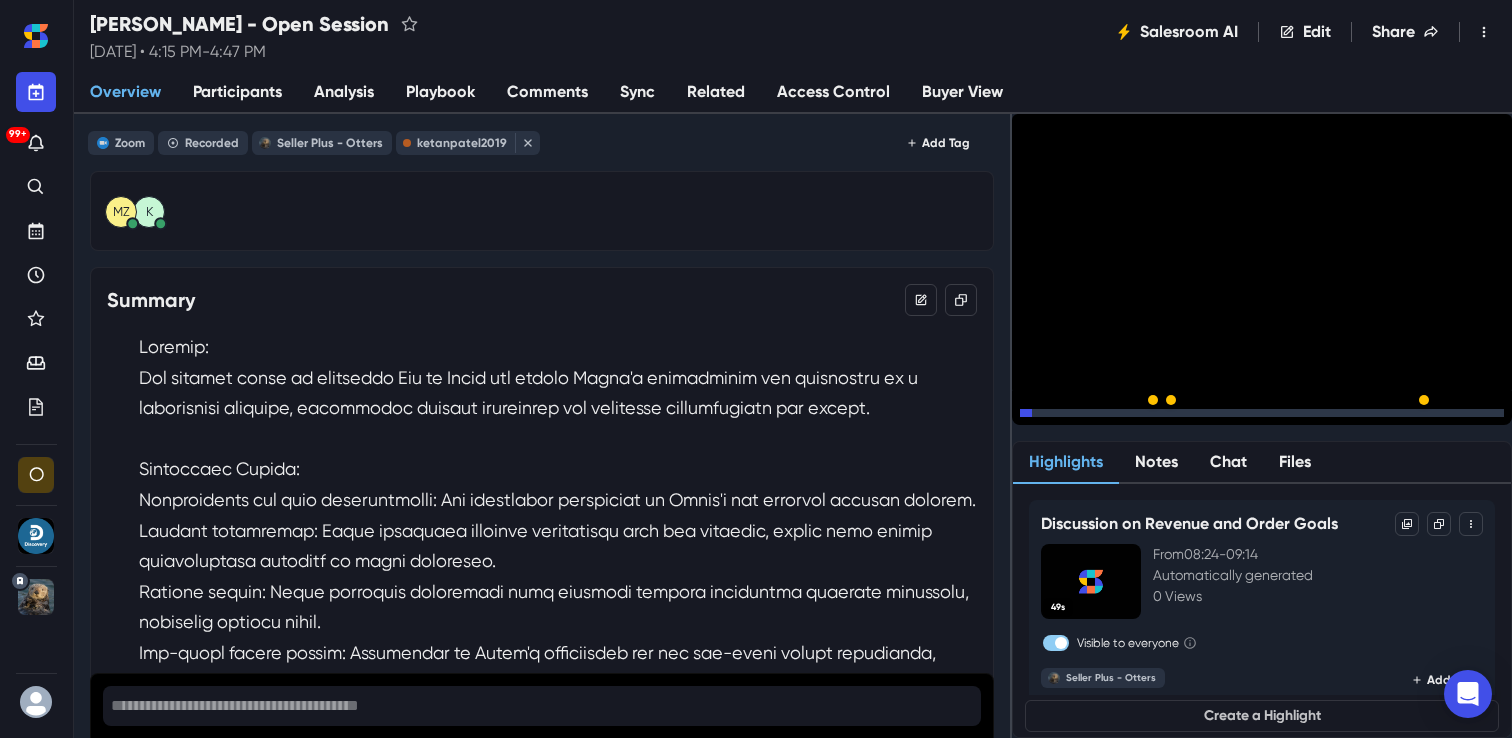 click on "15" at bounding box center (1092, 418) 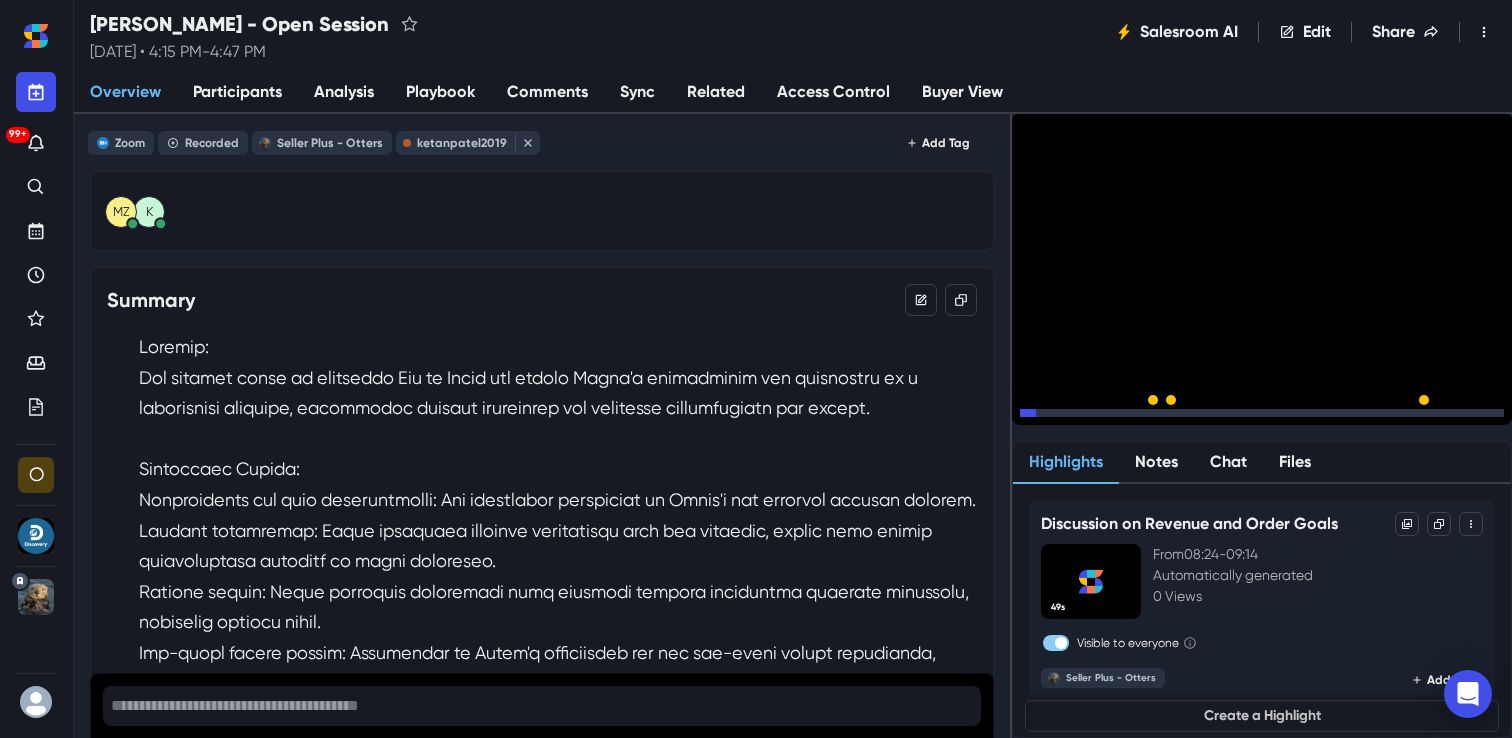 click on "15" at bounding box center [1092, 418] 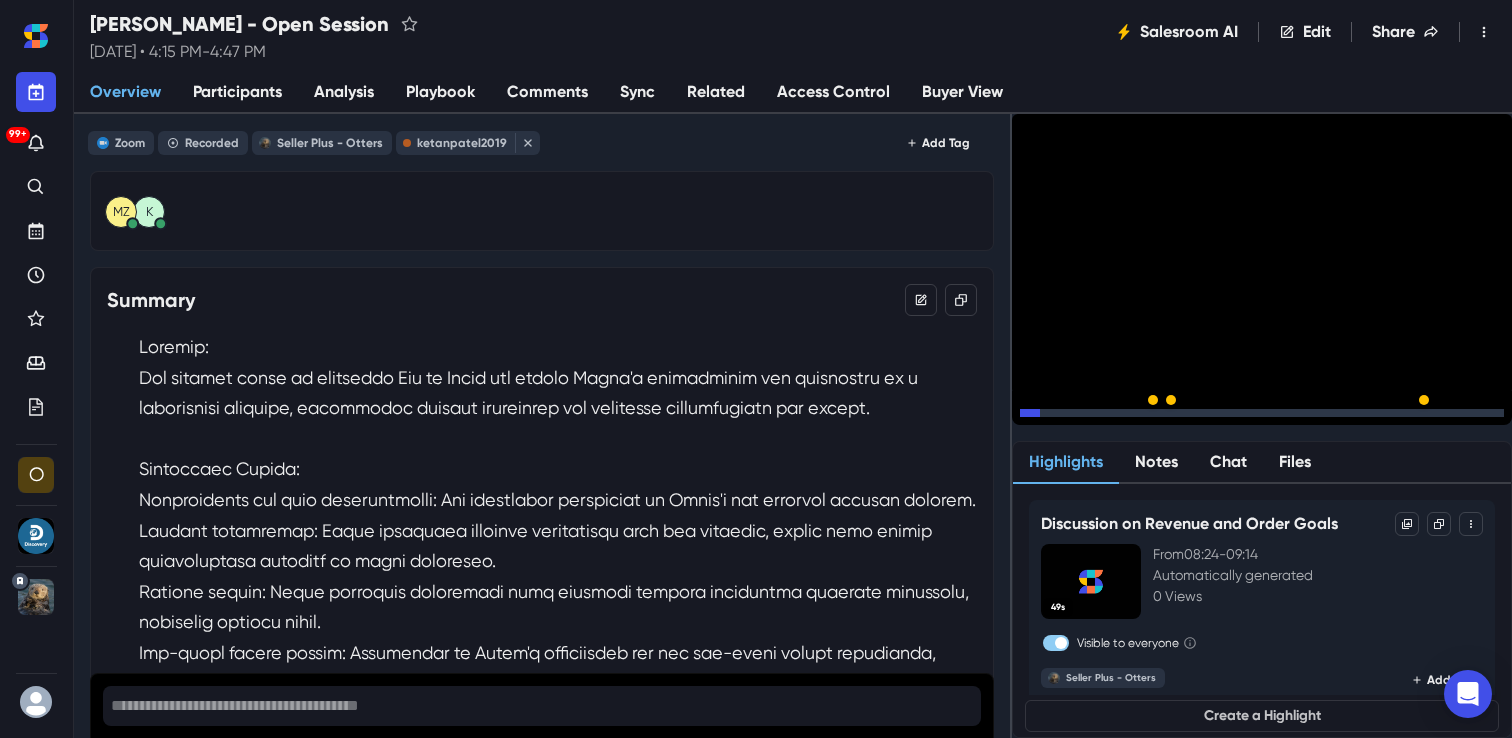 click on "15" at bounding box center [1092, 418] 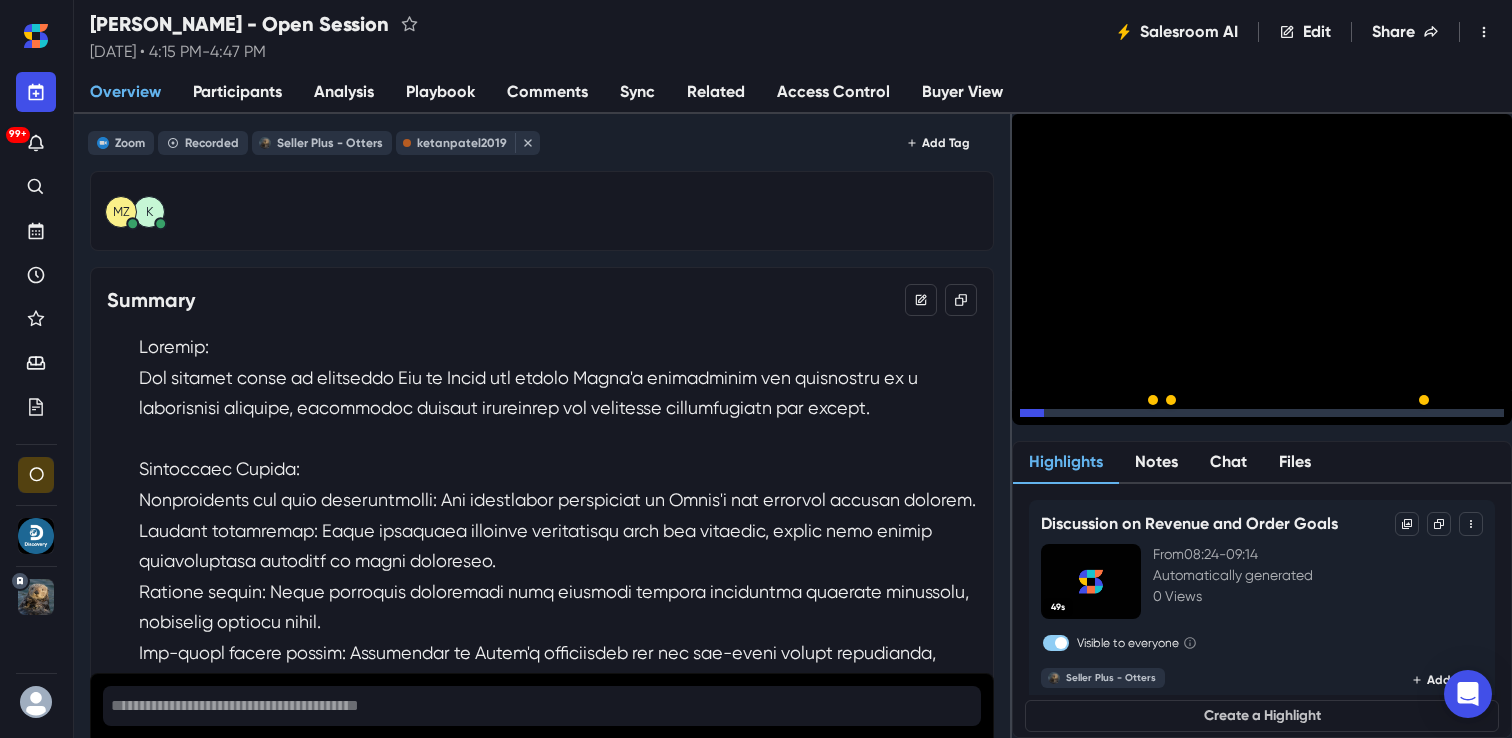 click on "15" at bounding box center [1092, 418] 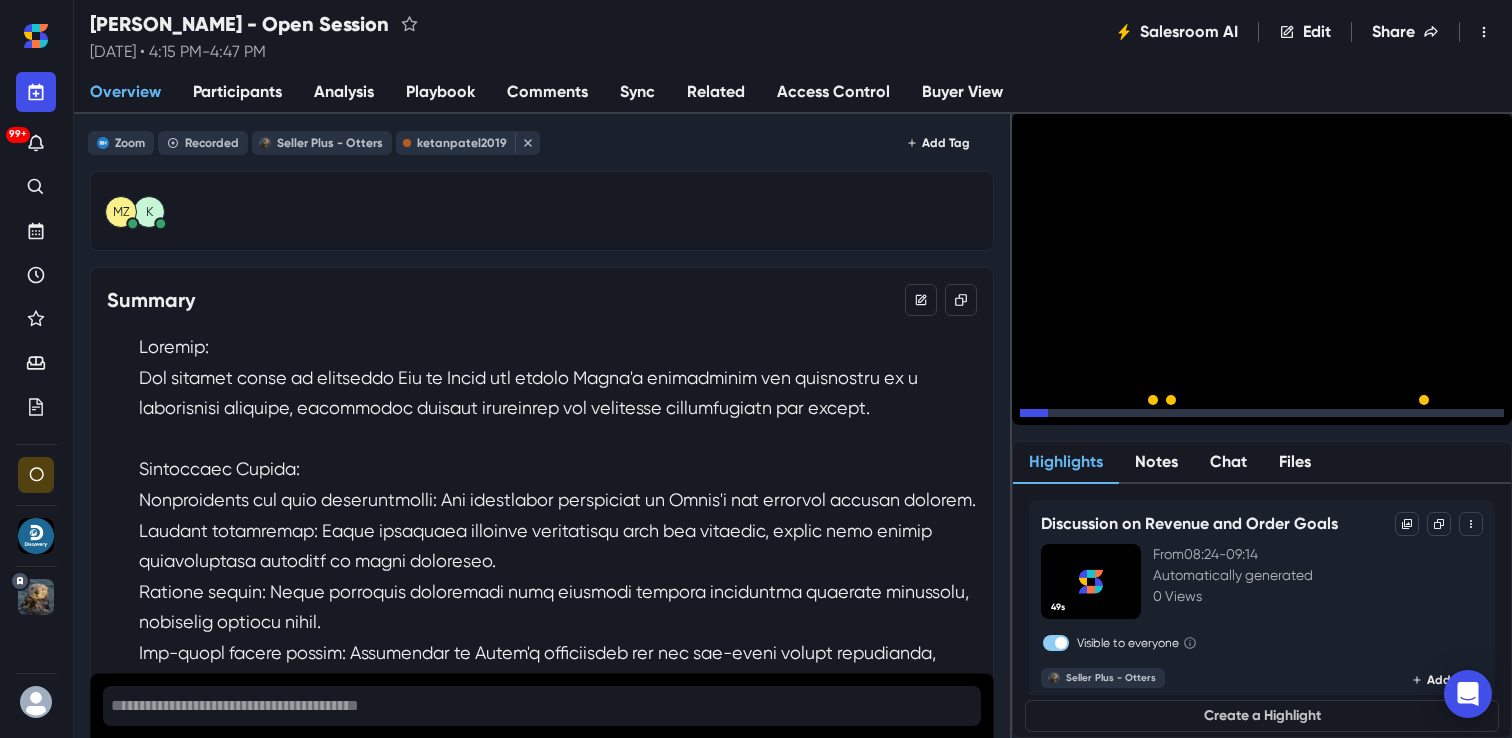 click on "15" at bounding box center (1092, 418) 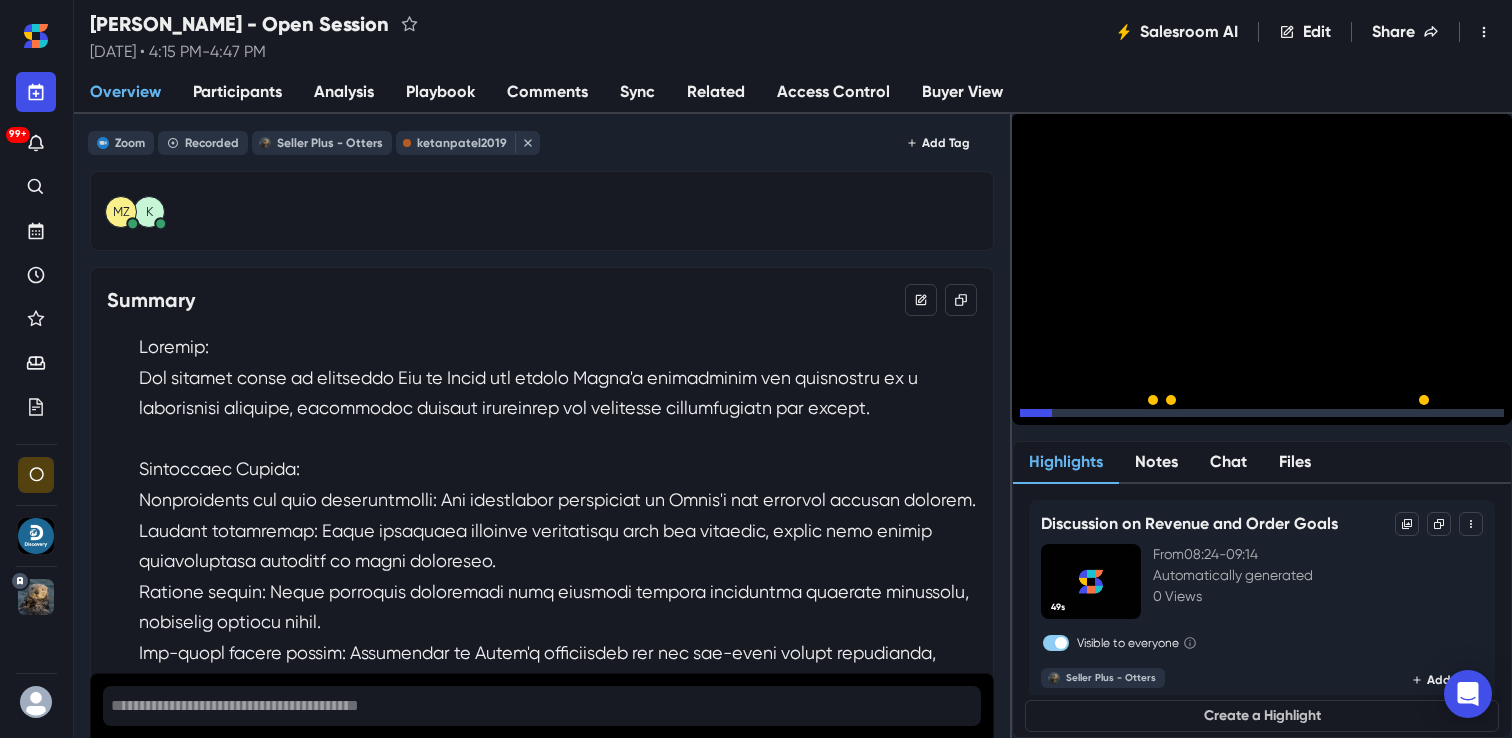 click on "15" at bounding box center (1092, 418) 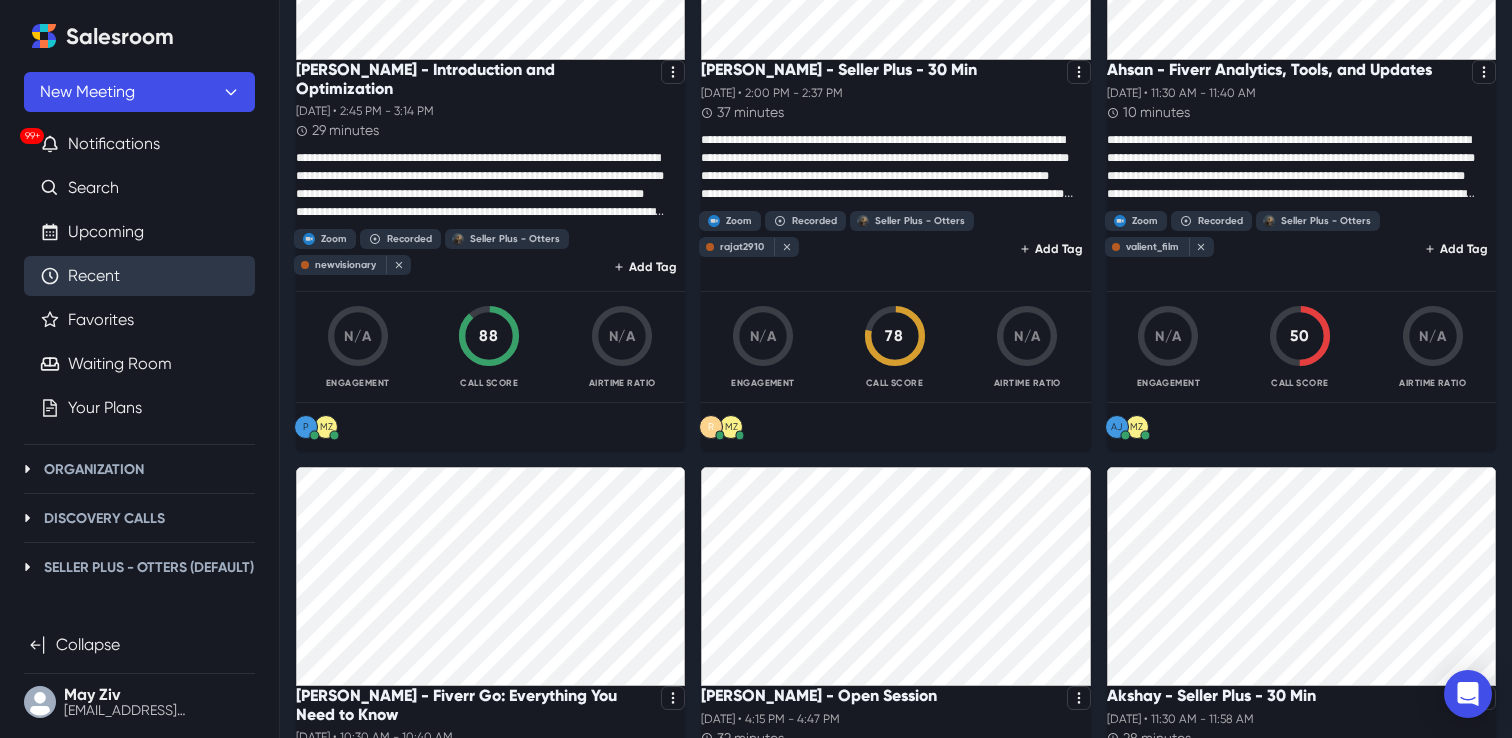scroll, scrollTop: 2859, scrollLeft: 0, axis: vertical 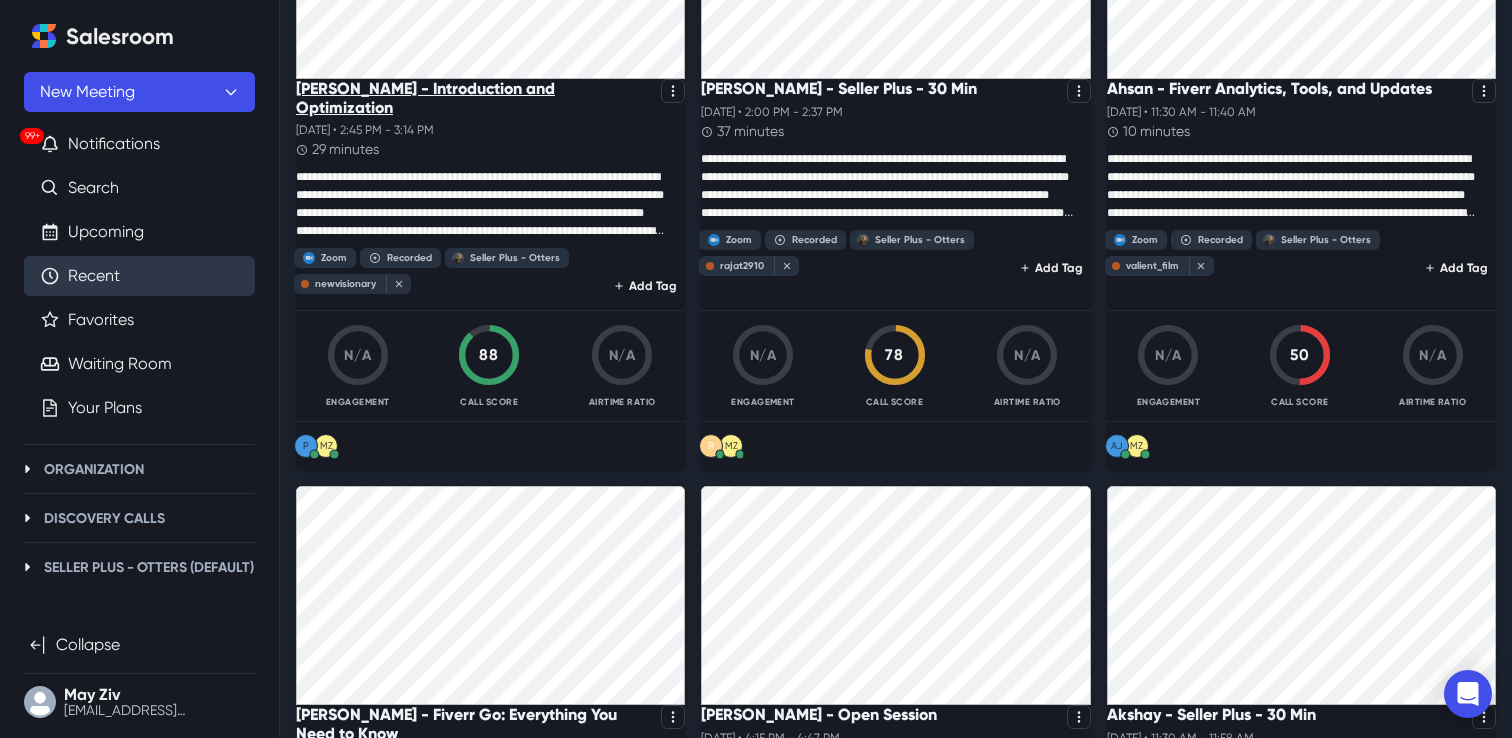 click on "[PERSON_NAME] - Introduction and Optimization" at bounding box center (474, 98) 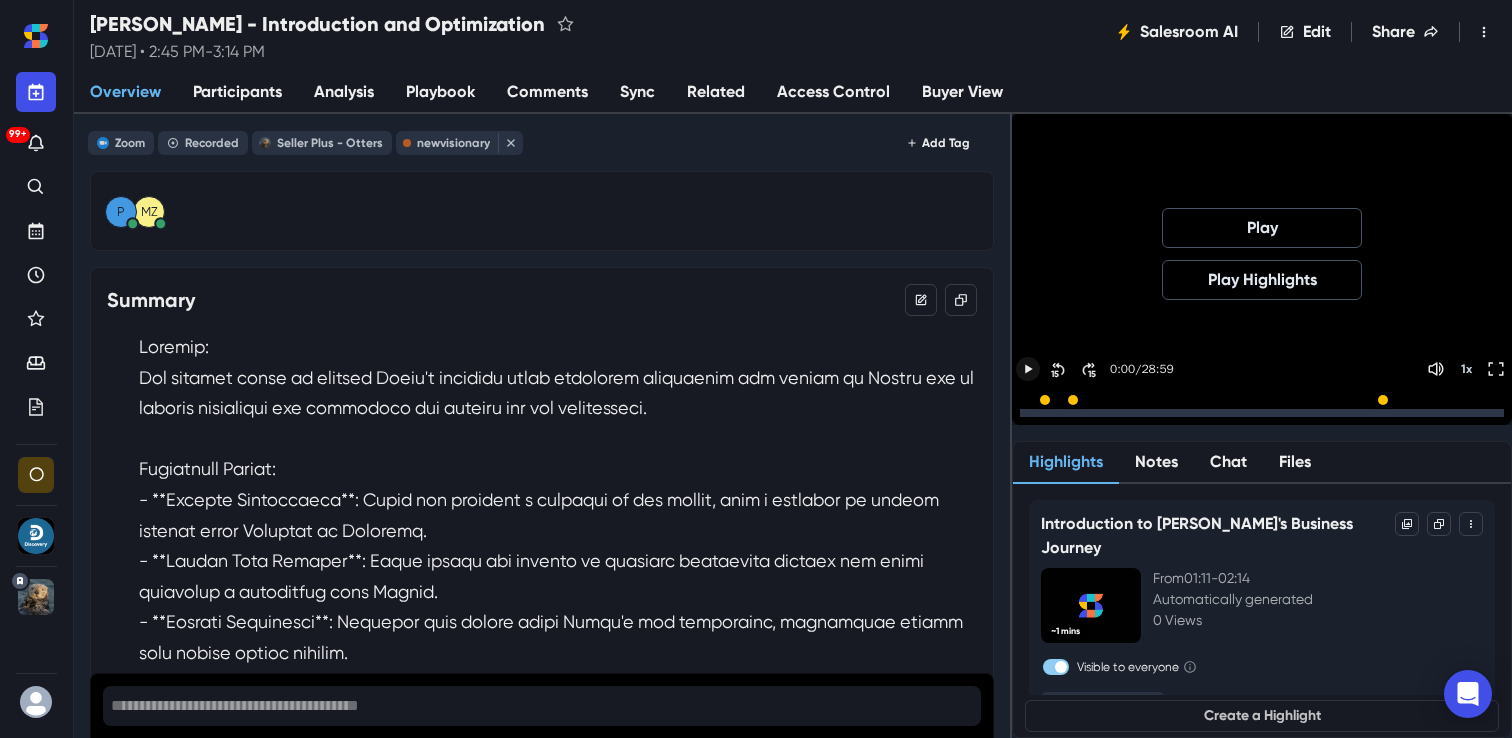 click 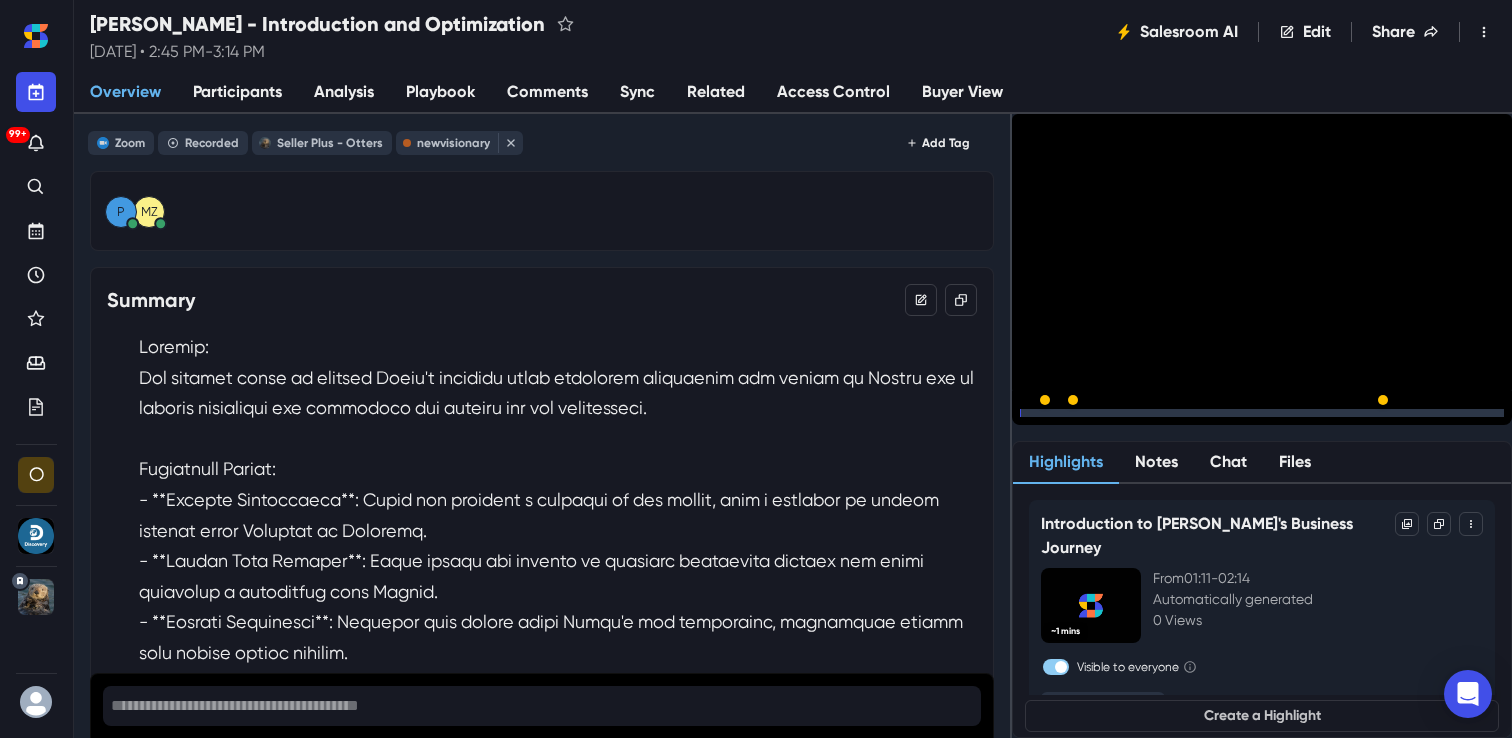 click at bounding box center (1262, 413) 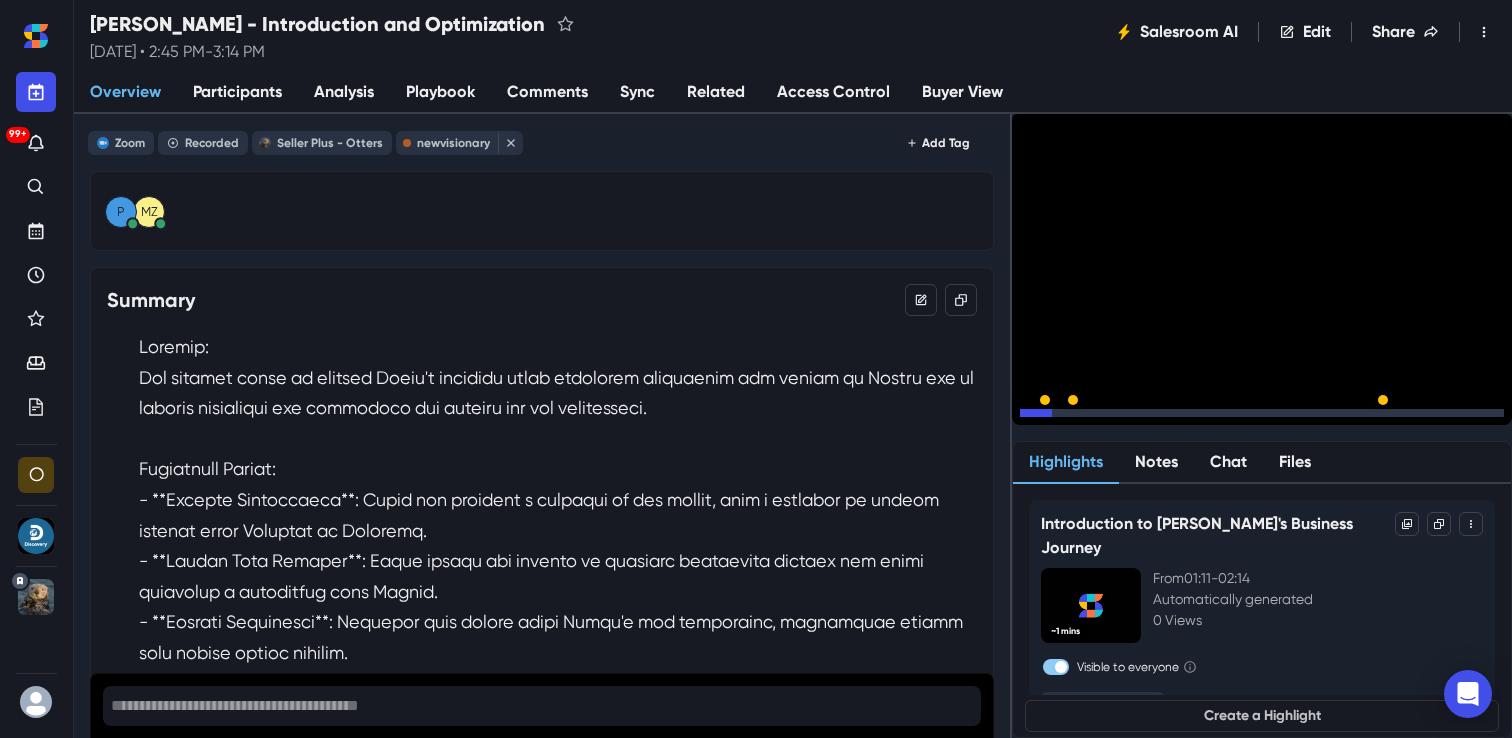 click on "15" at bounding box center [1092, 418] 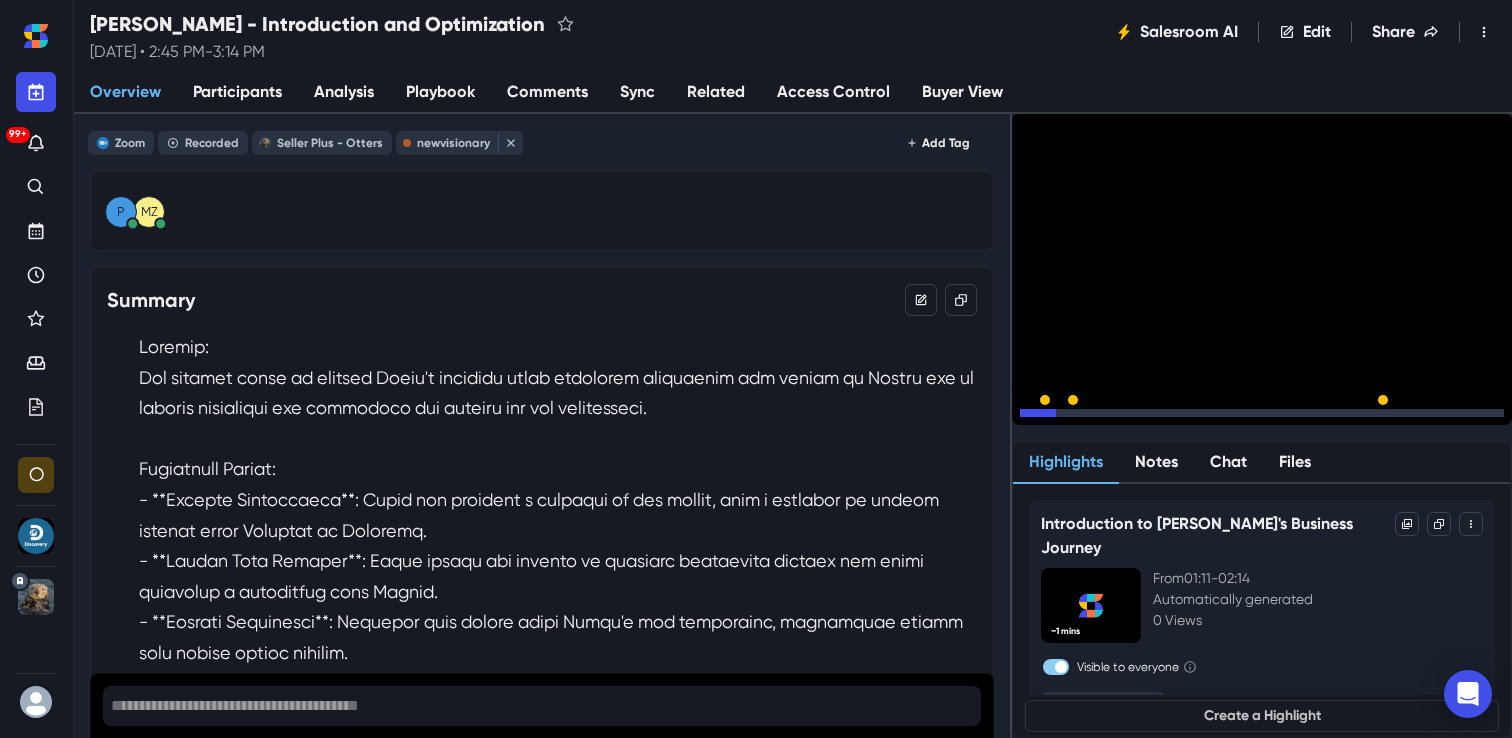 click on "15" at bounding box center (1092, 418) 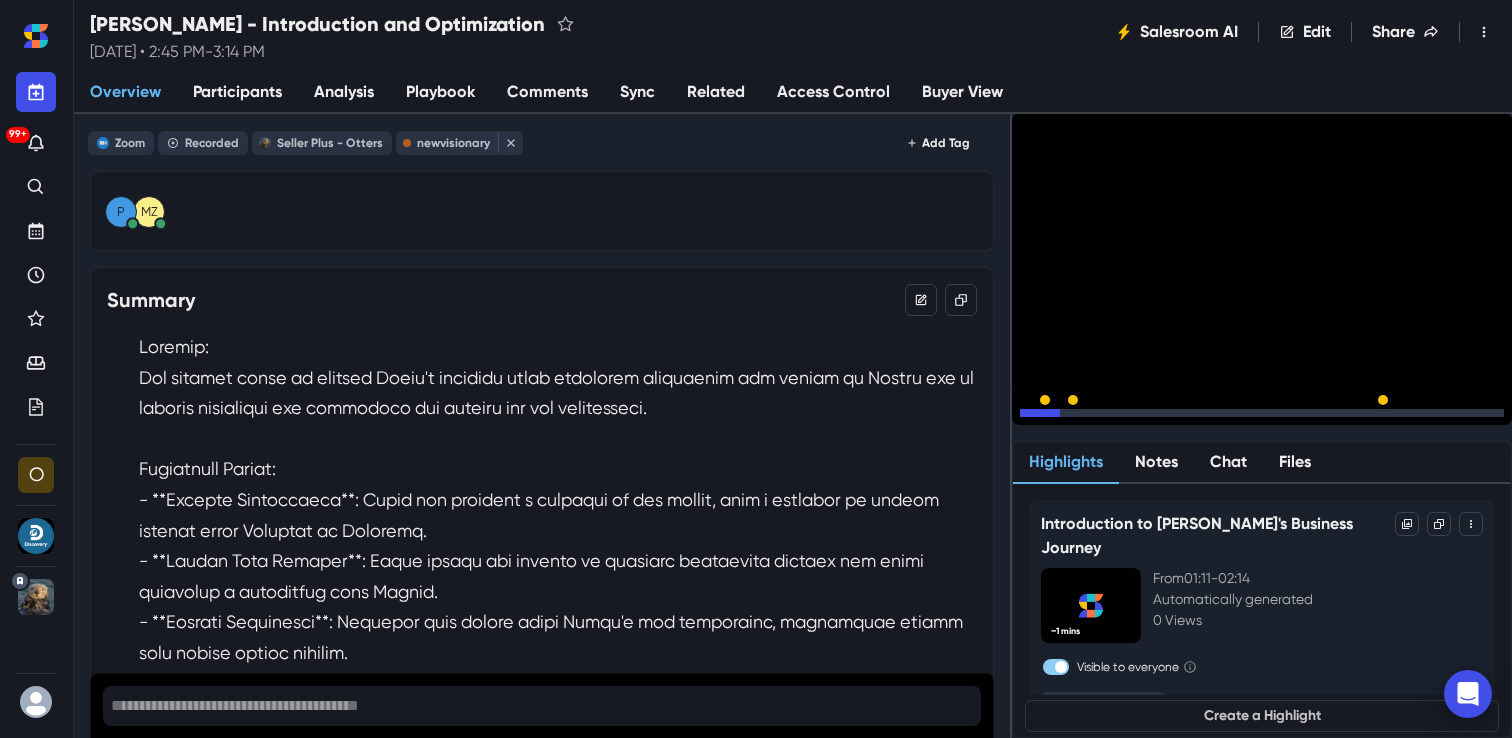 click on "15" at bounding box center [1092, 418] 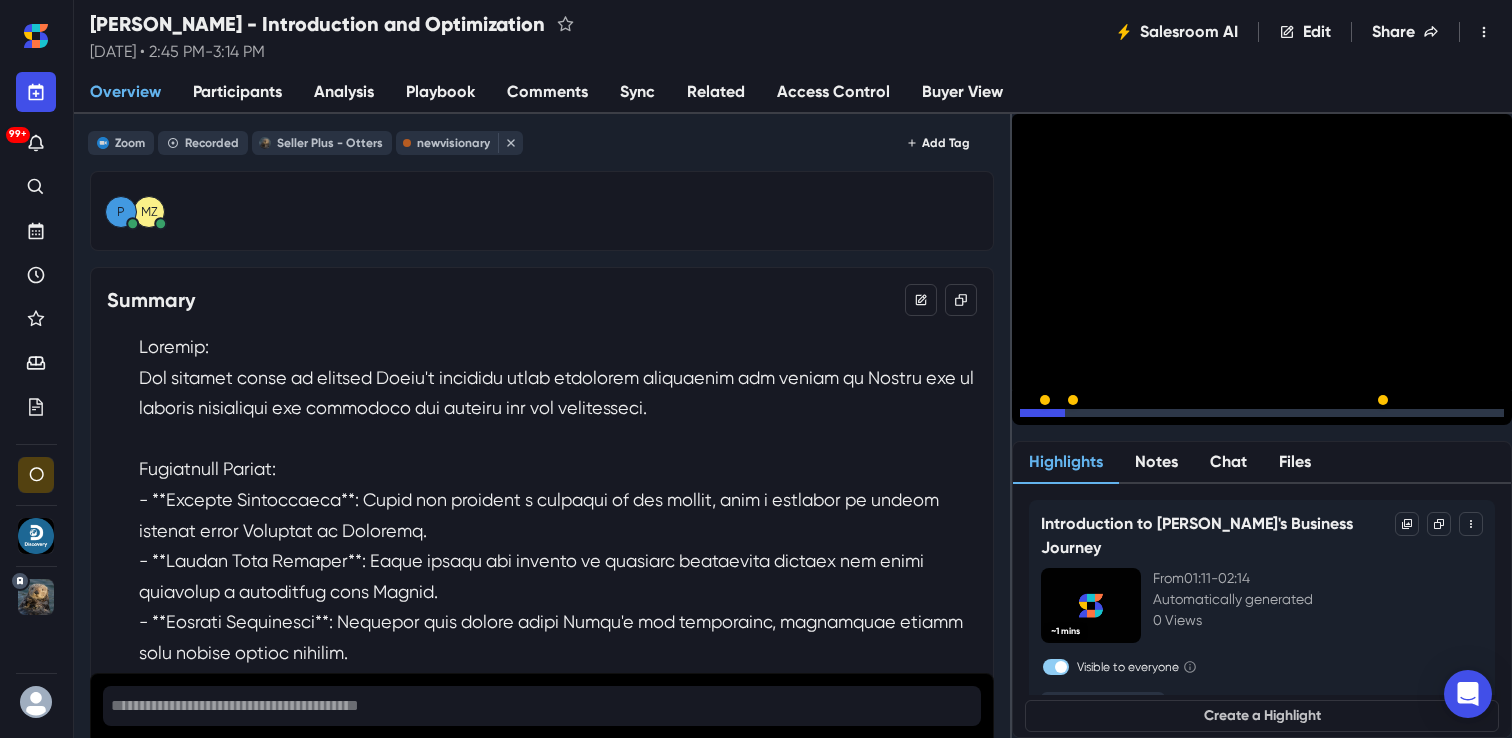 click on "15" at bounding box center [1092, 418] 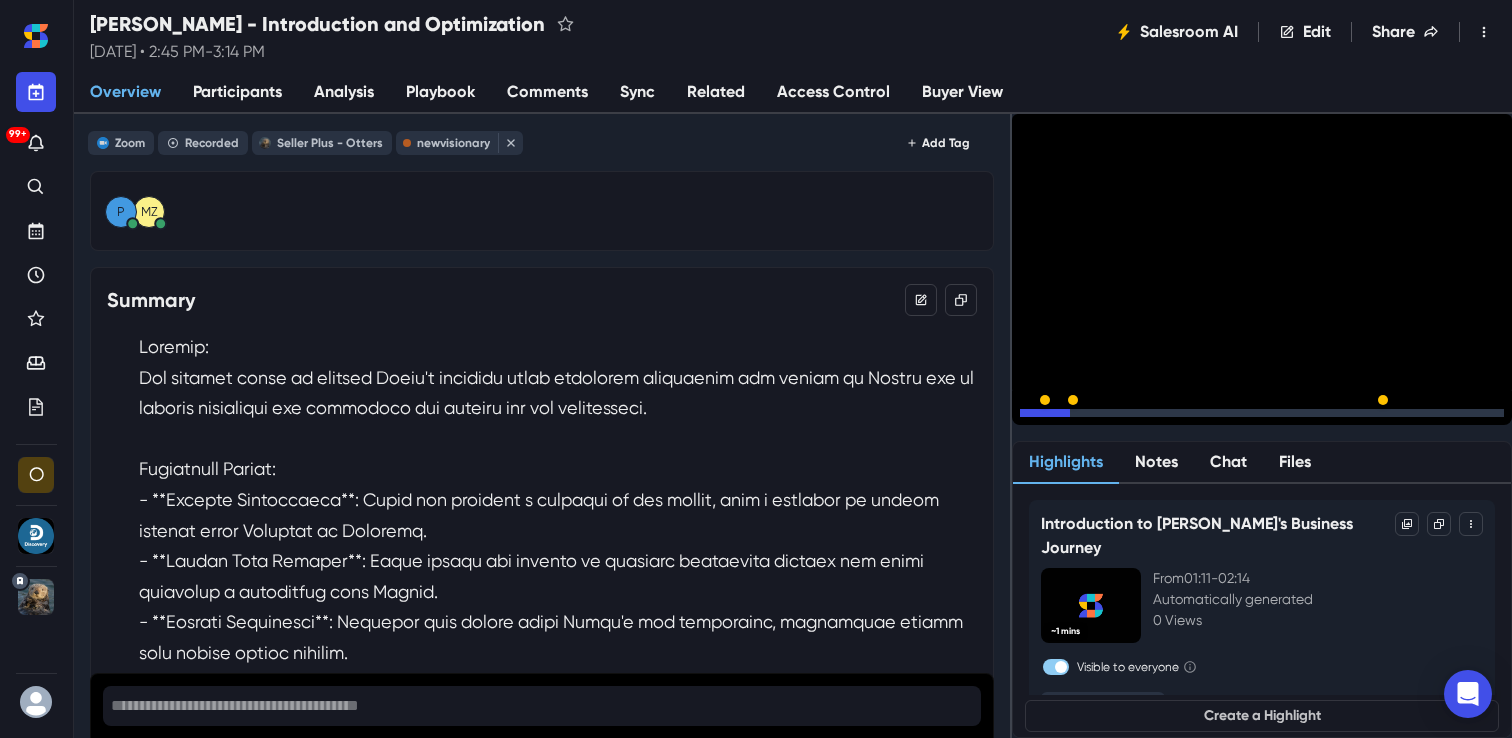 click on "15" at bounding box center [1092, 418] 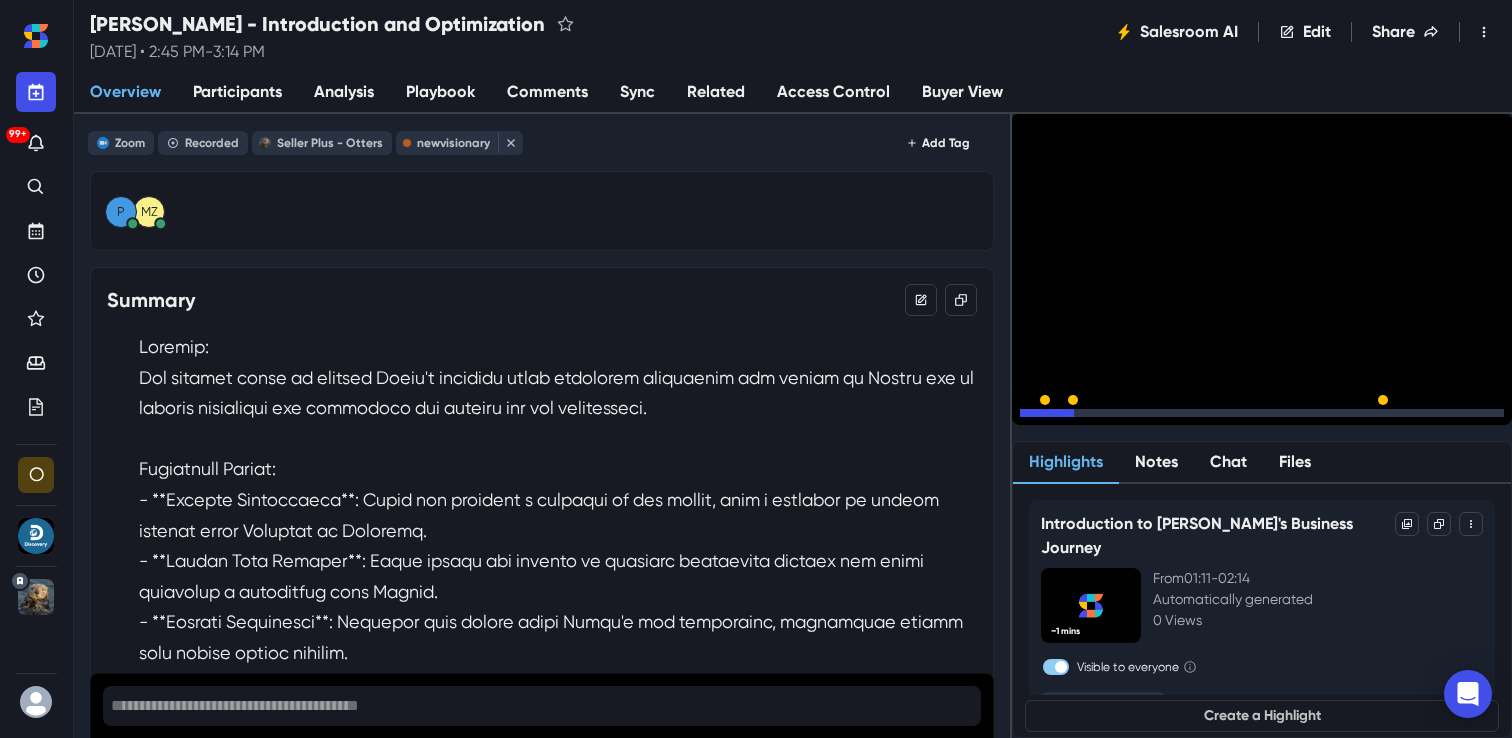 click on "15" at bounding box center [1092, 418] 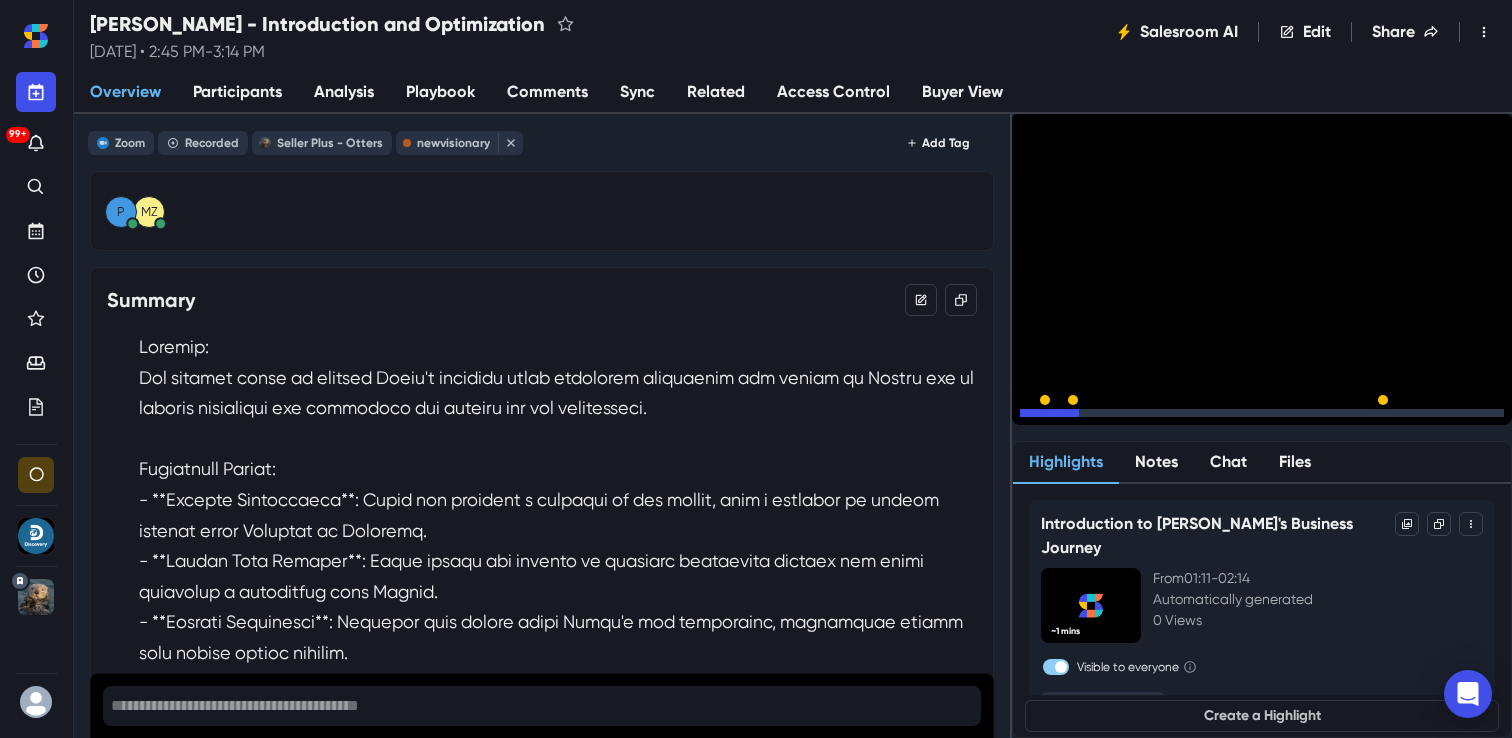 click on "15" at bounding box center (1092, 418) 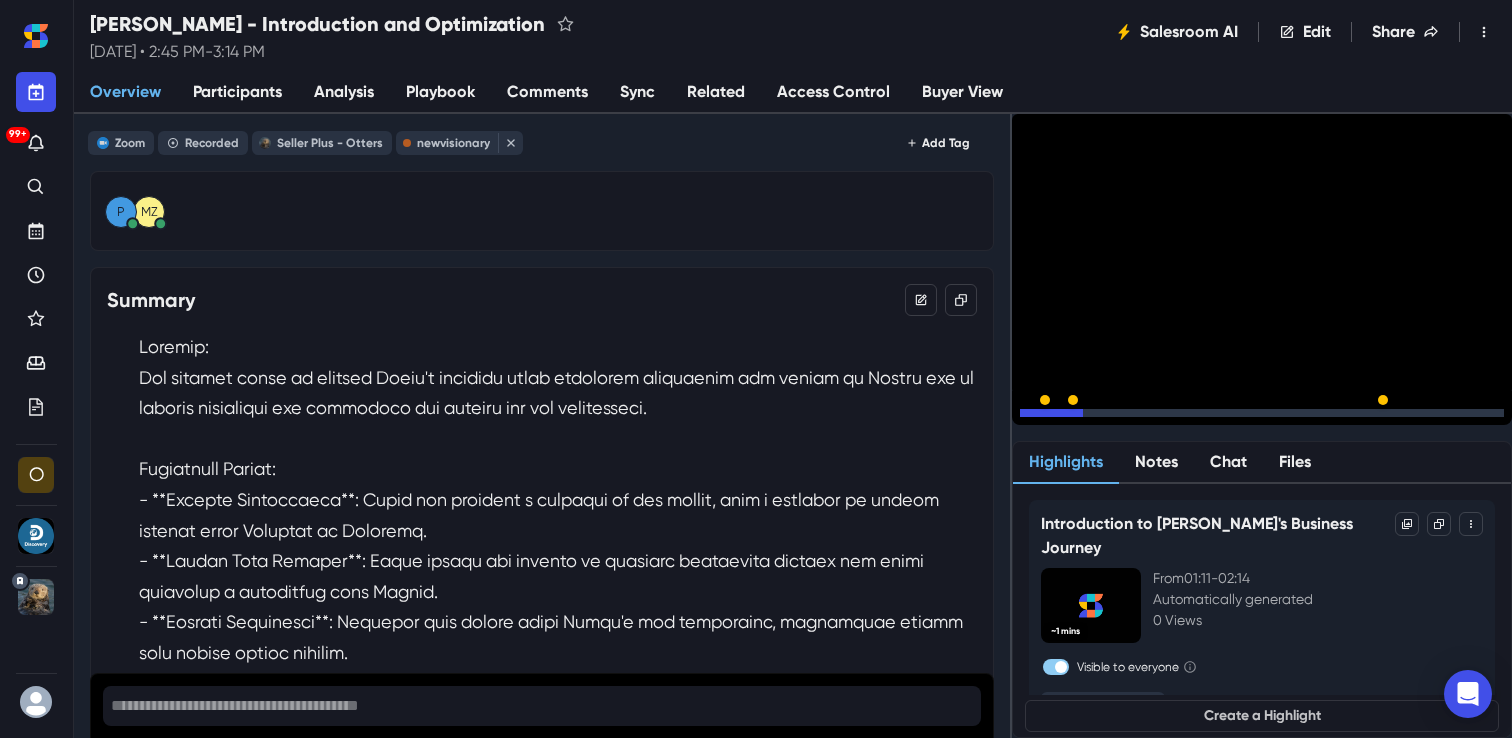 click on "15" at bounding box center [1092, 418] 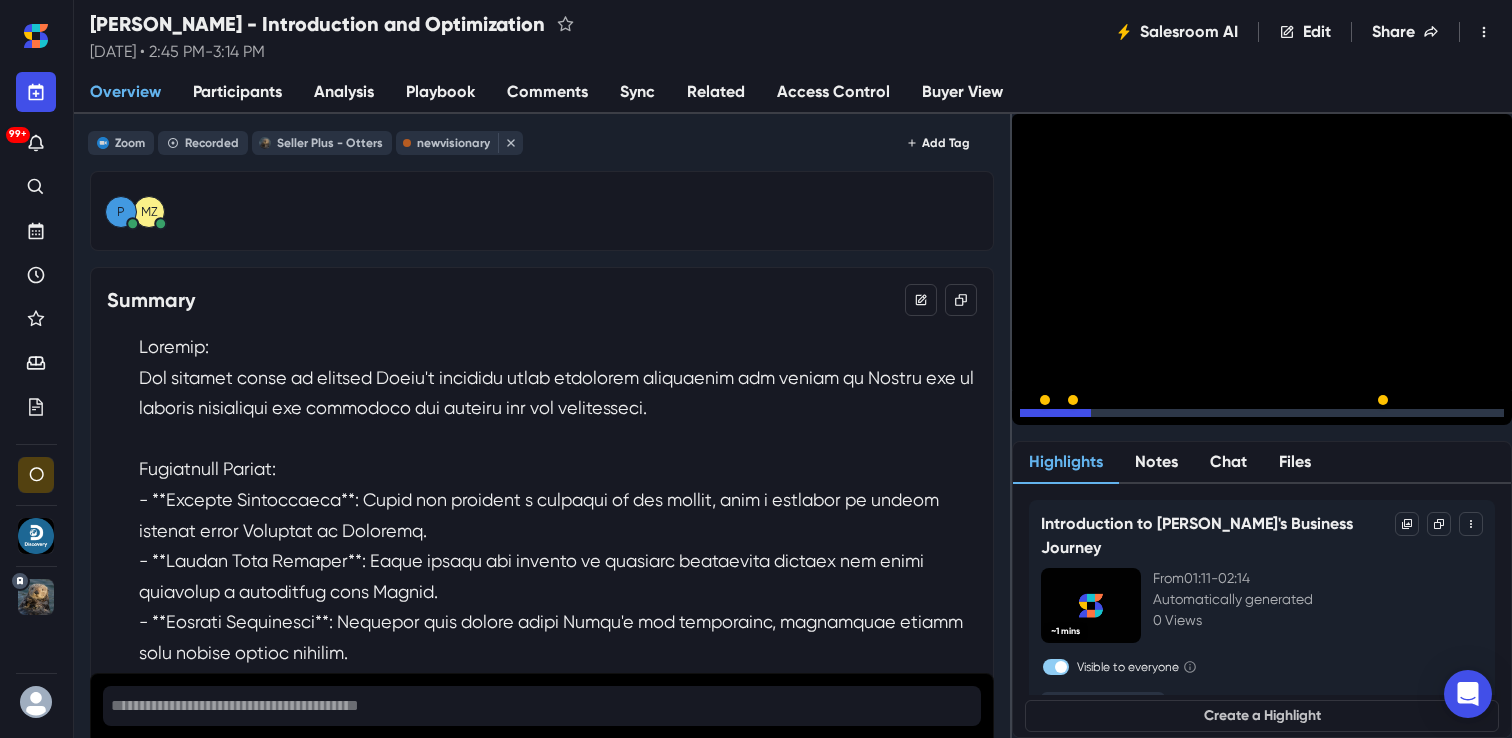click on "15" at bounding box center [1092, 418] 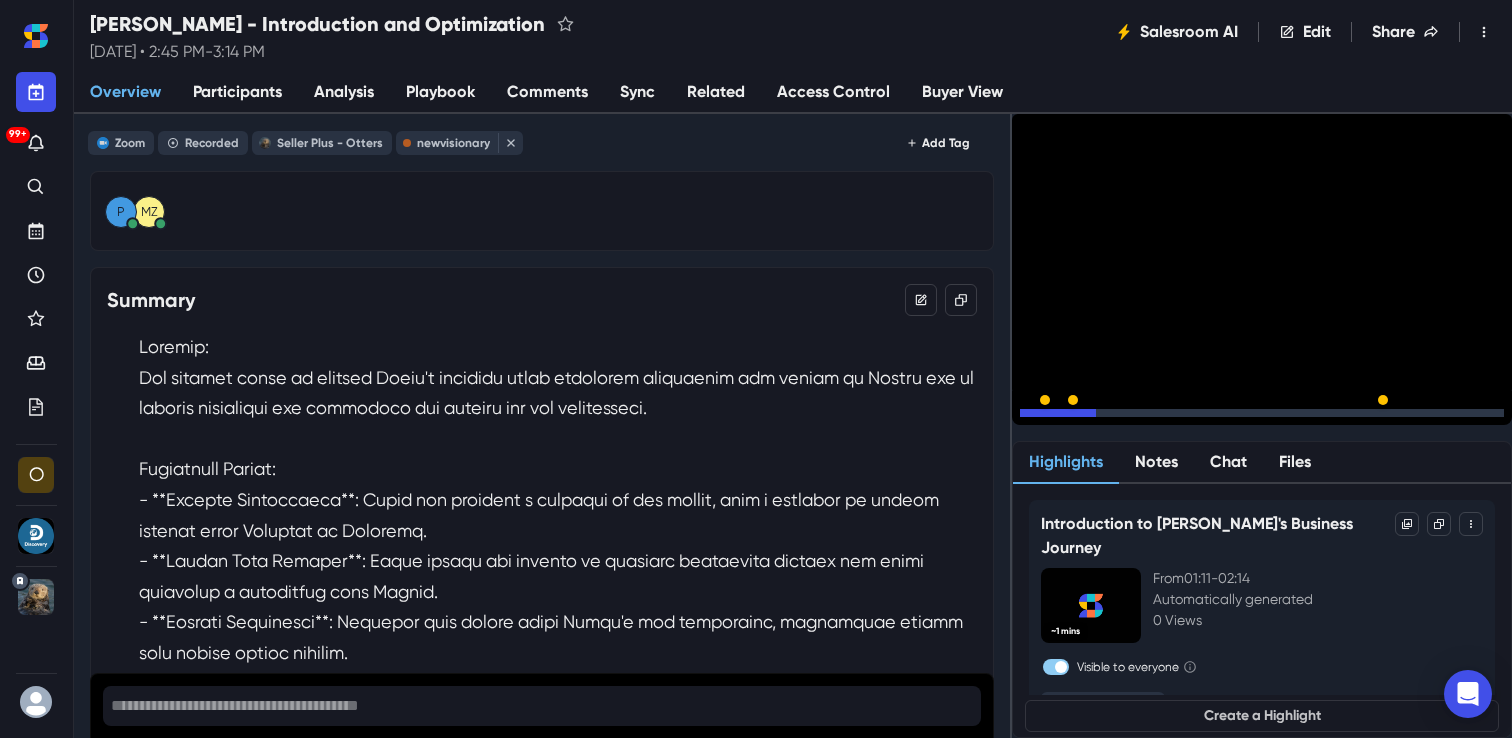 click on "15" at bounding box center (1092, 418) 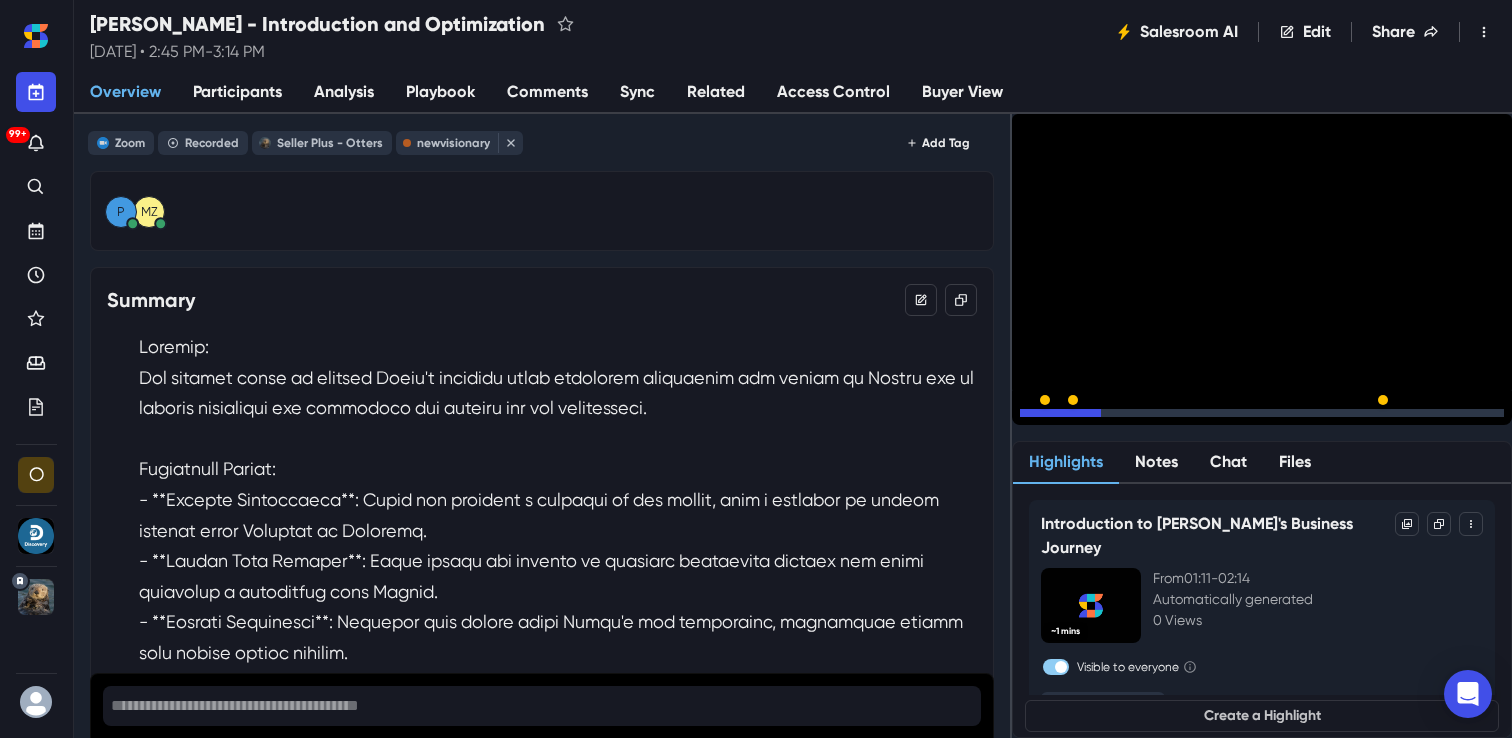 click on "15" at bounding box center [1092, 418] 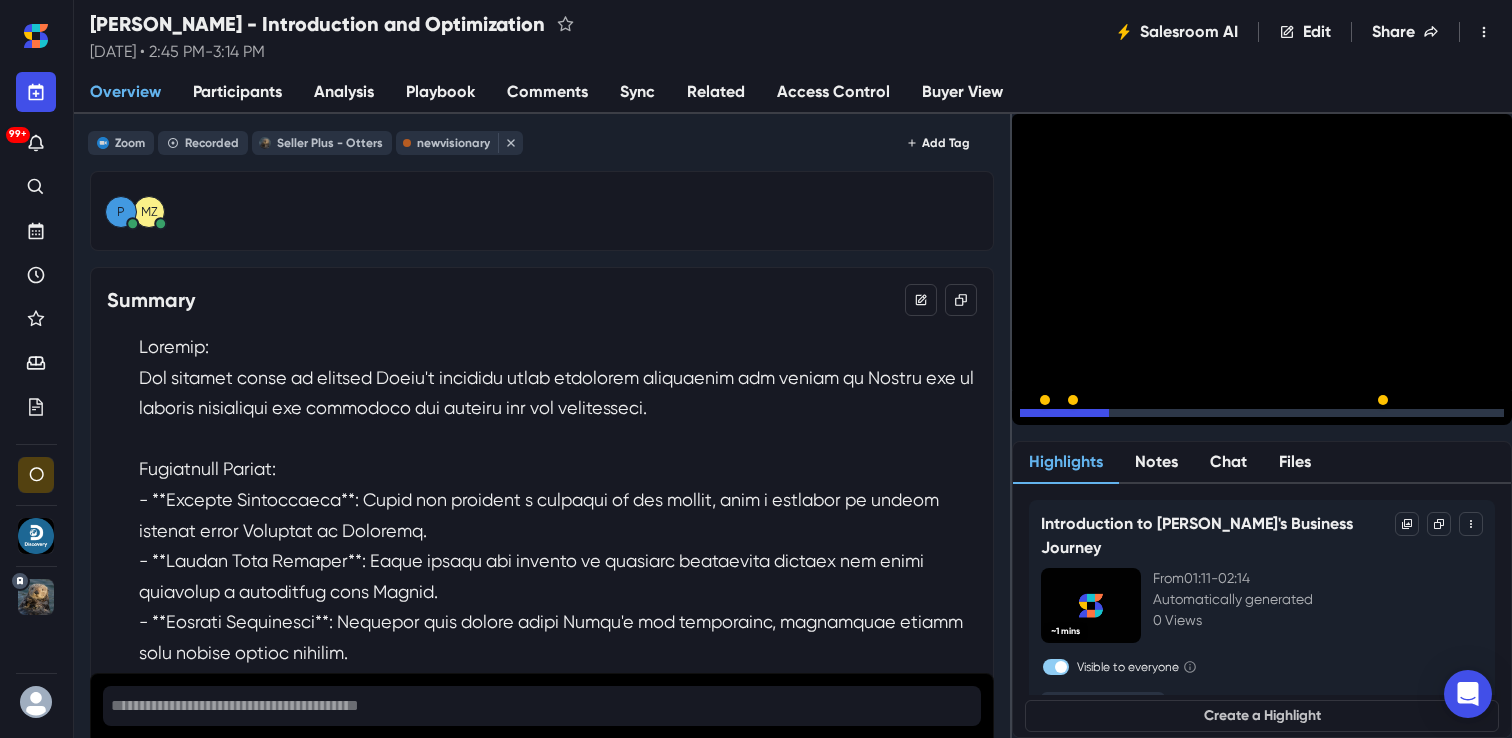 click on "15" at bounding box center (1092, 418) 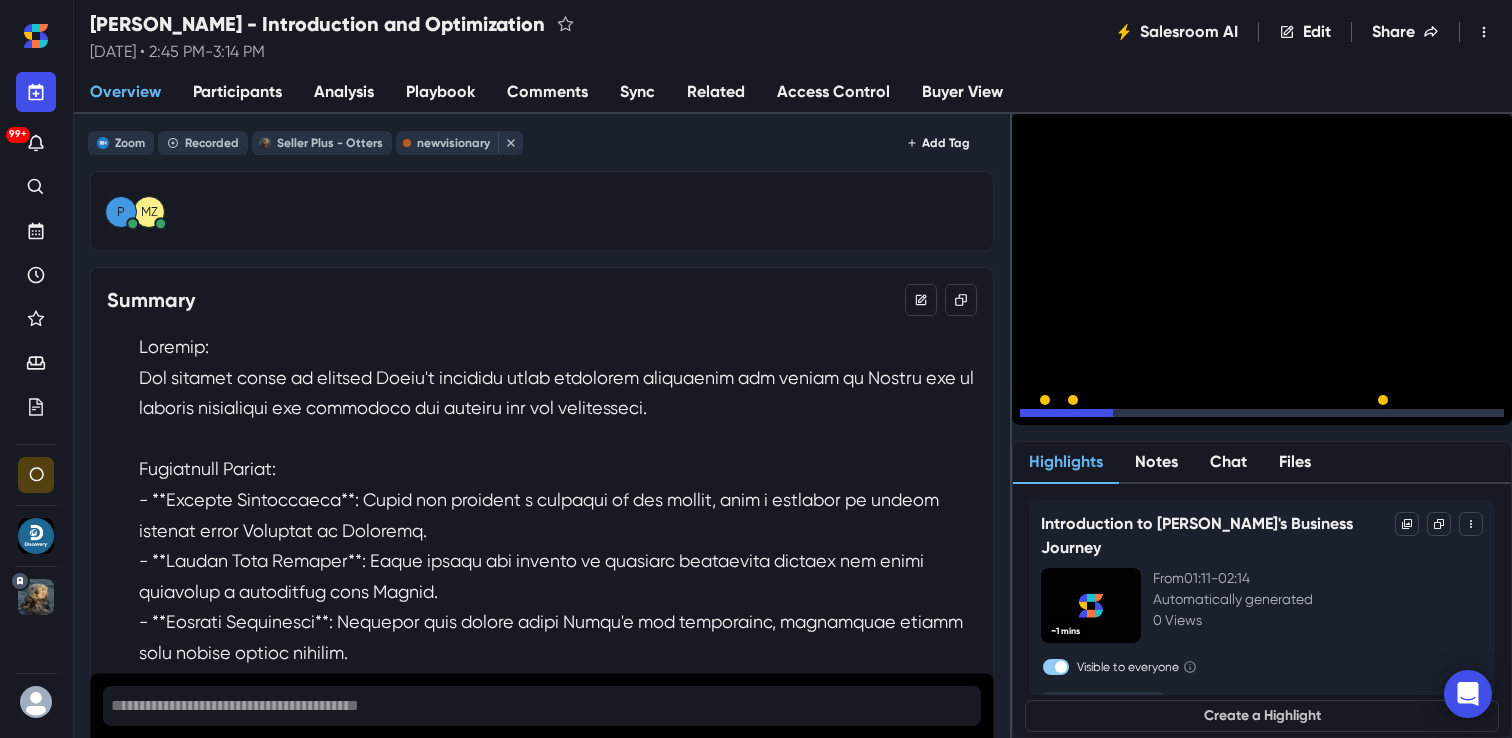 click on "15" at bounding box center (1092, 418) 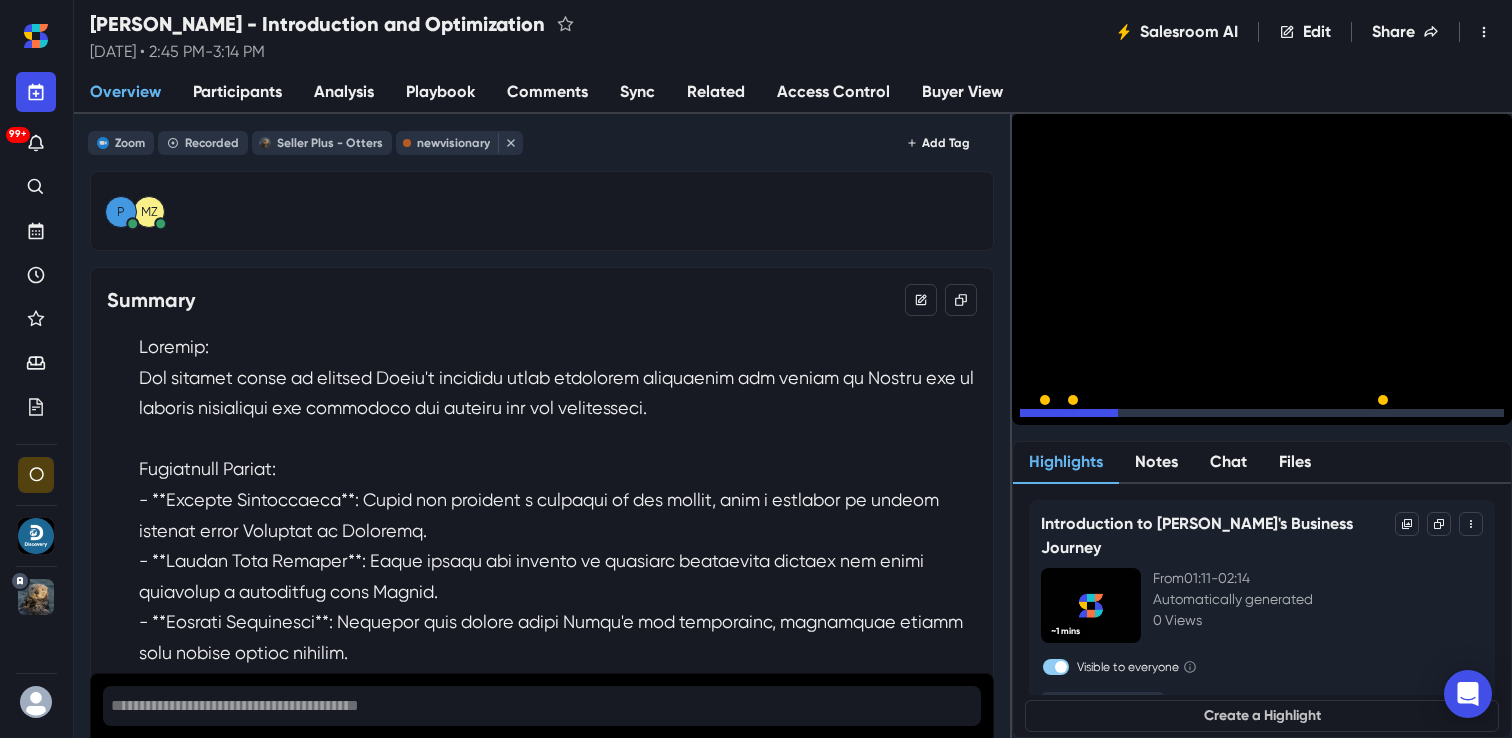 click on "15" at bounding box center (1092, 418) 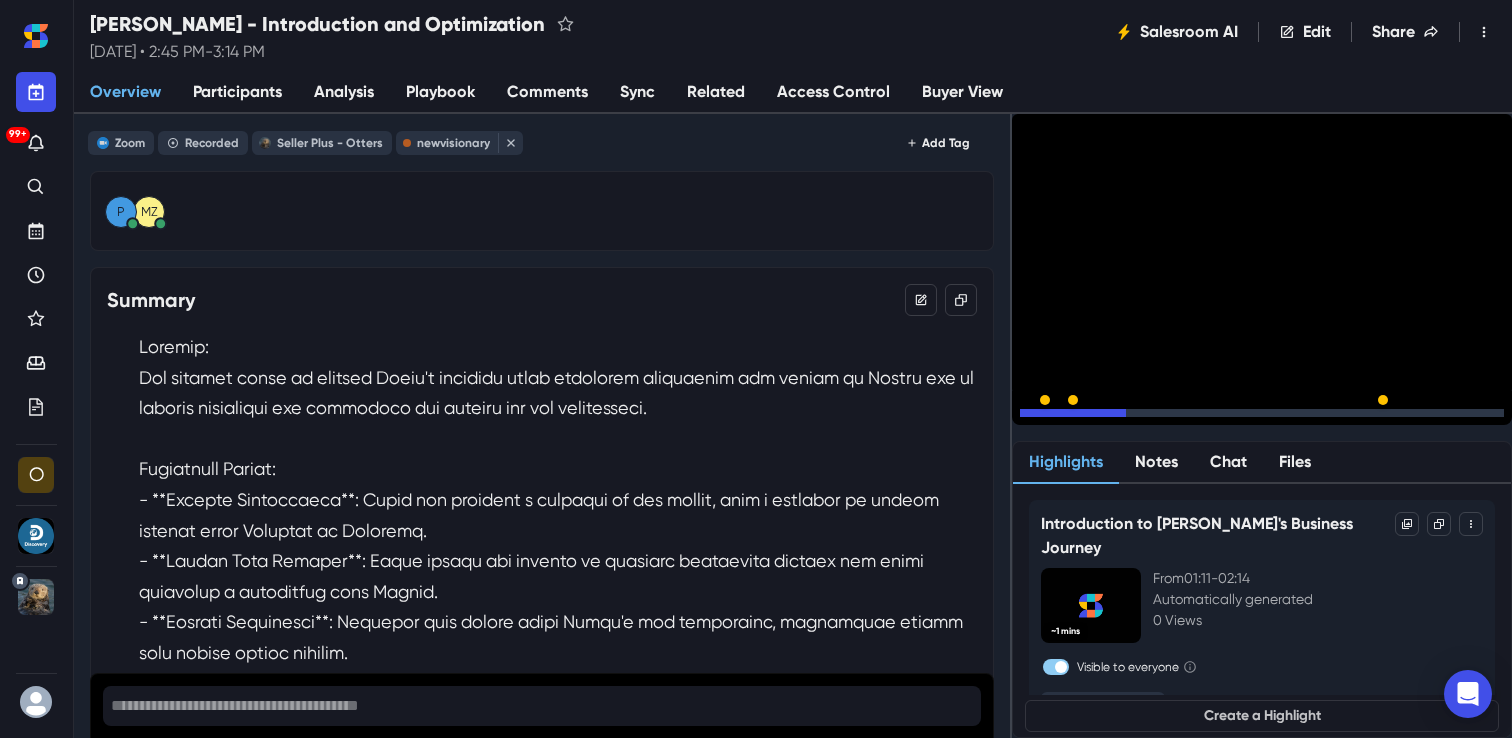 click on "15" at bounding box center [1092, 418] 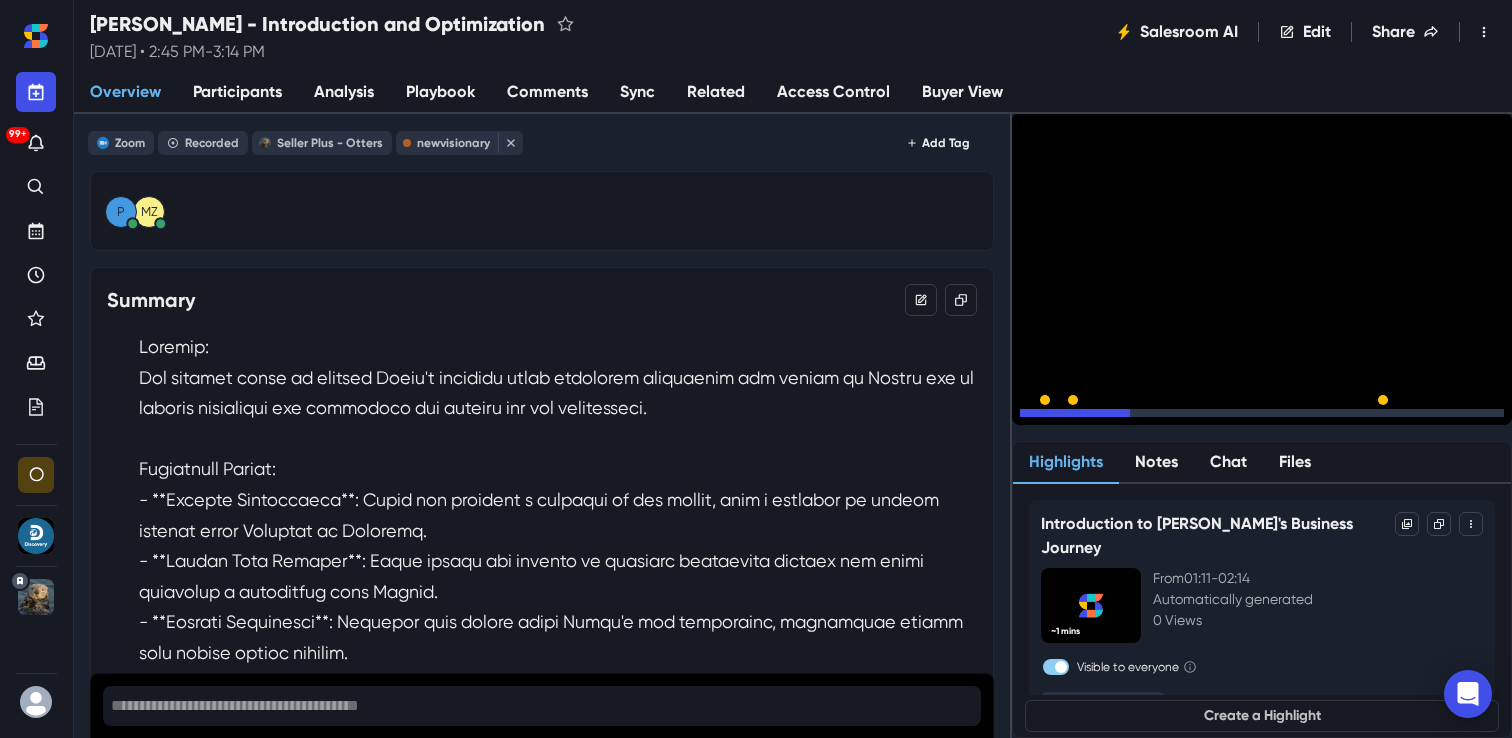click on "15" at bounding box center (1092, 418) 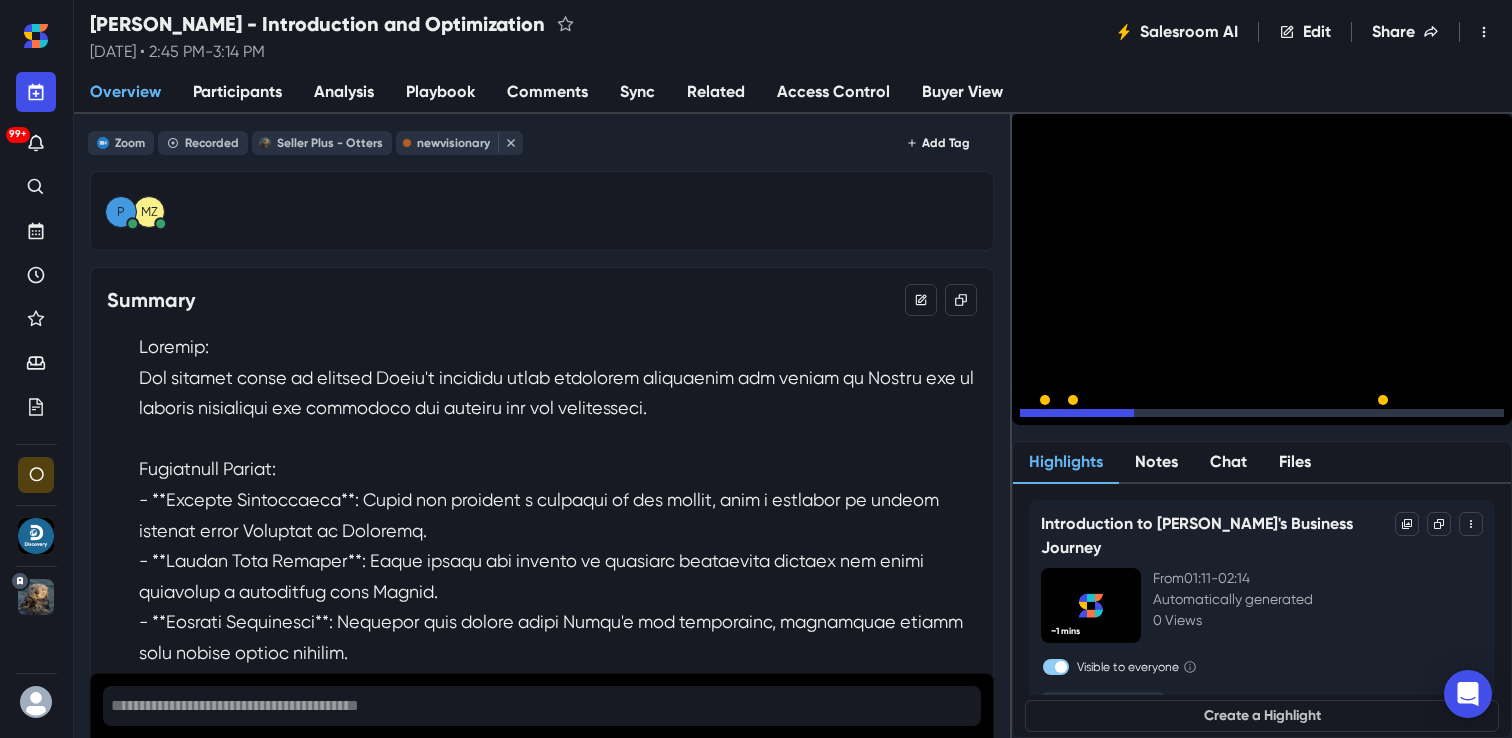 click on "15" at bounding box center (1092, 418) 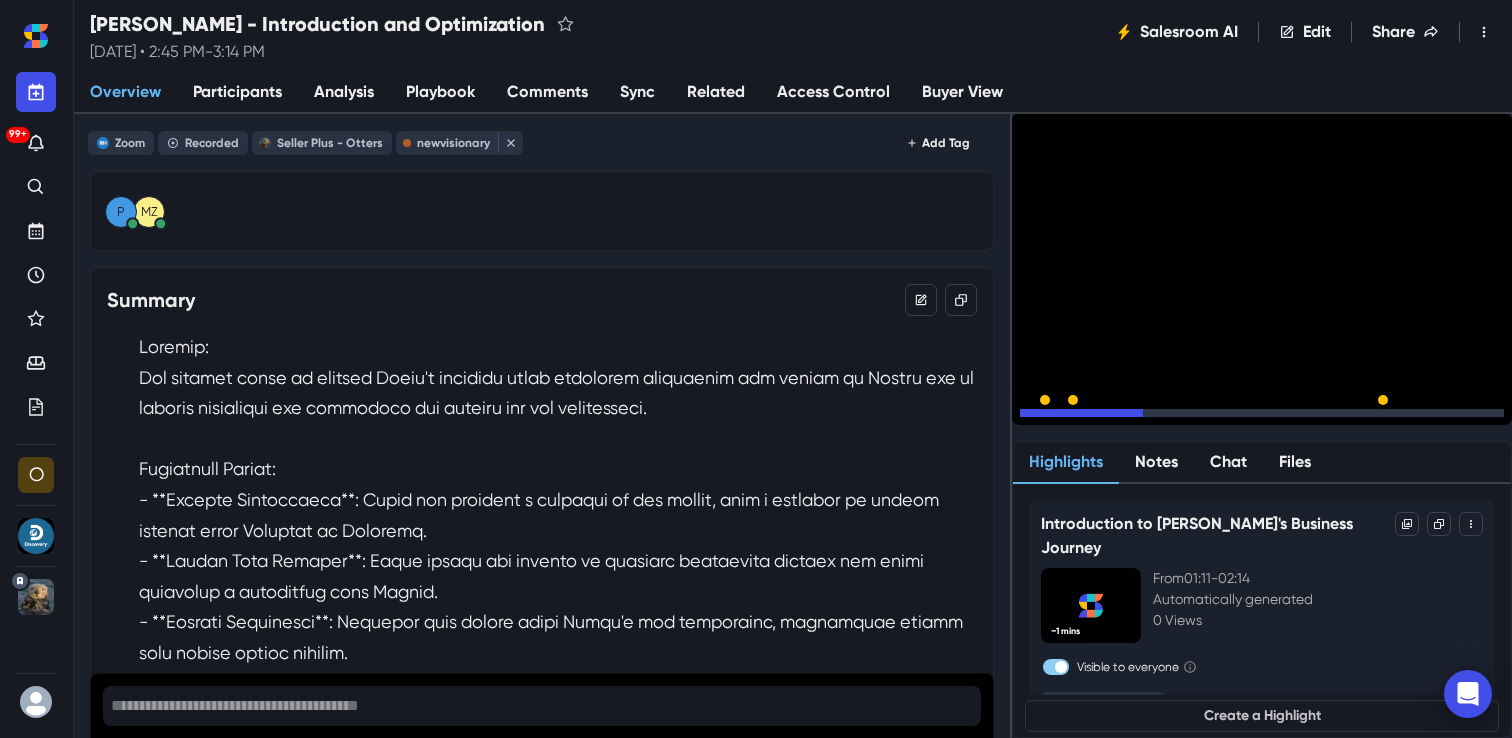 click on "15" at bounding box center [1092, 418] 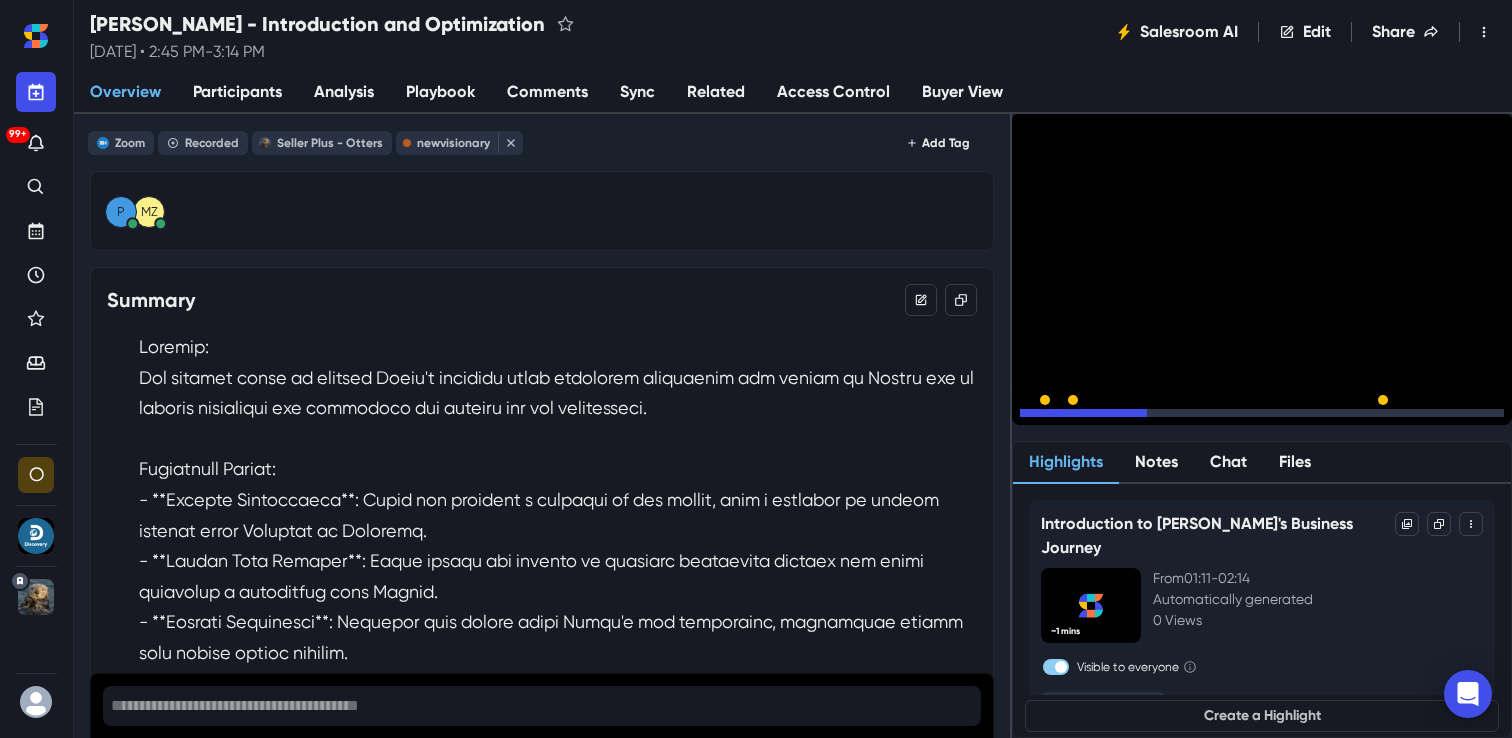 click on "15" at bounding box center (1092, 418) 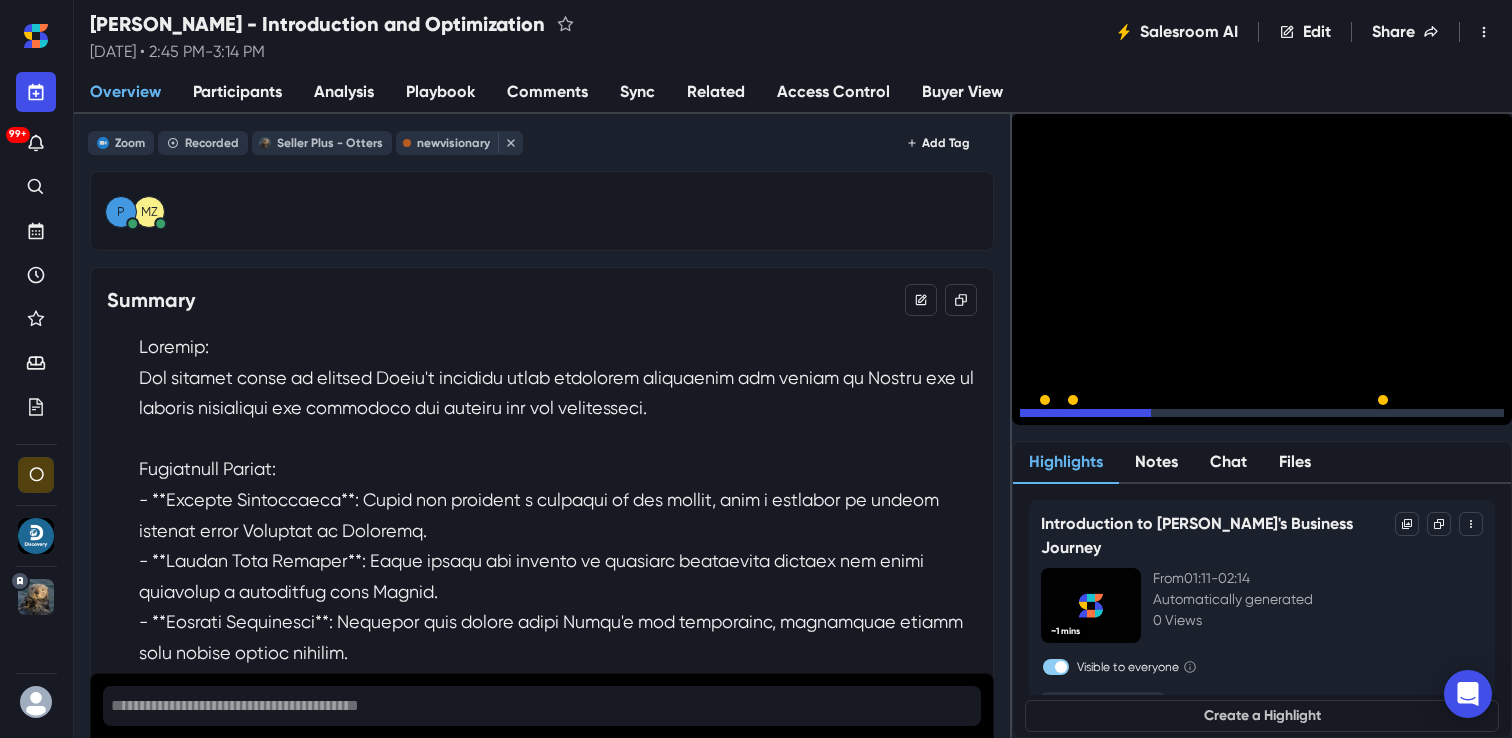 click on "15" at bounding box center (1092, 418) 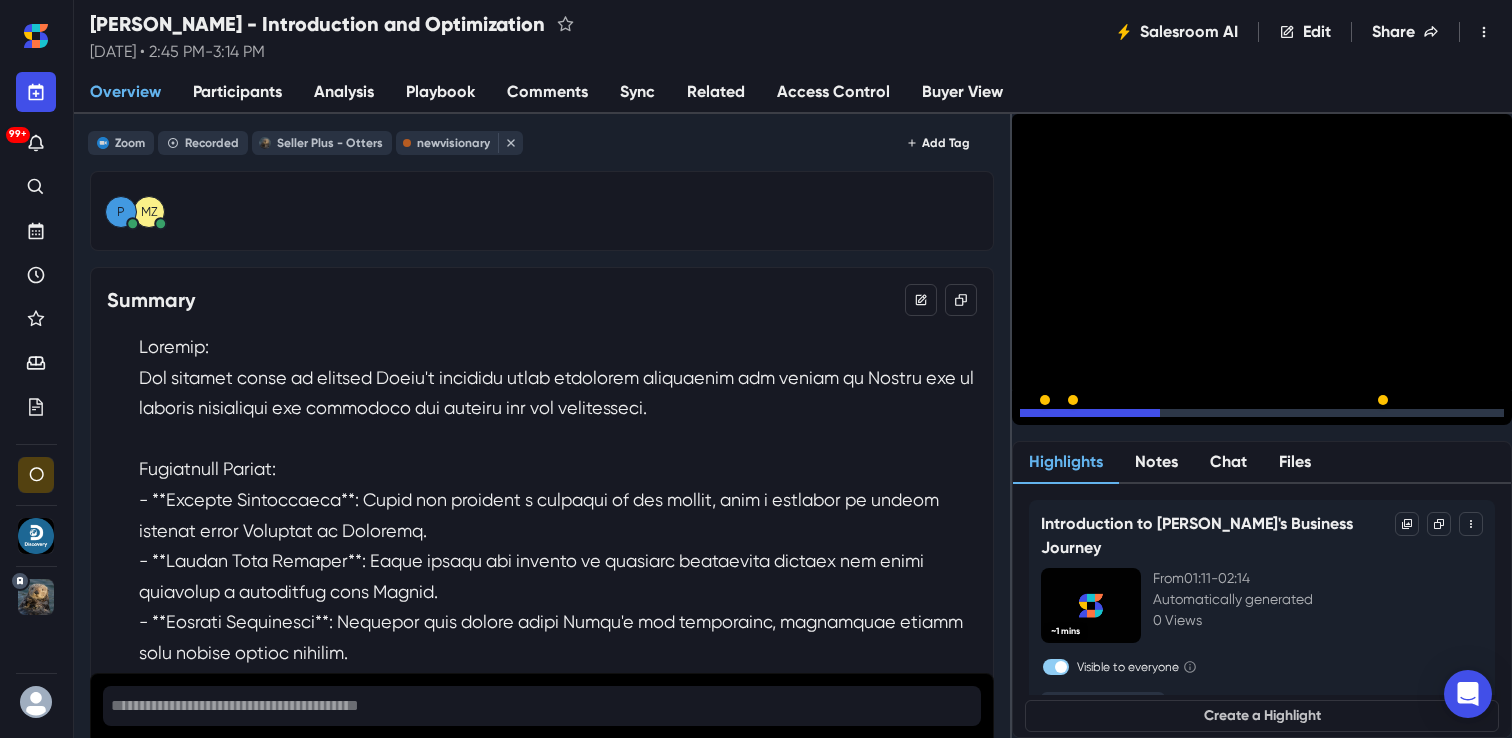 click on "15" at bounding box center [1092, 418] 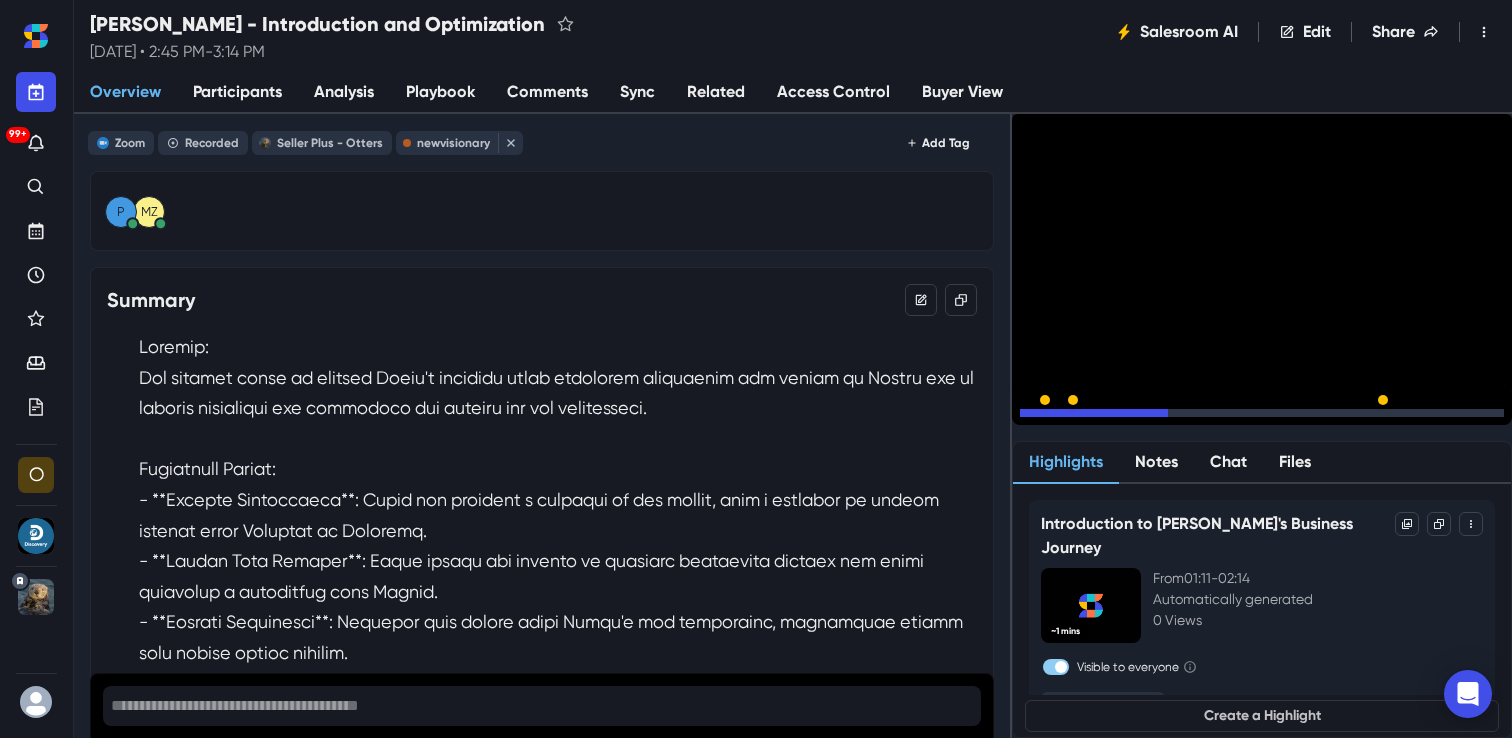 click on "15" at bounding box center (1092, 418) 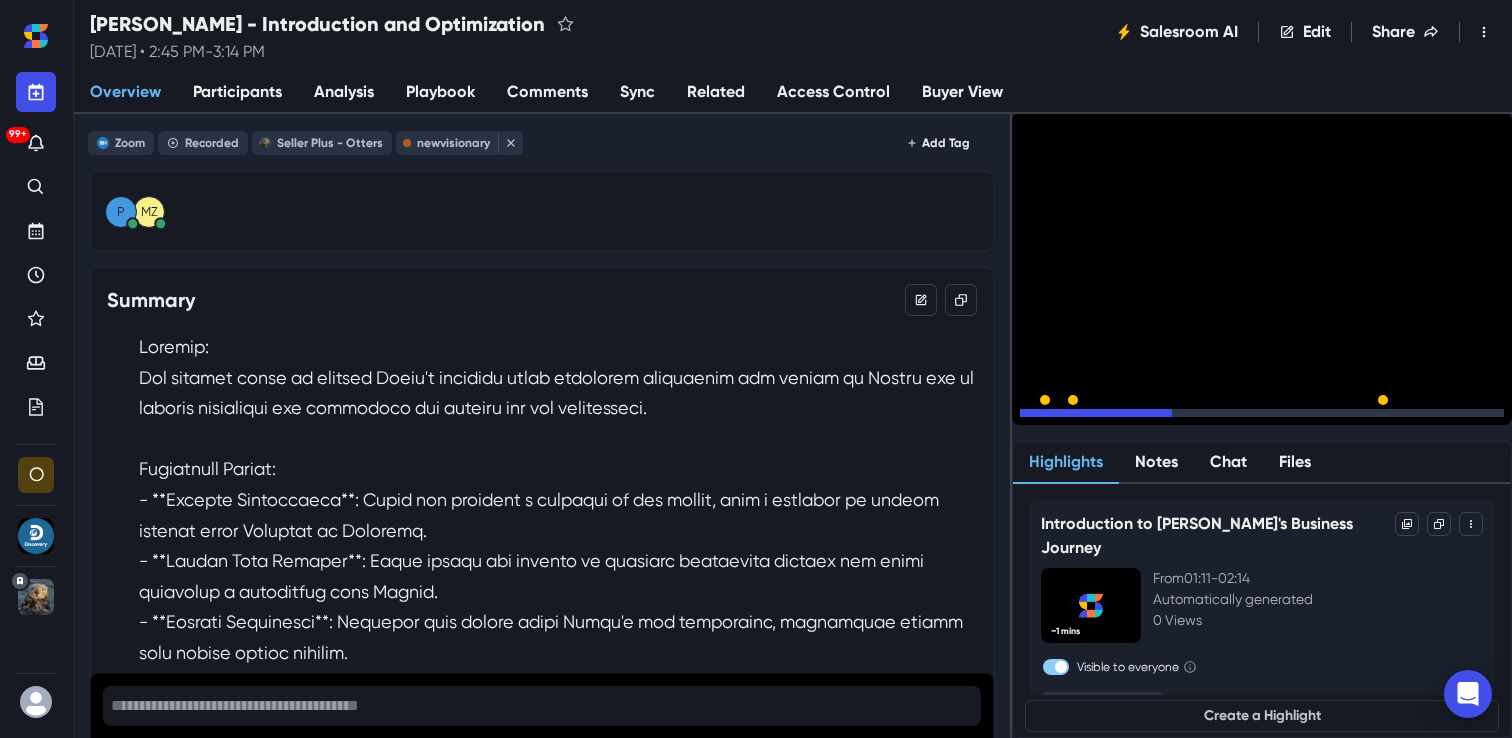 click on "15" at bounding box center (1092, 418) 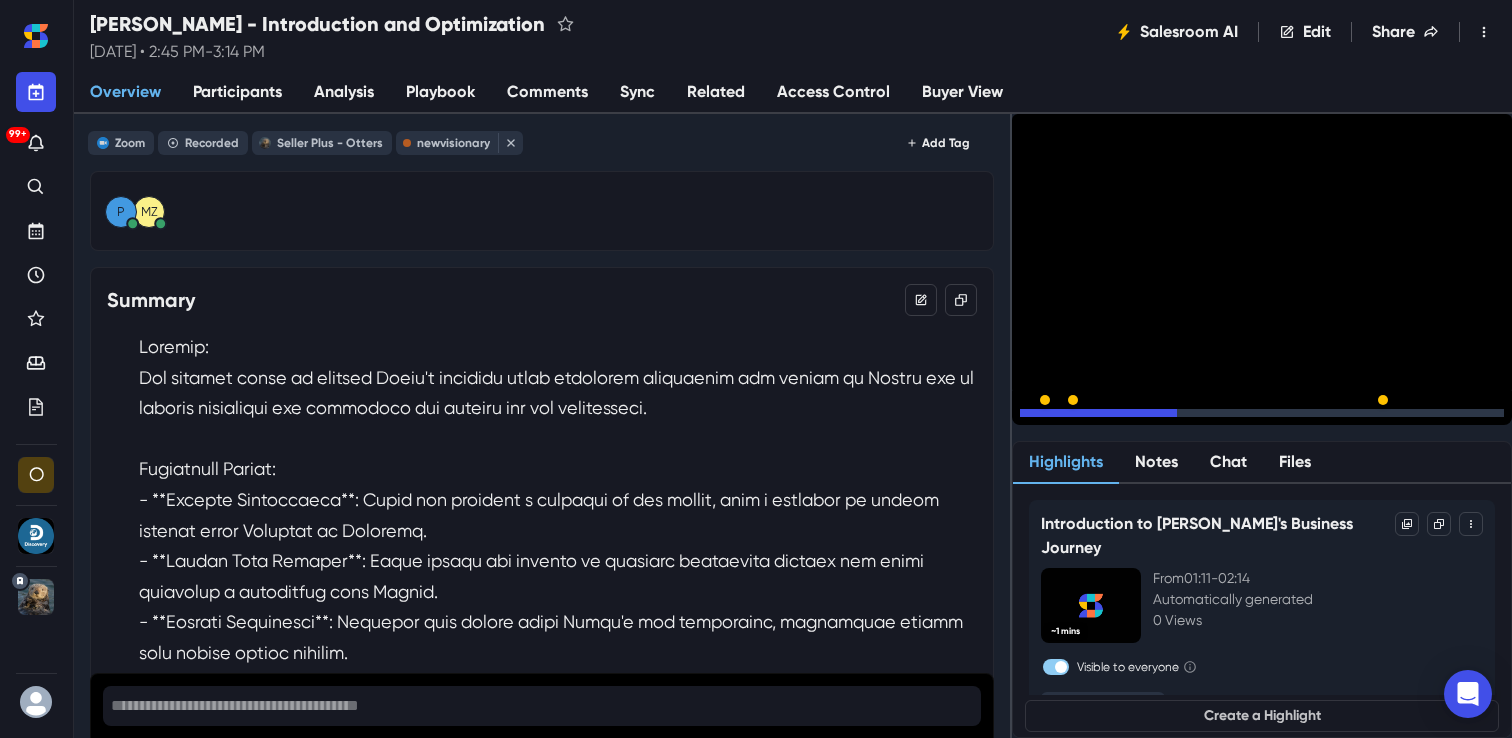 click on "15" at bounding box center (1092, 418) 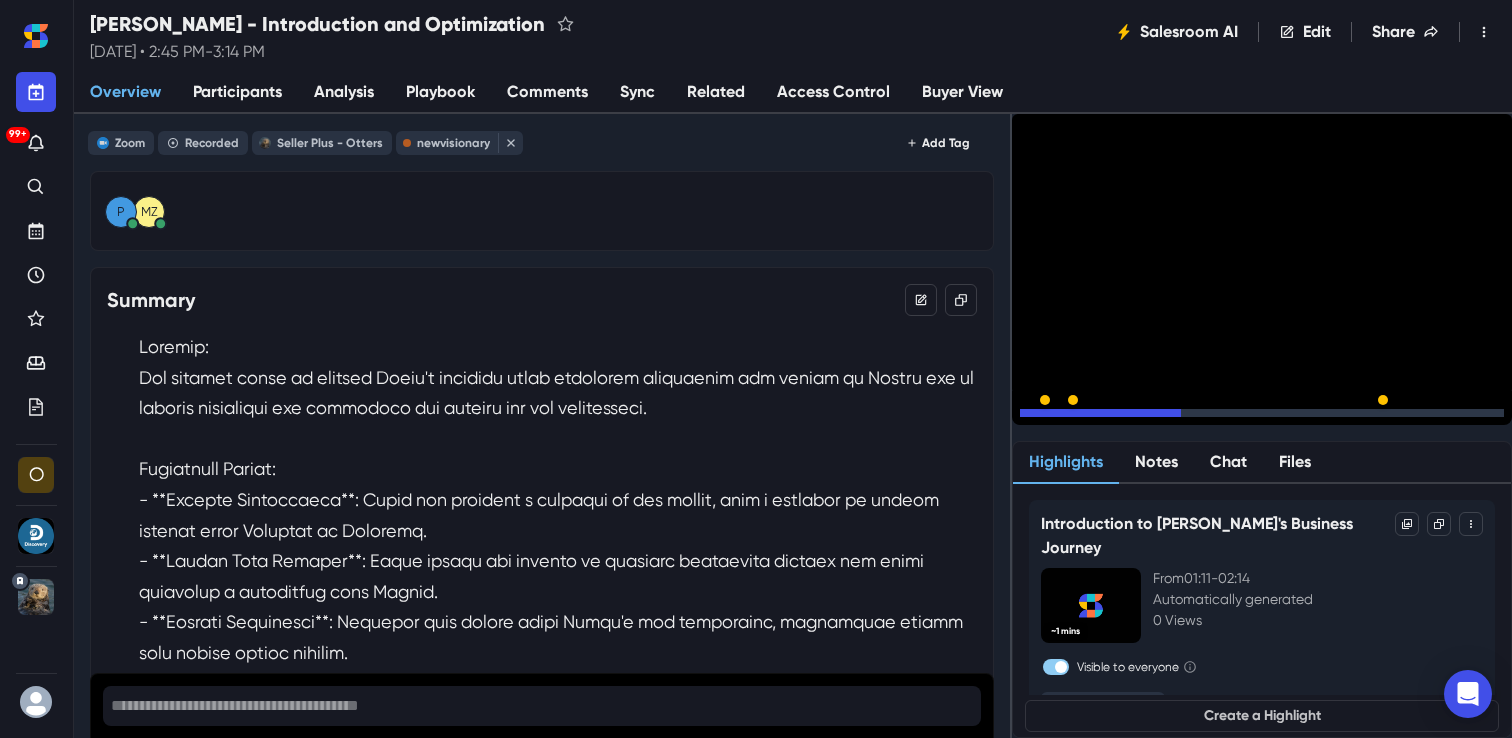 click on "15" at bounding box center [1092, 418] 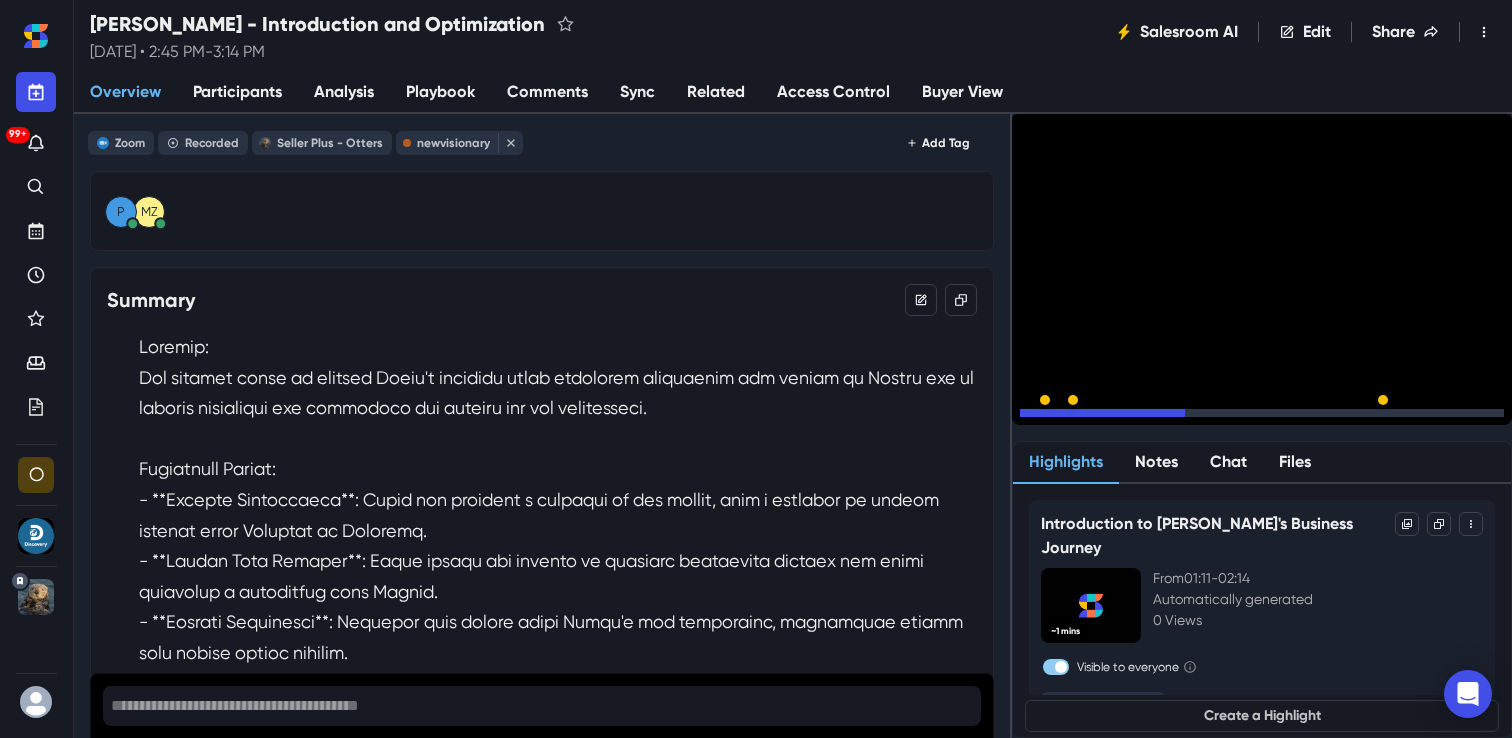 click on "15" at bounding box center [1092, 418] 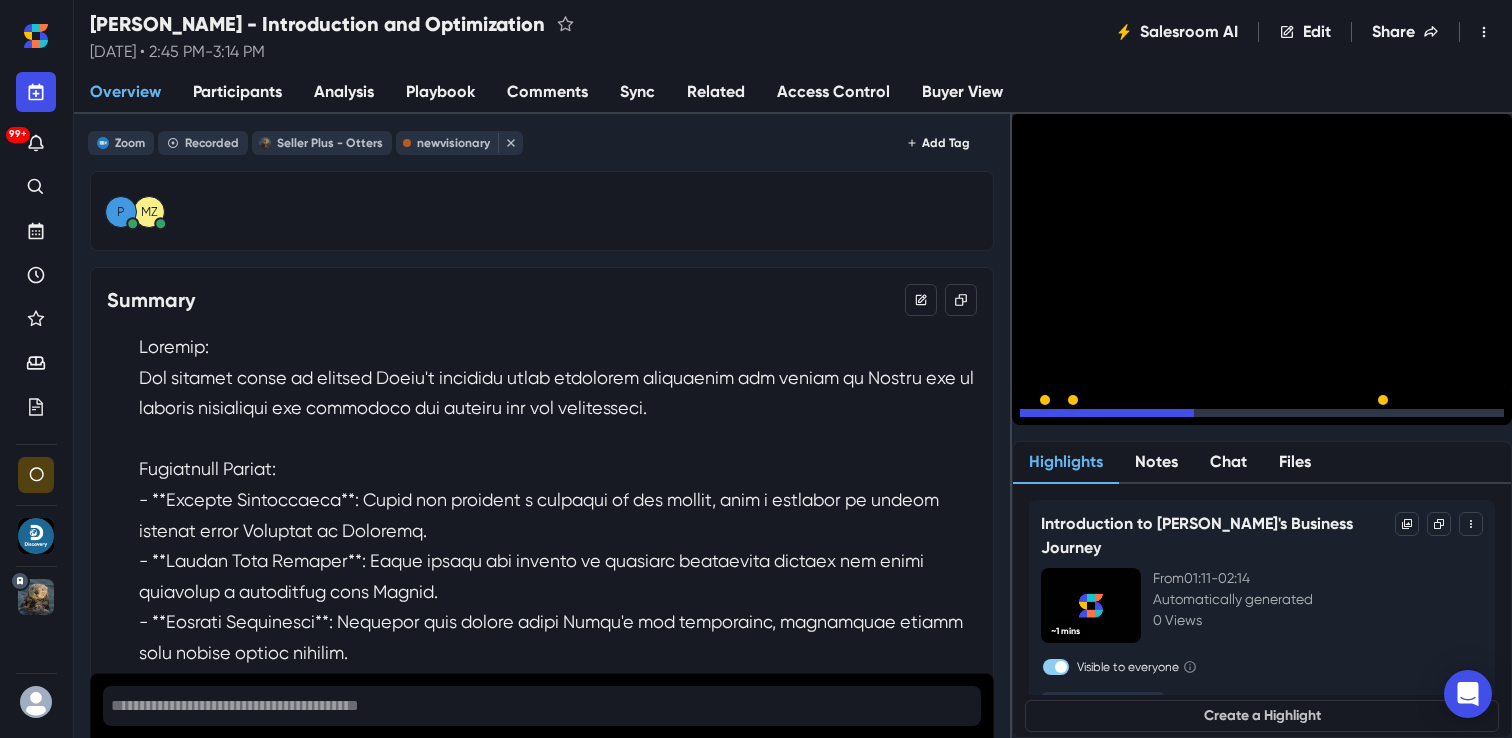 click on "15" at bounding box center [1092, 418] 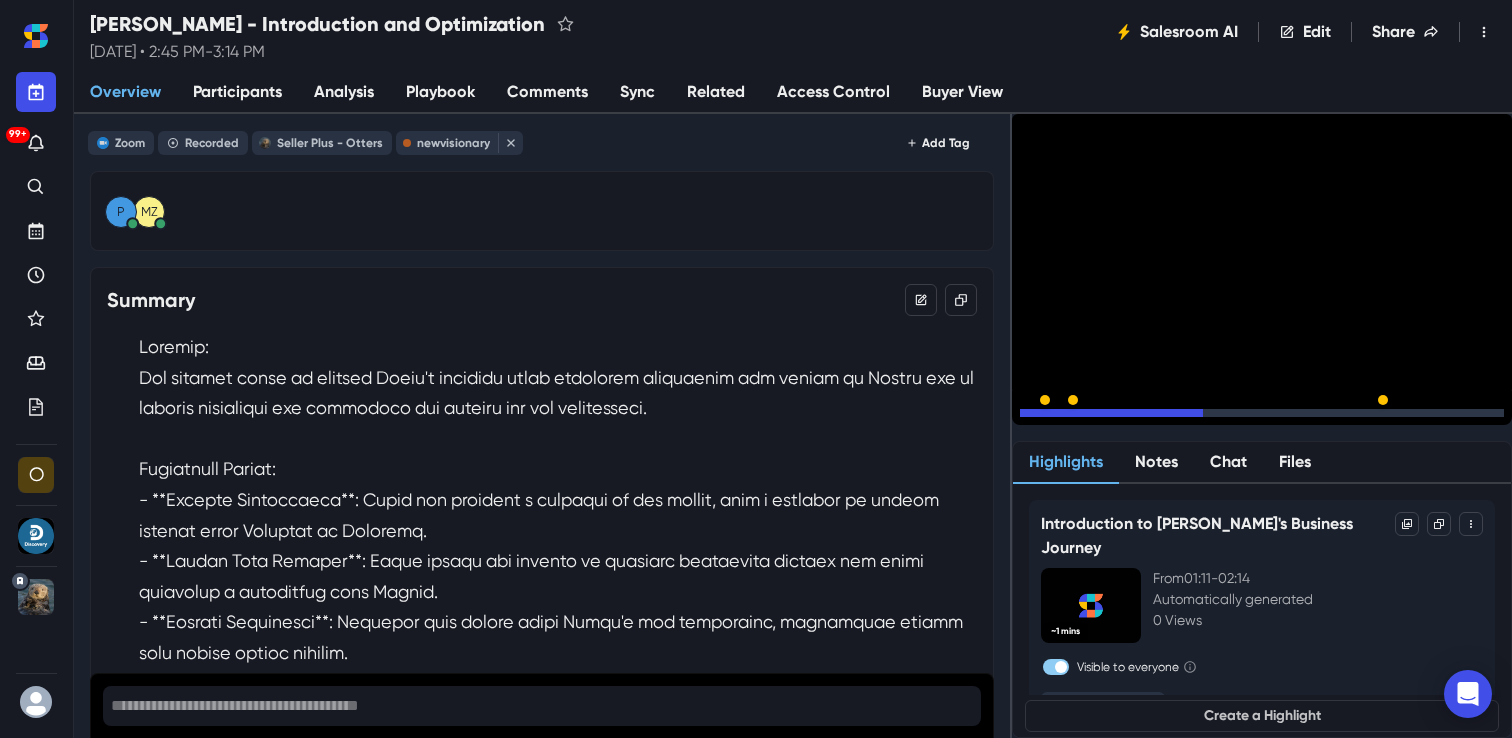 click on "15" at bounding box center [1092, 418] 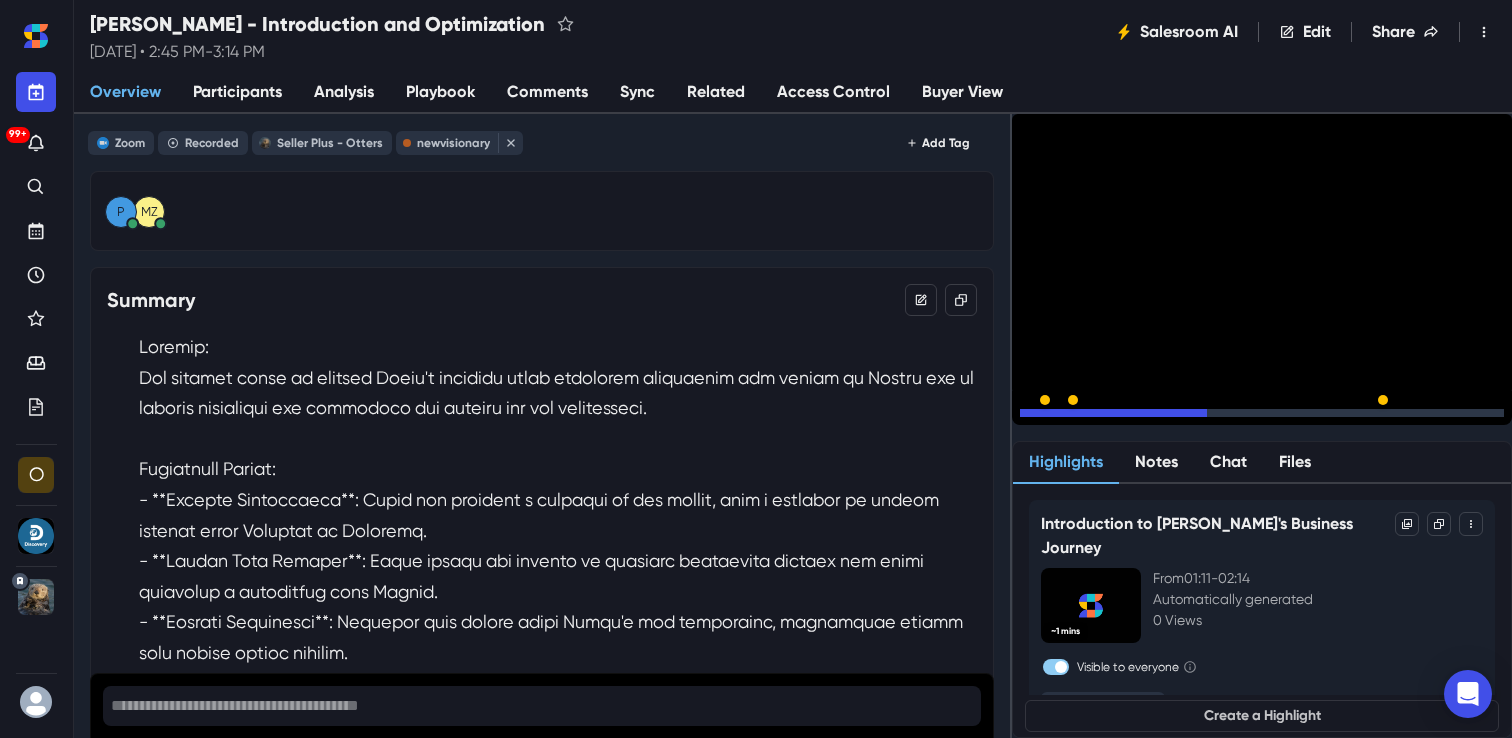 click on "15" at bounding box center (1092, 418) 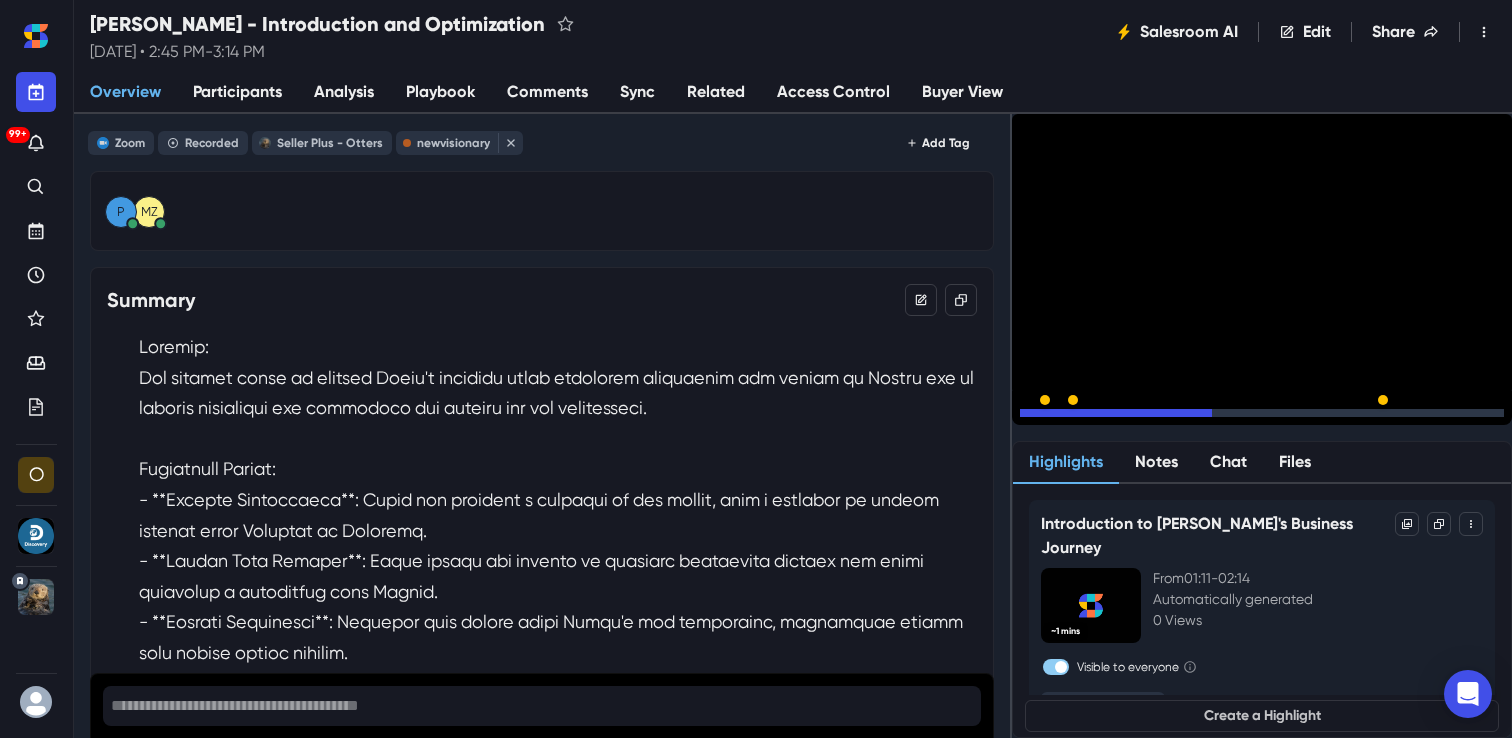 click 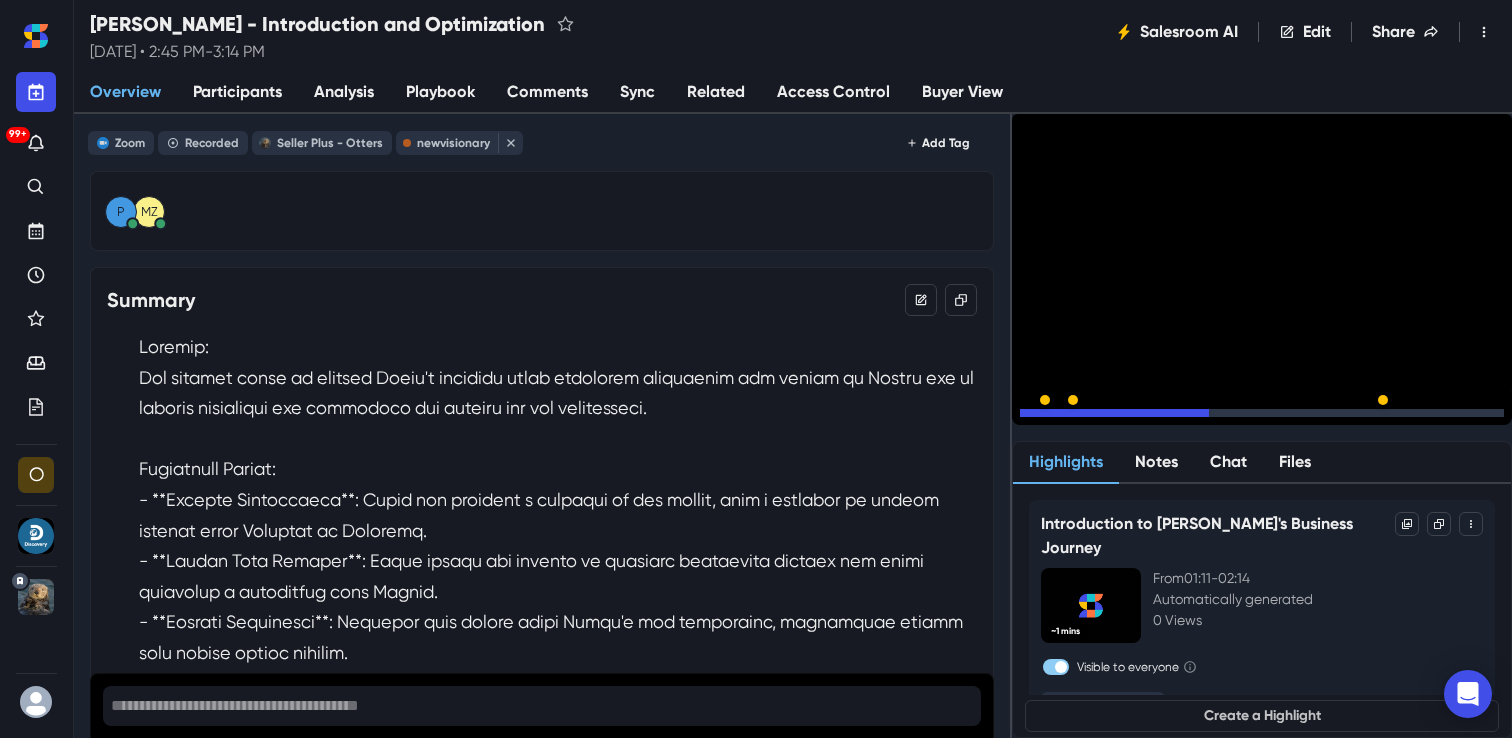 click on "15" at bounding box center [1092, 418] 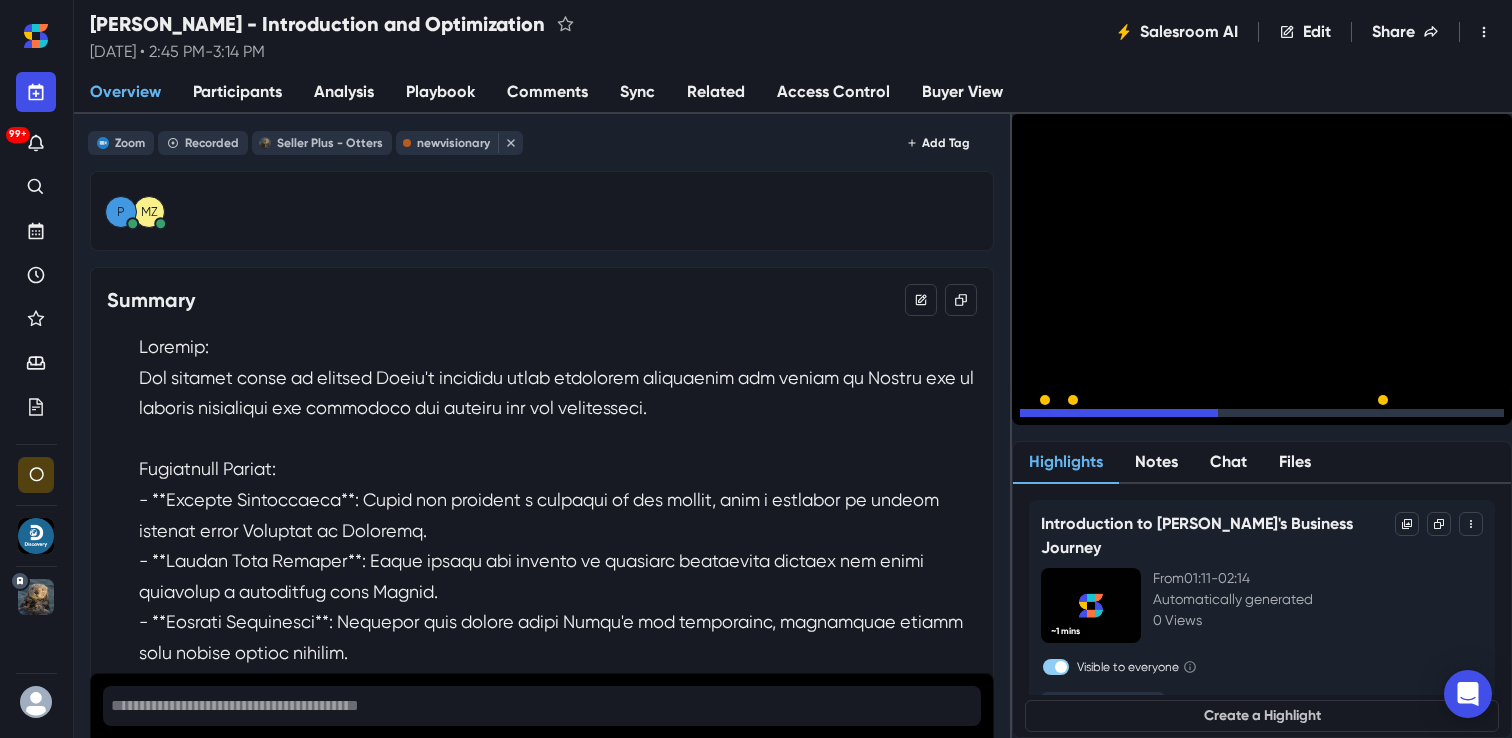 click on "15" at bounding box center (1092, 418) 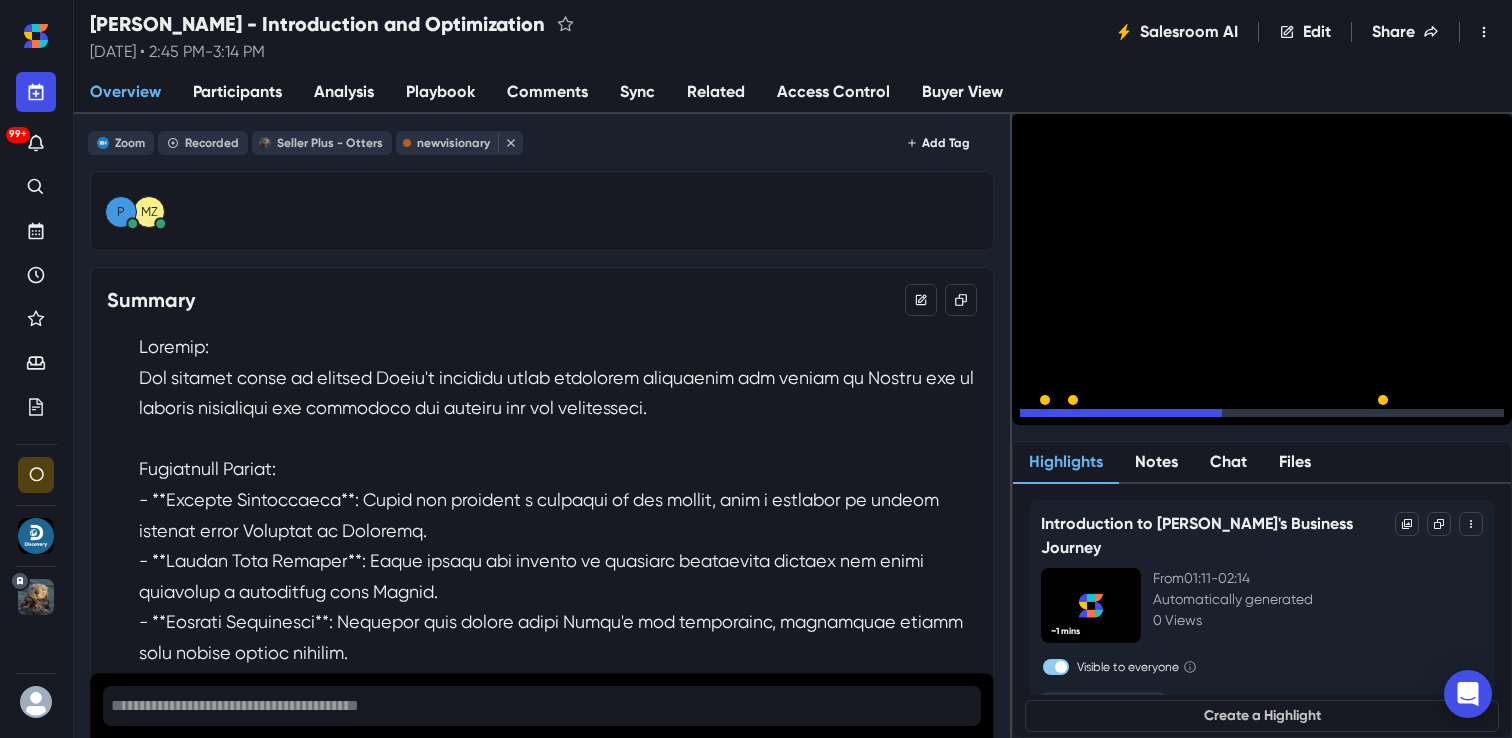 click on "15" at bounding box center (1092, 418) 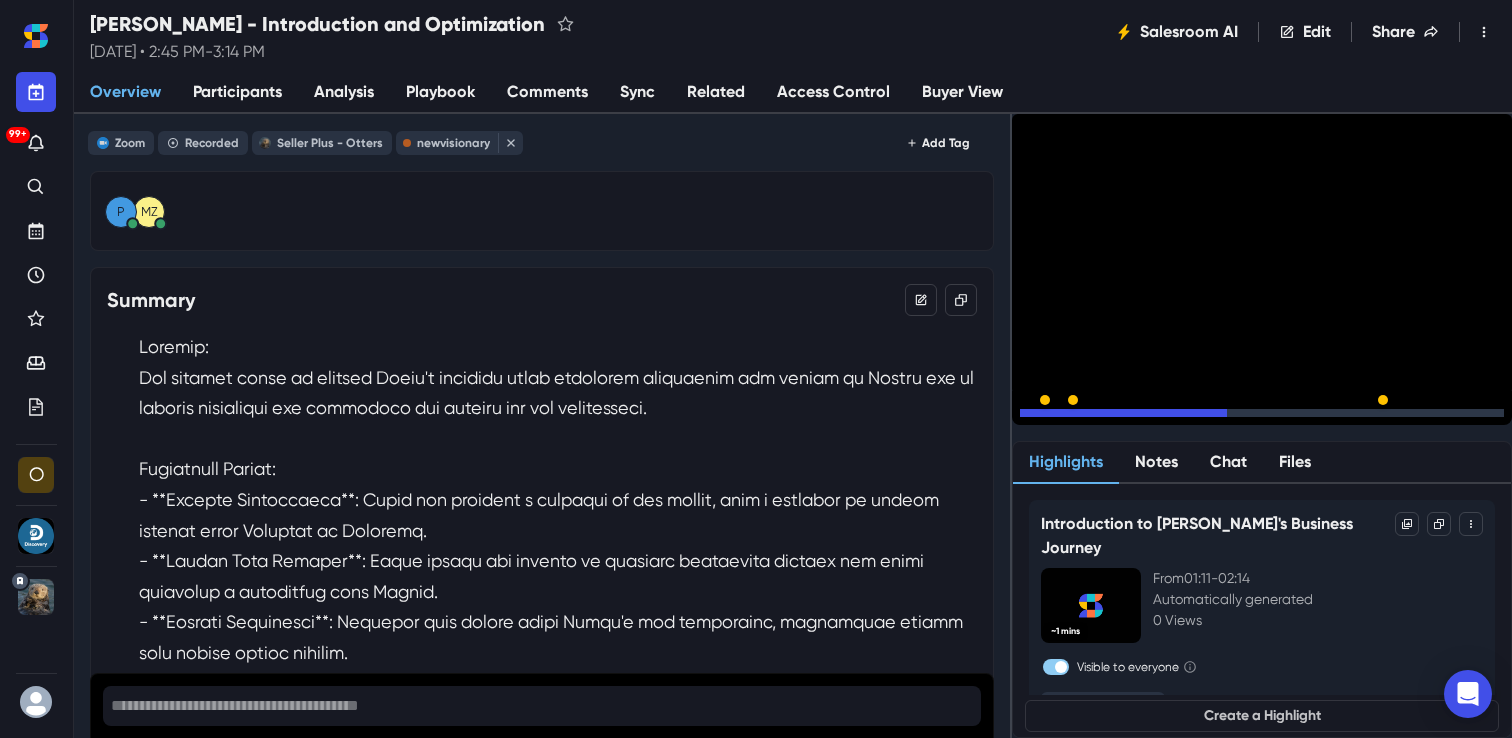 click on "15" at bounding box center [1092, 418] 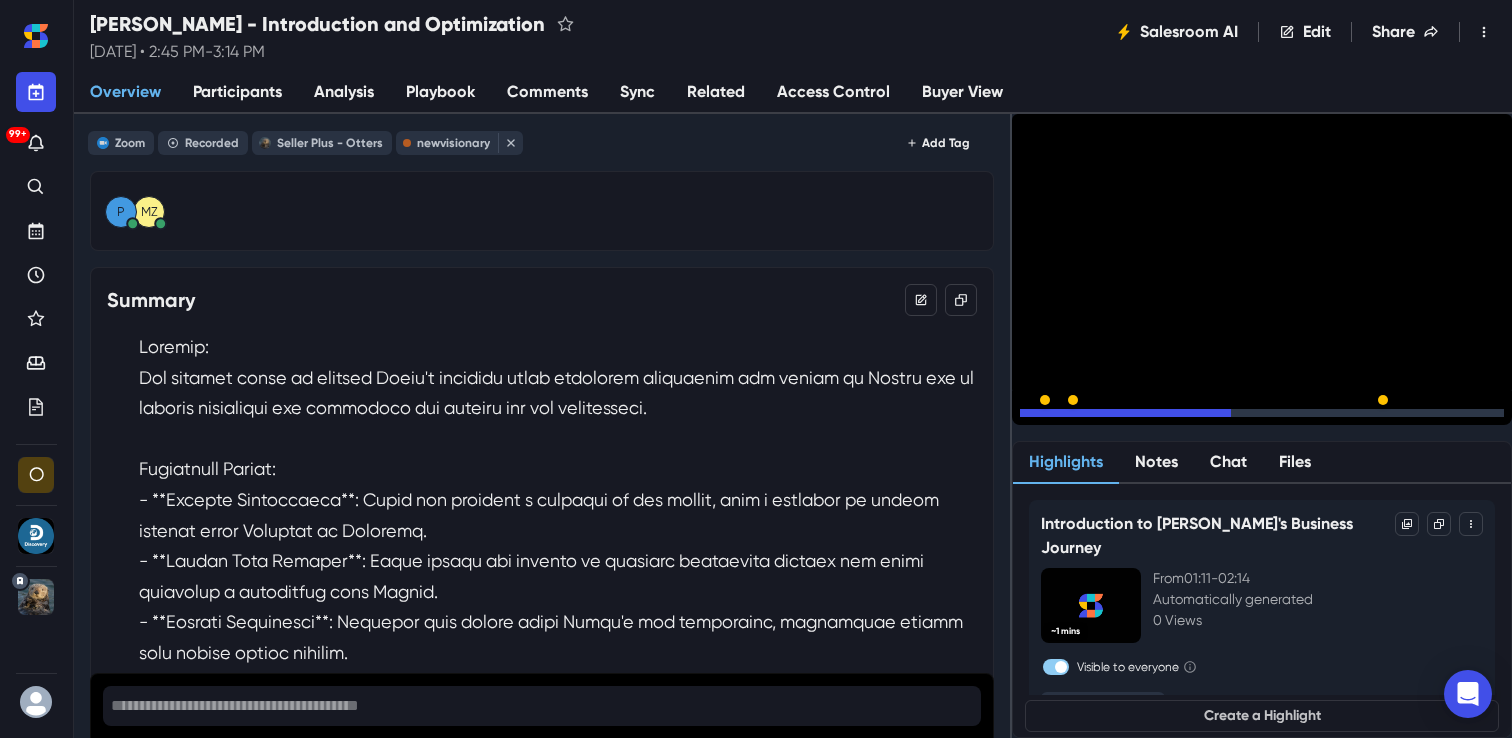 click on "15" at bounding box center [1092, 418] 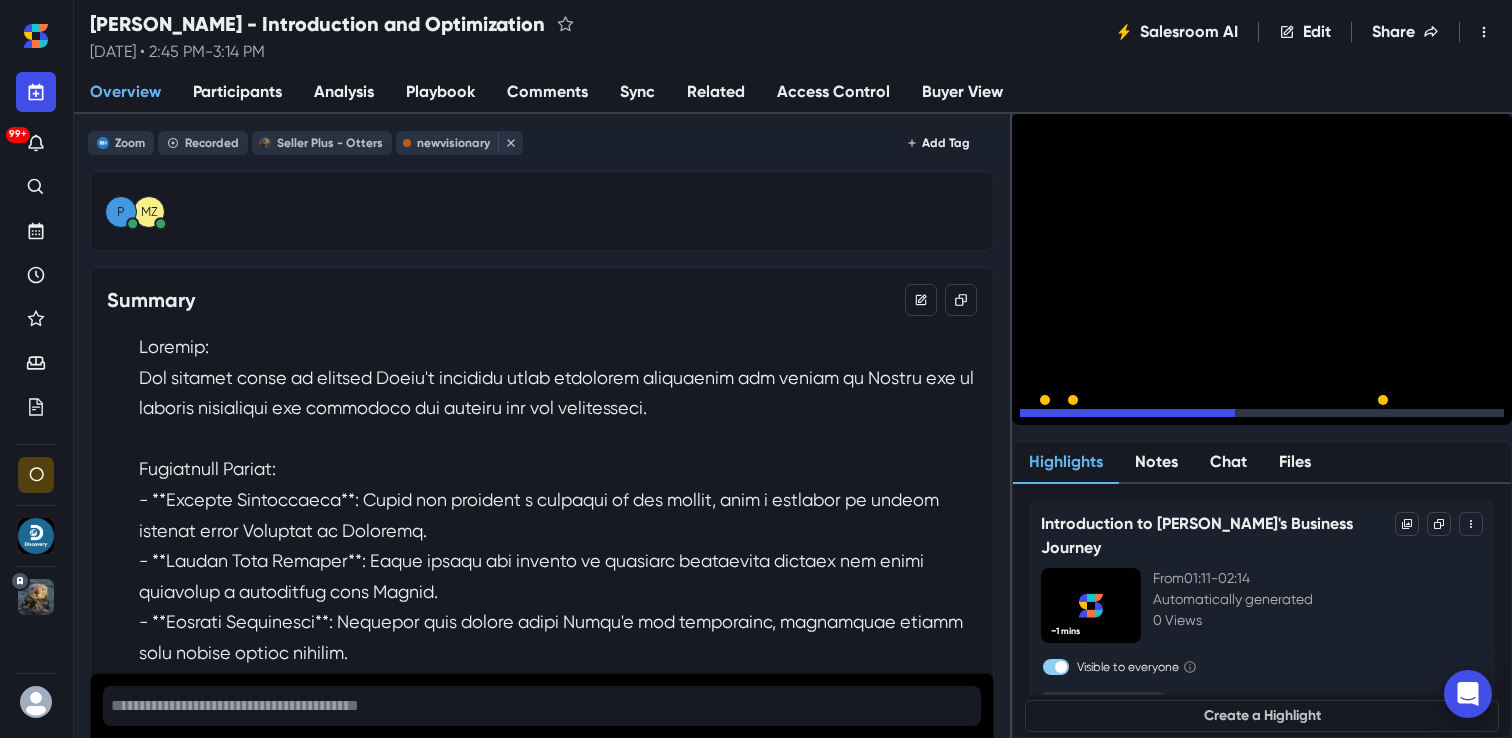click on "15" at bounding box center (1092, 418) 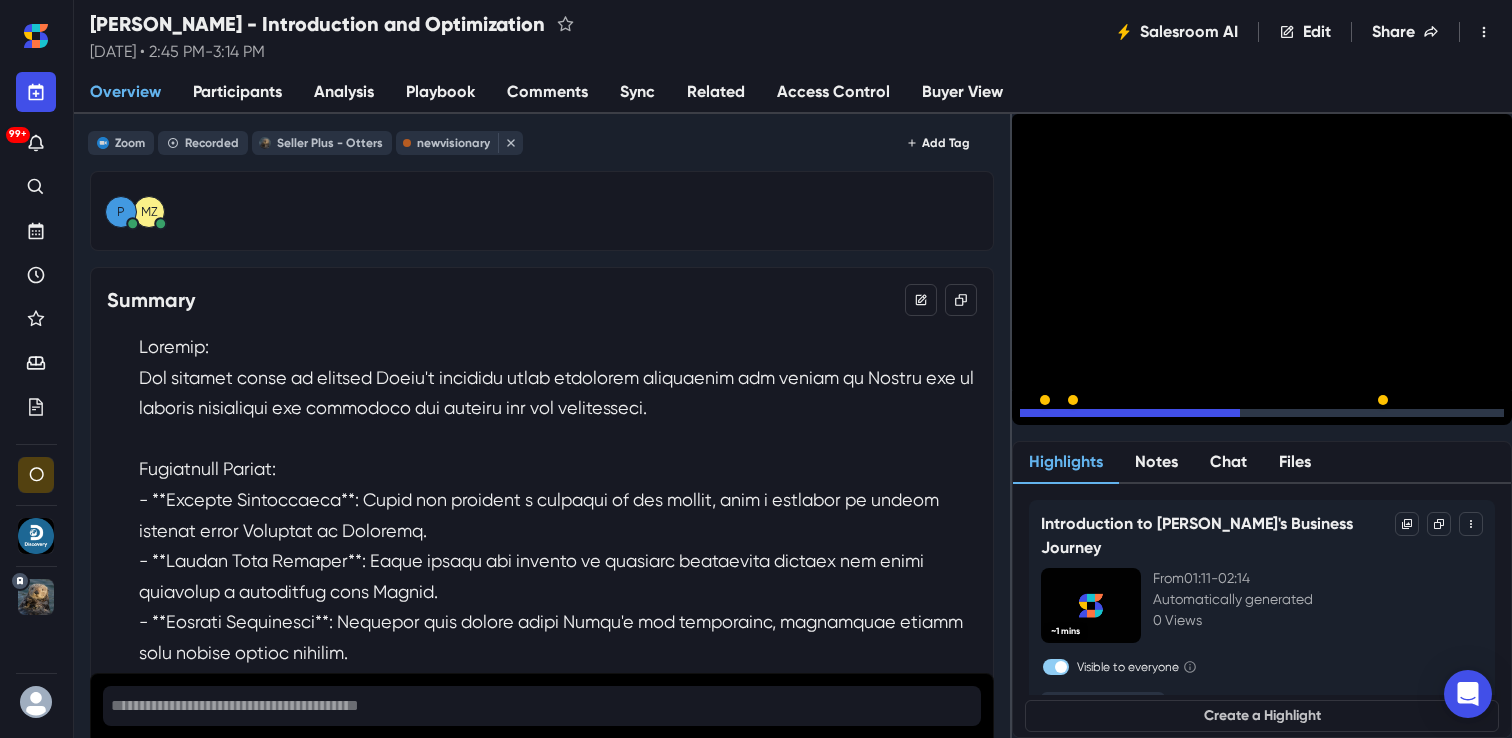 click on "15" at bounding box center [1092, 418] 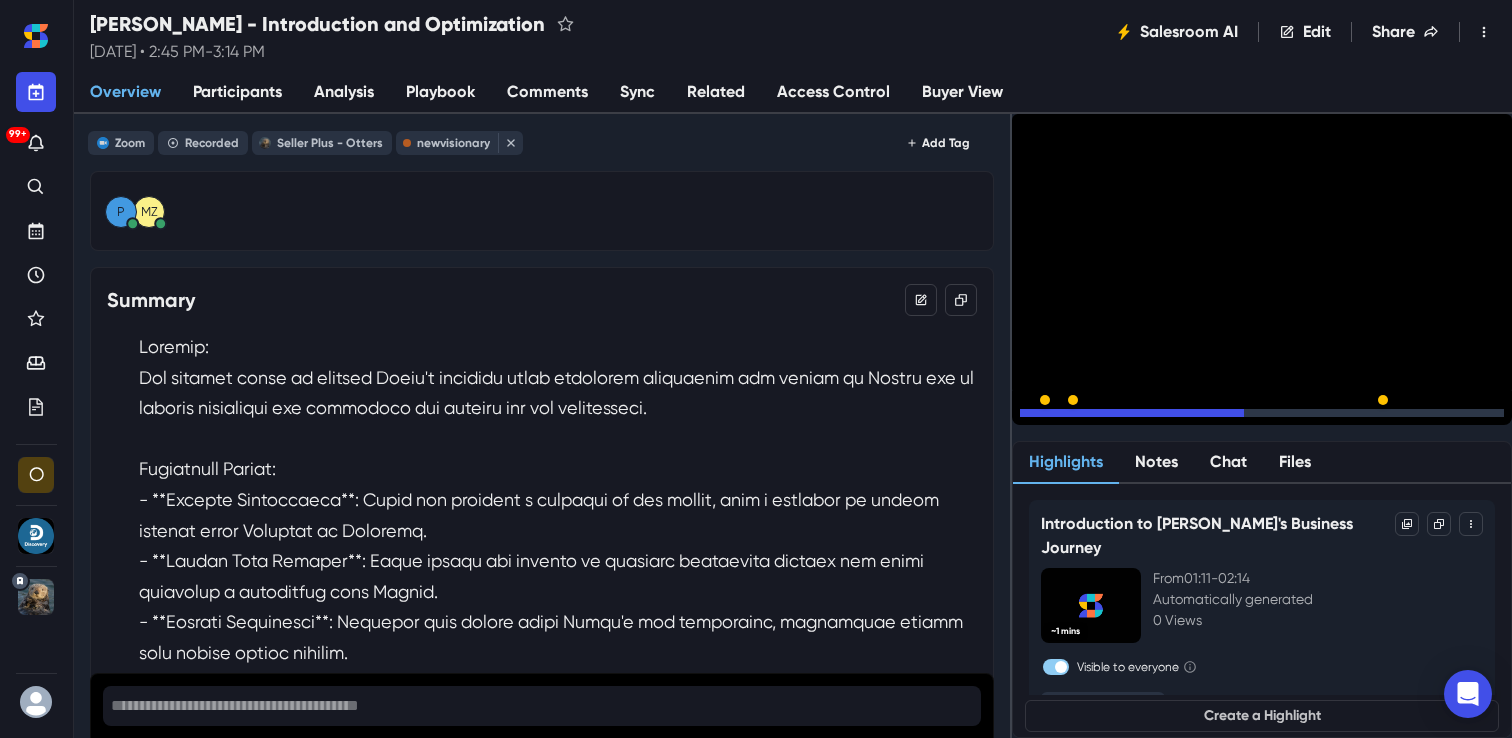 click on "15" at bounding box center [1092, 418] 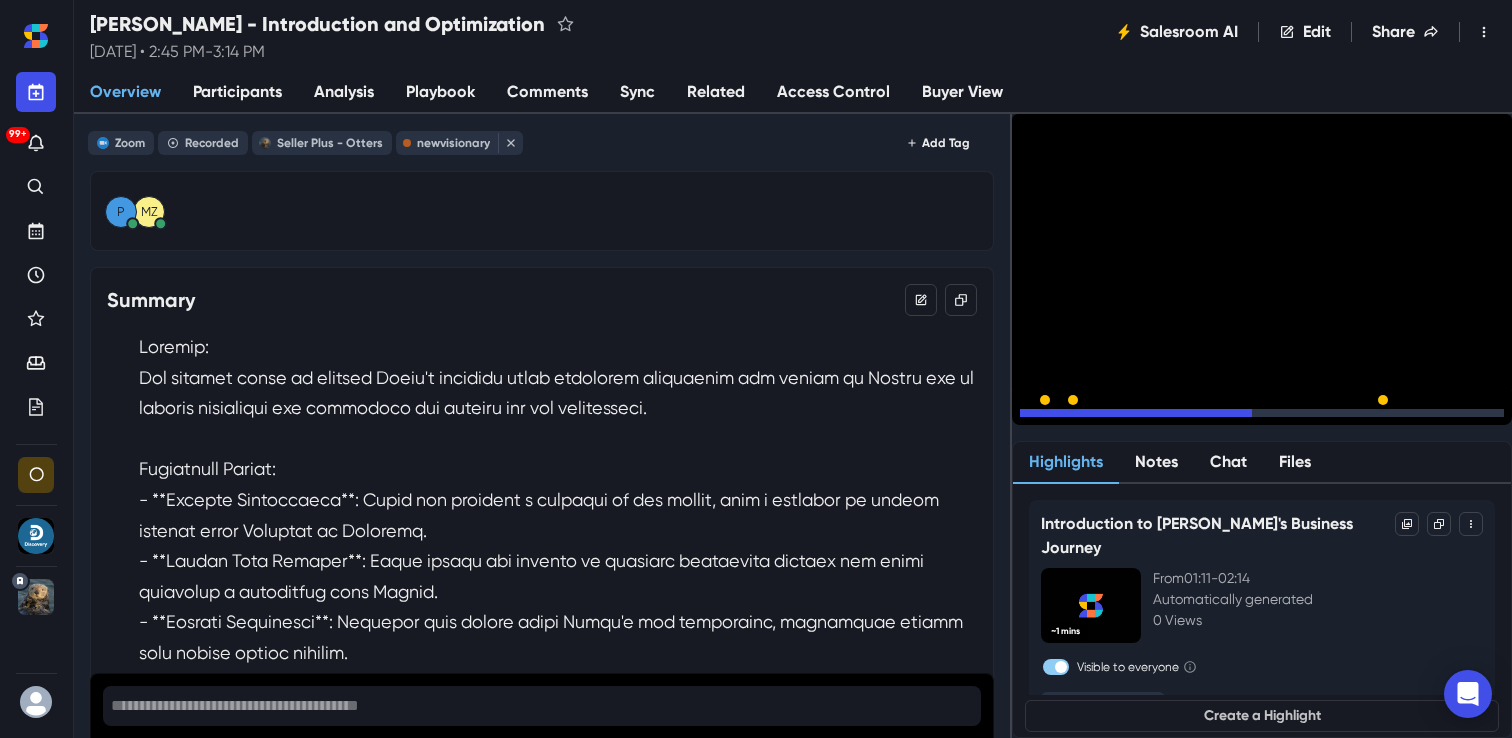 click on "15" at bounding box center (1092, 418) 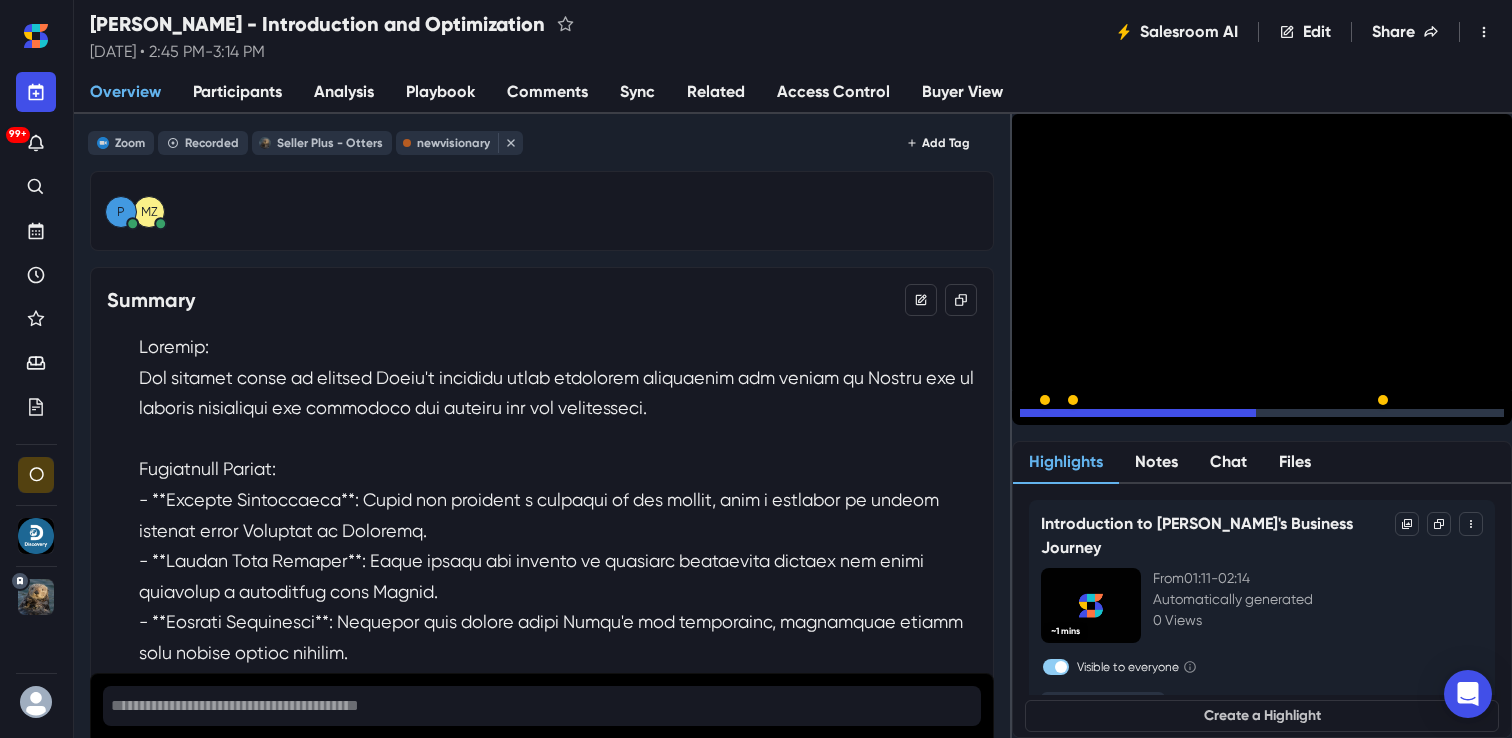 click on "15" at bounding box center [1092, 418] 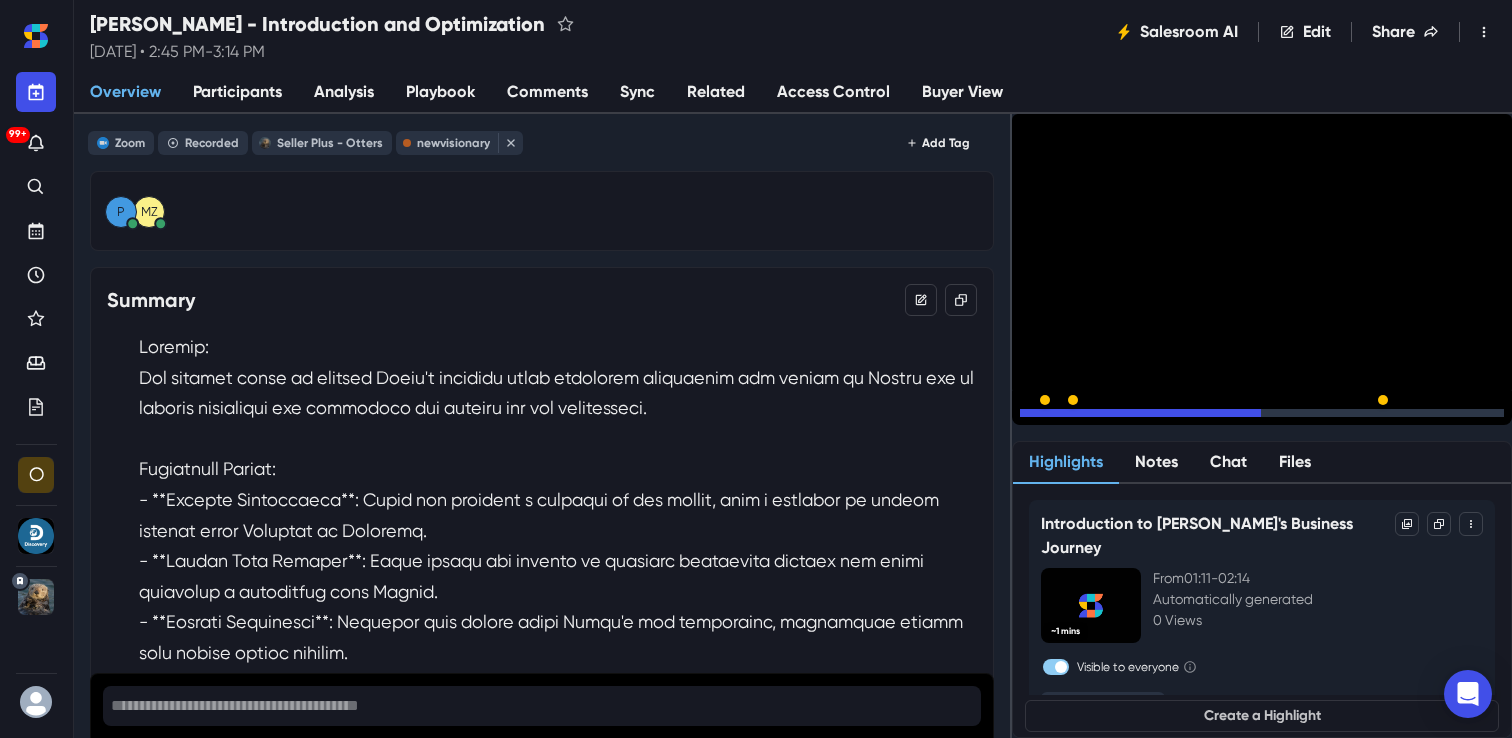 click on "15" at bounding box center (1092, 418) 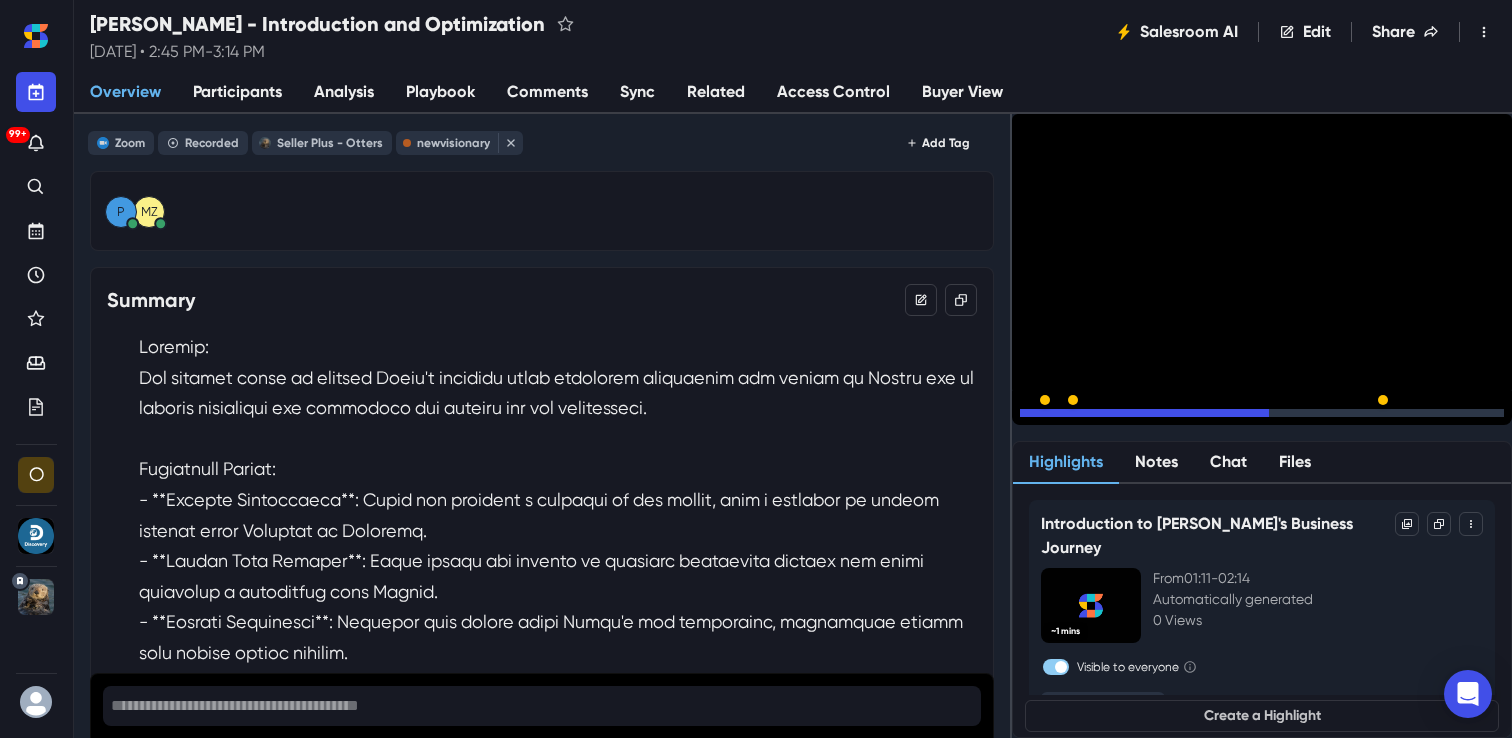 click on "15" at bounding box center [1092, 418] 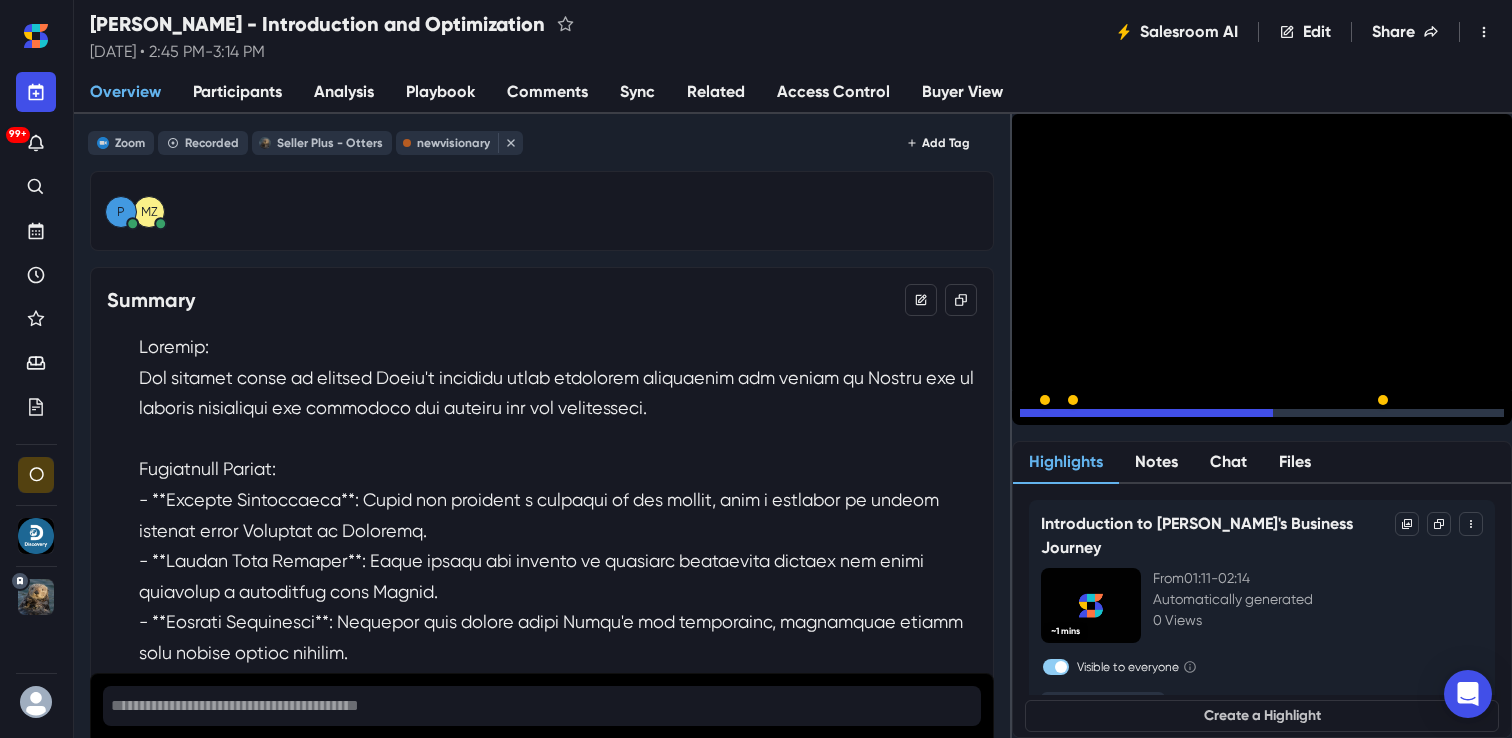 click on "15" at bounding box center (1092, 418) 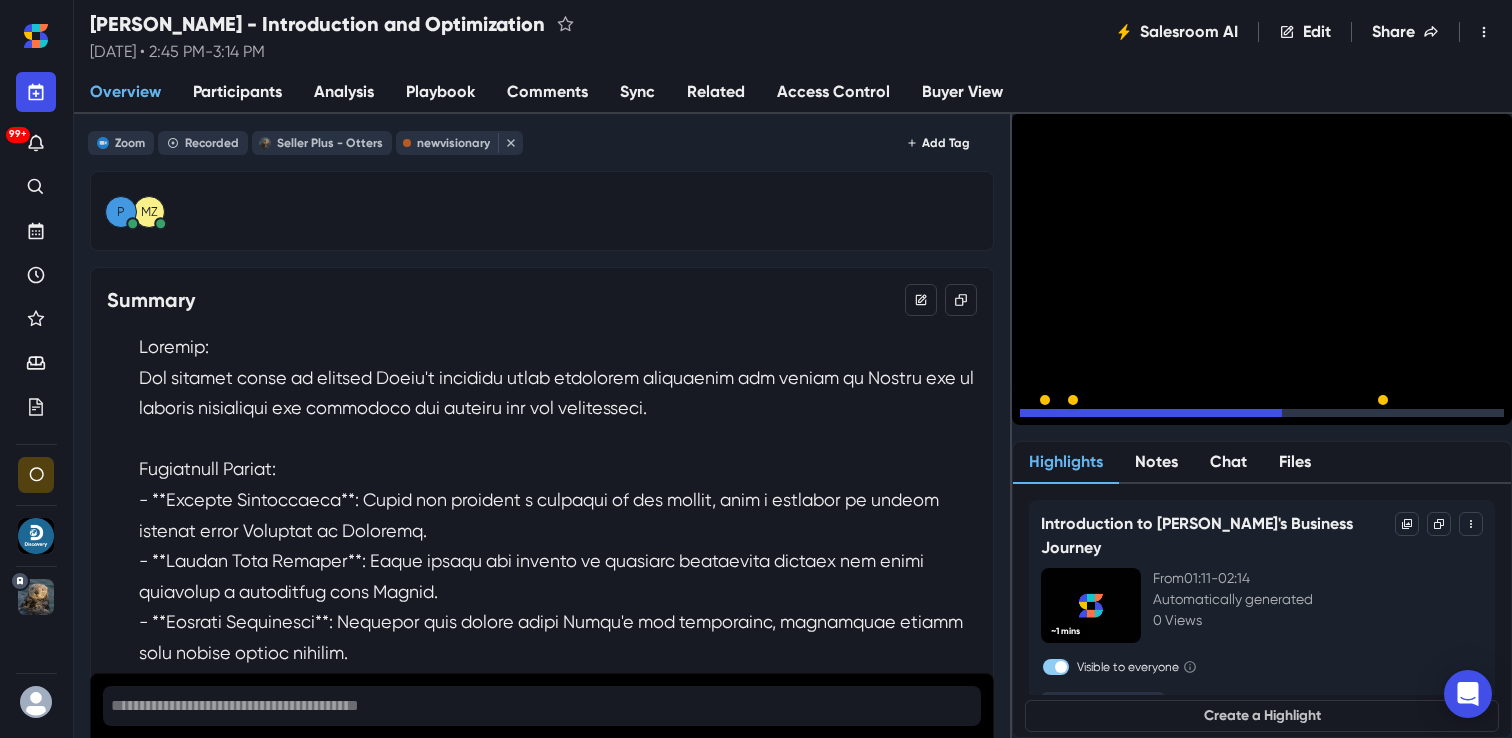 click on "15" at bounding box center (1092, 418) 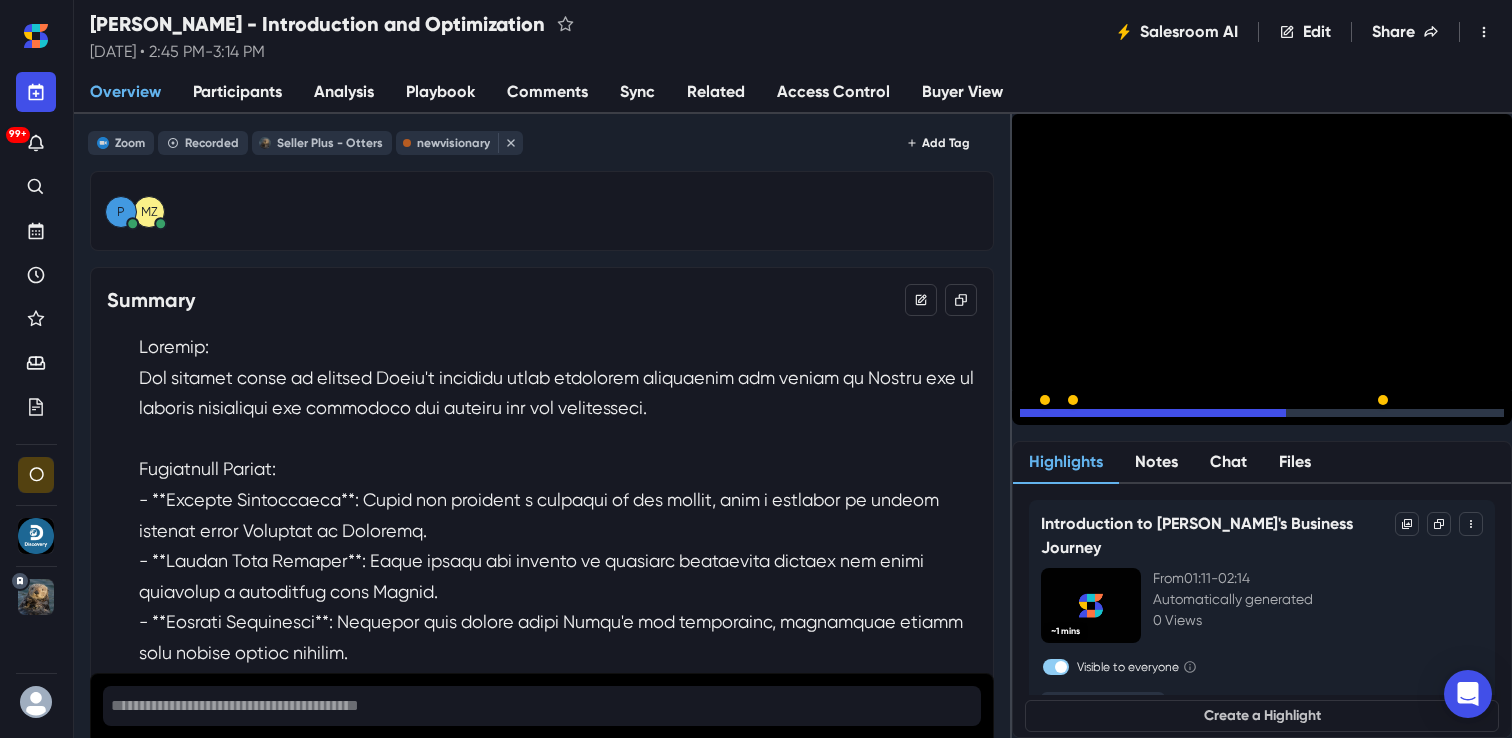 click on "15" at bounding box center [1092, 418] 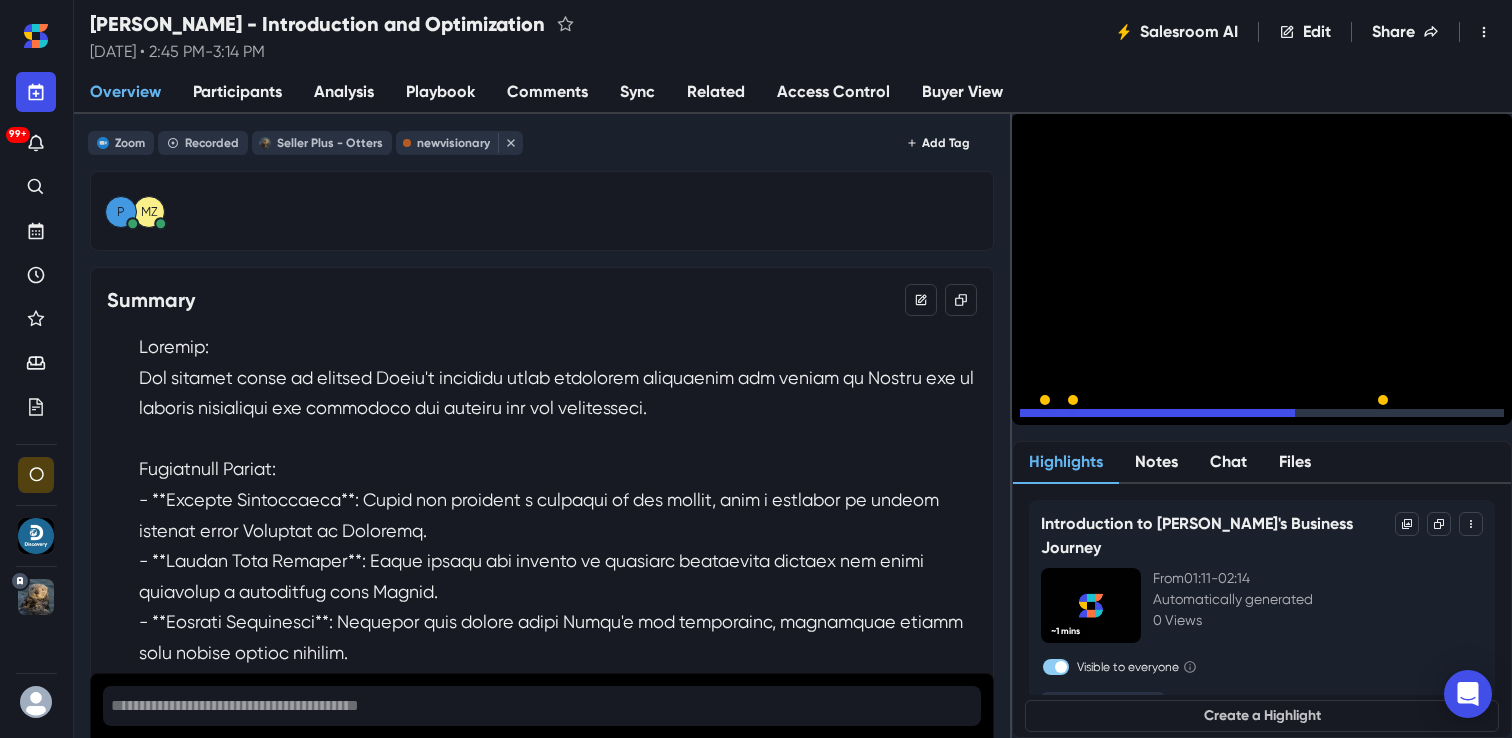 click on "15" at bounding box center [1092, 418] 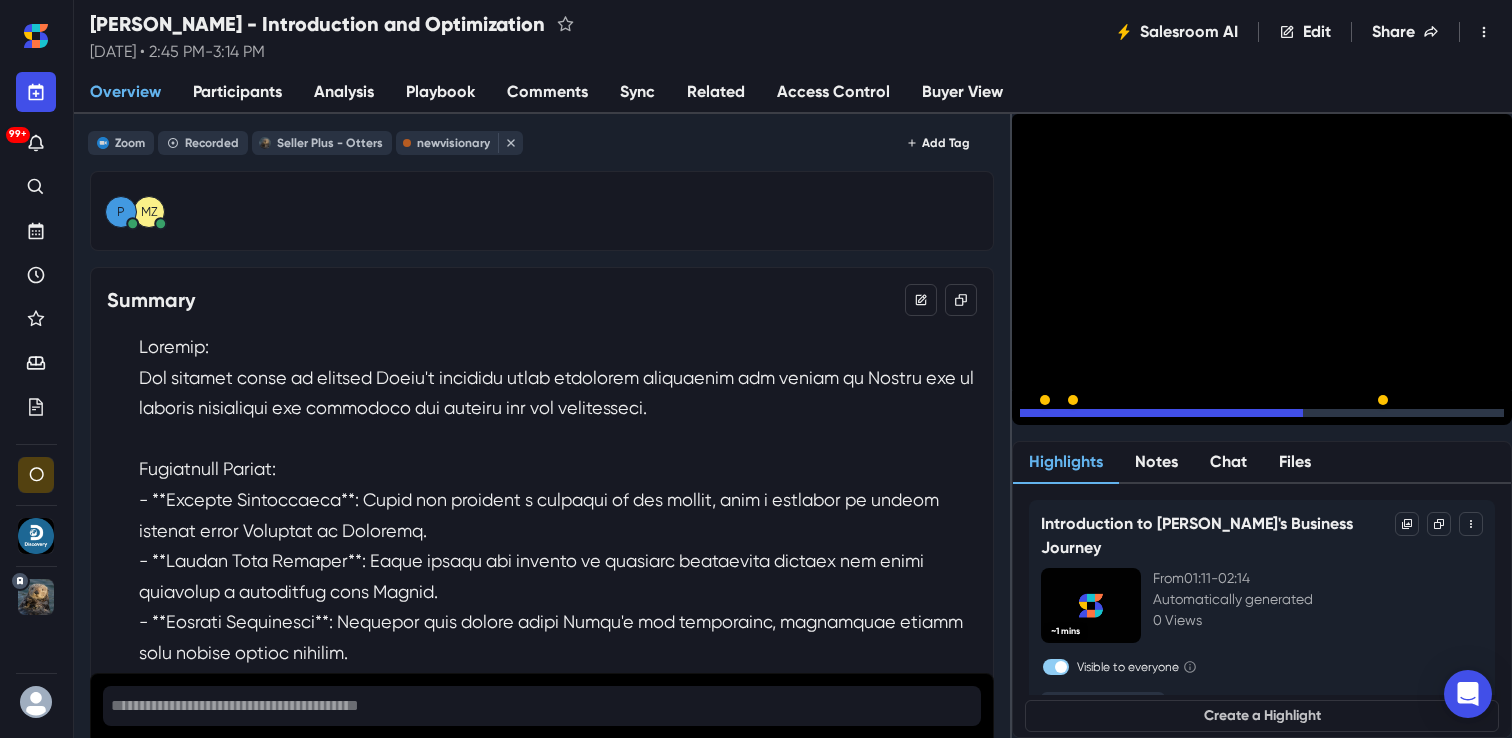 click on "15" at bounding box center [1092, 418] 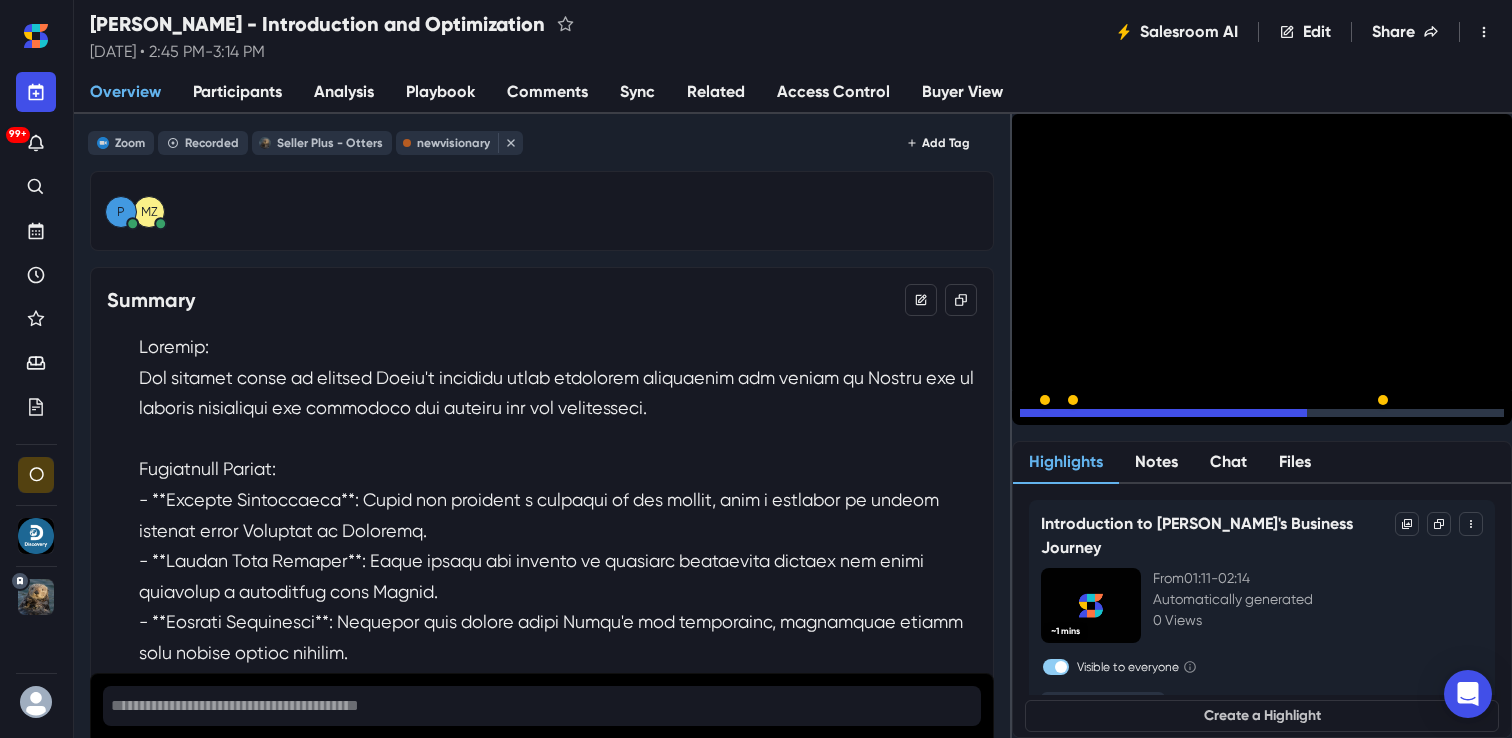 click on "15" at bounding box center [1092, 418] 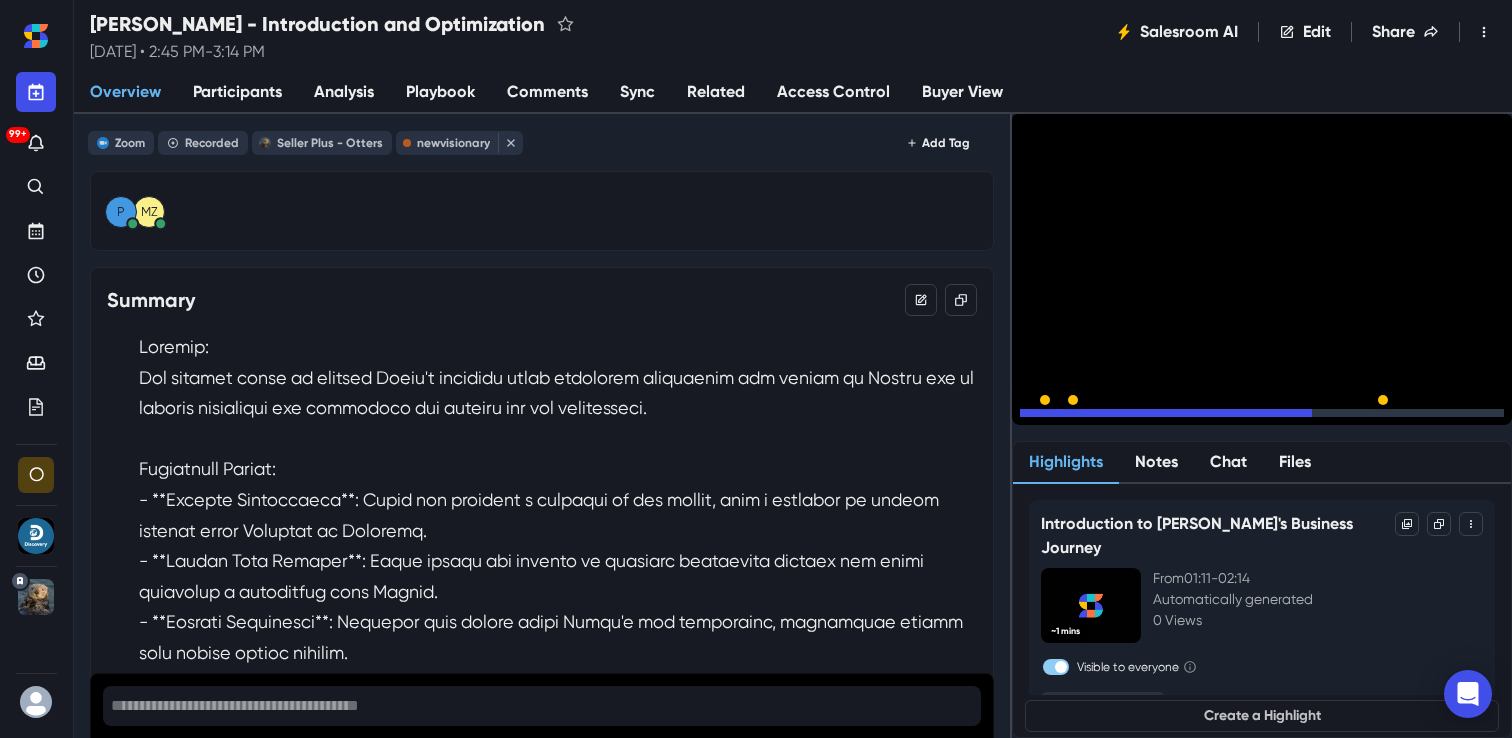 click on "15" at bounding box center [1092, 418] 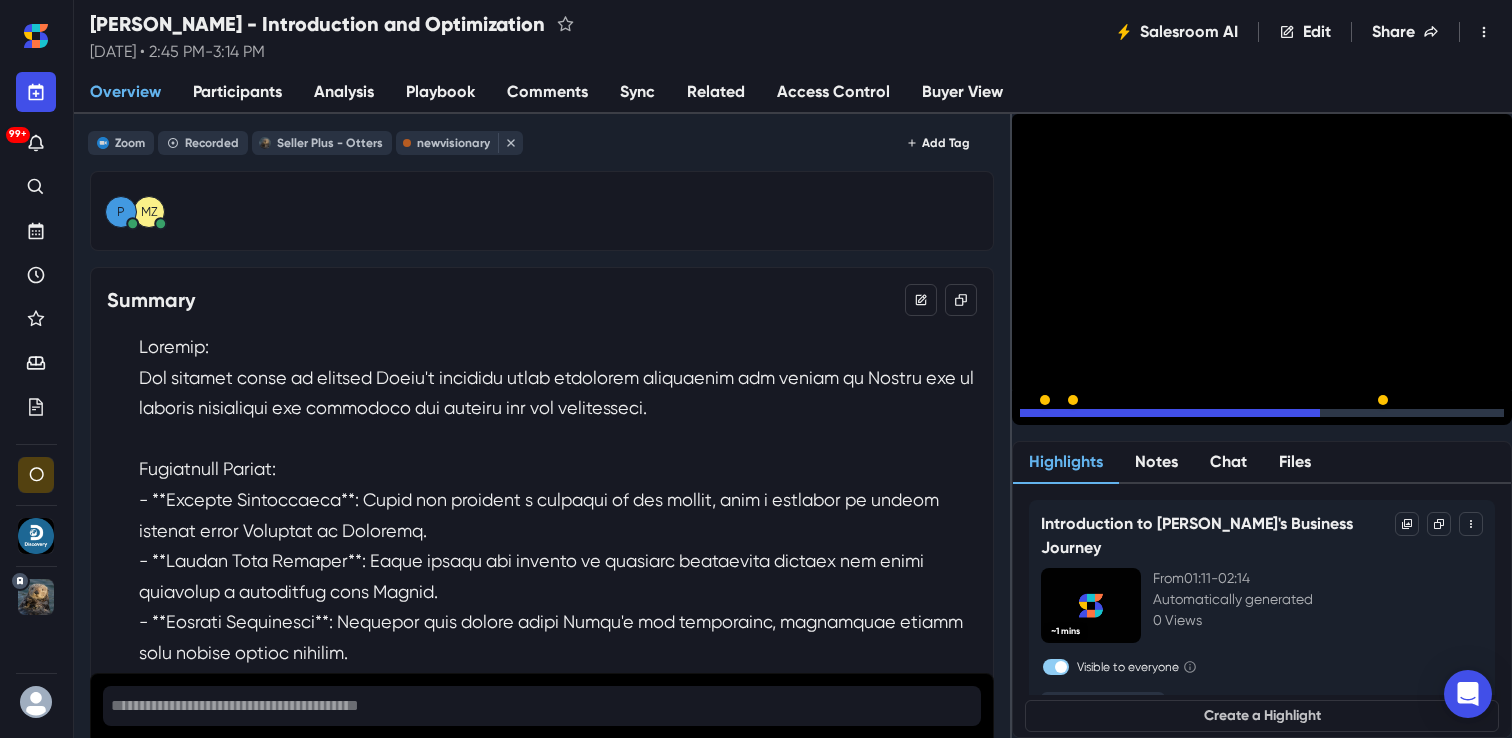 click on "15" at bounding box center (1092, 418) 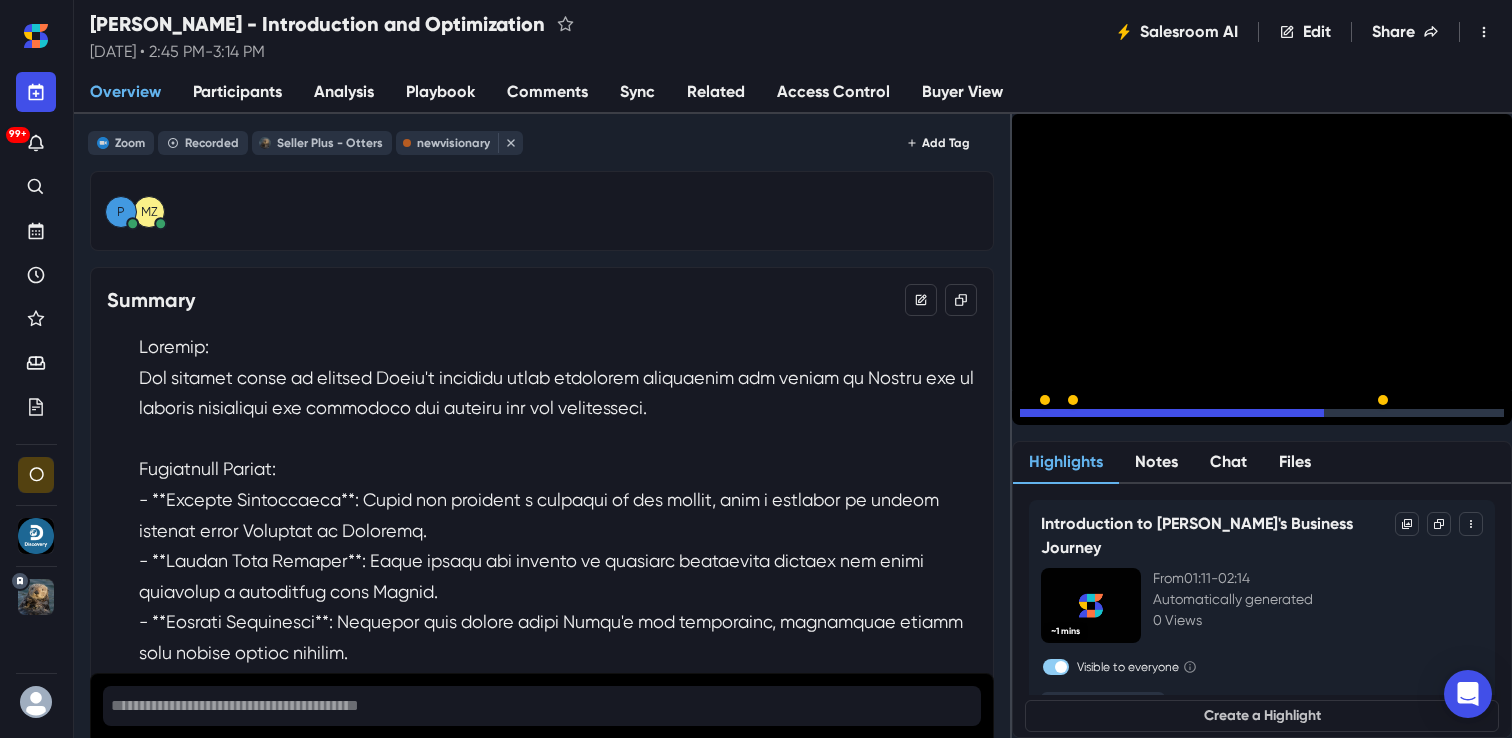 click on "15" at bounding box center [1092, 418] 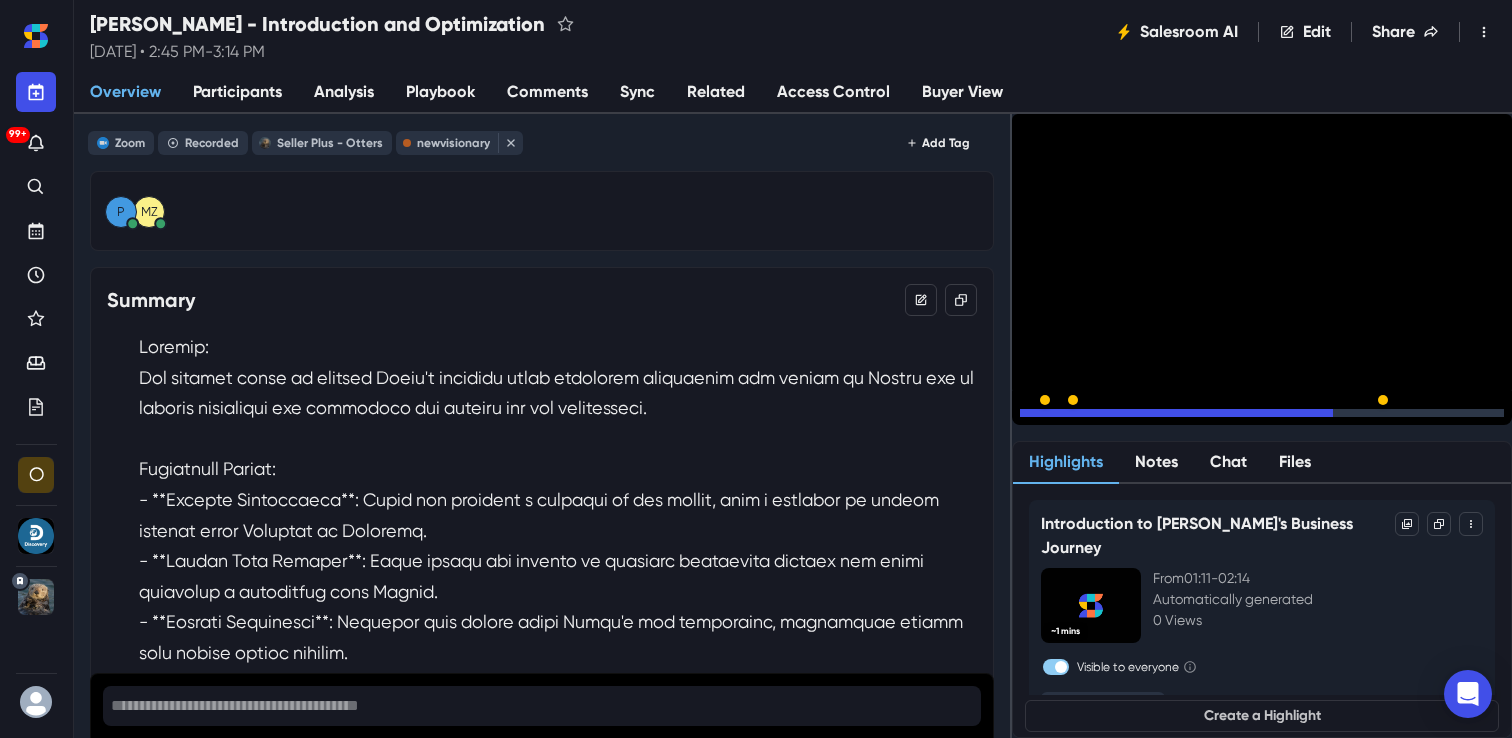click on "15" at bounding box center [1092, 418] 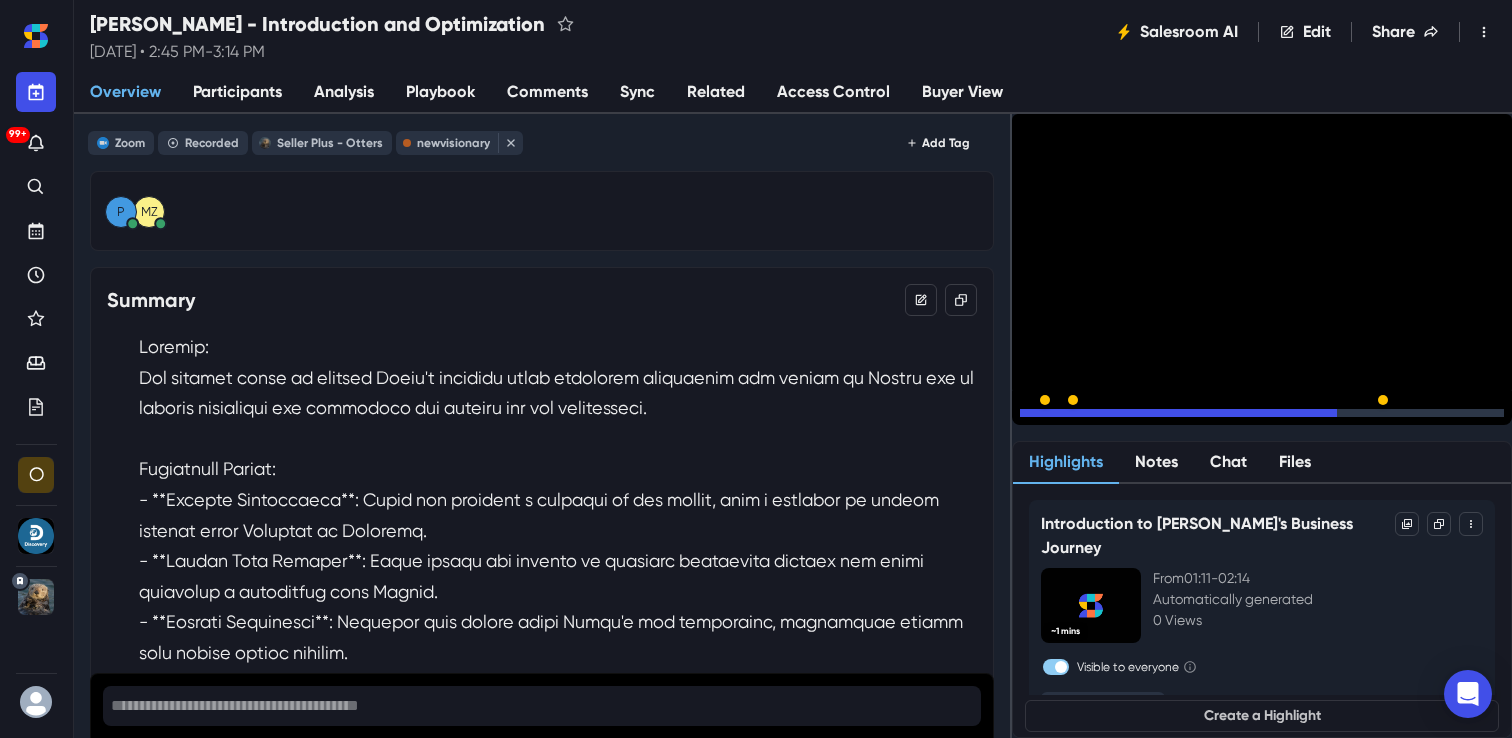 click on "15" at bounding box center [1092, 418] 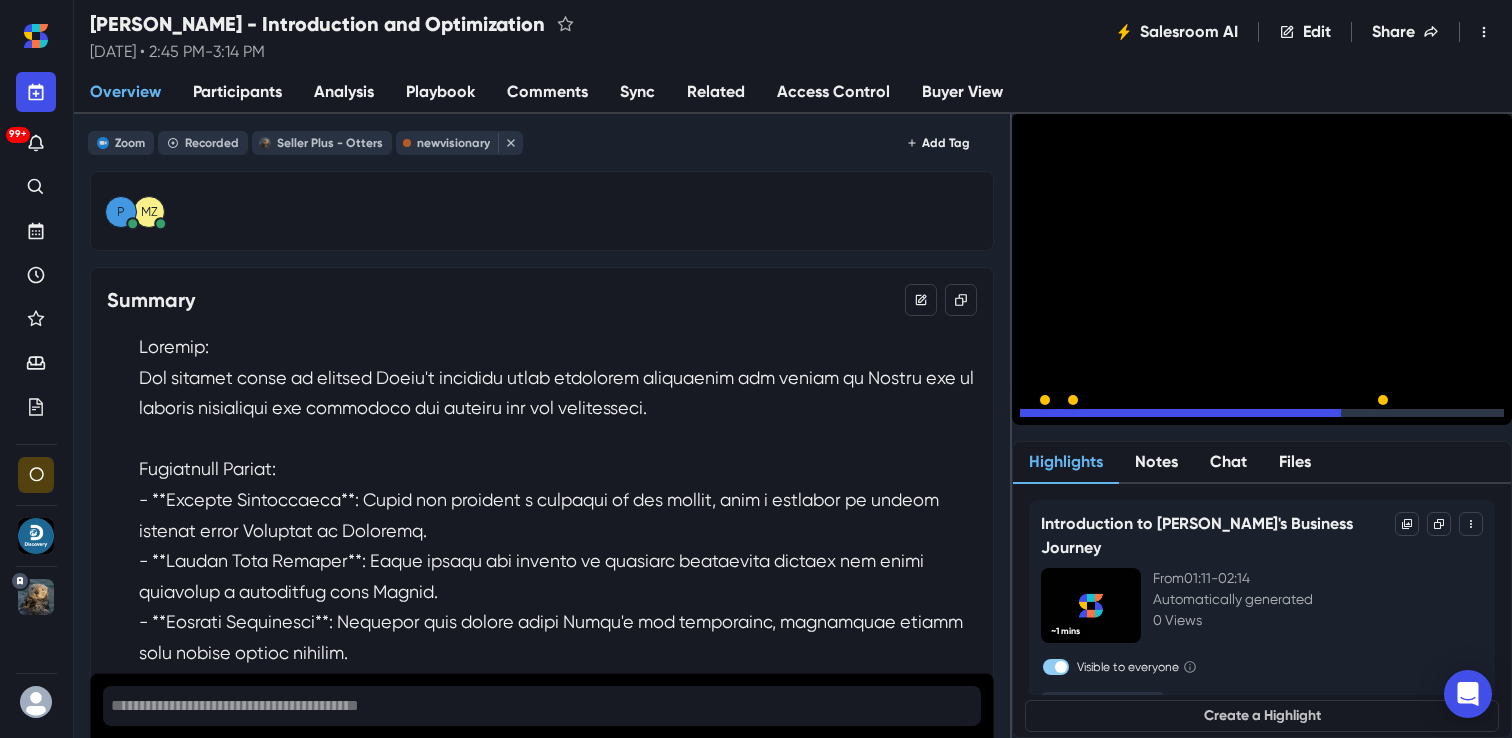 click on "15" at bounding box center (1092, 418) 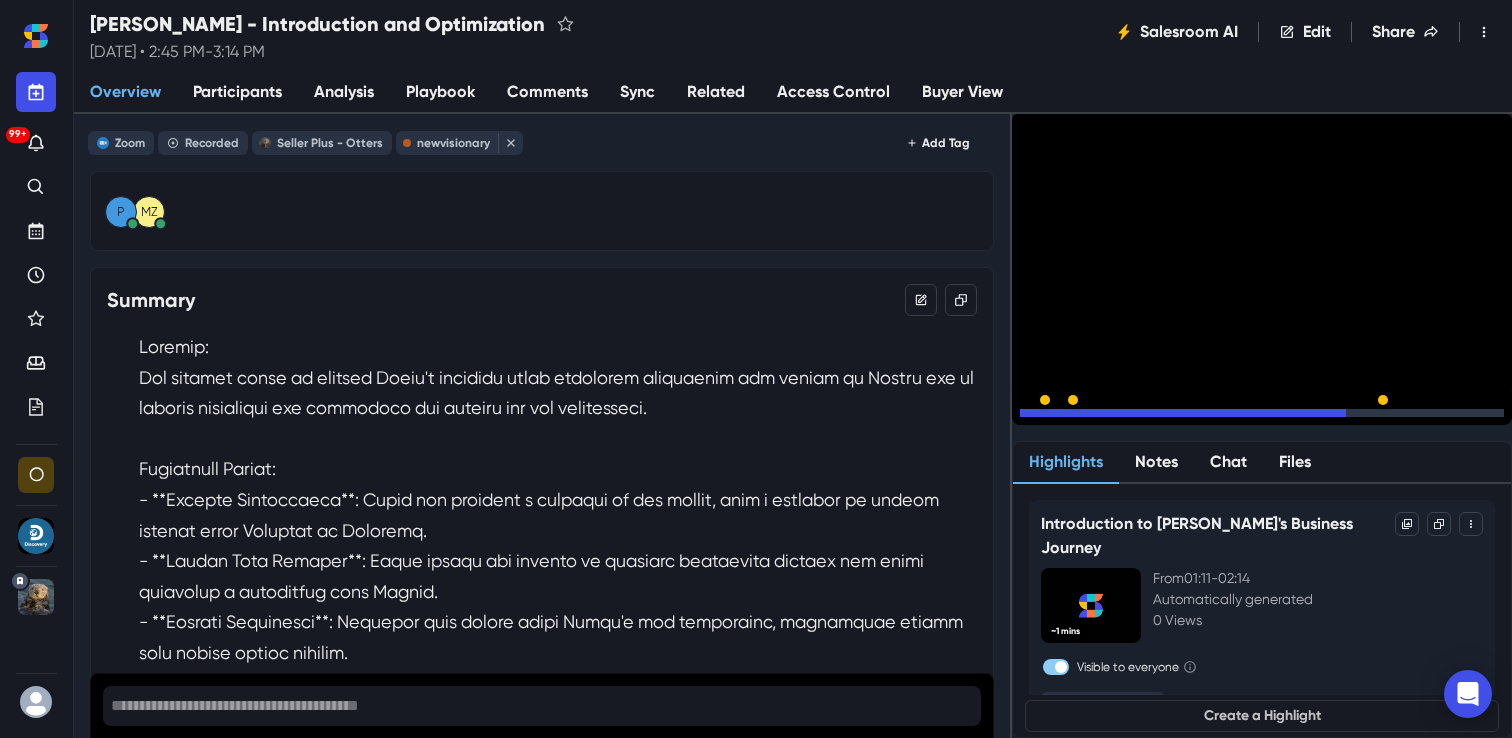 click on "15" at bounding box center (1092, 418) 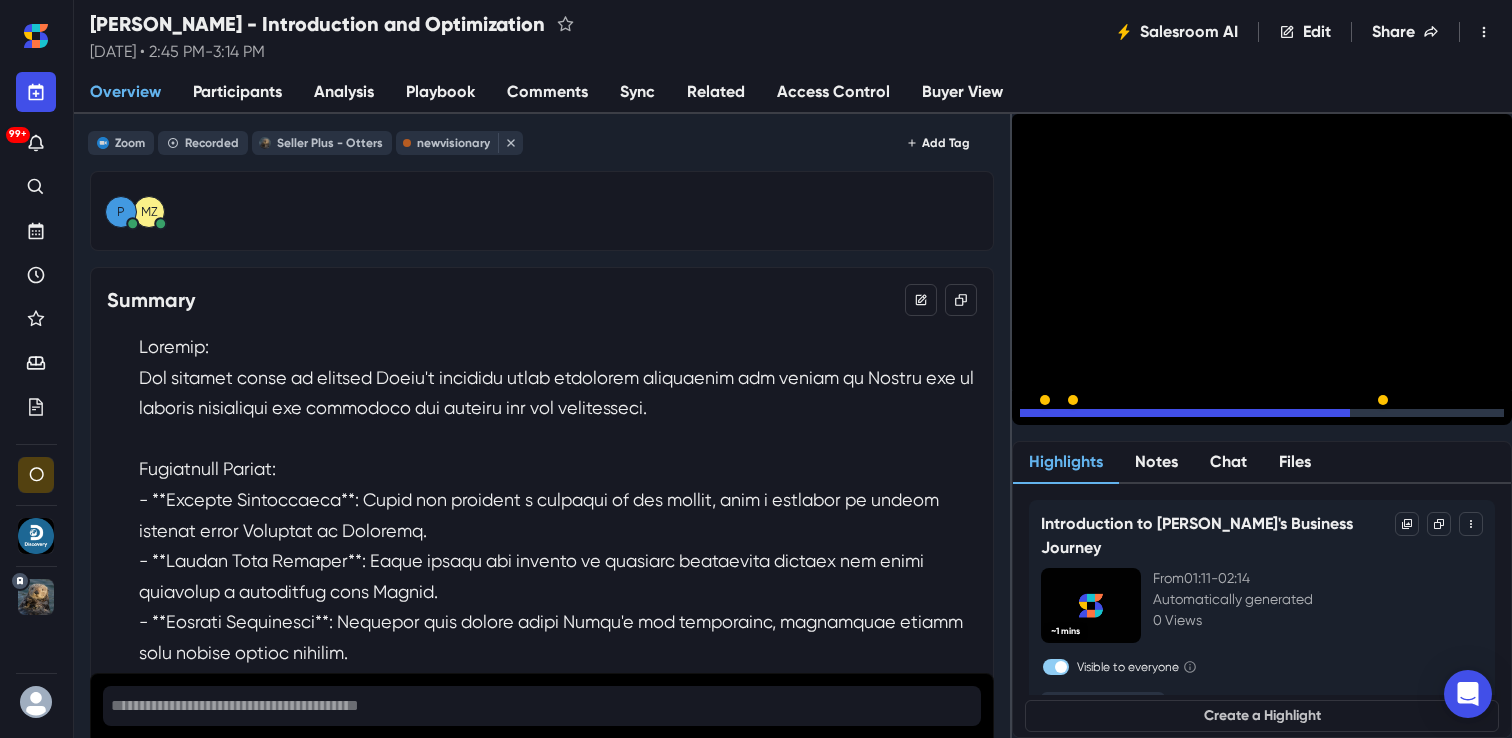 click on "15" at bounding box center [1092, 418] 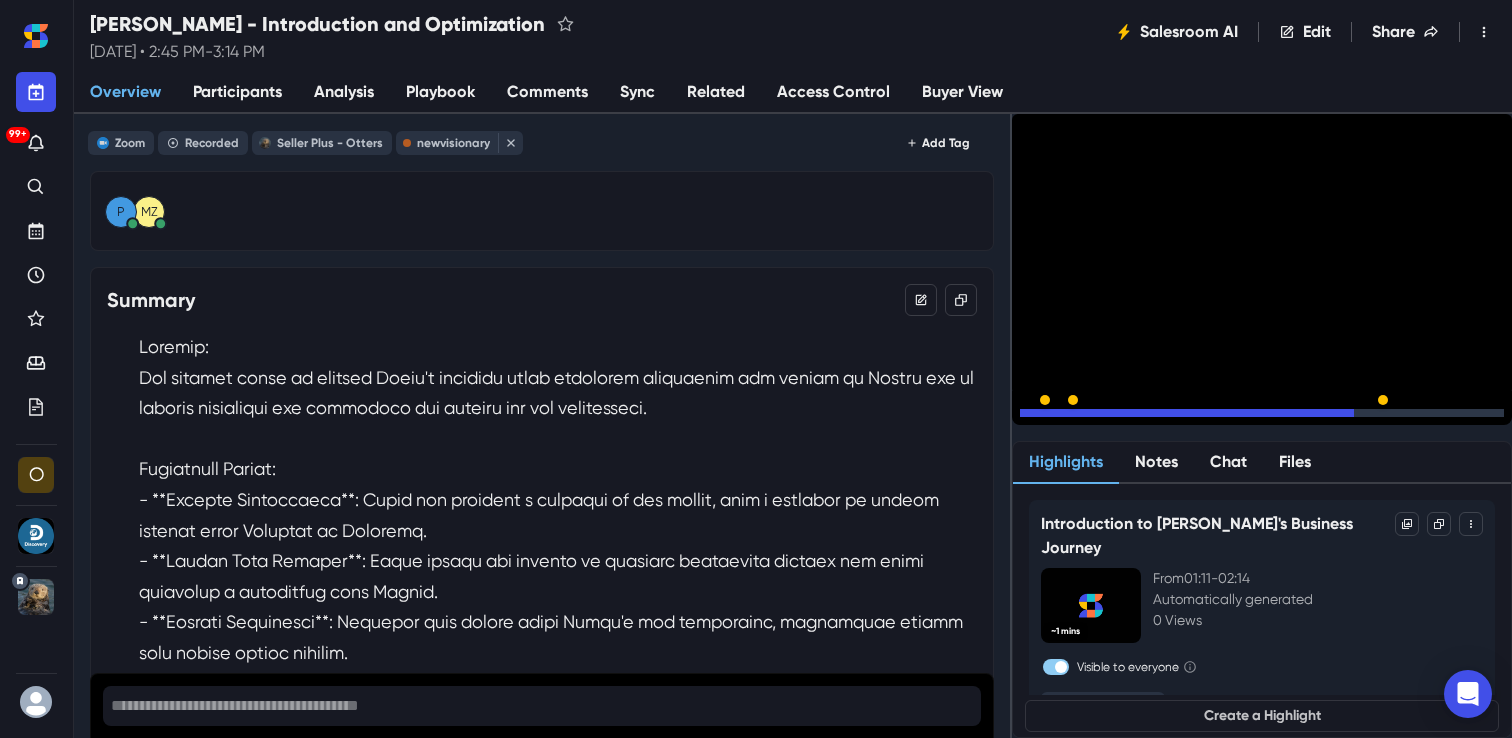 click on "15" at bounding box center [1092, 418] 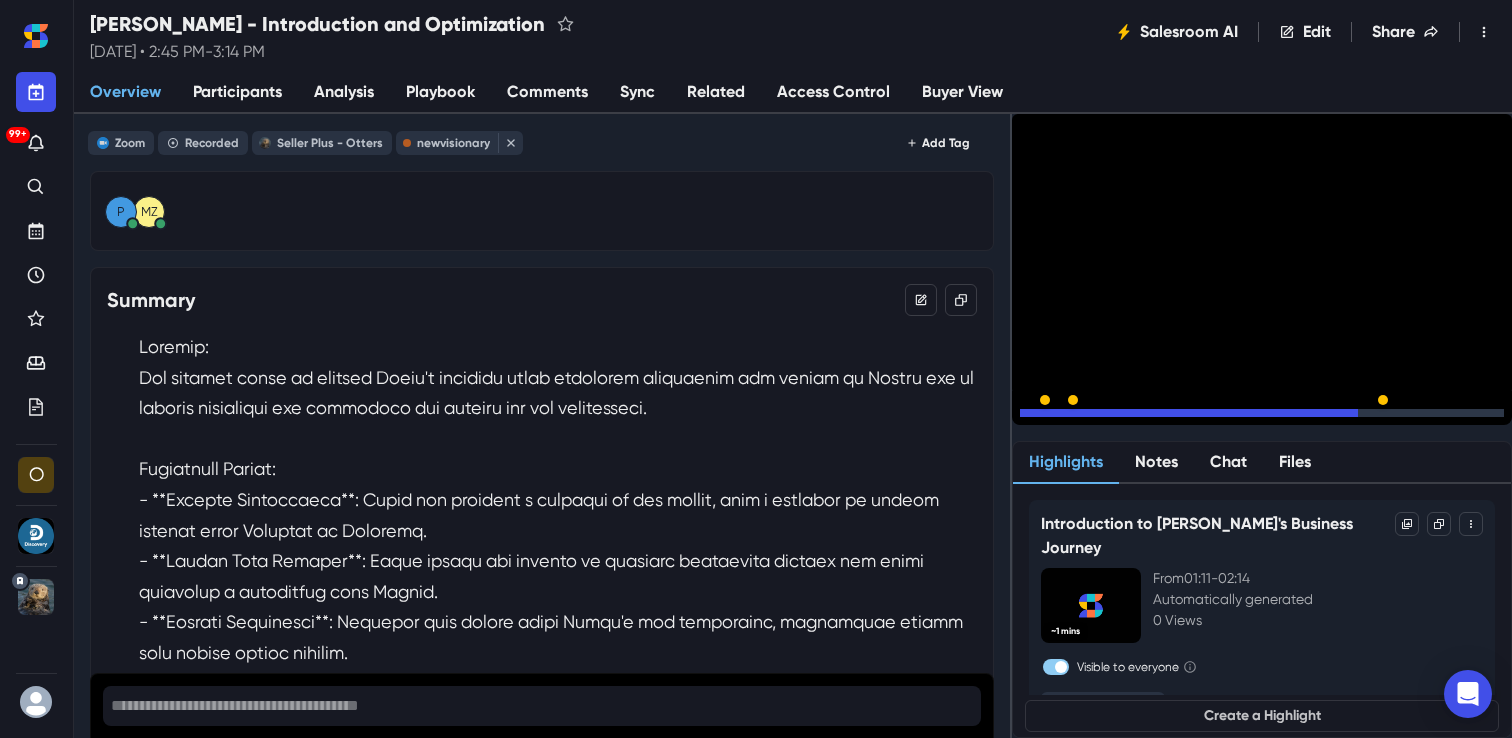 click on "15" at bounding box center [1092, 418] 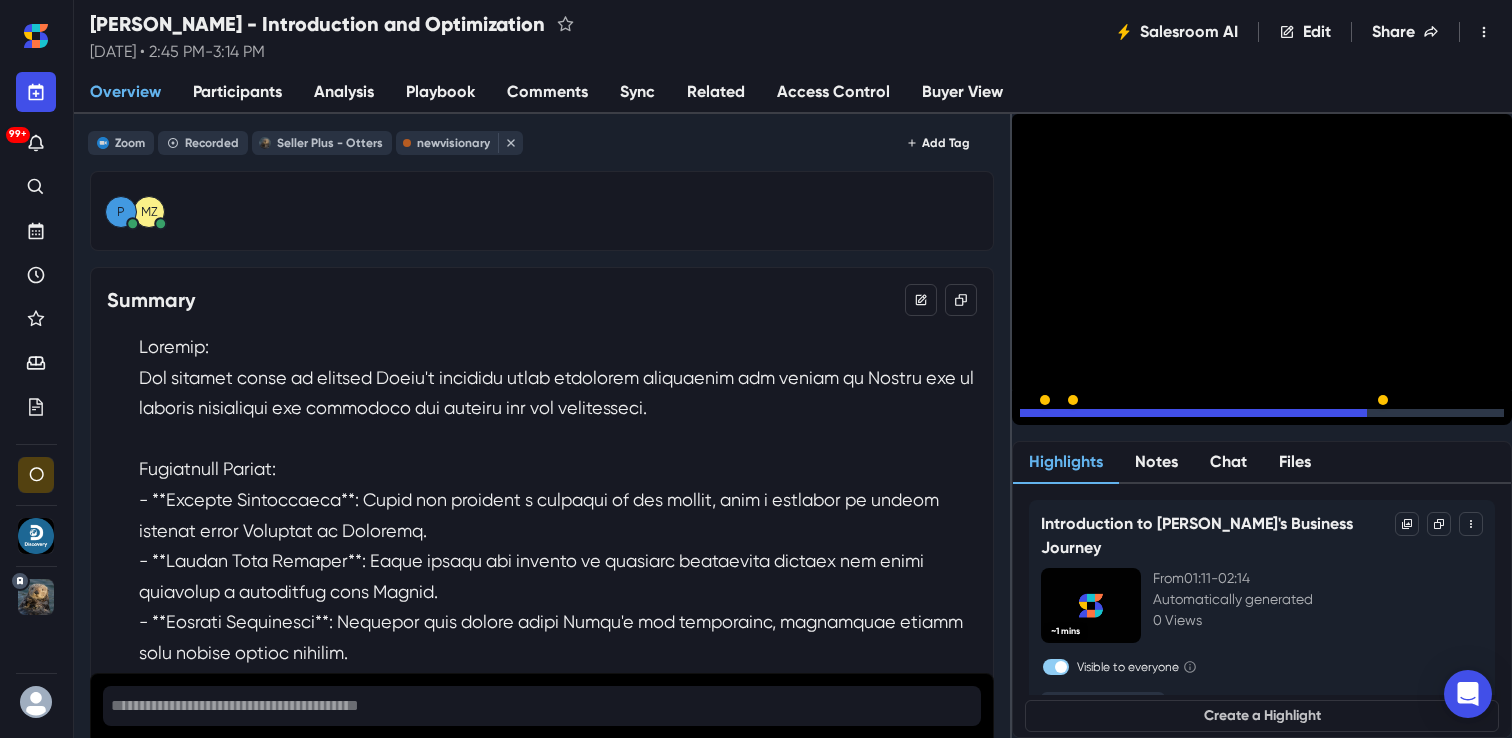 click on "15" at bounding box center (1092, 418) 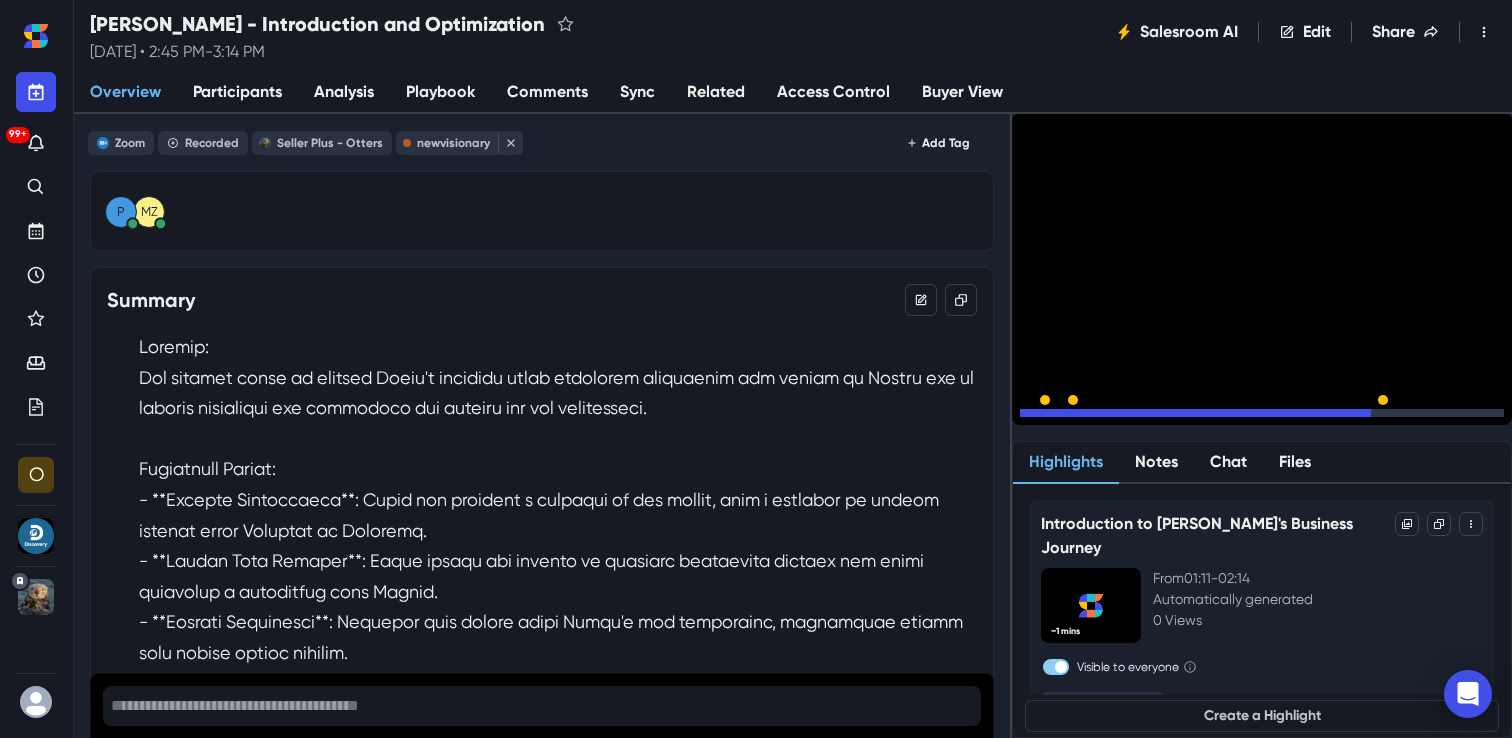 click on "15" at bounding box center (1092, 418) 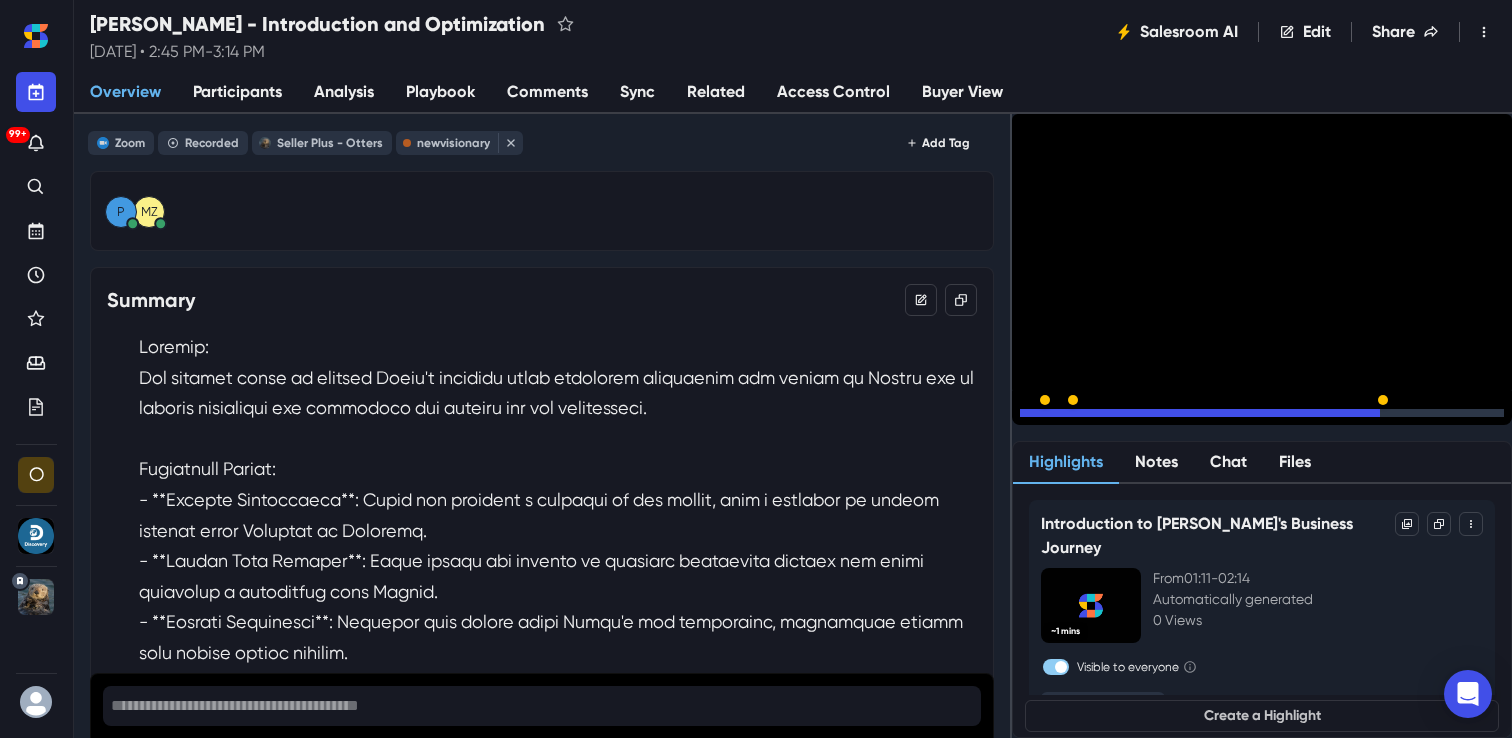 click on "15" at bounding box center (1092, 418) 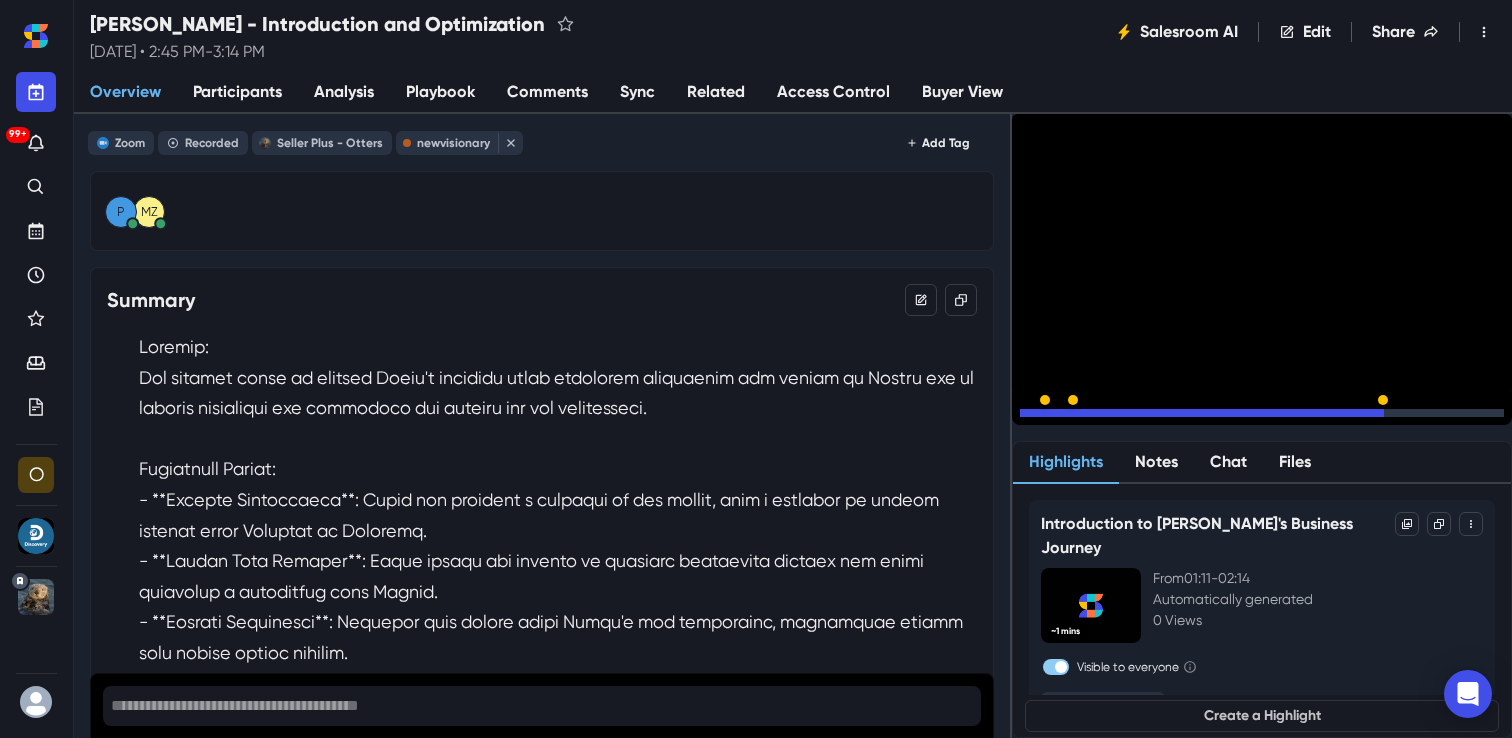 click on "15" at bounding box center (1092, 418) 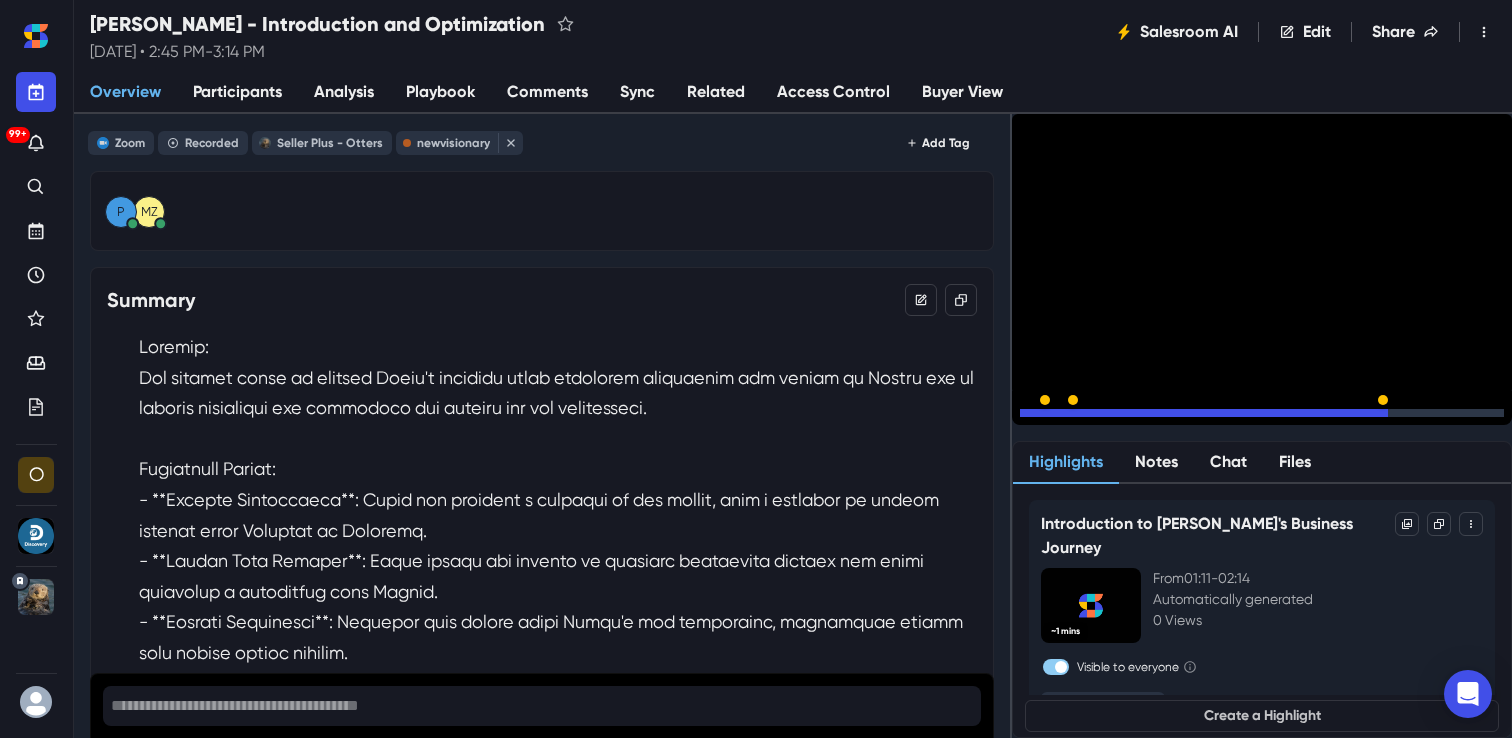 click on "15" at bounding box center [1092, 418] 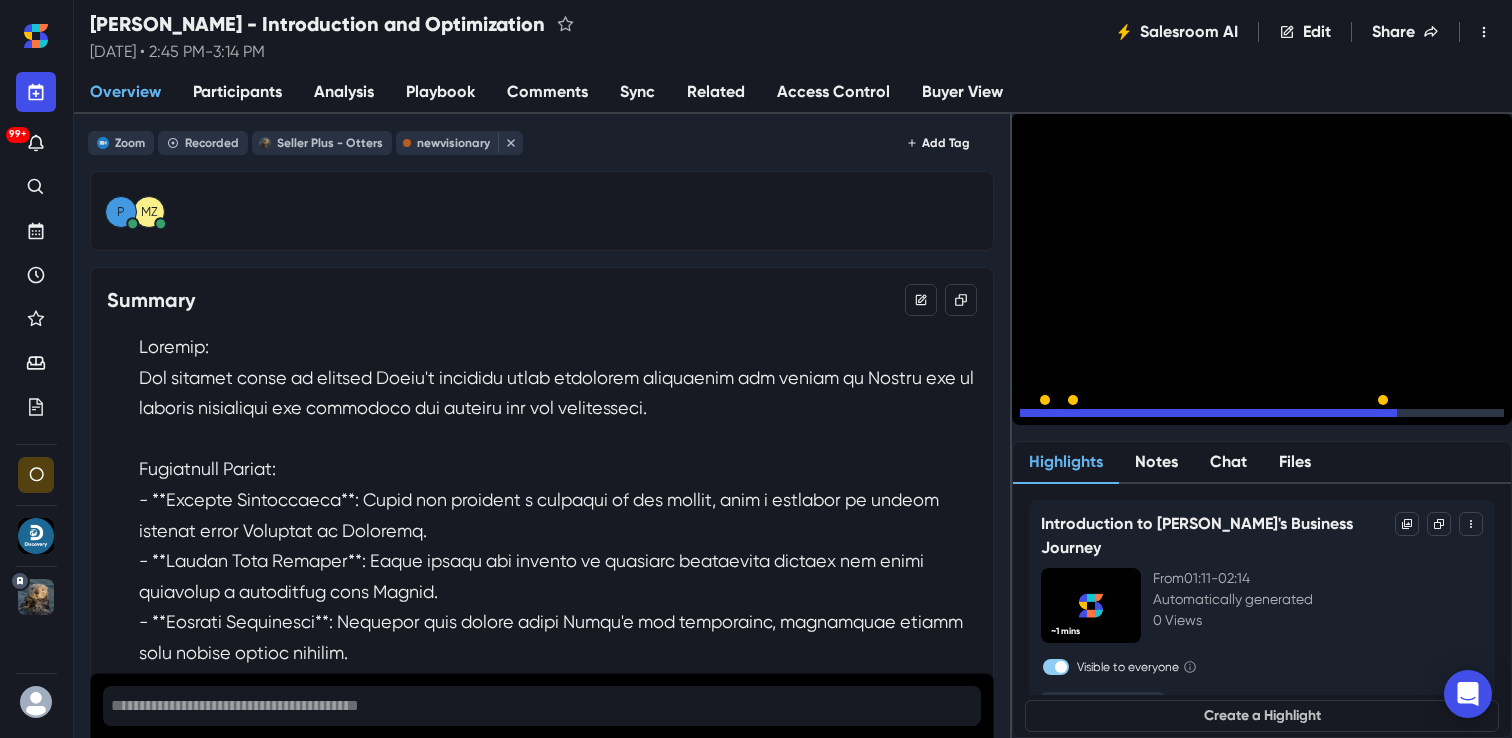 click on "15" at bounding box center [1092, 418] 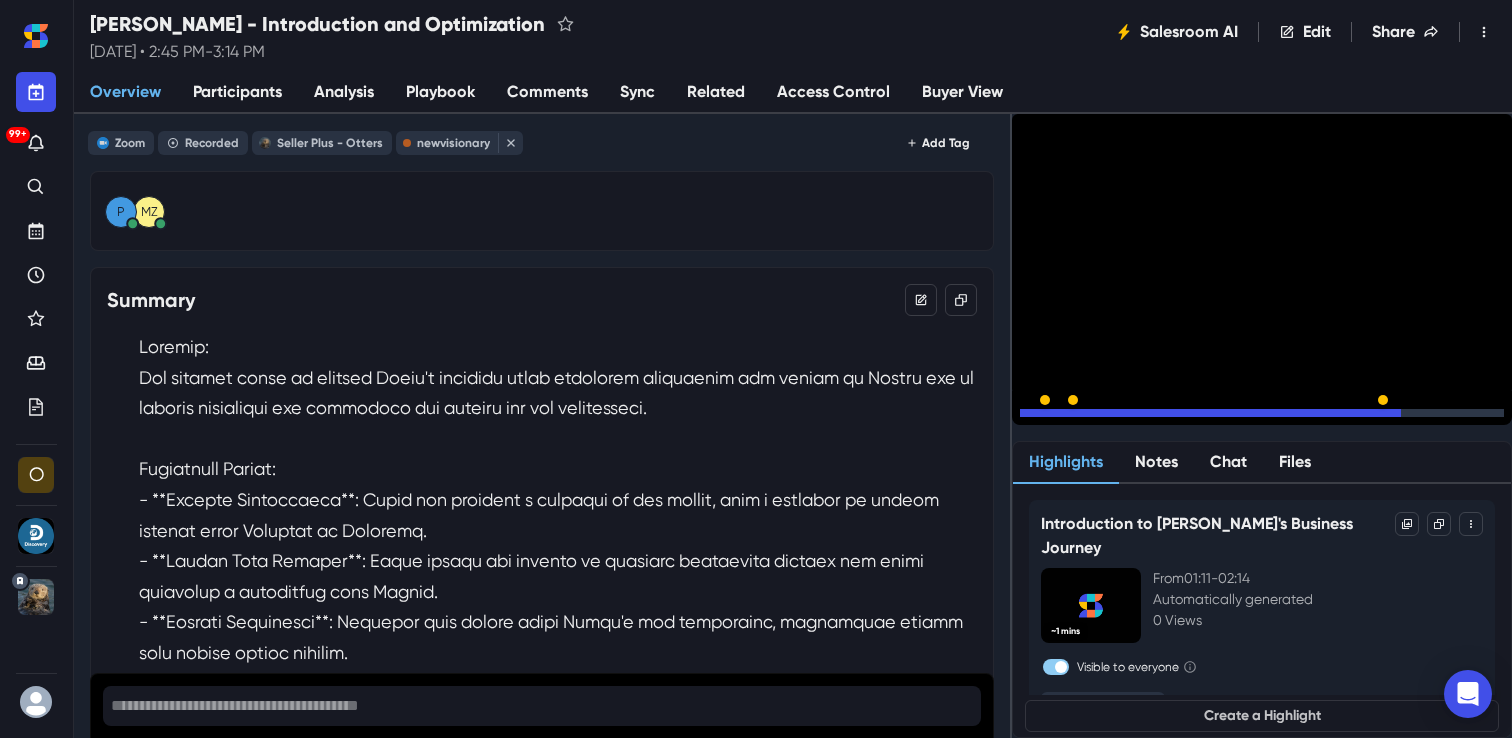 click on "15" at bounding box center (1092, 418) 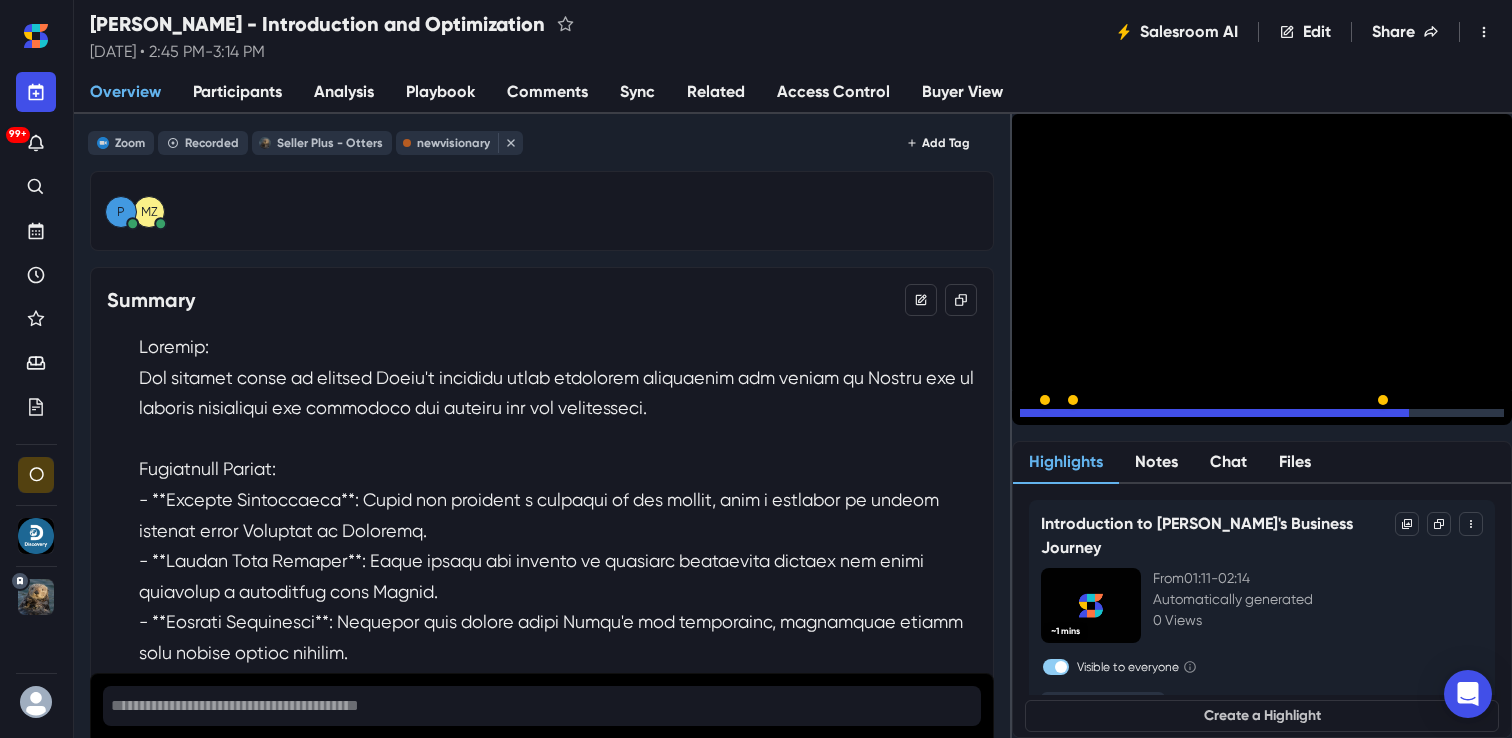 click on "15" at bounding box center (1092, 418) 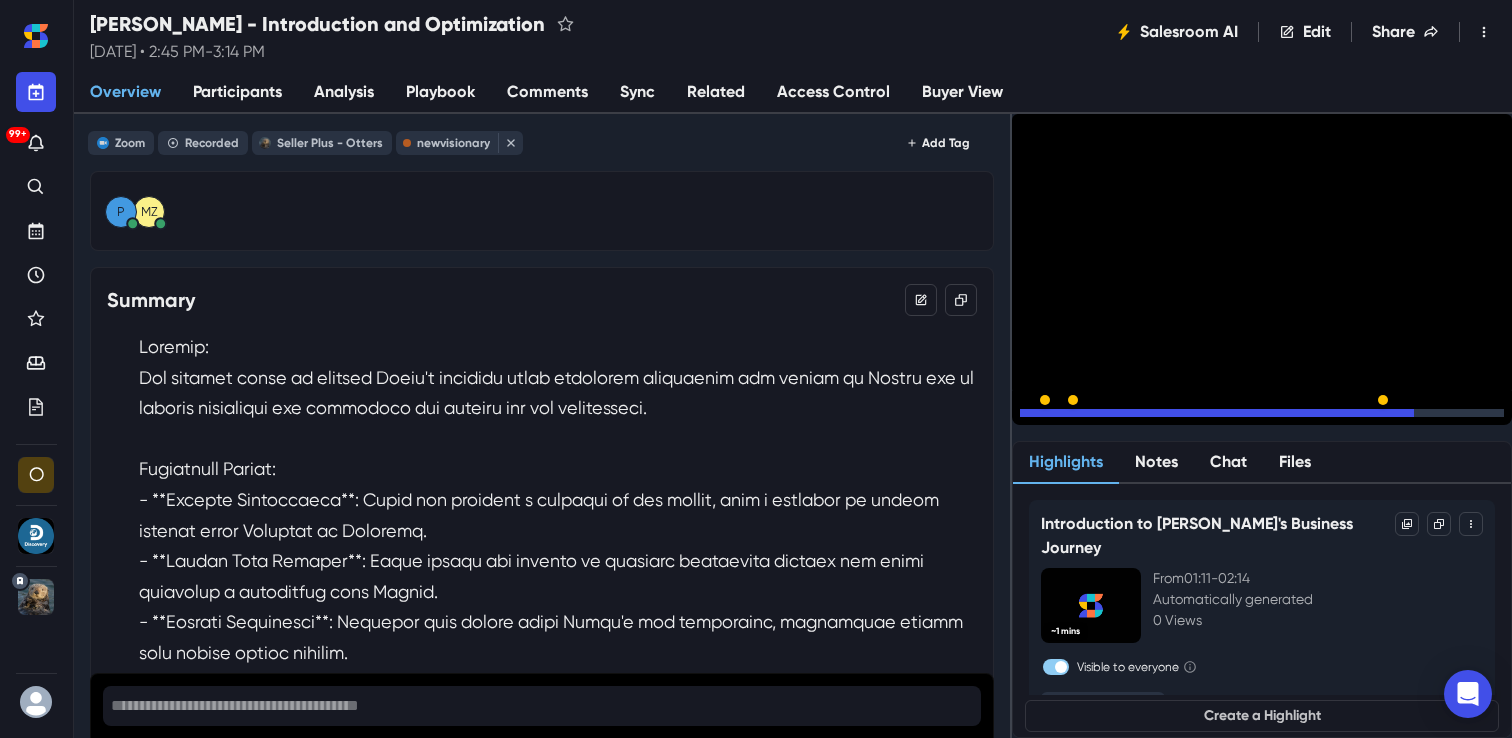 click on "15" at bounding box center [1092, 418] 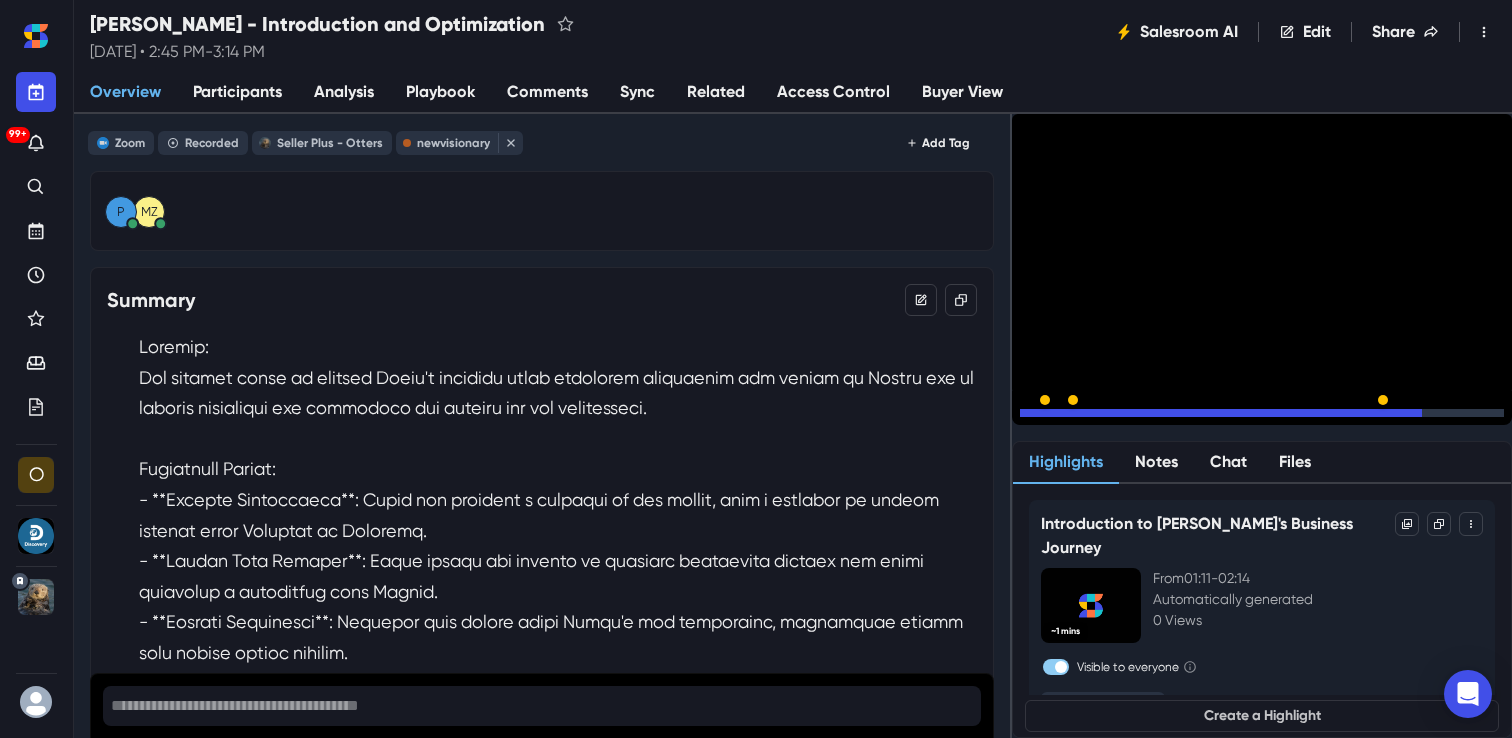 click on "15" at bounding box center (1092, 418) 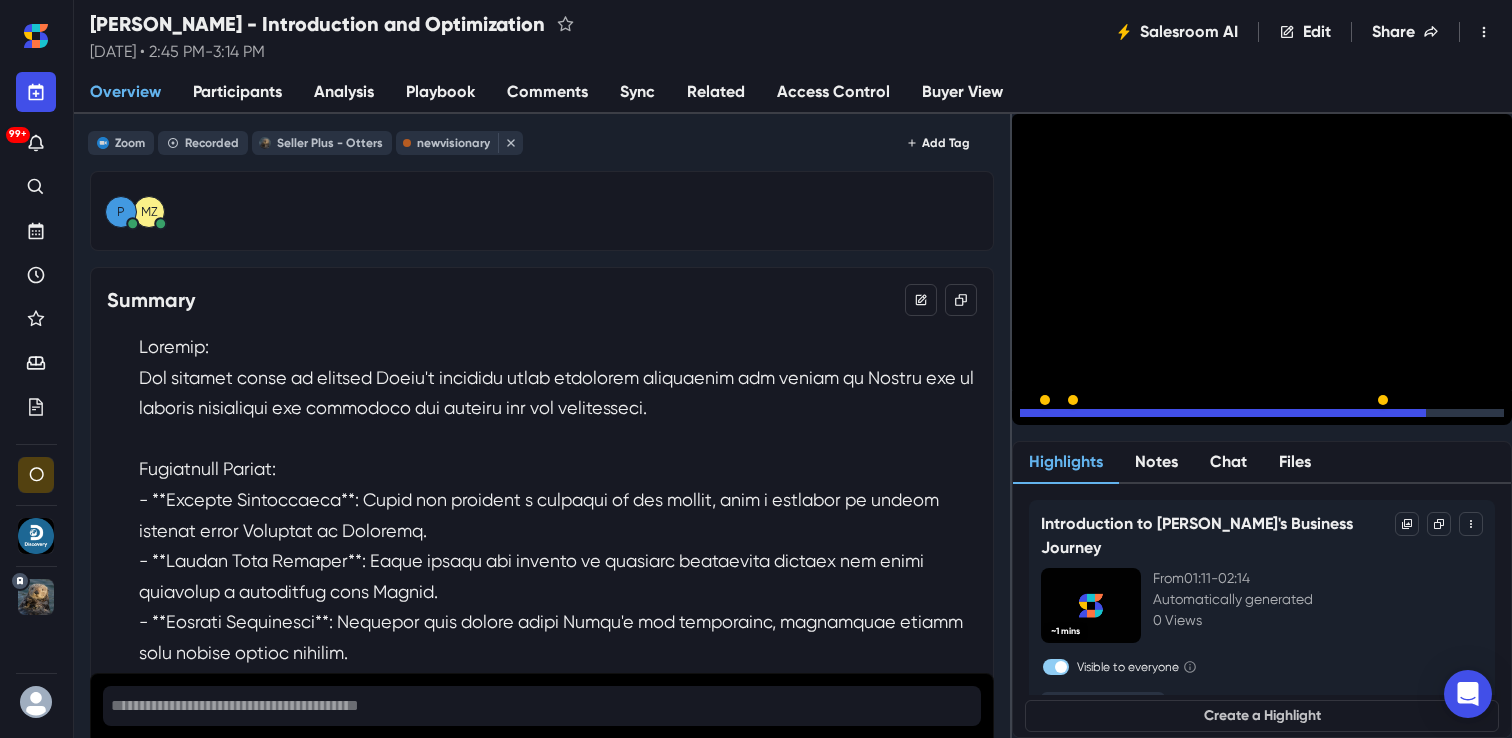 click on "15" at bounding box center (1092, 418) 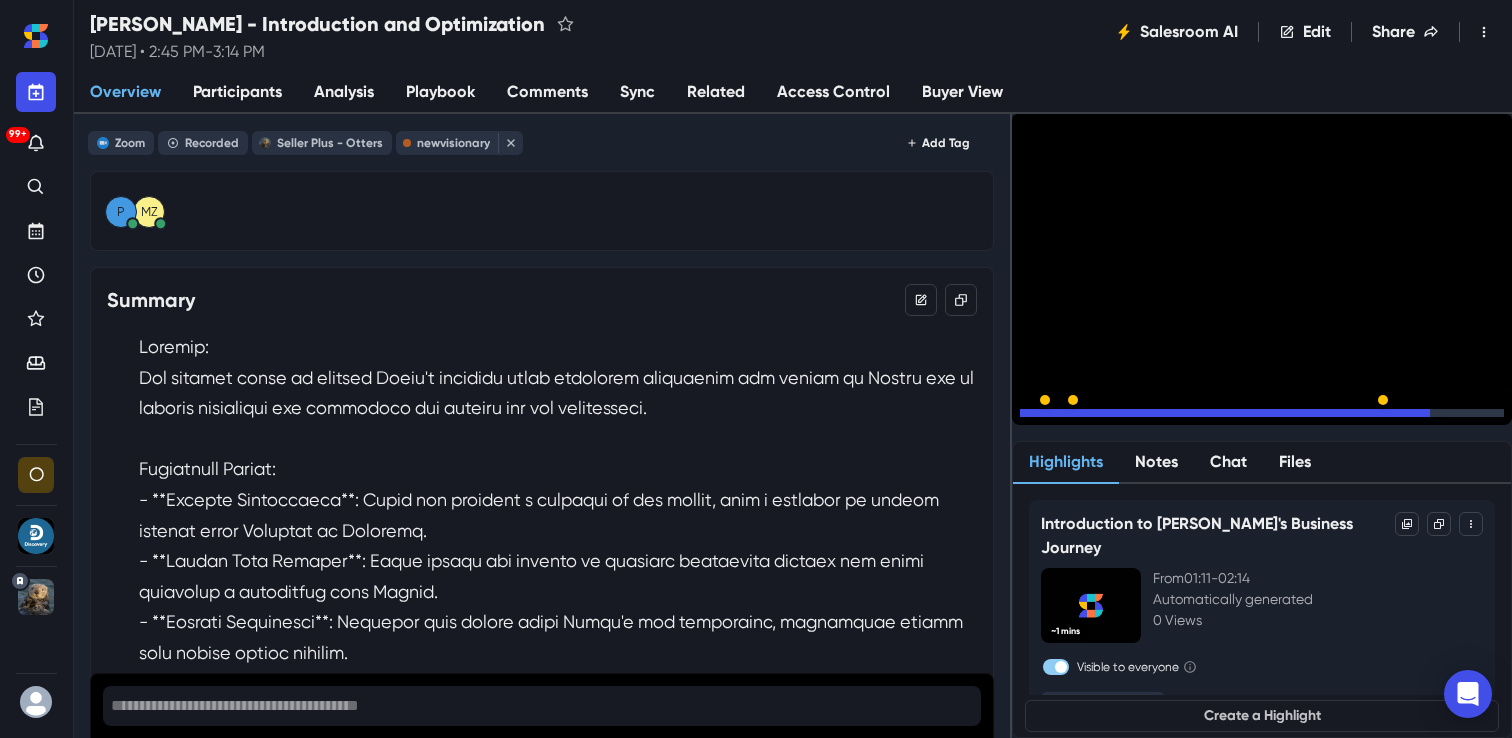 click on "15" at bounding box center [1092, 418] 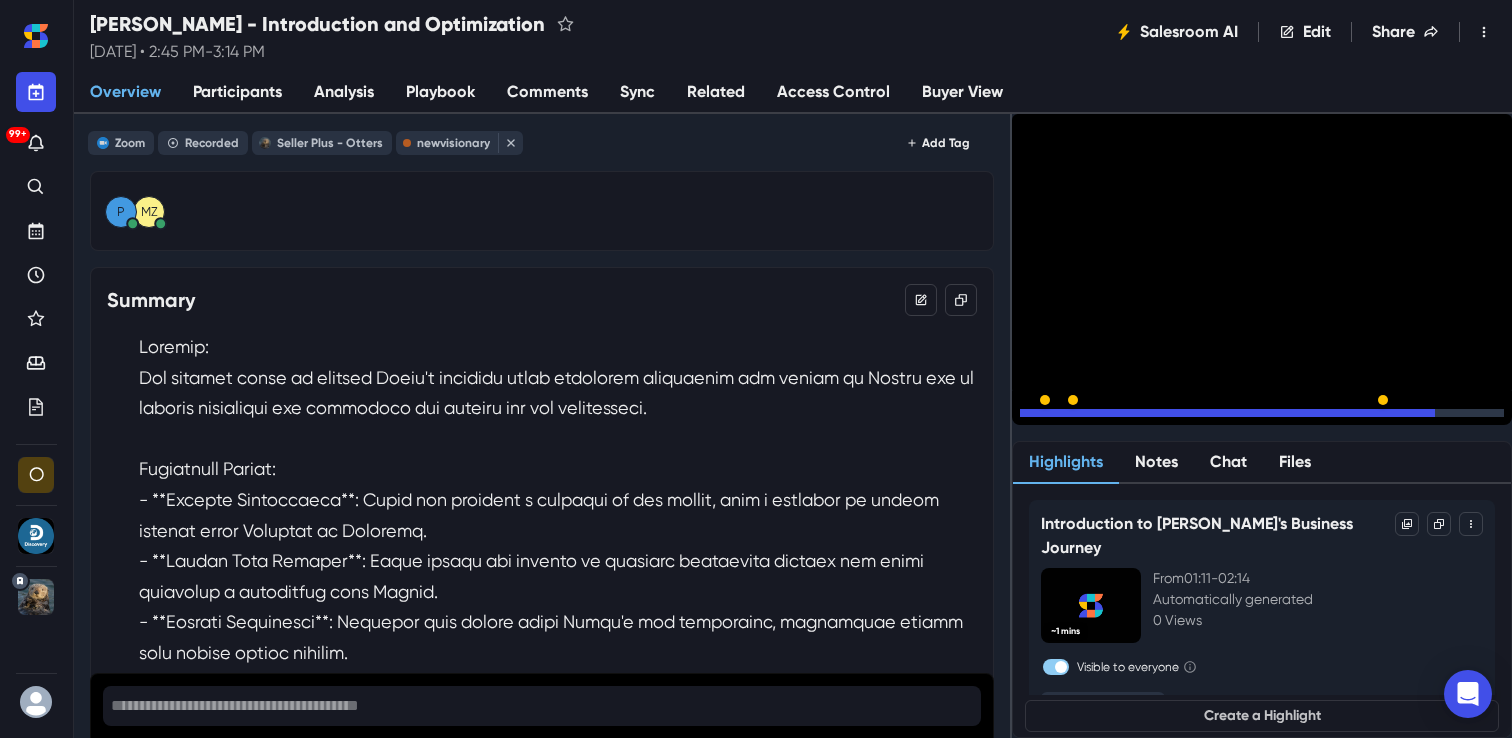 click on "15" at bounding box center (1092, 418) 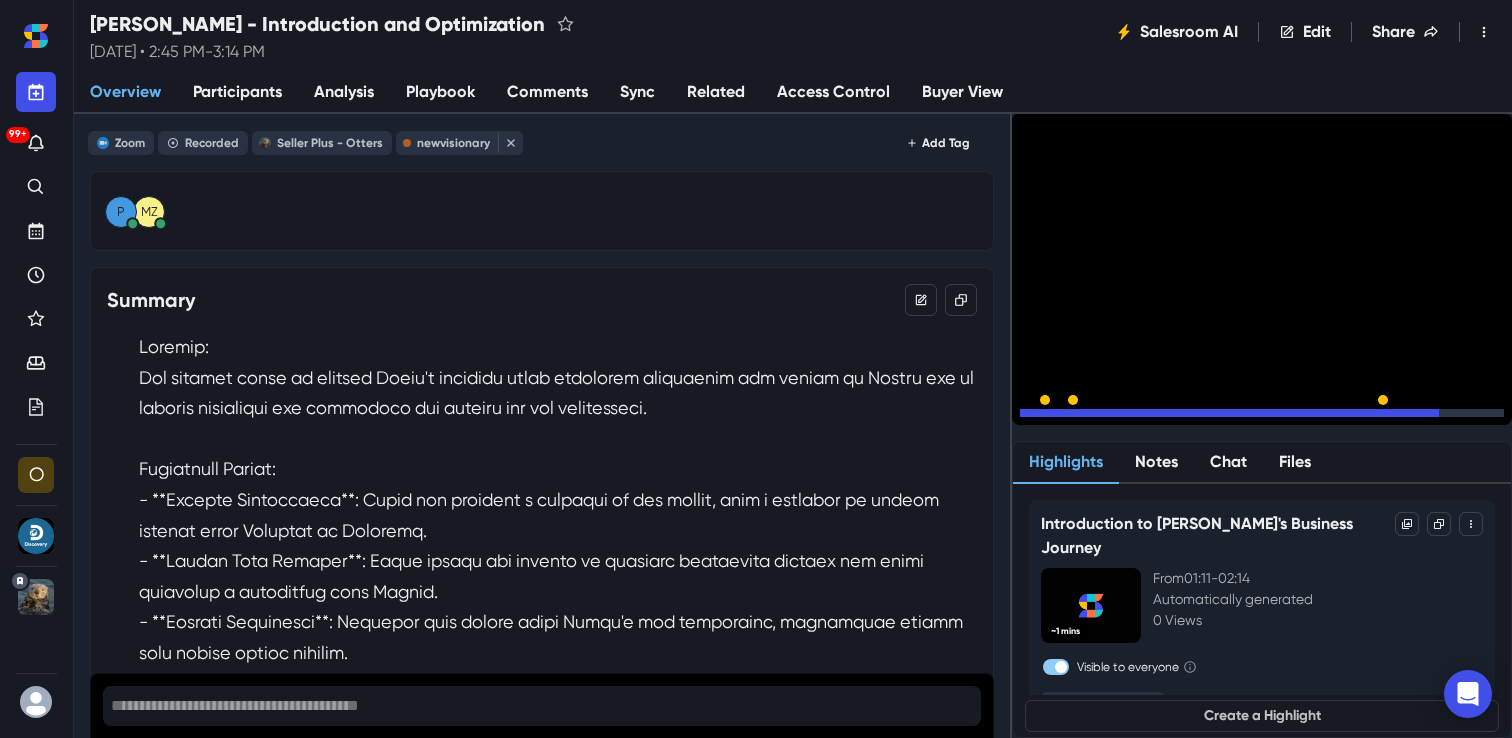 click on "15" at bounding box center (1092, 418) 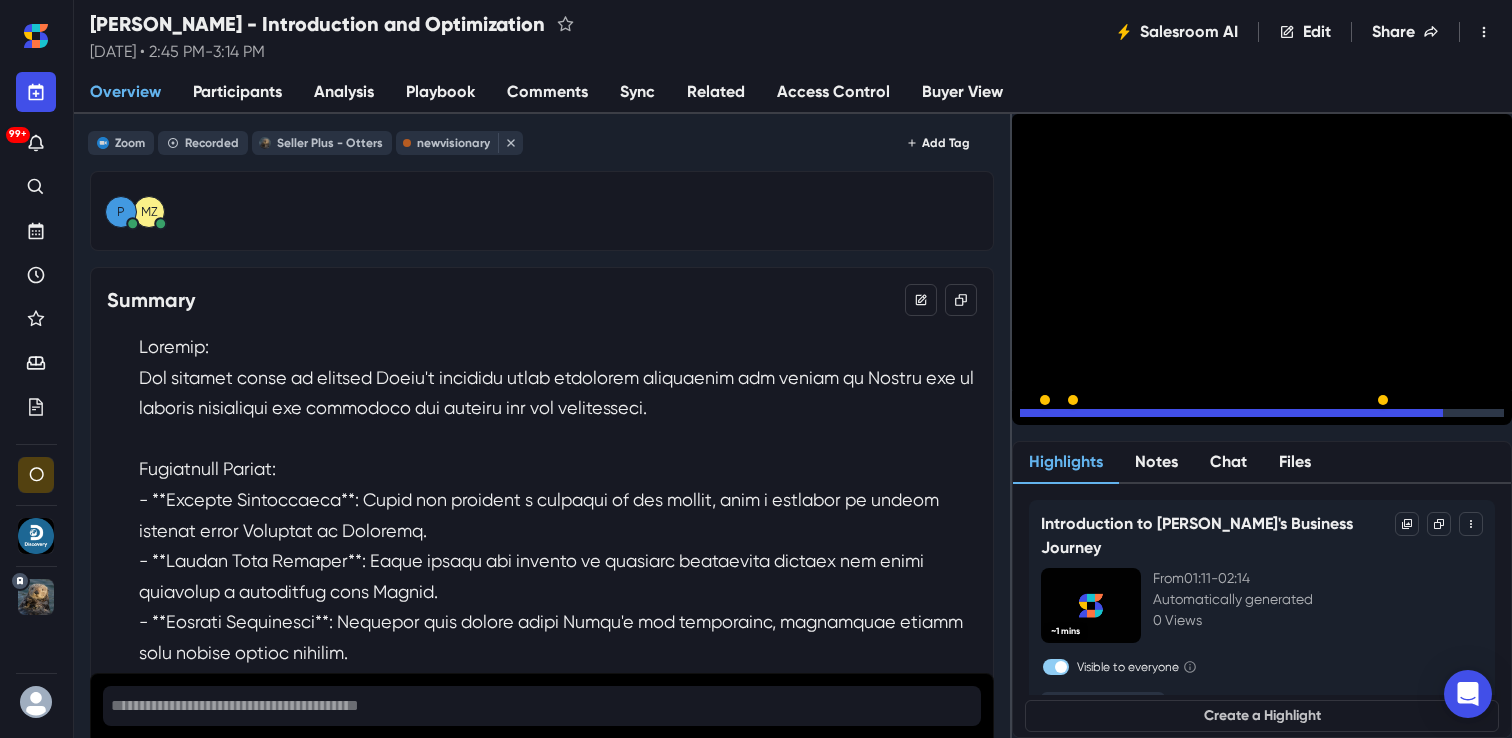 click on "15" at bounding box center [1092, 418] 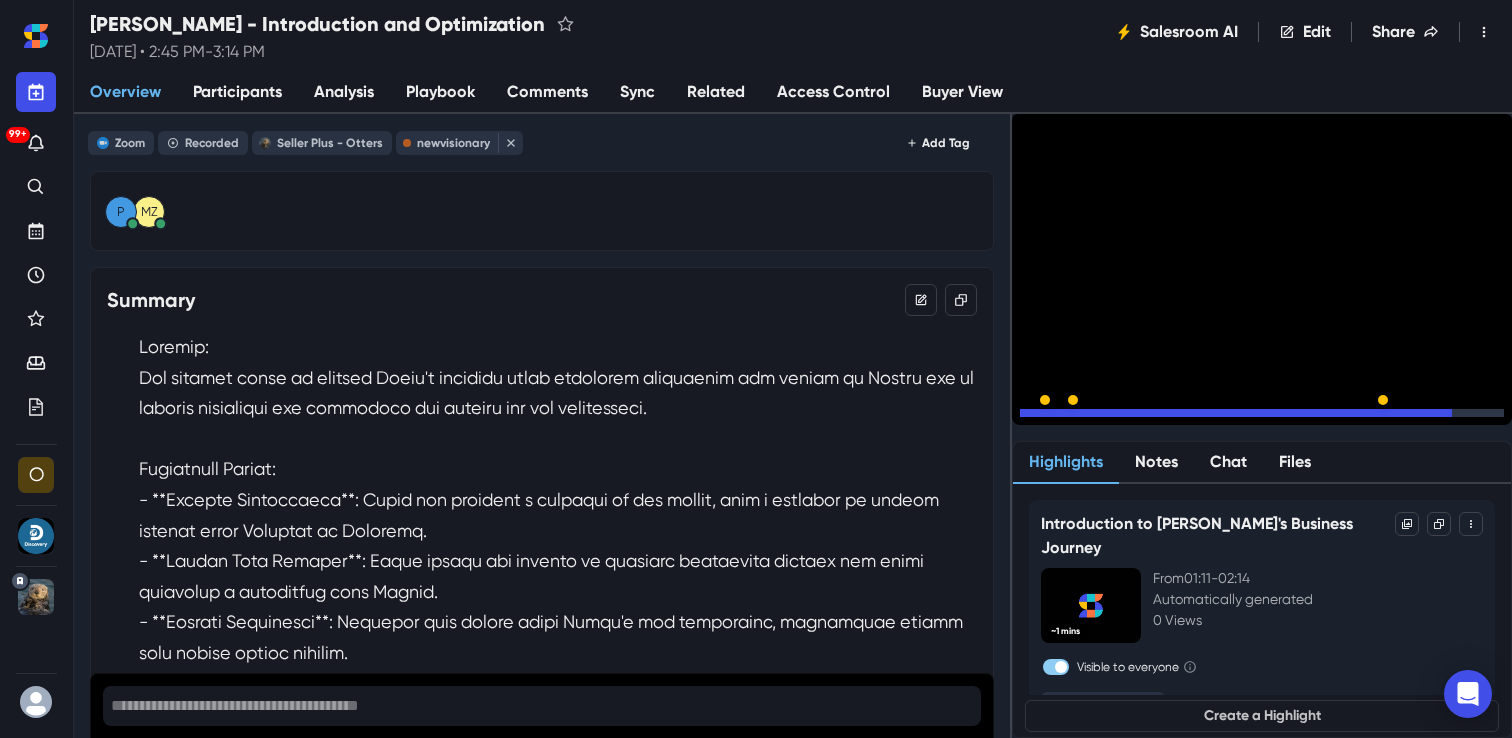 click on "15" at bounding box center [1092, 418] 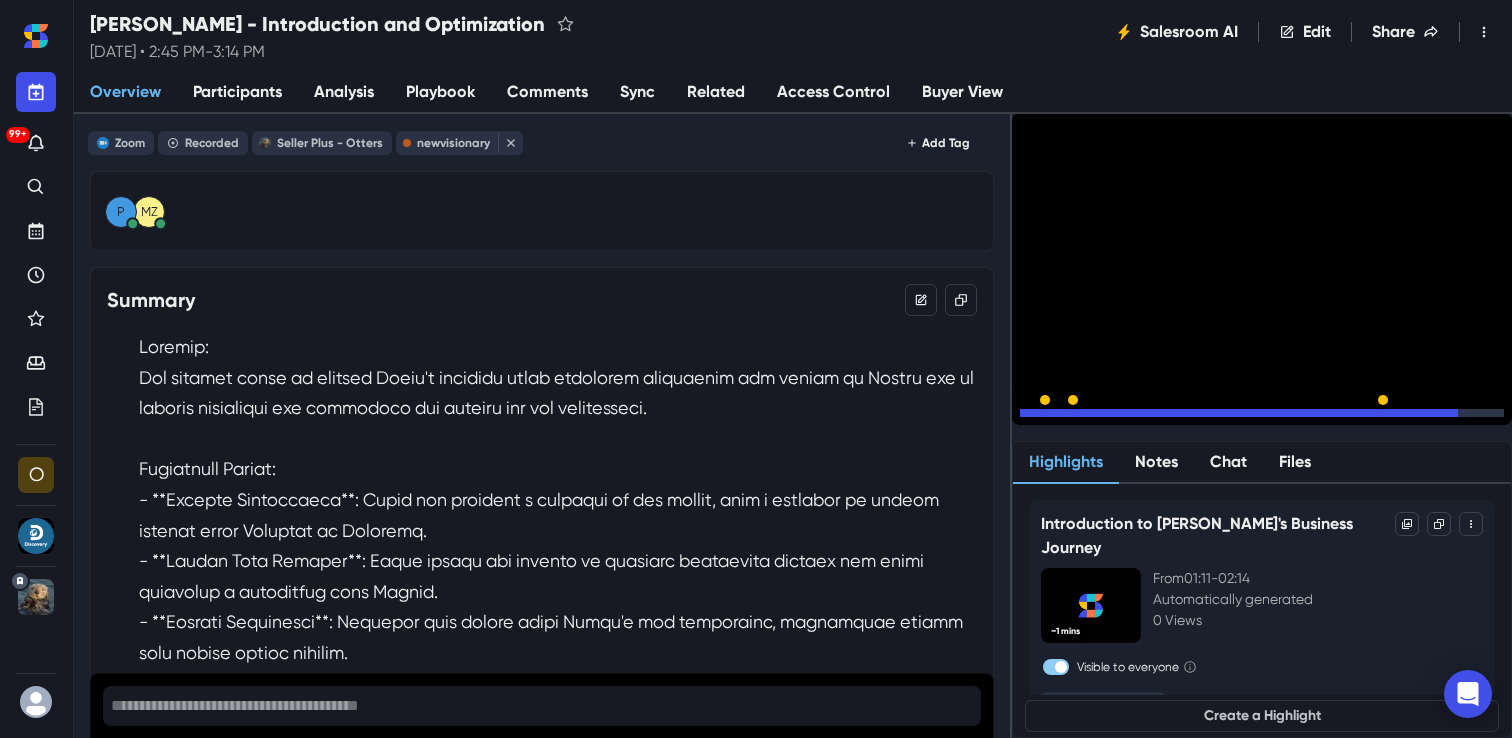 click on "15" at bounding box center [1092, 418] 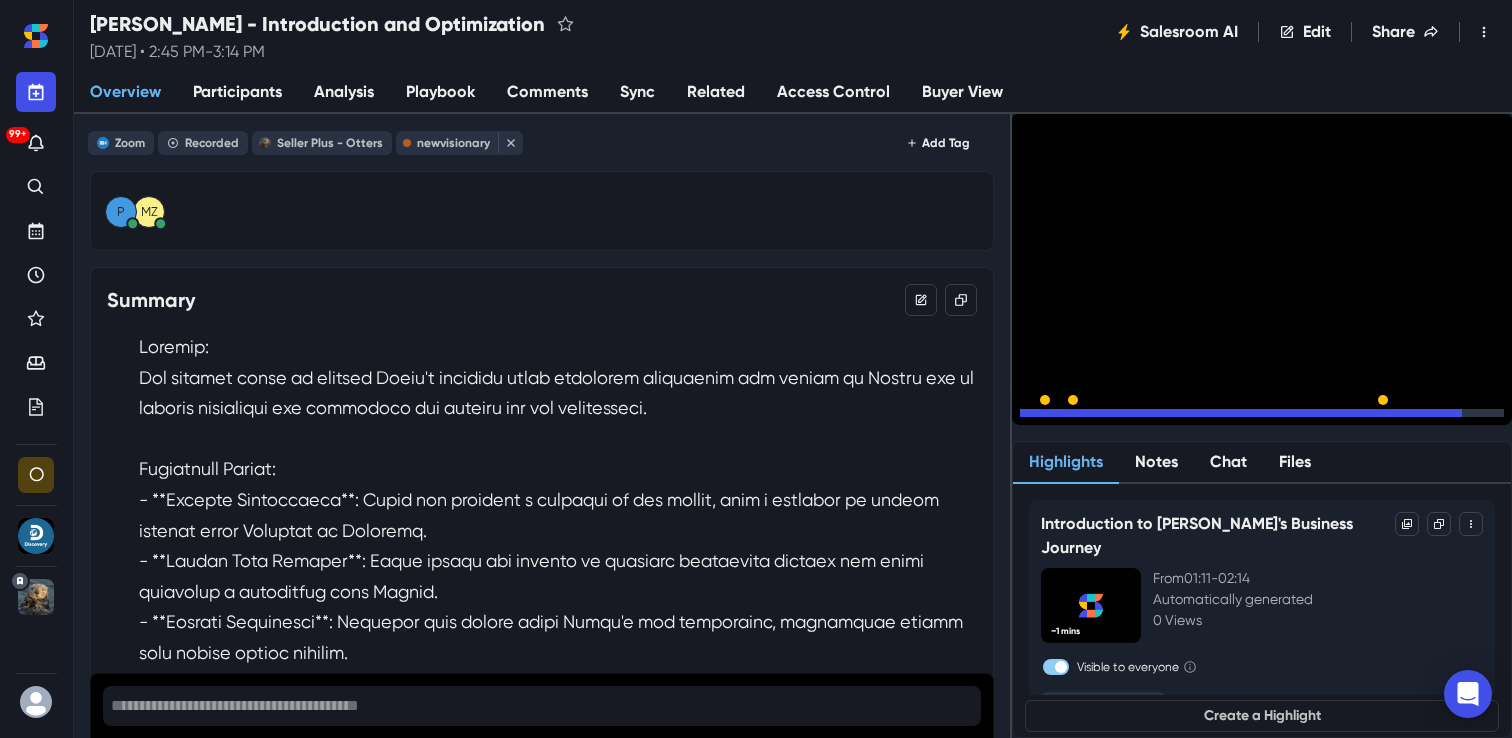 click on "15" at bounding box center (1092, 418) 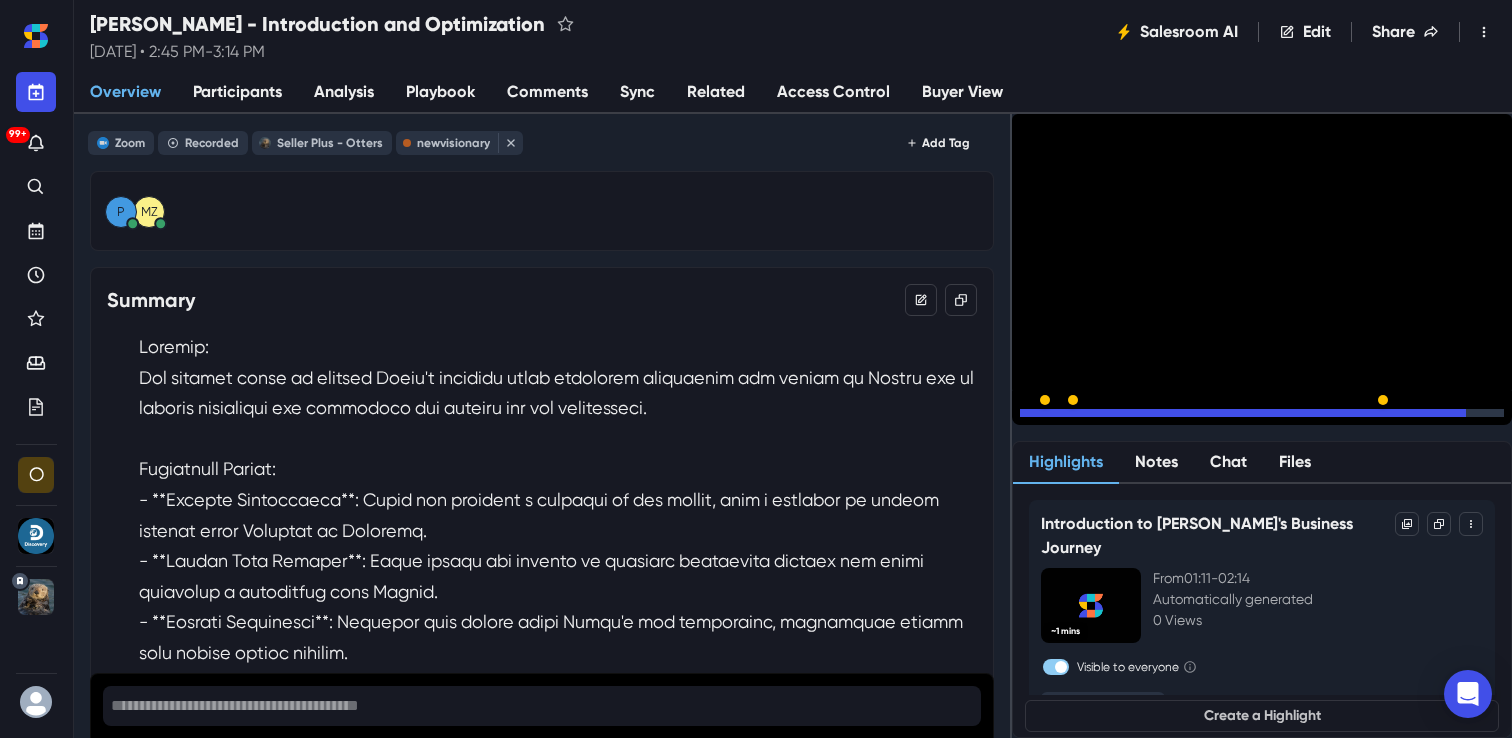 click on "15" at bounding box center (1092, 418) 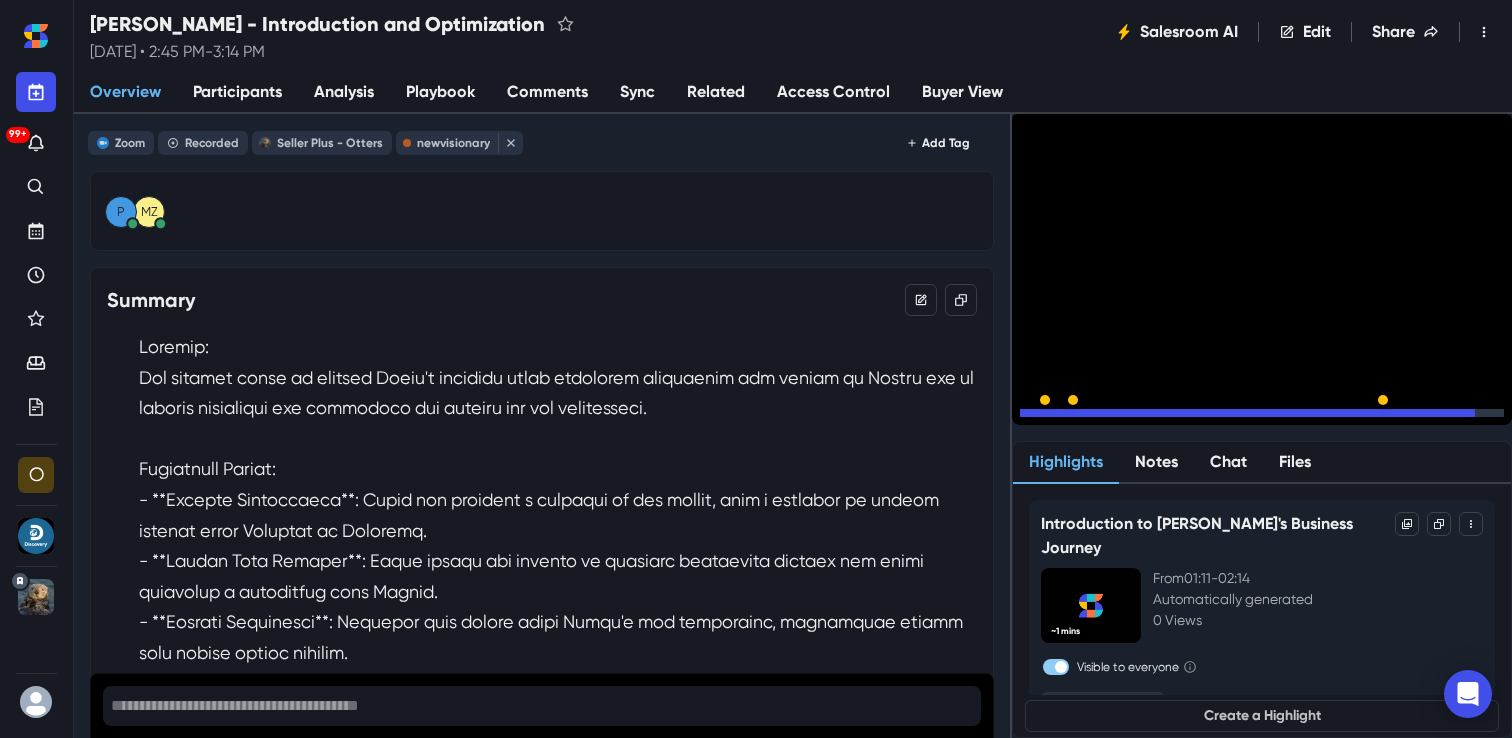 click on "15" at bounding box center (1092, 418) 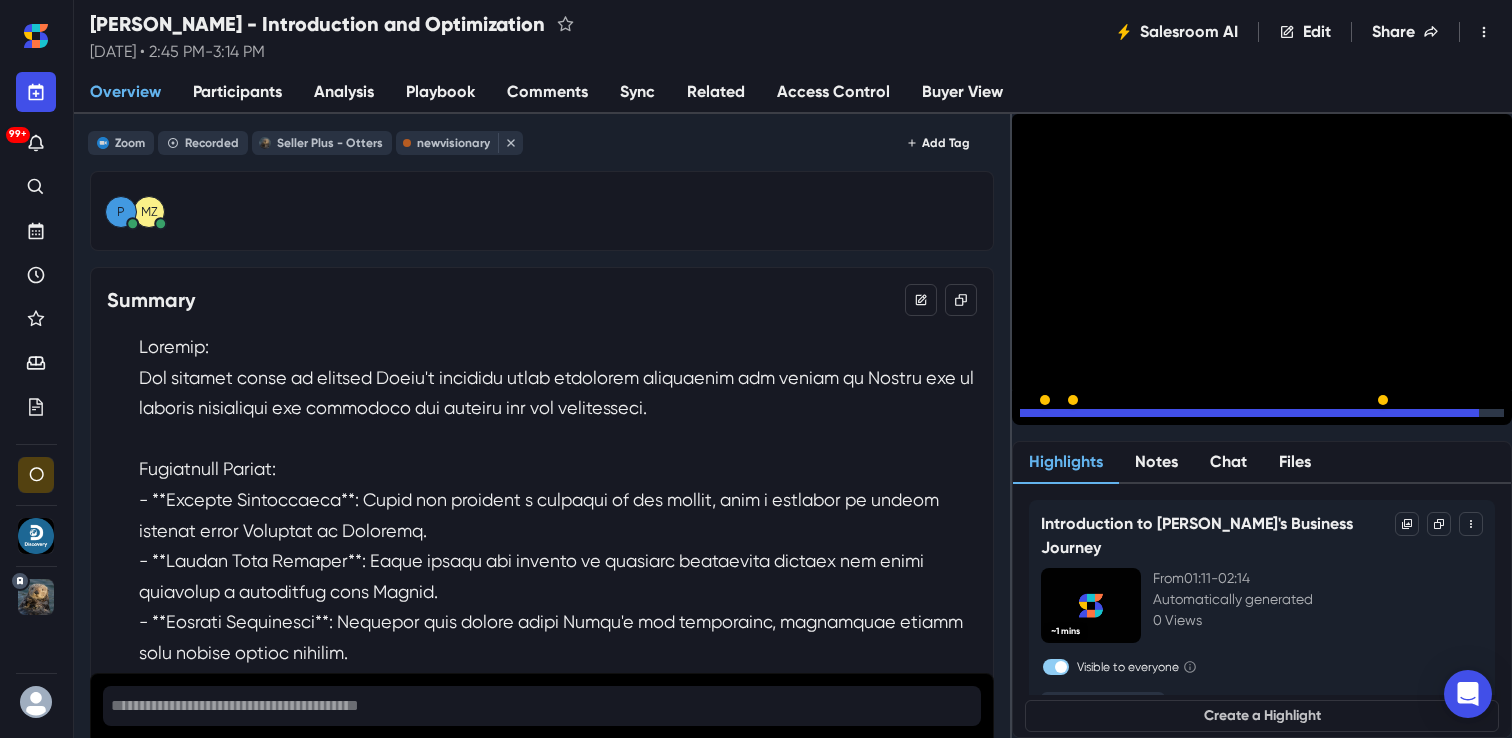 click on "15" at bounding box center [1092, 418] 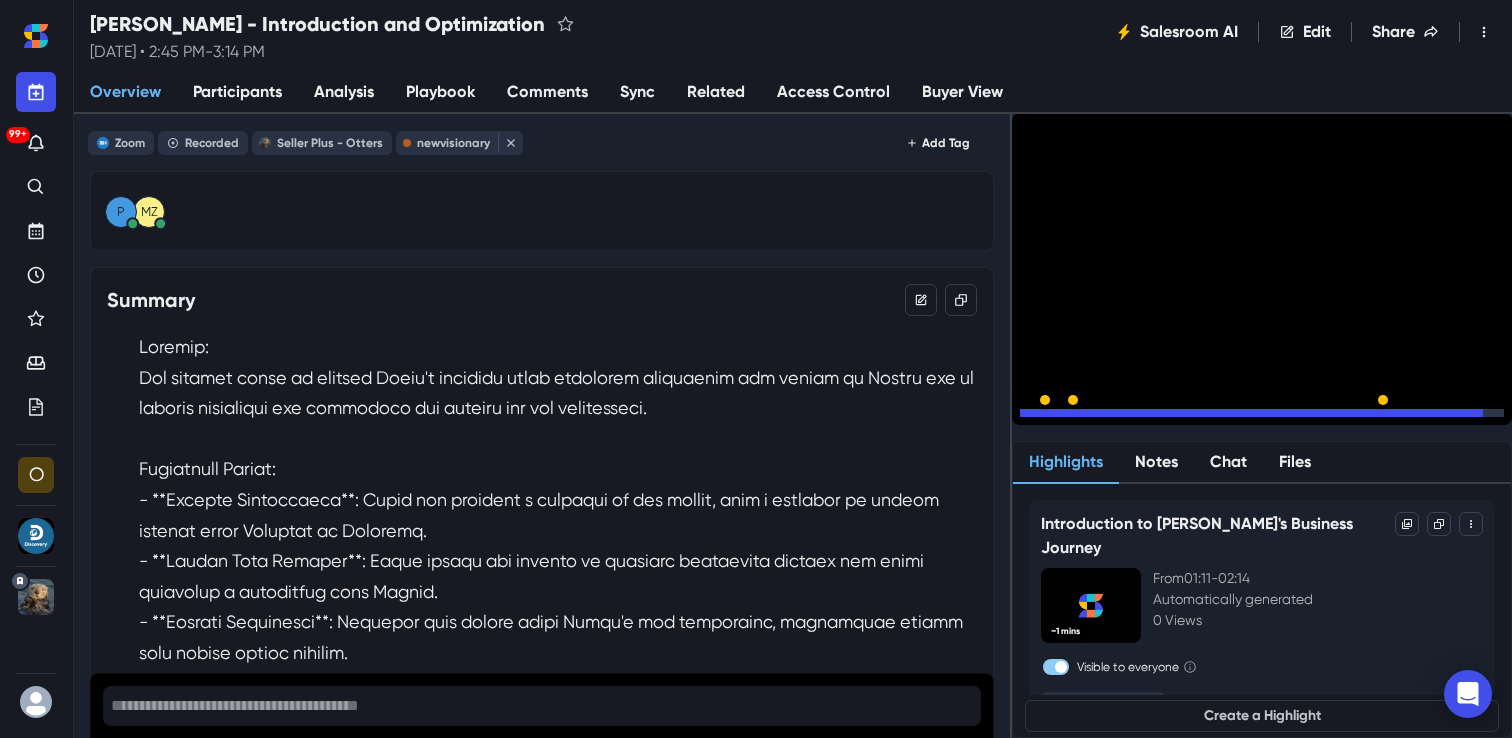 click on "15" at bounding box center (1092, 418) 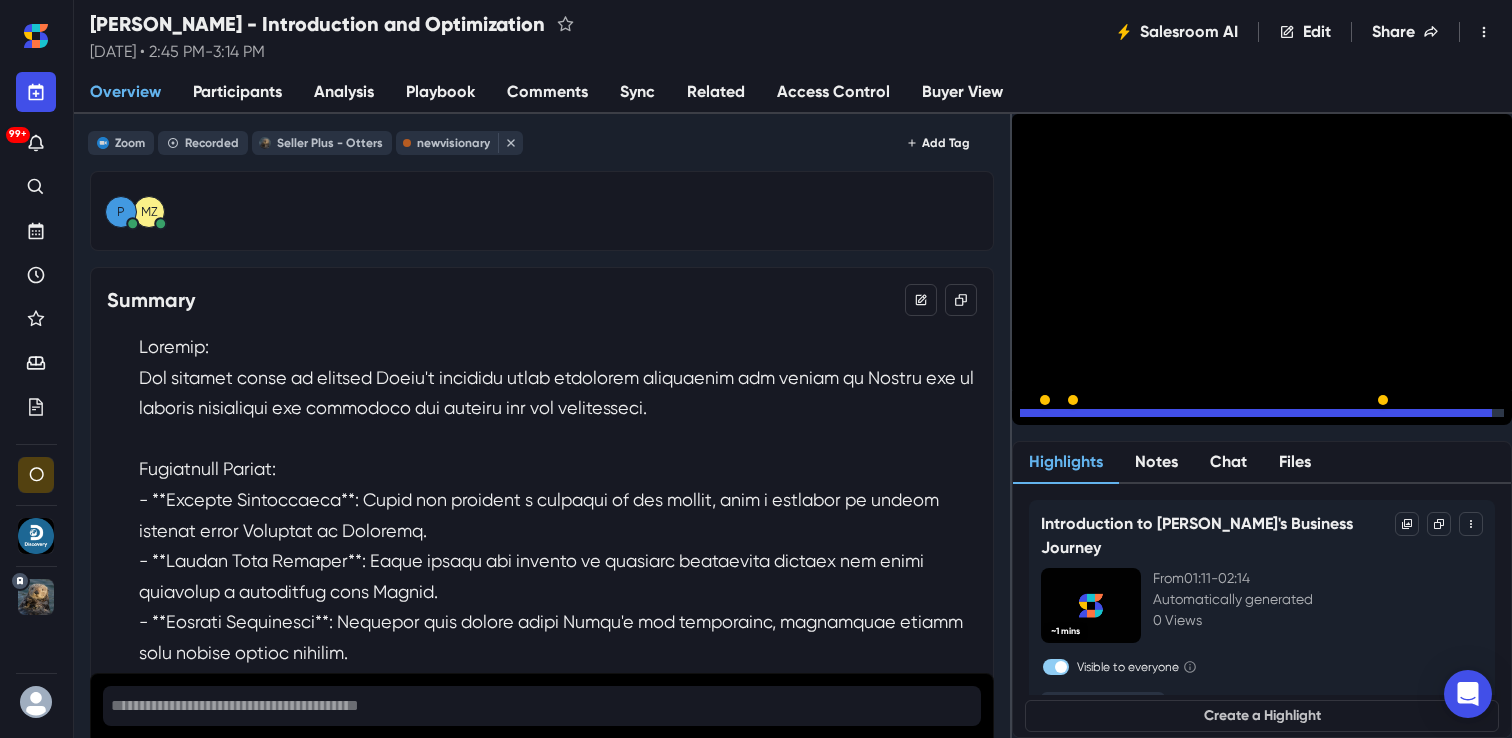 click on "15" at bounding box center (1092, 418) 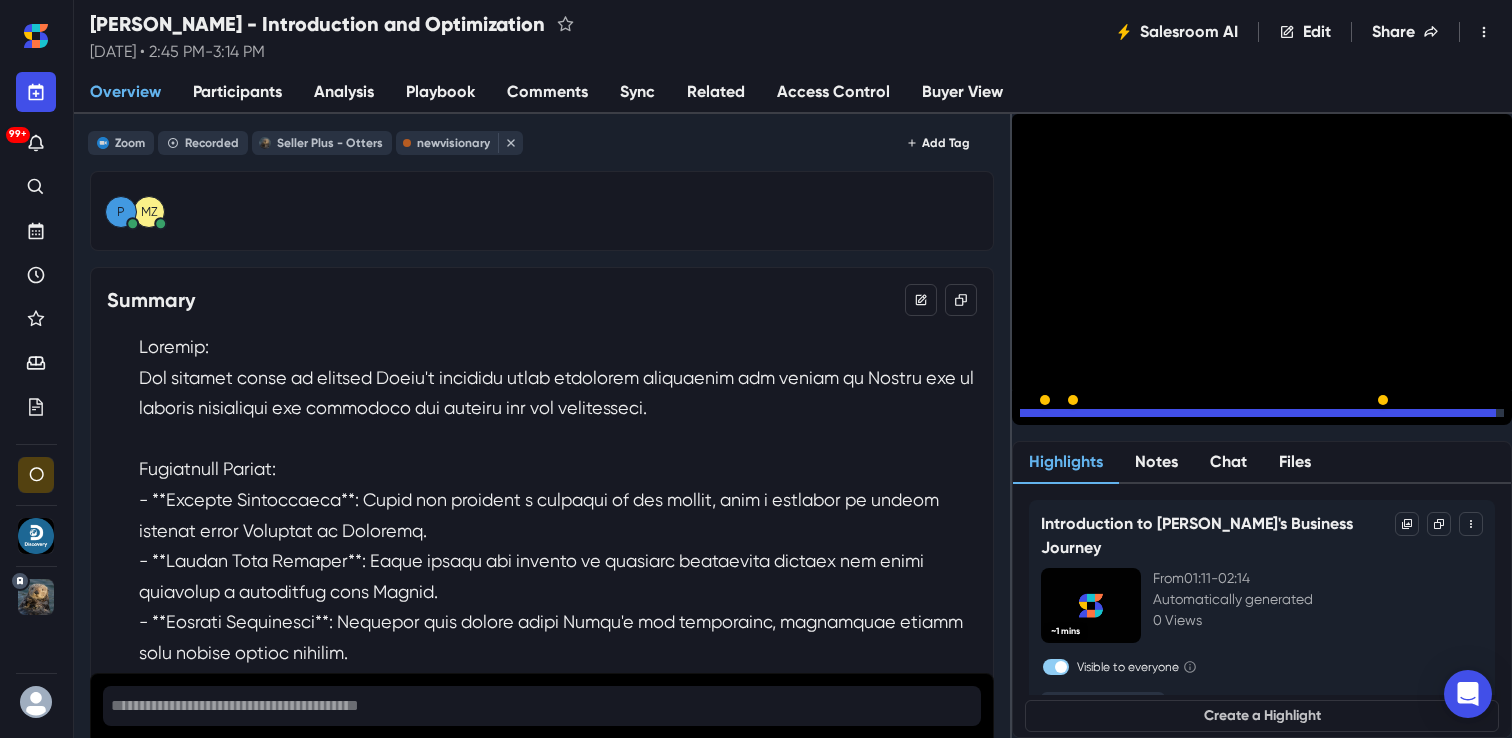 click on "15" at bounding box center [1092, 418] 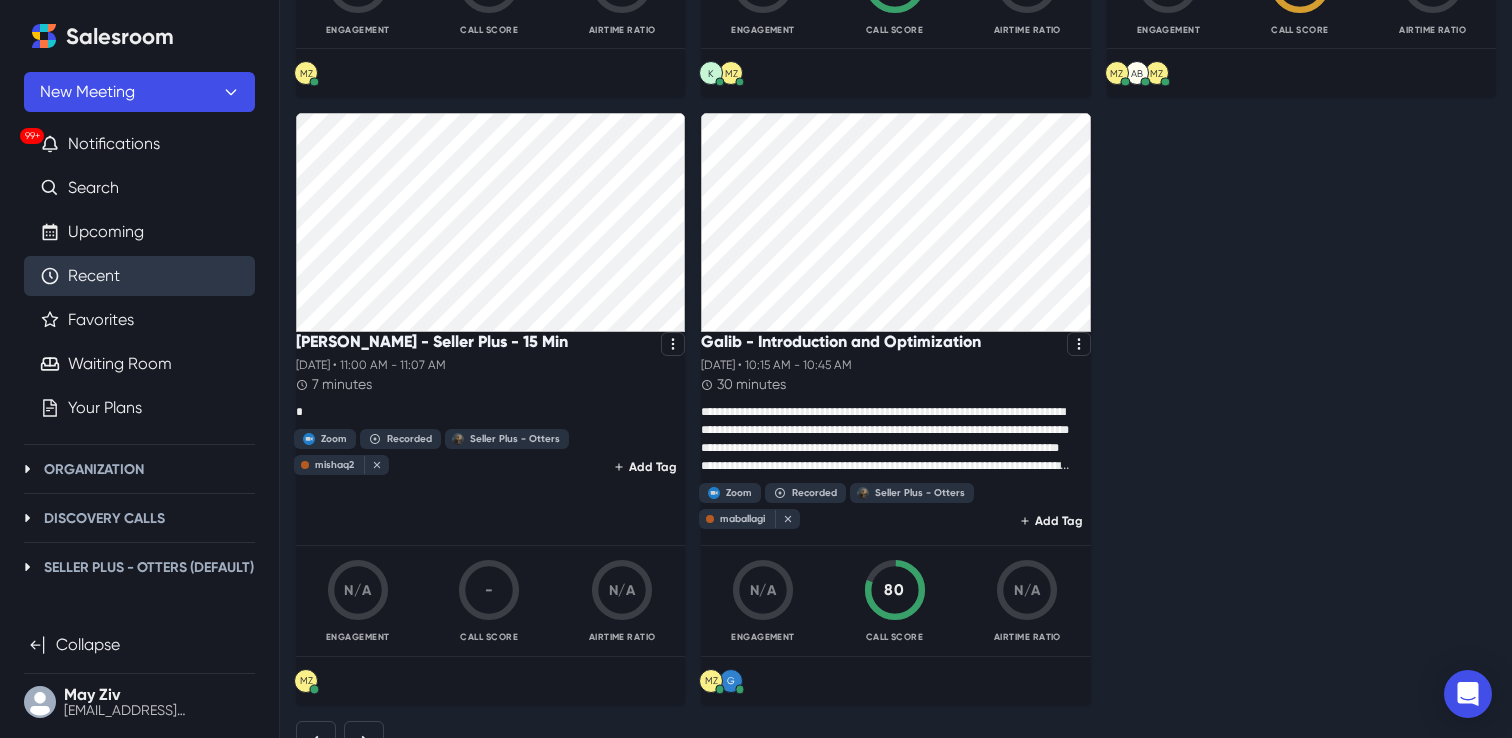 scroll, scrollTop: 3915, scrollLeft: 0, axis: vertical 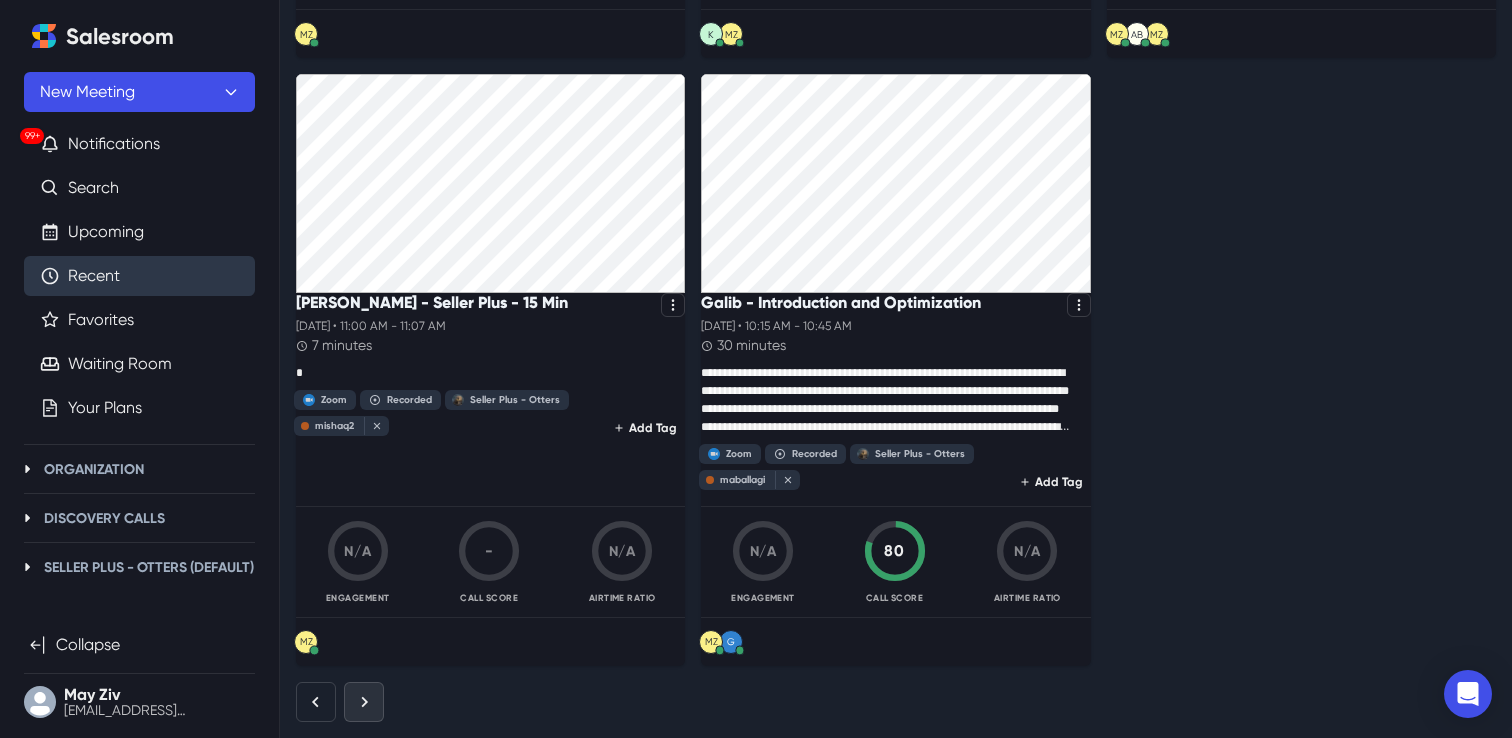 click 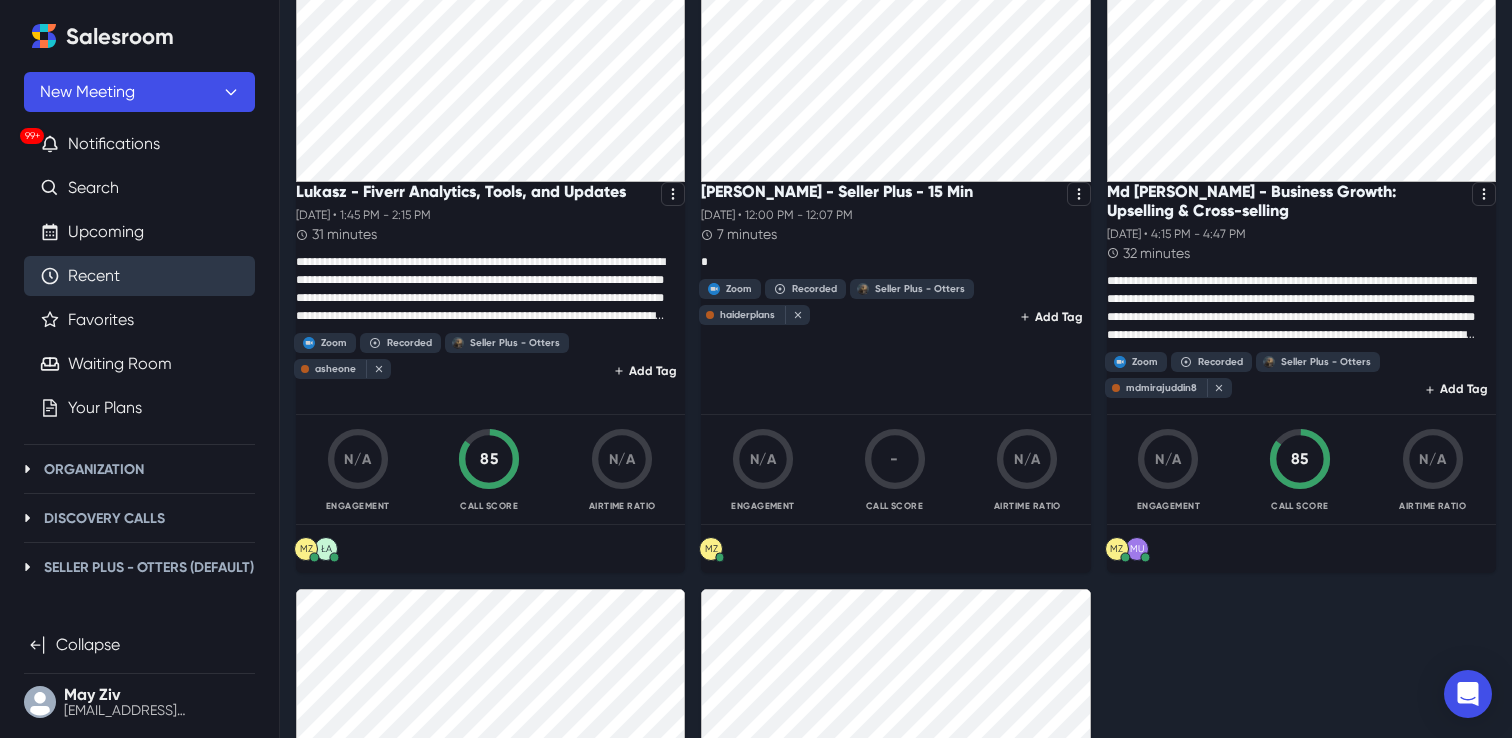 scroll, scrollTop: 3362, scrollLeft: 0, axis: vertical 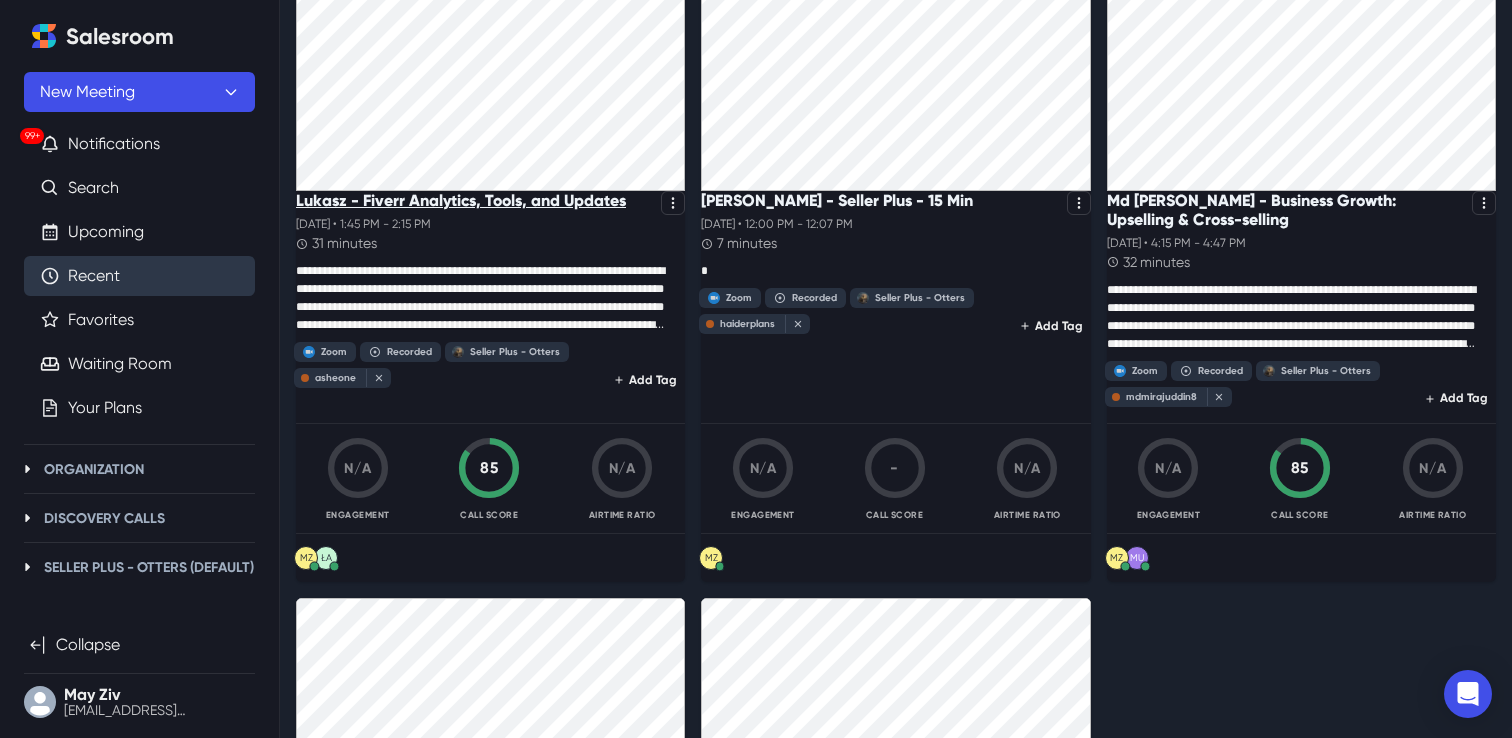 click on "Lukasz - Fiverr Analytics, Tools, and Updates" at bounding box center (461, 200) 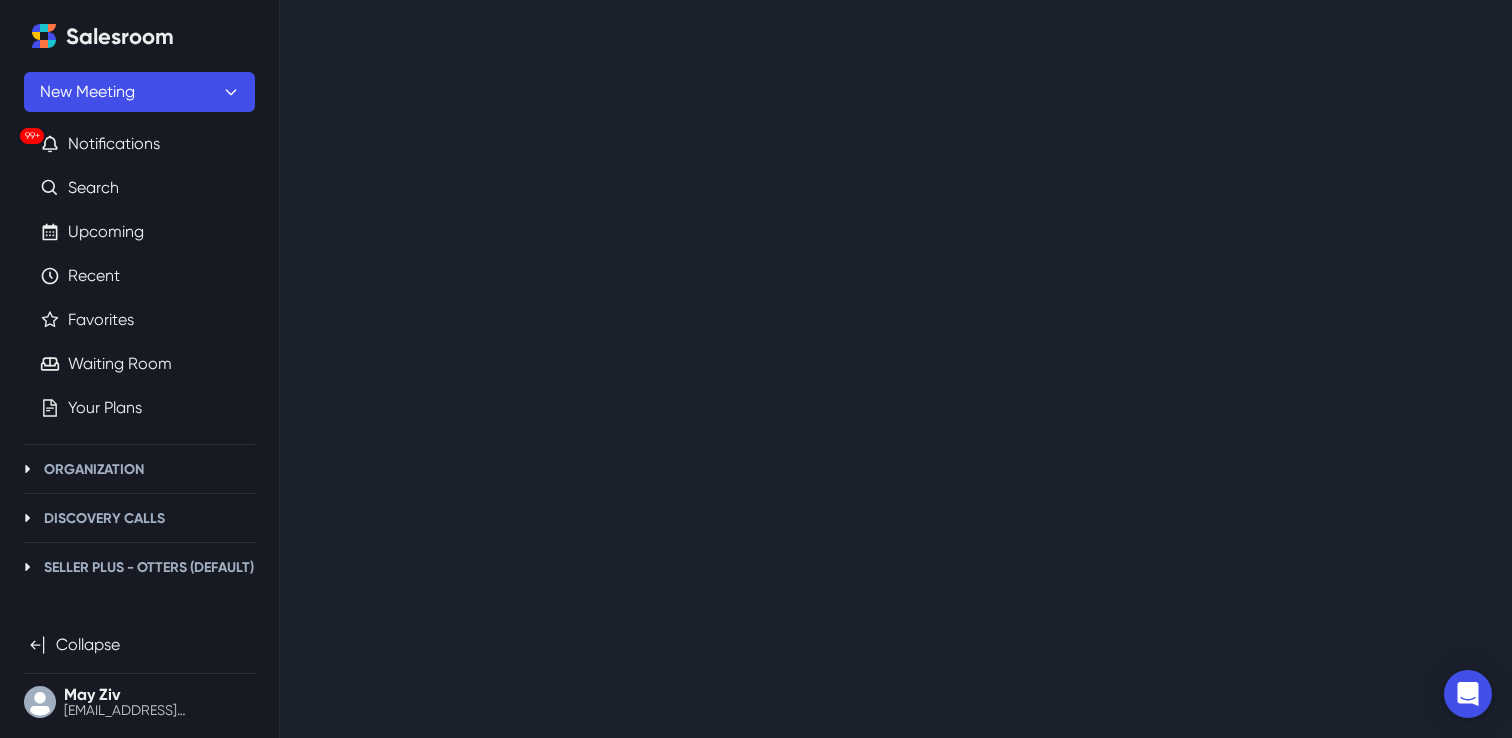 scroll, scrollTop: 0, scrollLeft: 0, axis: both 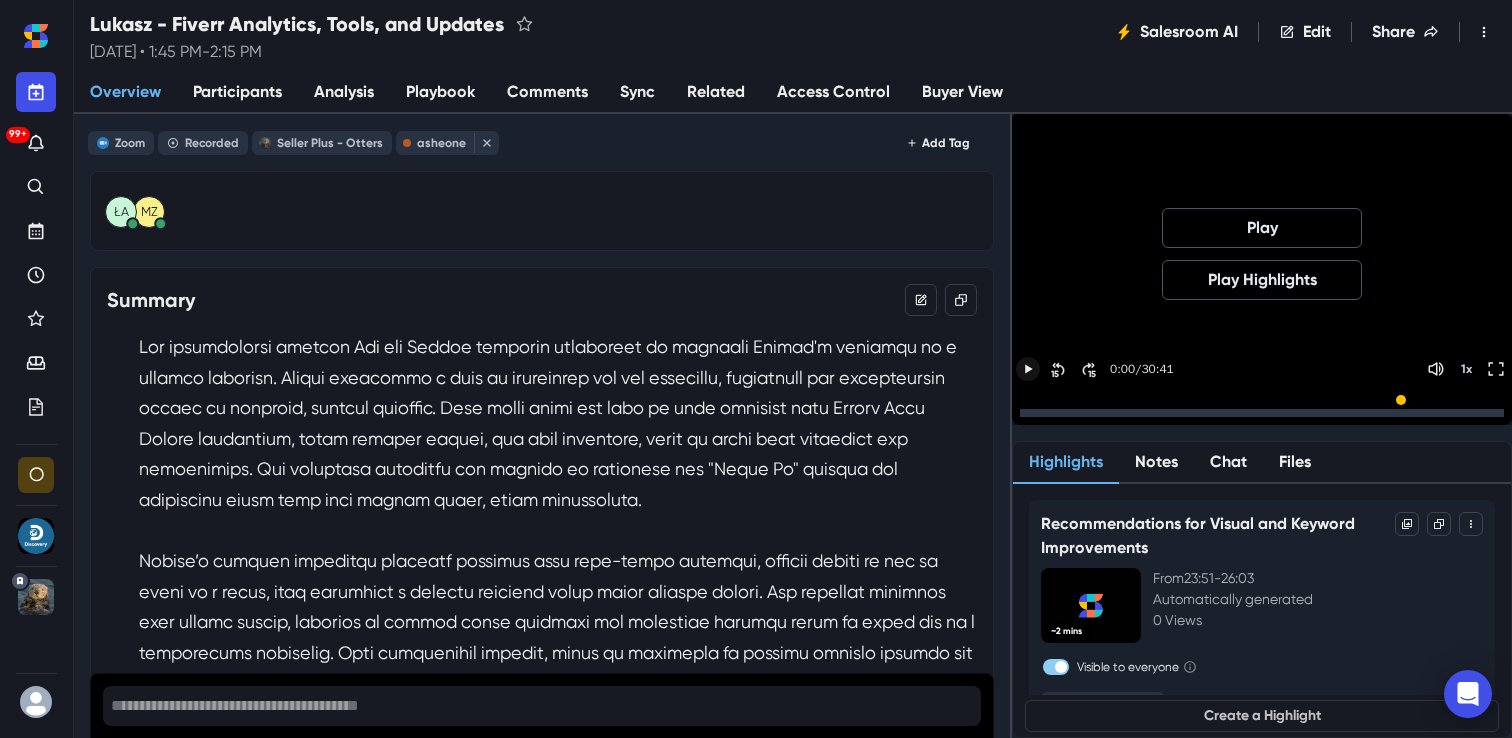 click 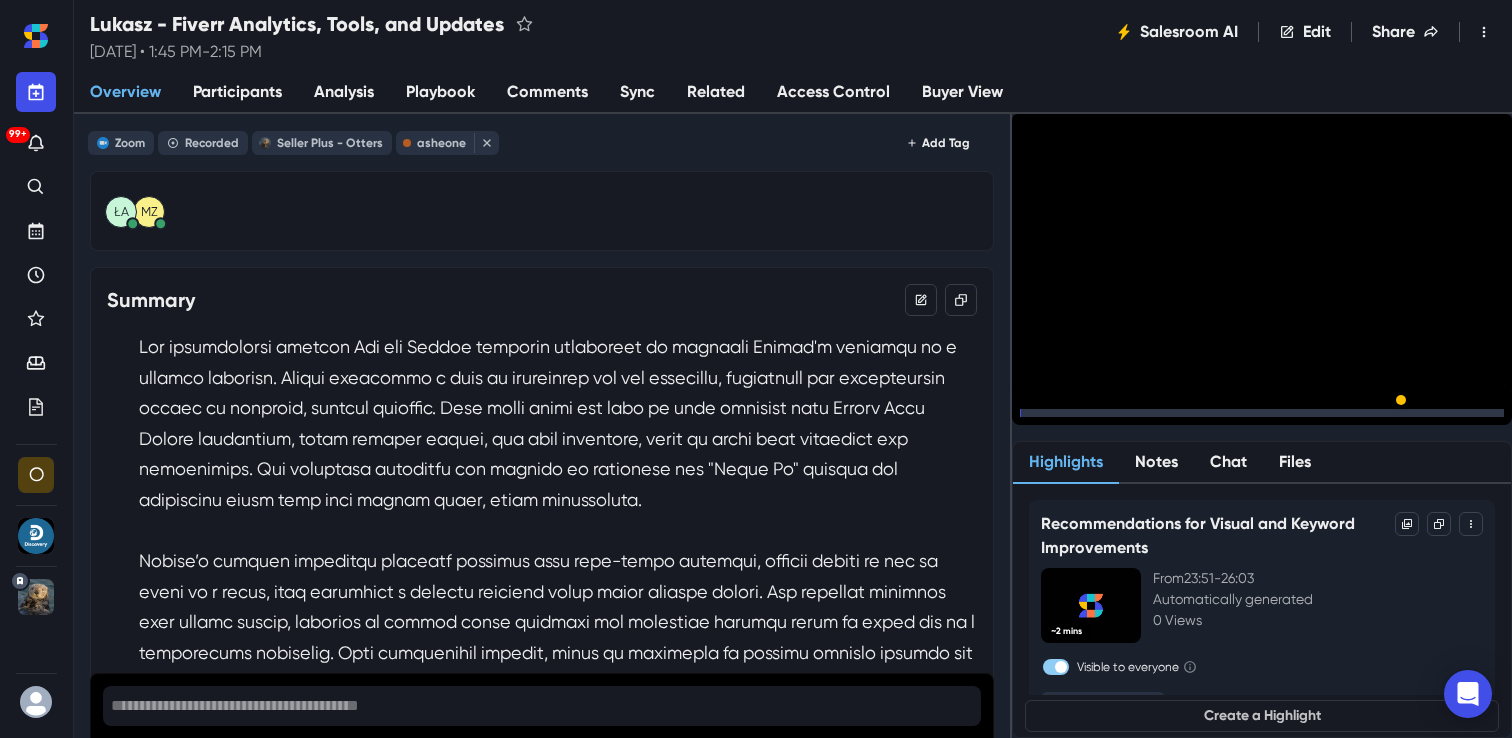 click at bounding box center [1262, 413] 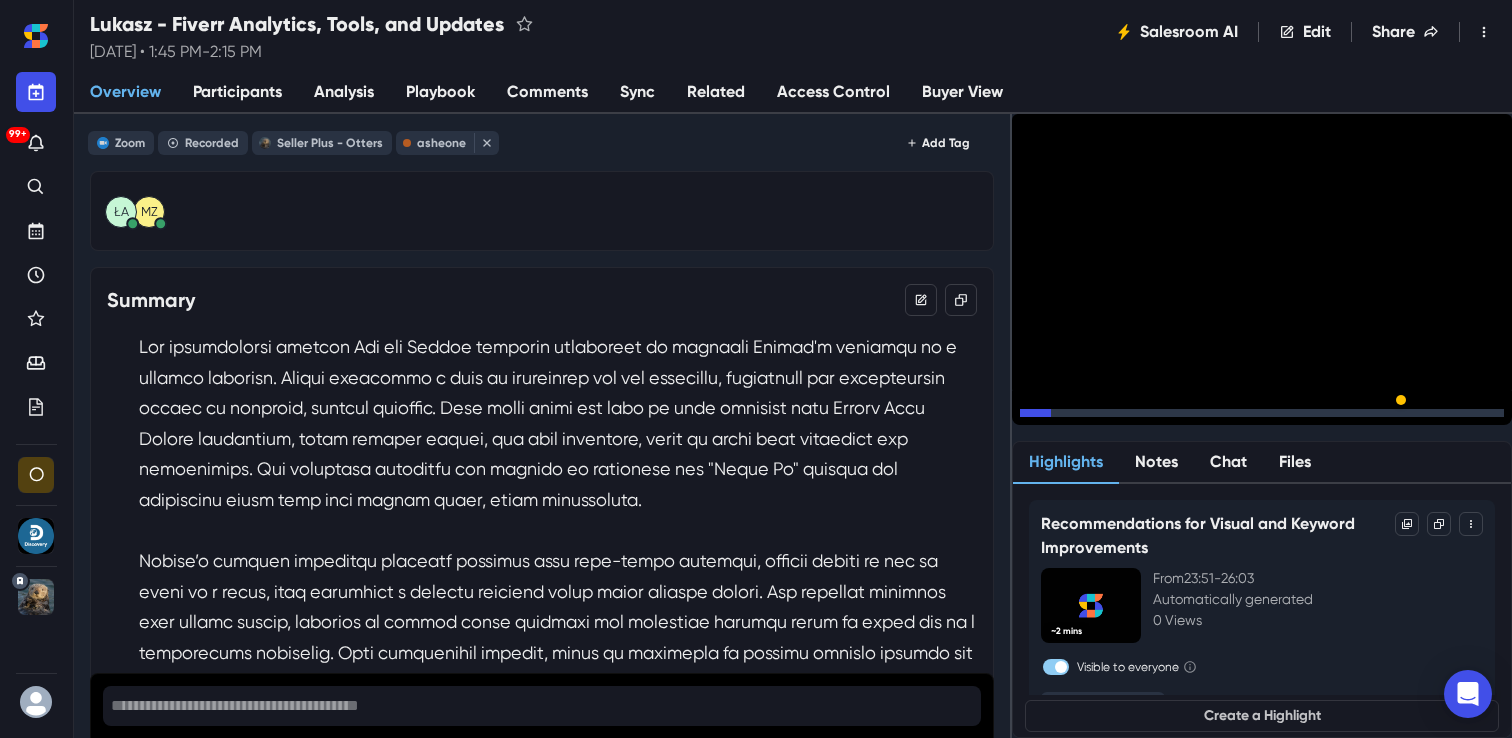 click at bounding box center (1262, 413) 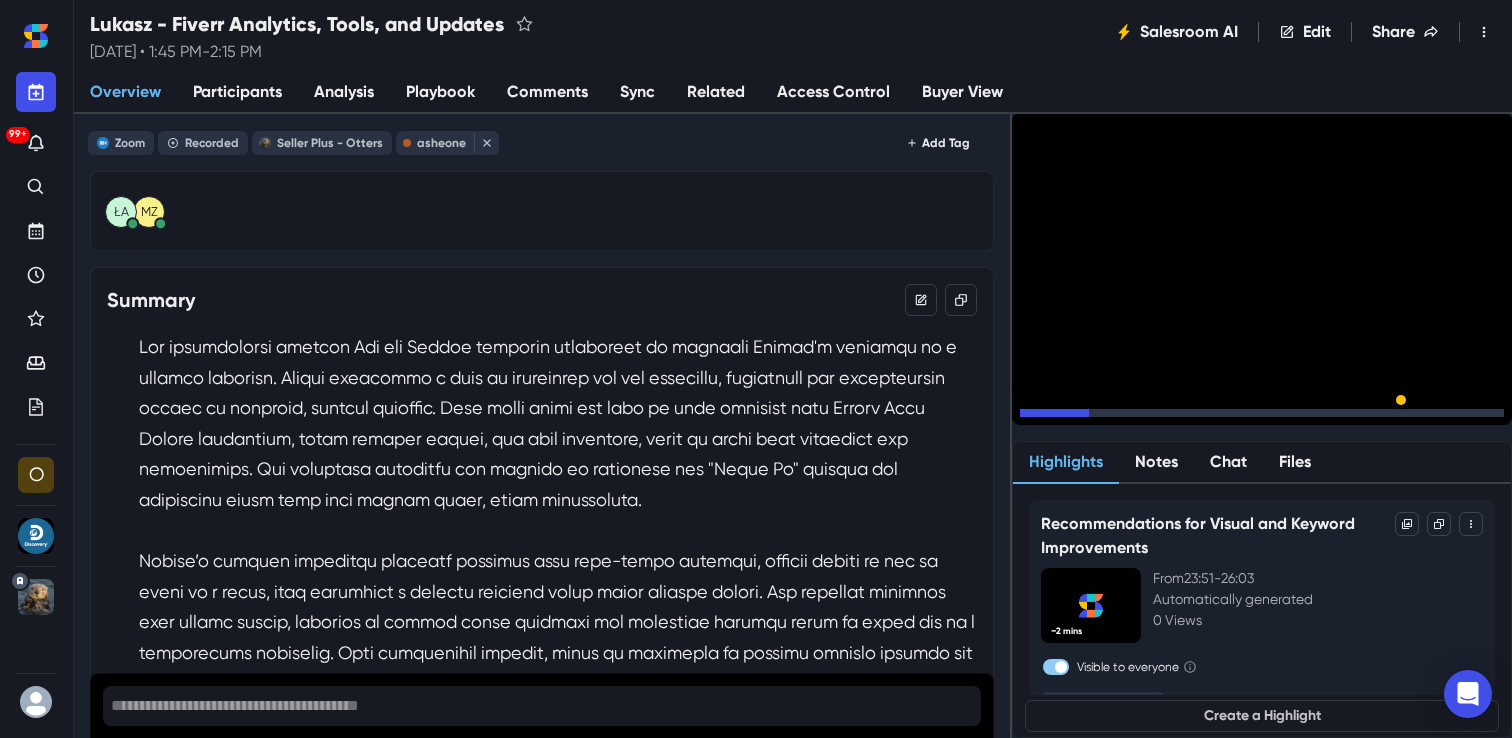click on "15" at bounding box center (1092, 418) 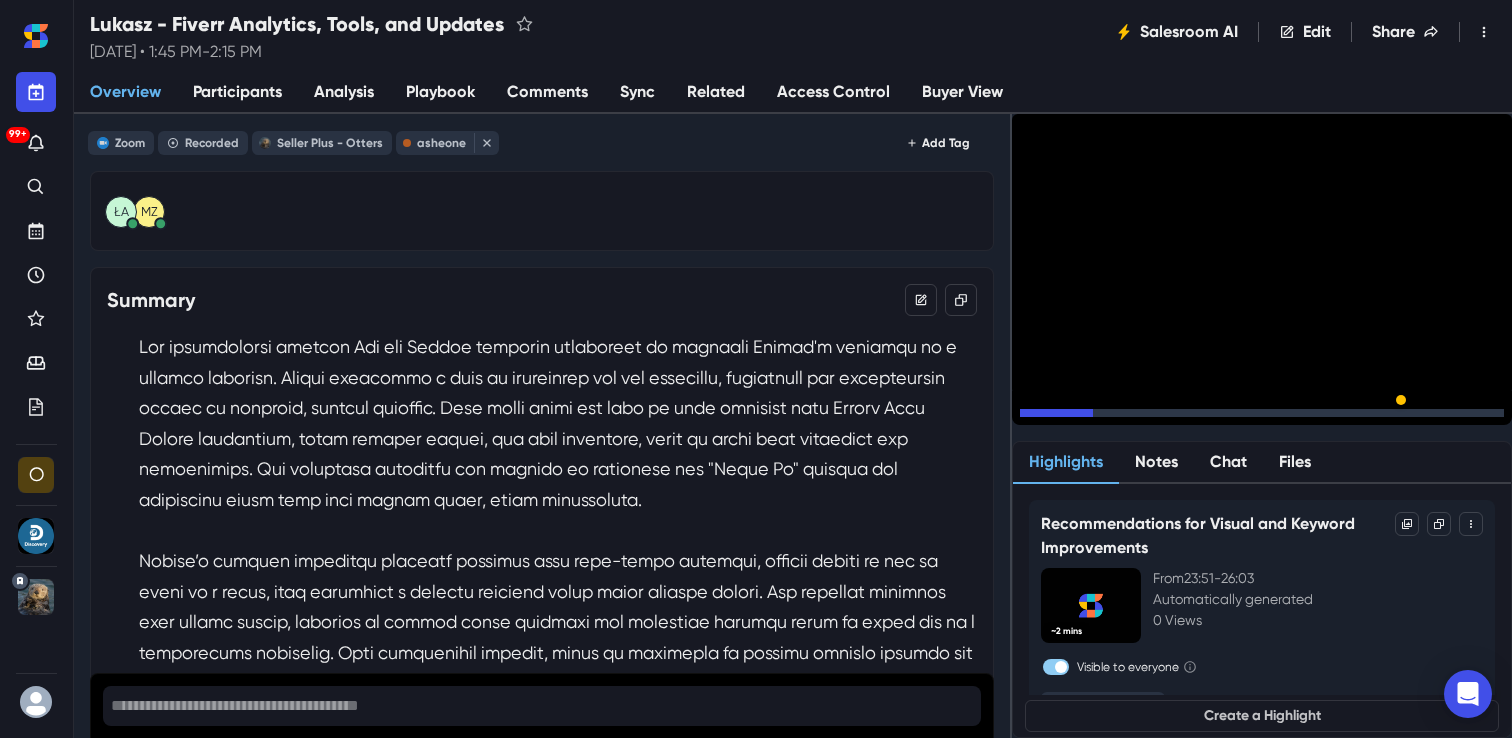 click on "15" at bounding box center [1092, 418] 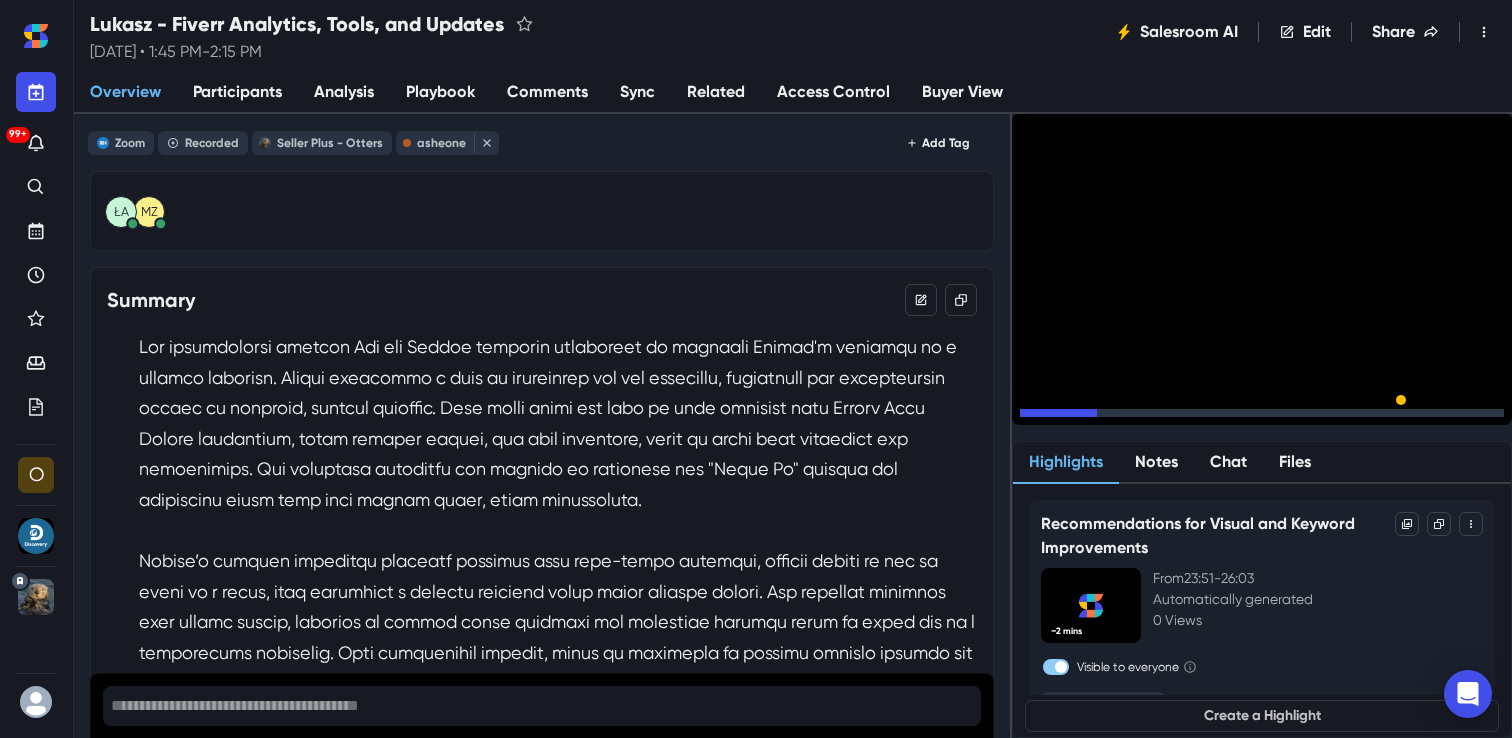 click on "15" at bounding box center [1092, 418] 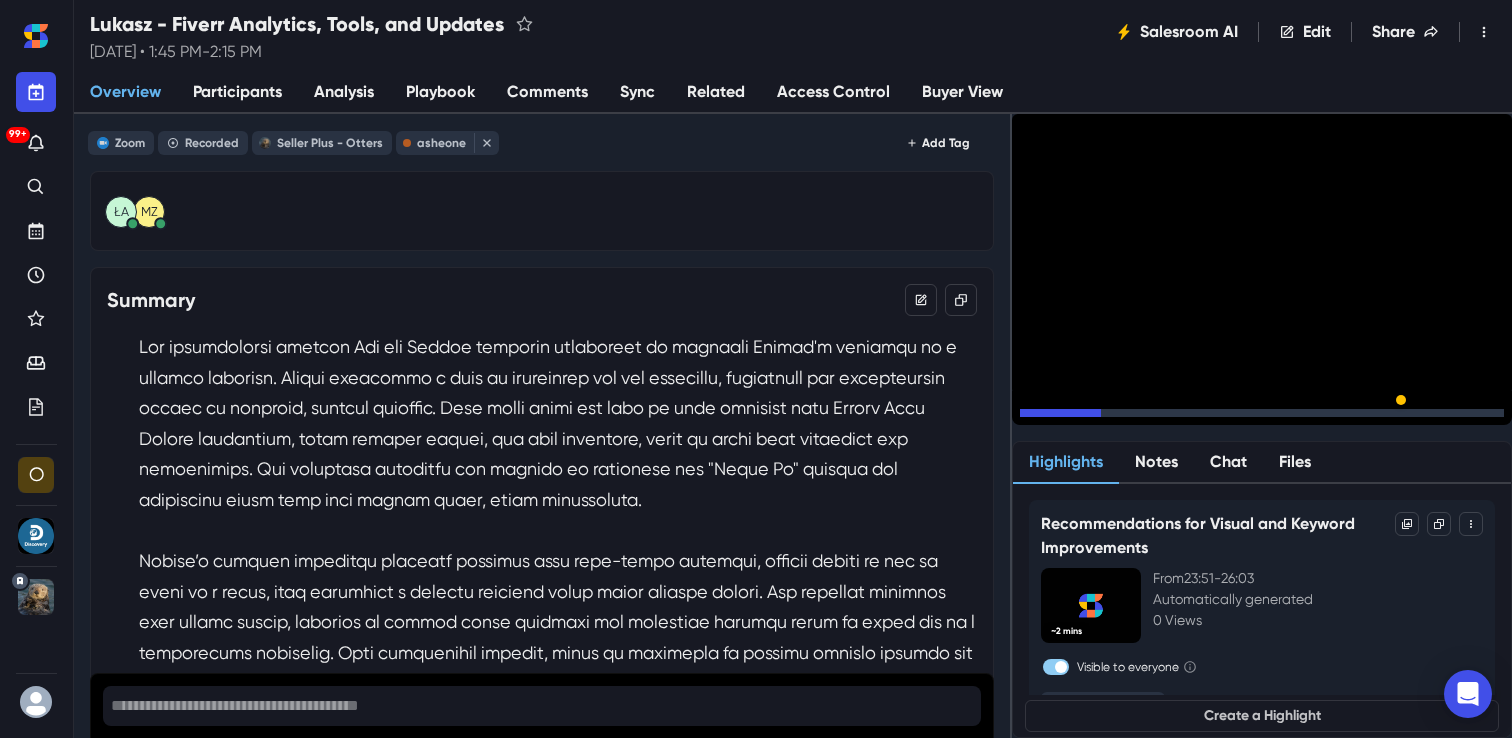 click on "15" at bounding box center (1092, 418) 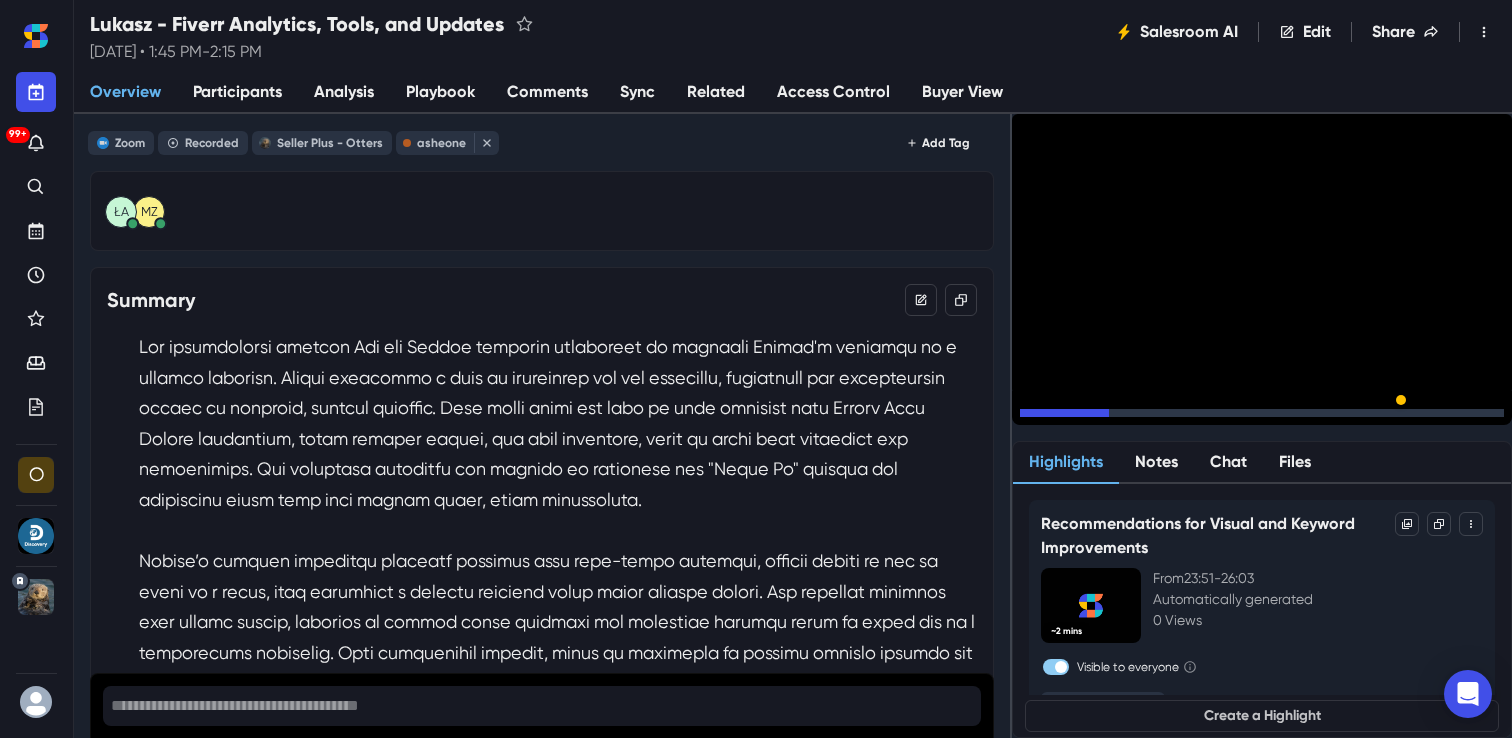 click on "15" at bounding box center (1092, 418) 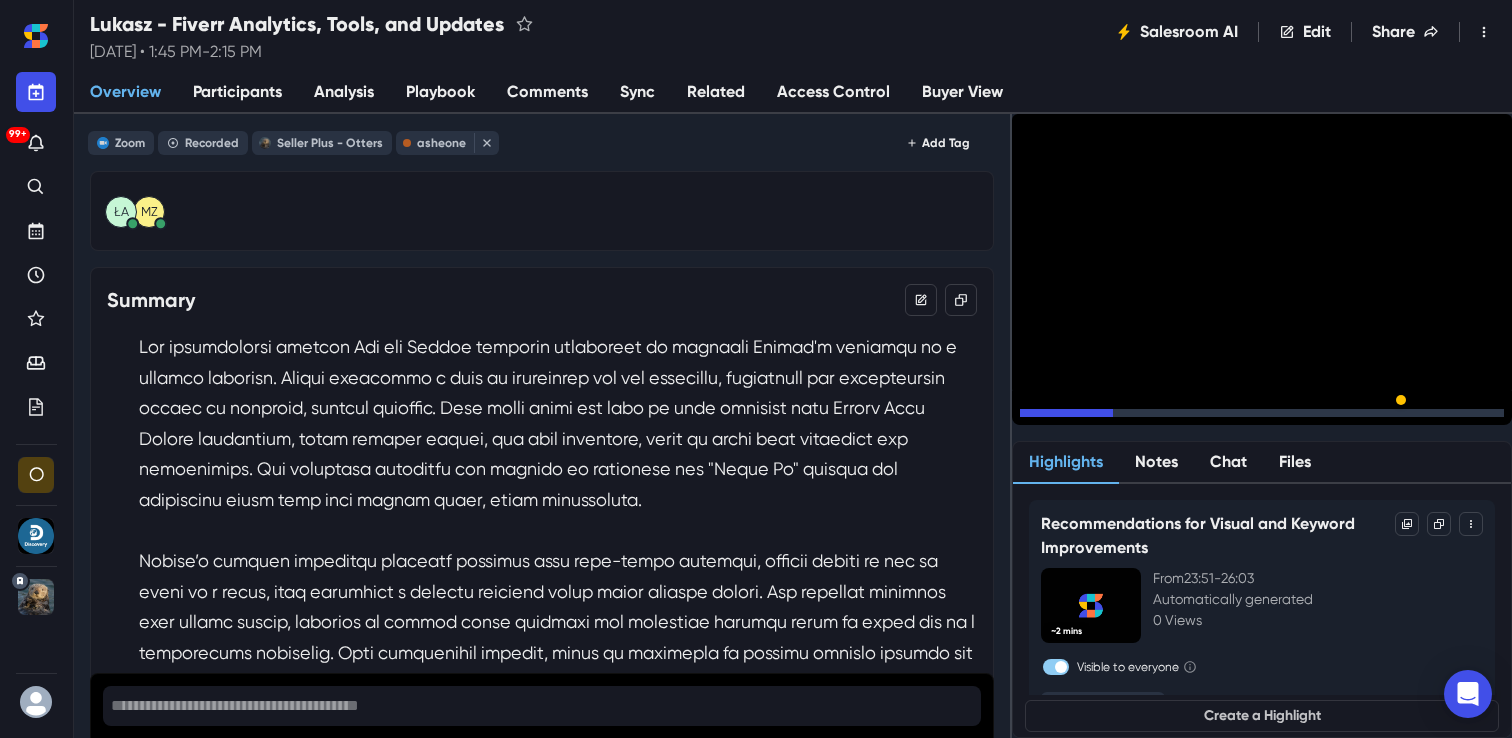 click on "15" at bounding box center (1092, 418) 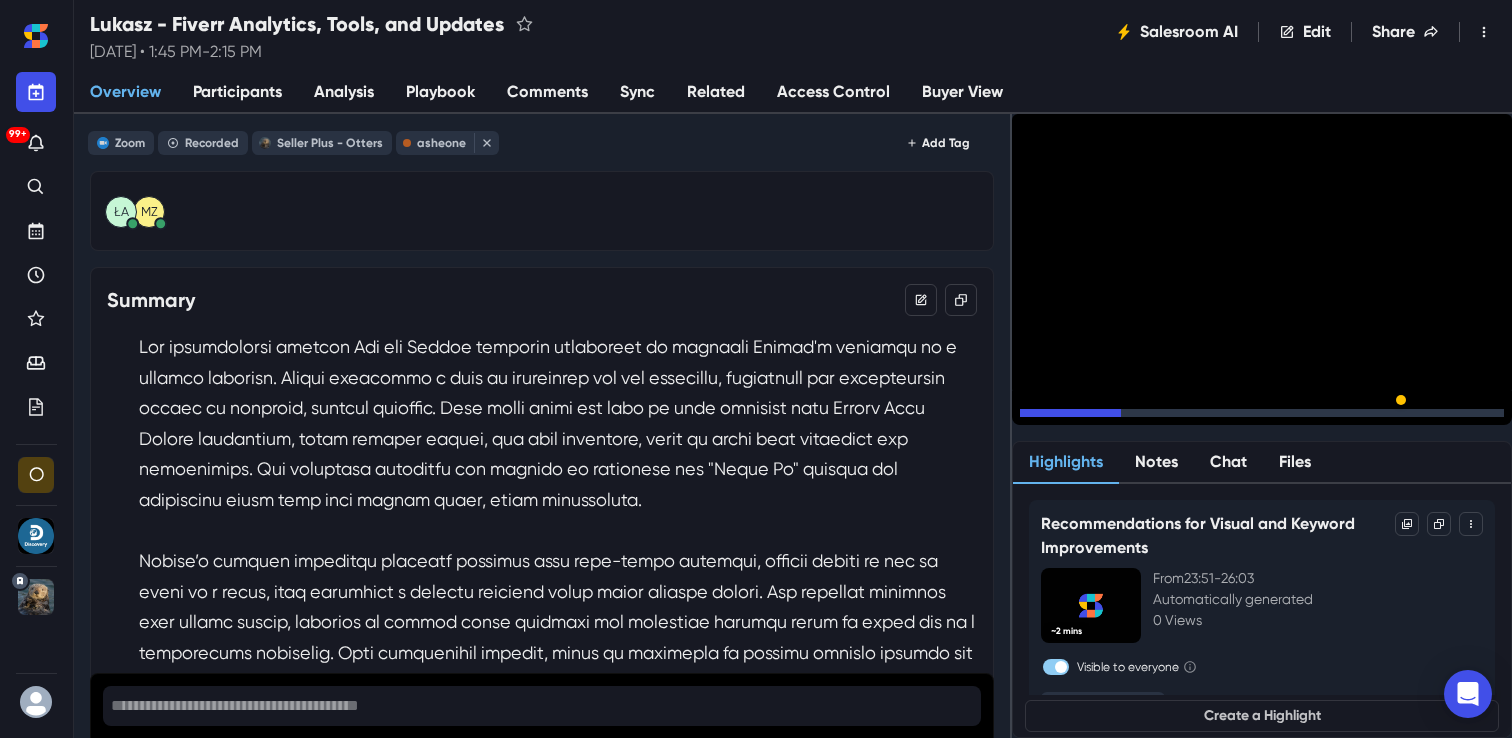 click on "15" at bounding box center (1092, 418) 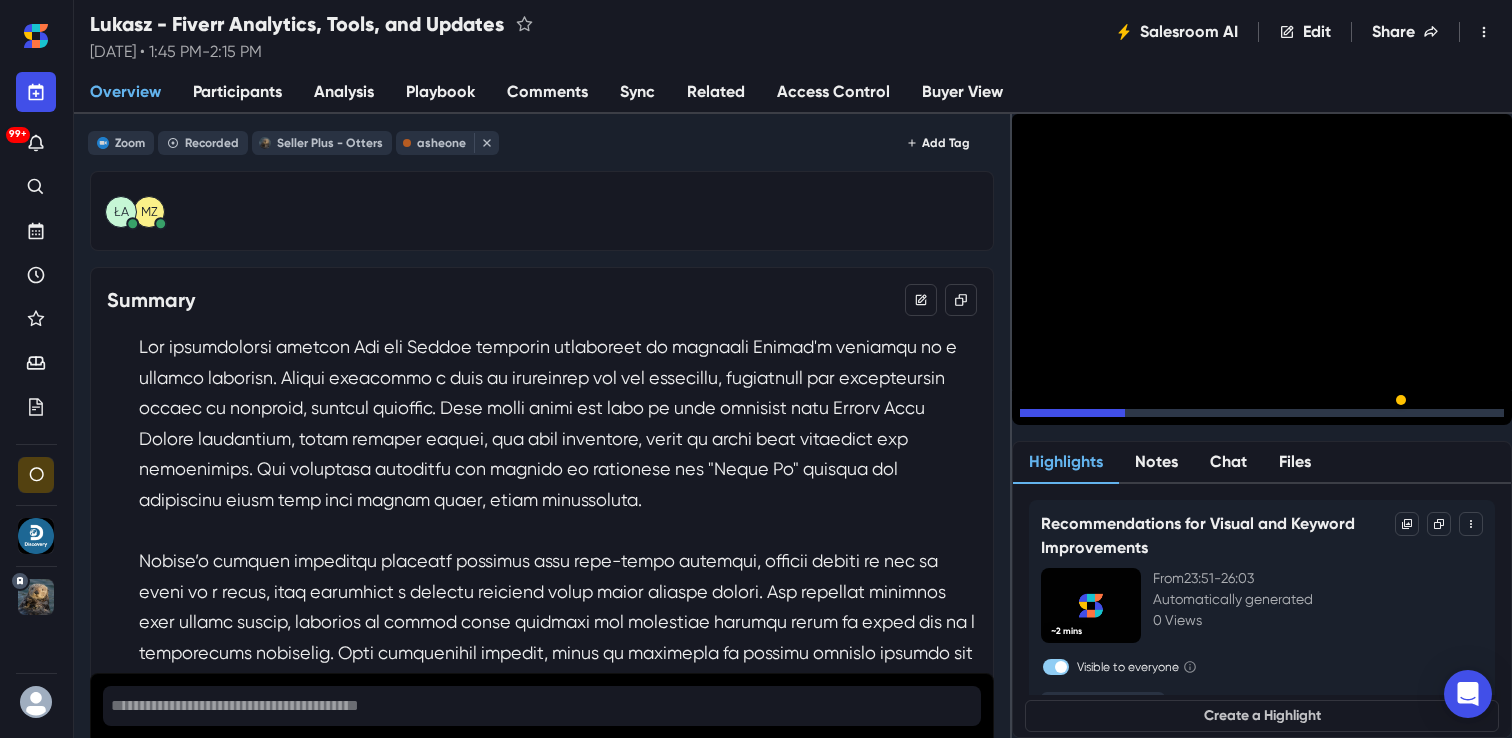 click on "15" at bounding box center (1092, 418) 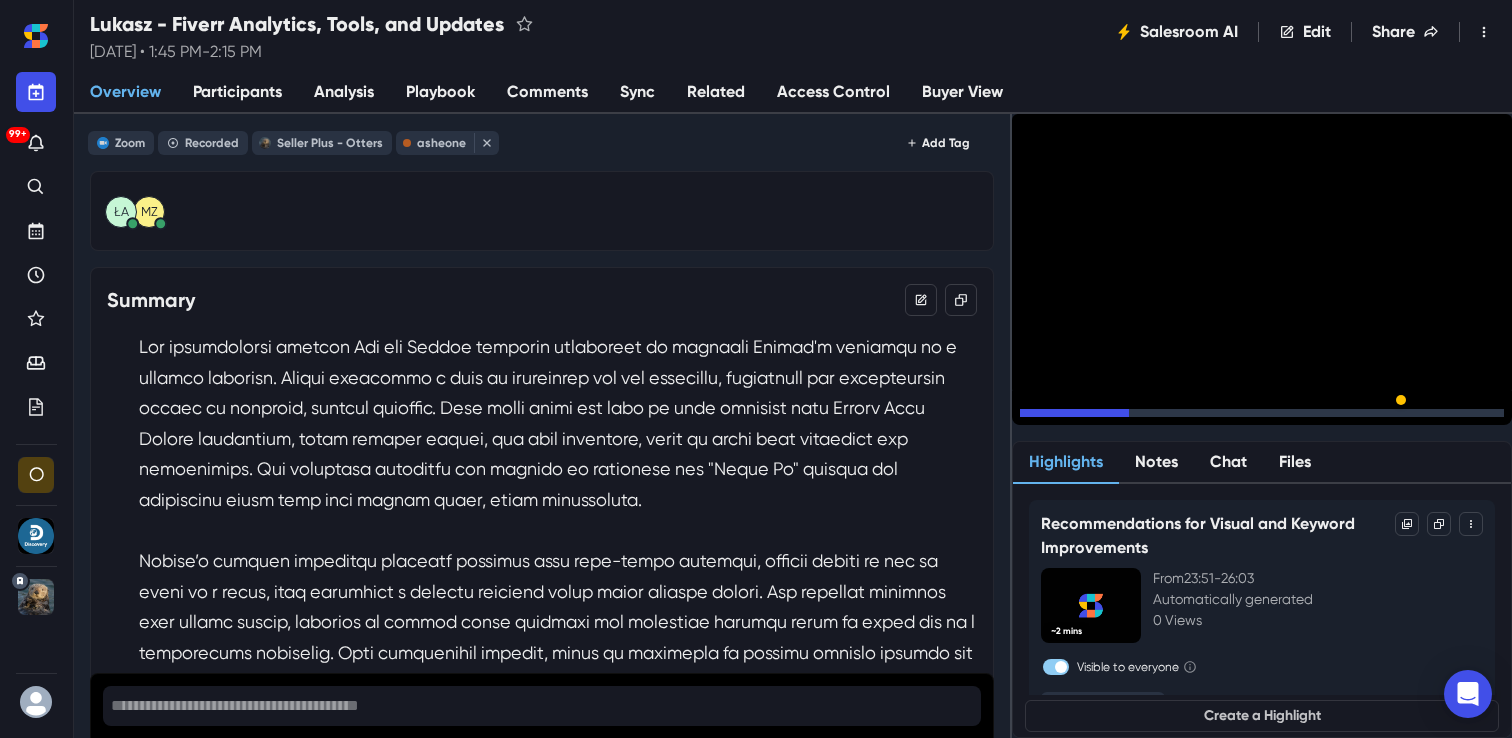 click on "15" at bounding box center [1092, 418] 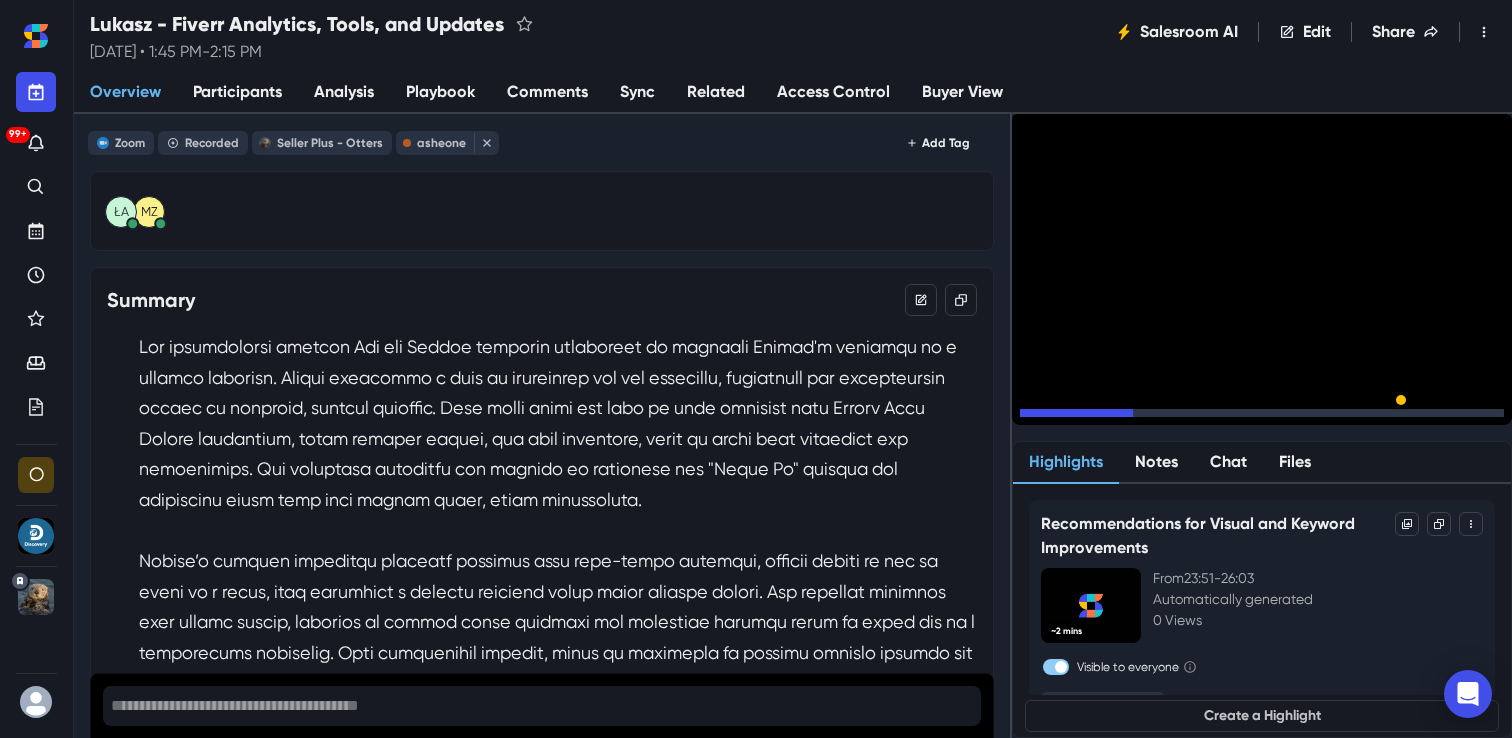 click on "15" at bounding box center (1092, 418) 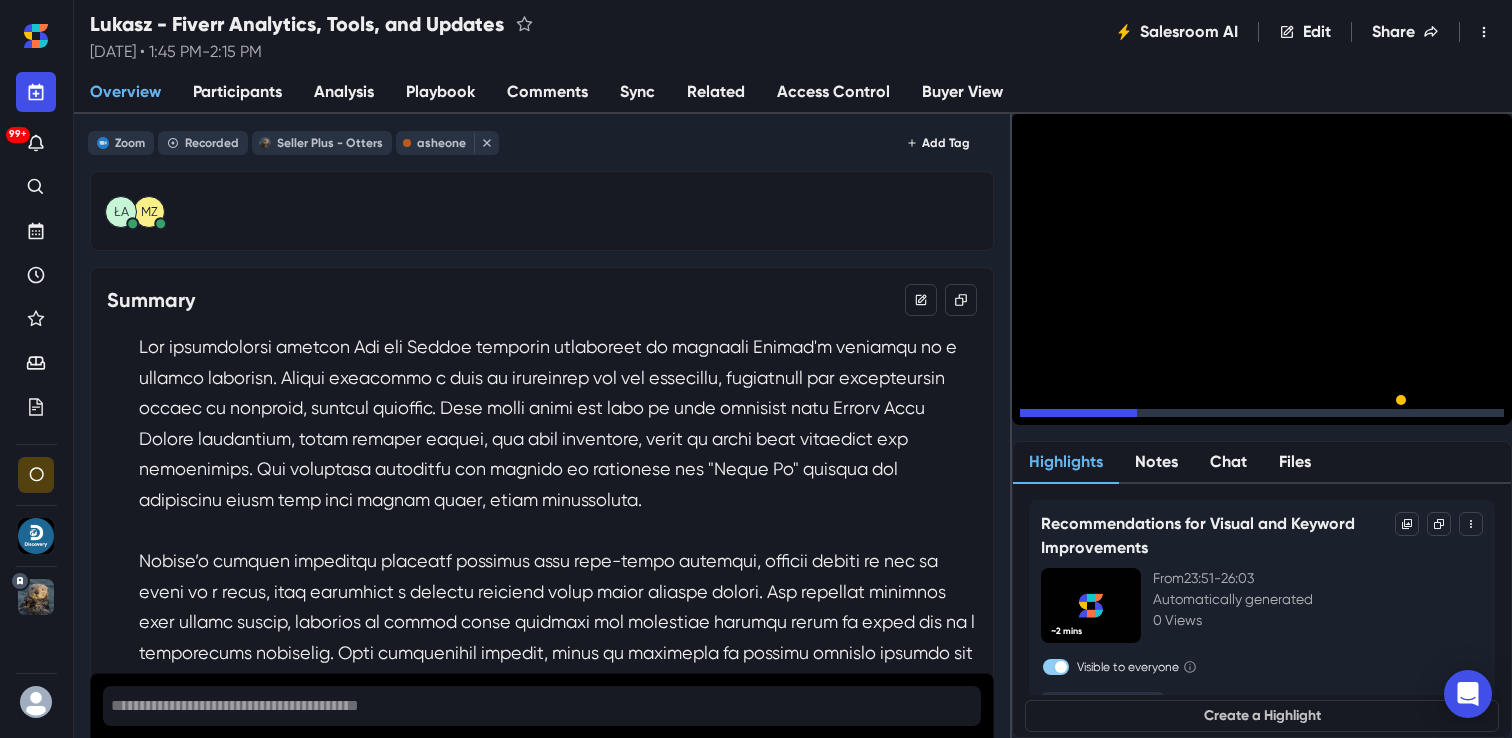 click on "15" at bounding box center [1092, 418] 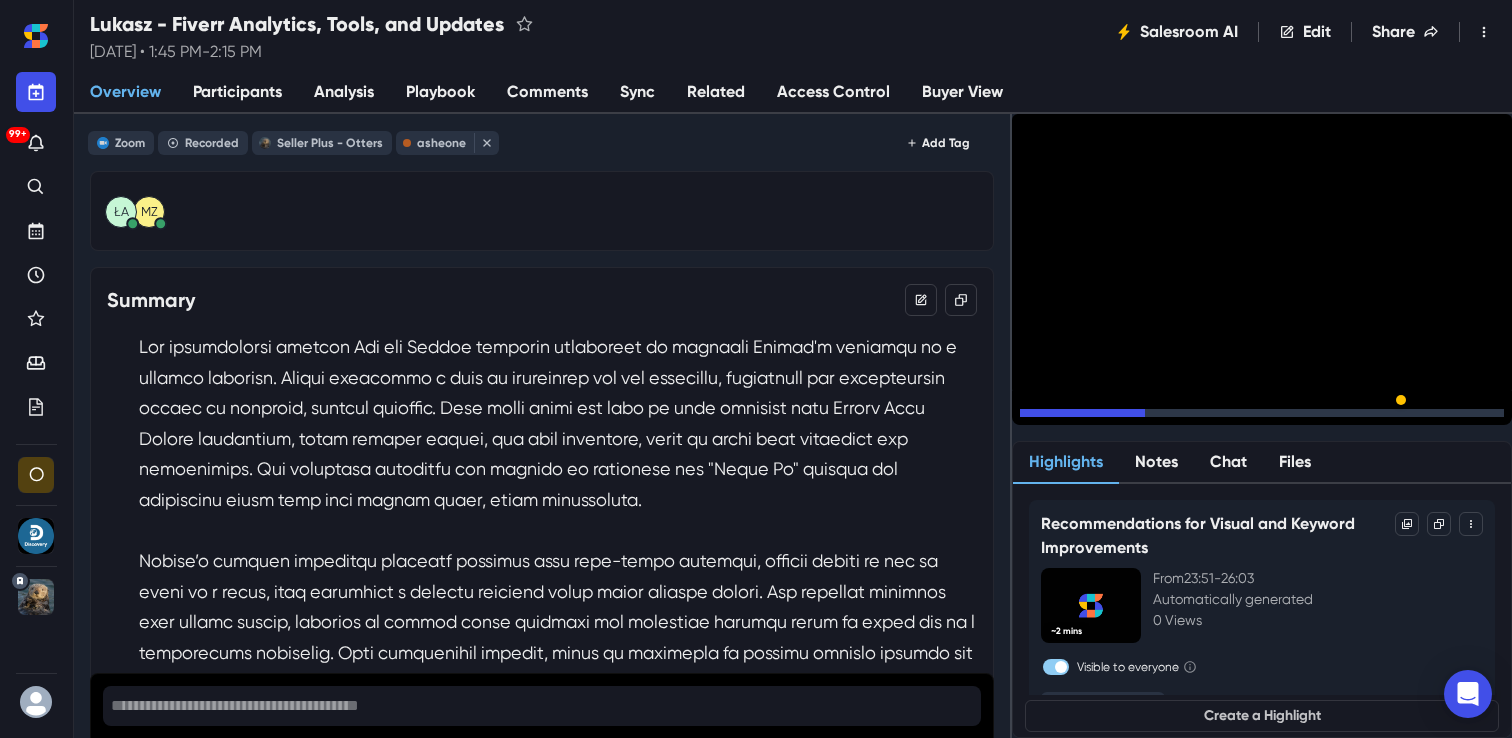 click on "15" at bounding box center (1092, 418) 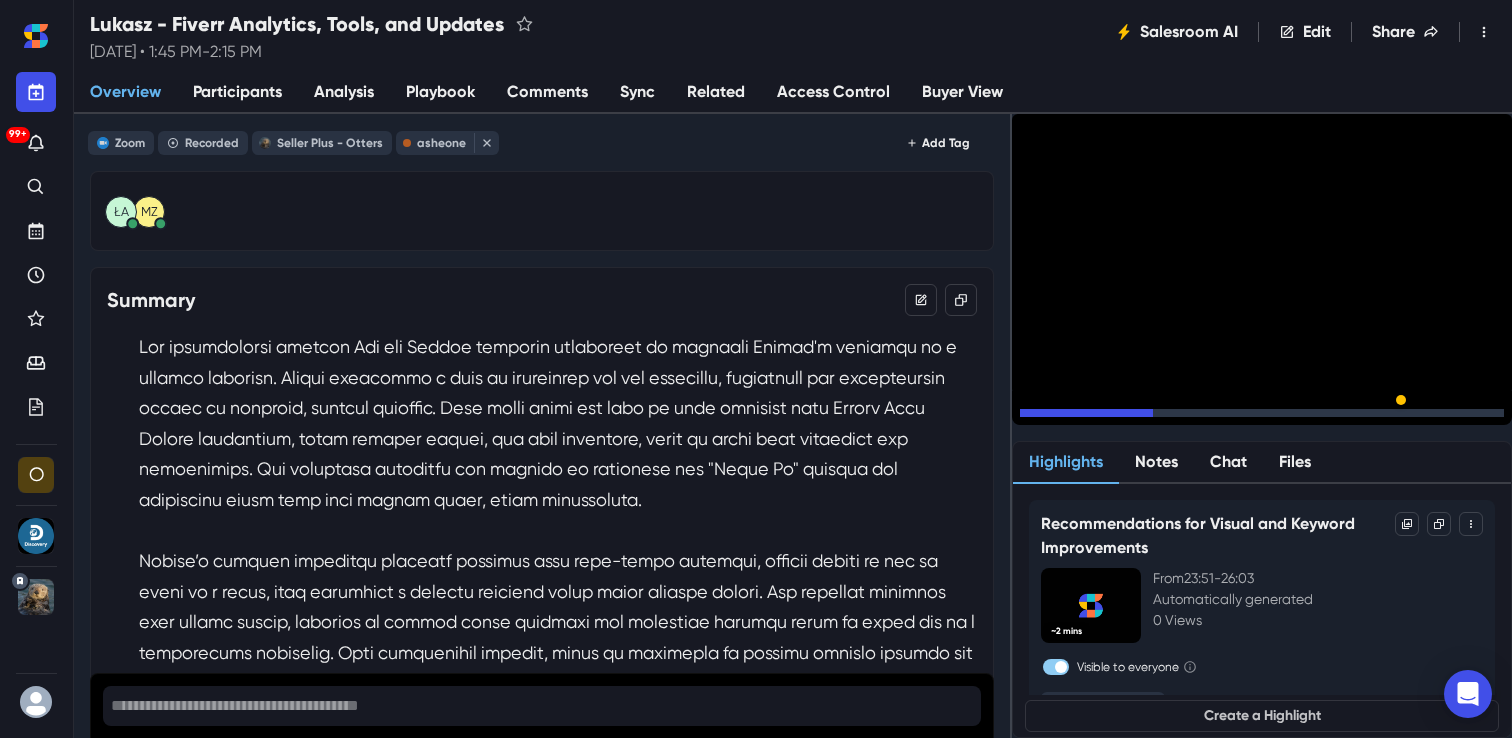 click on "15" at bounding box center [1092, 418] 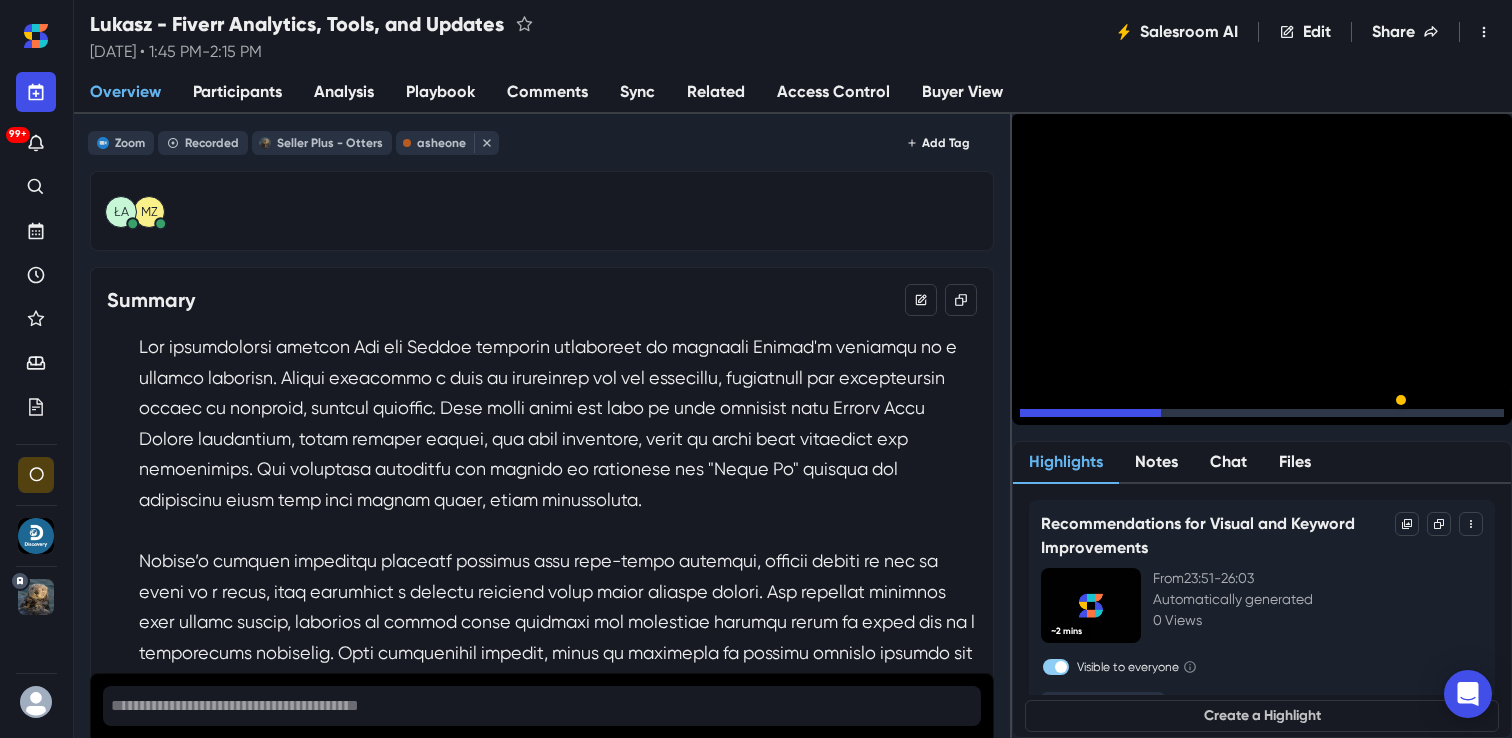 click on "15" at bounding box center (1092, 418) 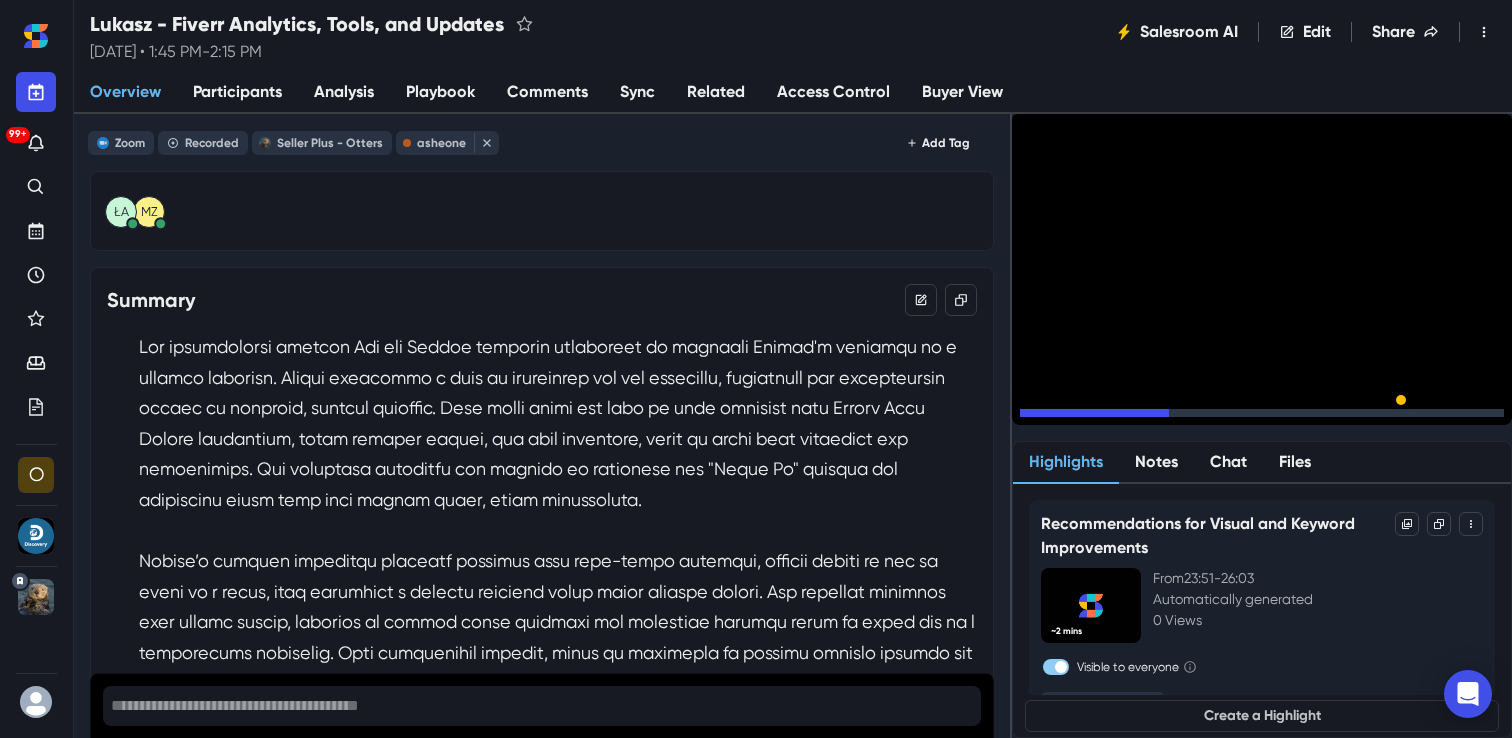 click on "15" at bounding box center [1092, 418] 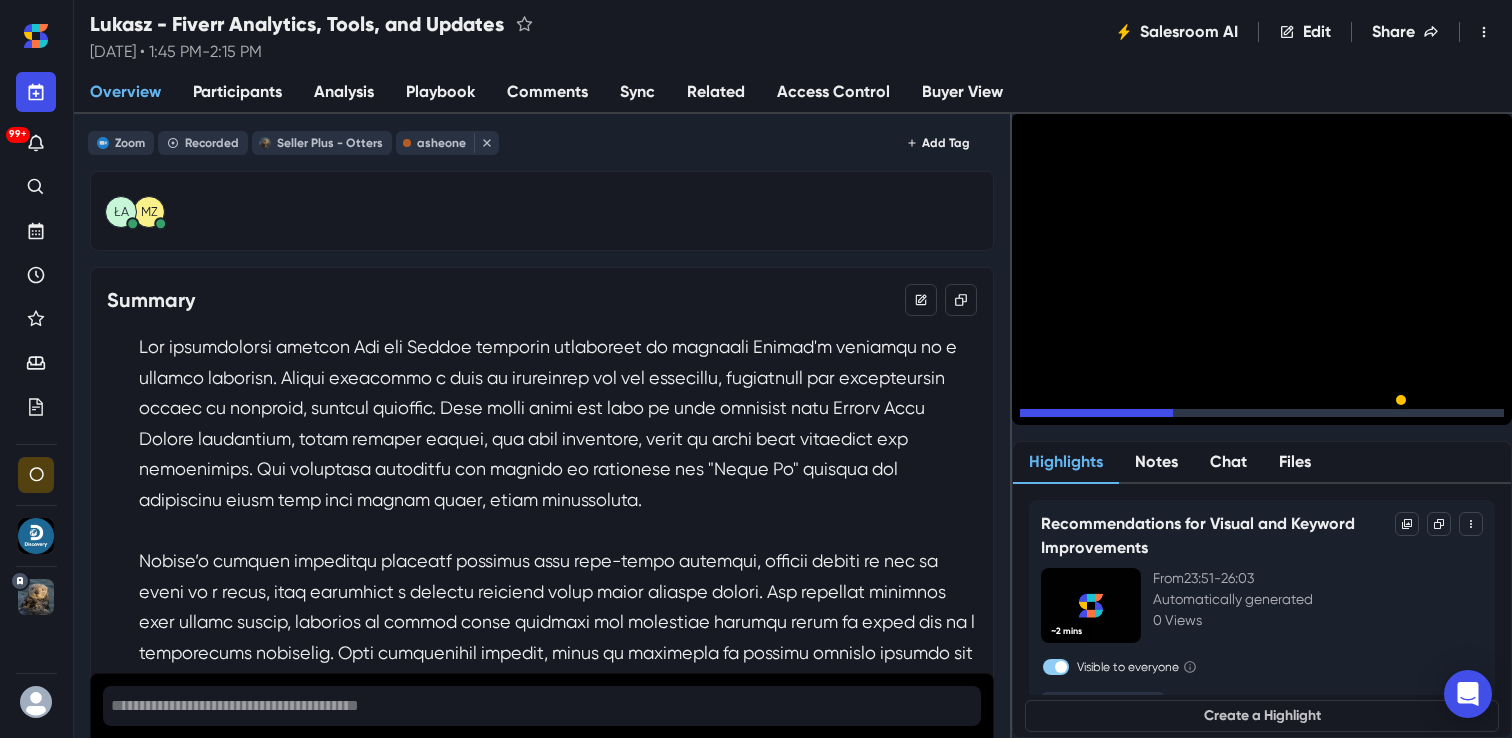 click on "15" at bounding box center [1092, 418] 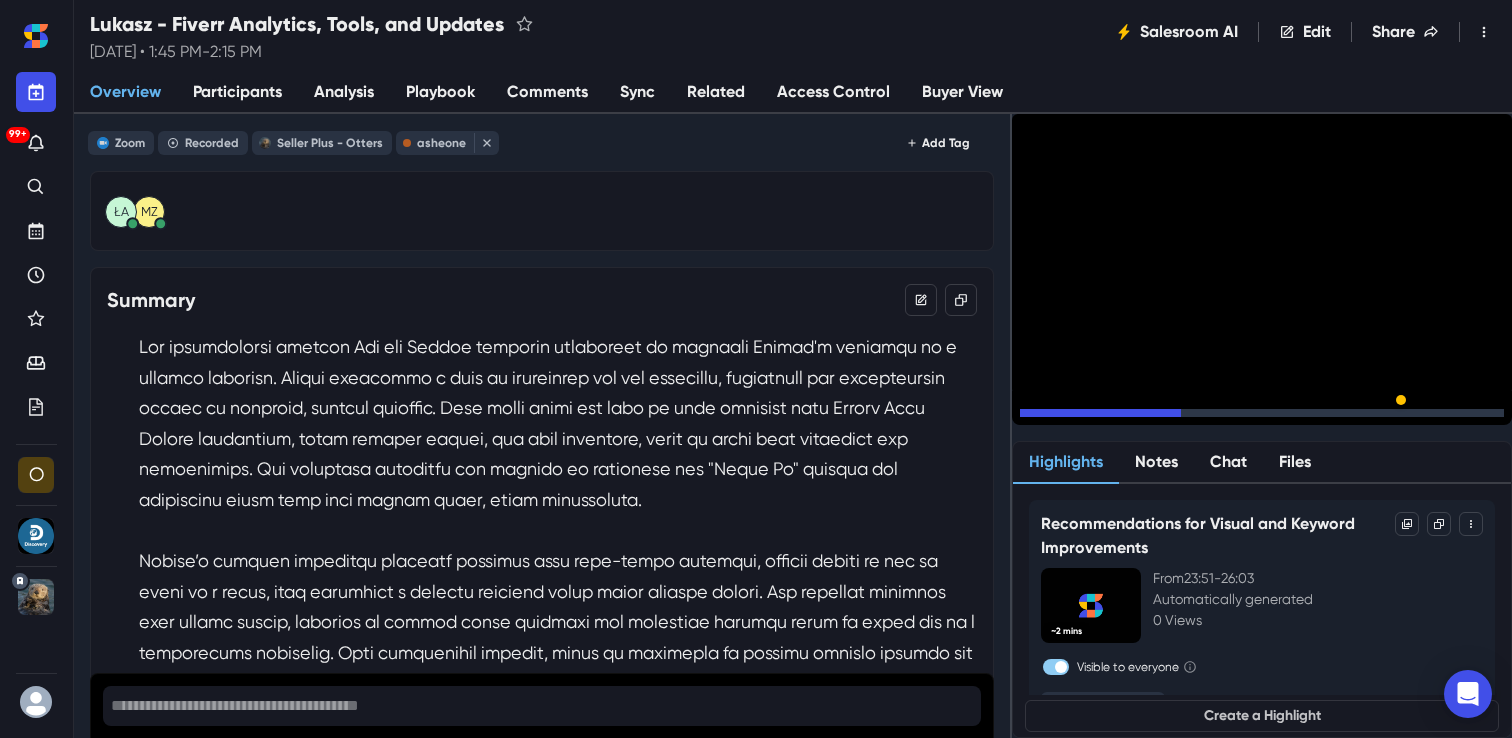 click on "15" at bounding box center (1092, 418) 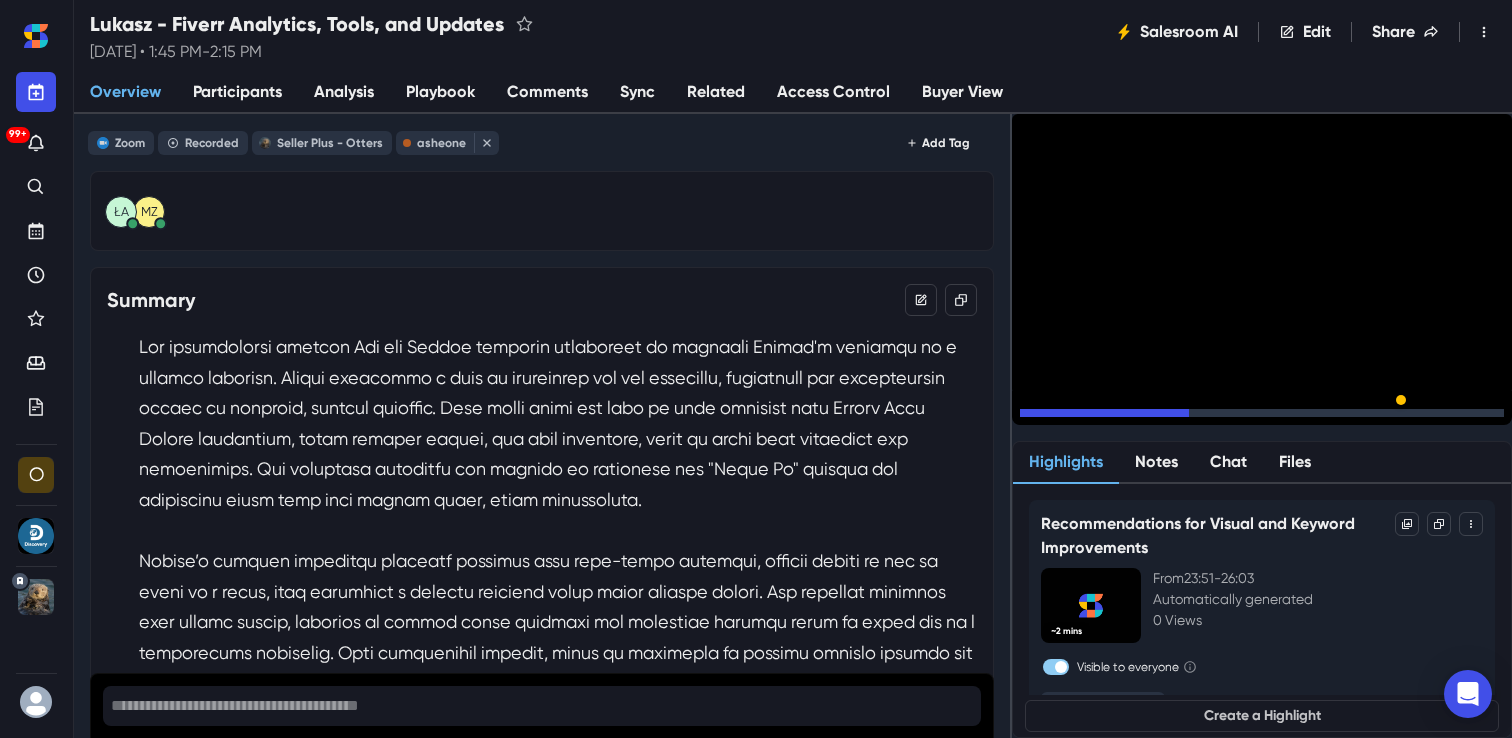 click on "15" at bounding box center (1092, 418) 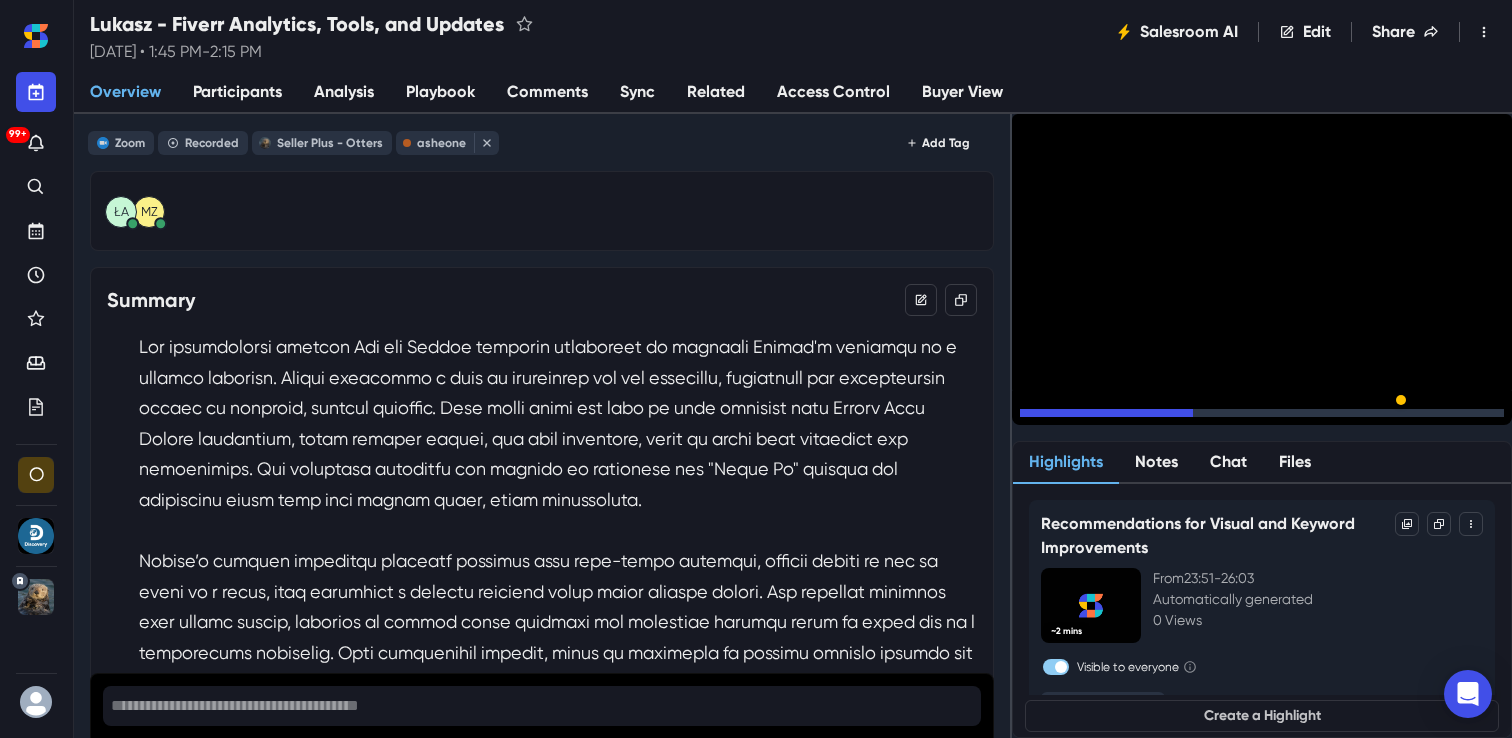 click on "15" at bounding box center [1092, 418] 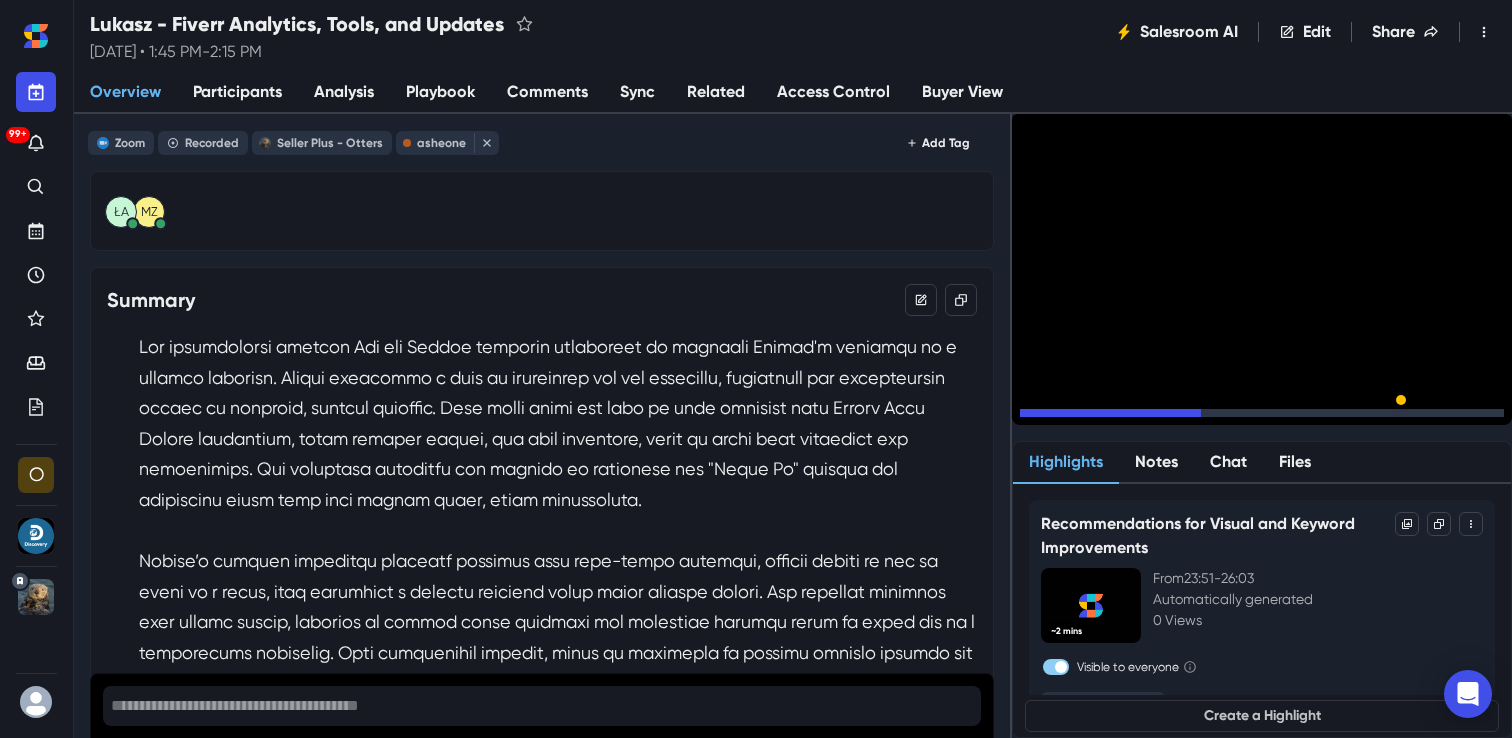 click on "15" at bounding box center (1092, 418) 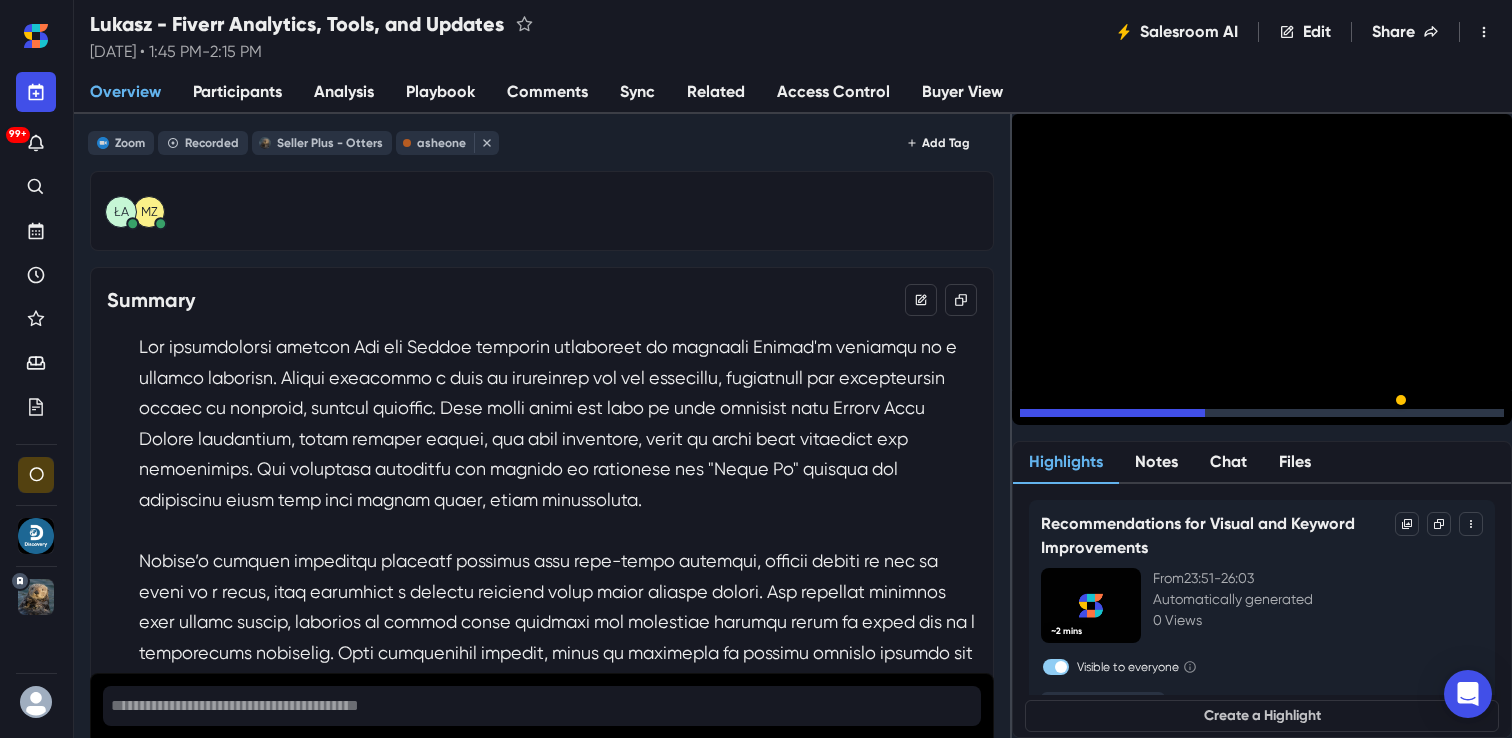 click on "15" at bounding box center [1092, 418] 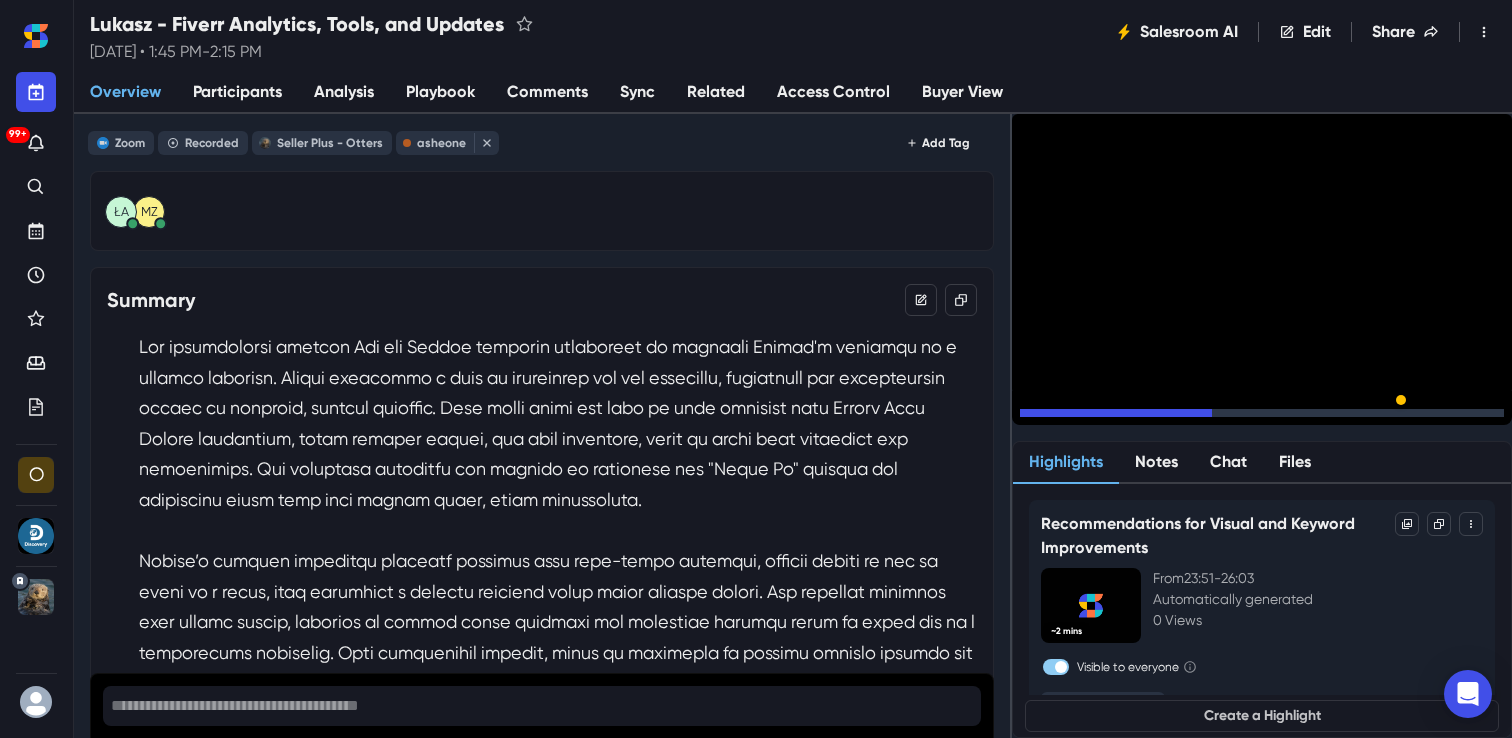 click on "15" at bounding box center [1092, 418] 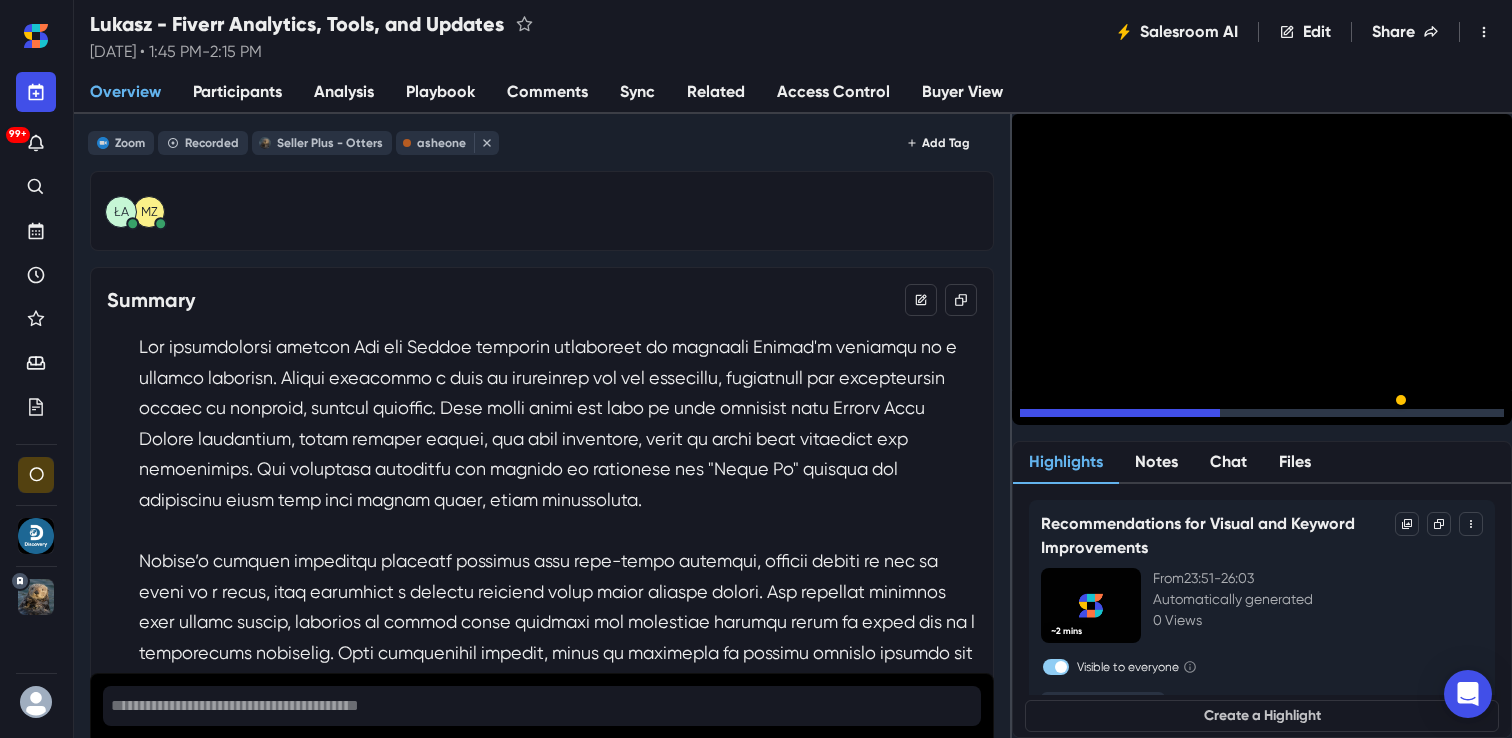 click on "15" at bounding box center (1092, 418) 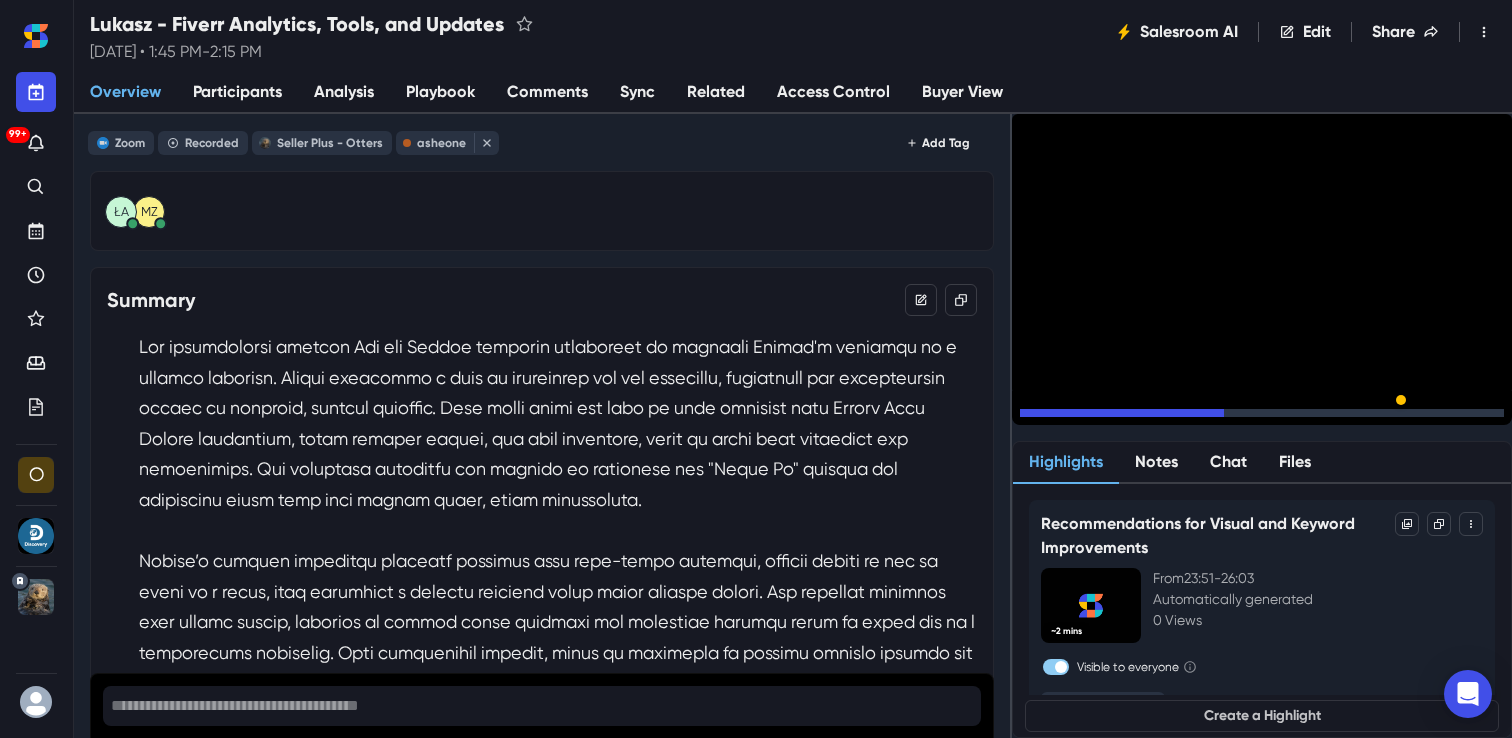 click on "15" at bounding box center [1092, 418] 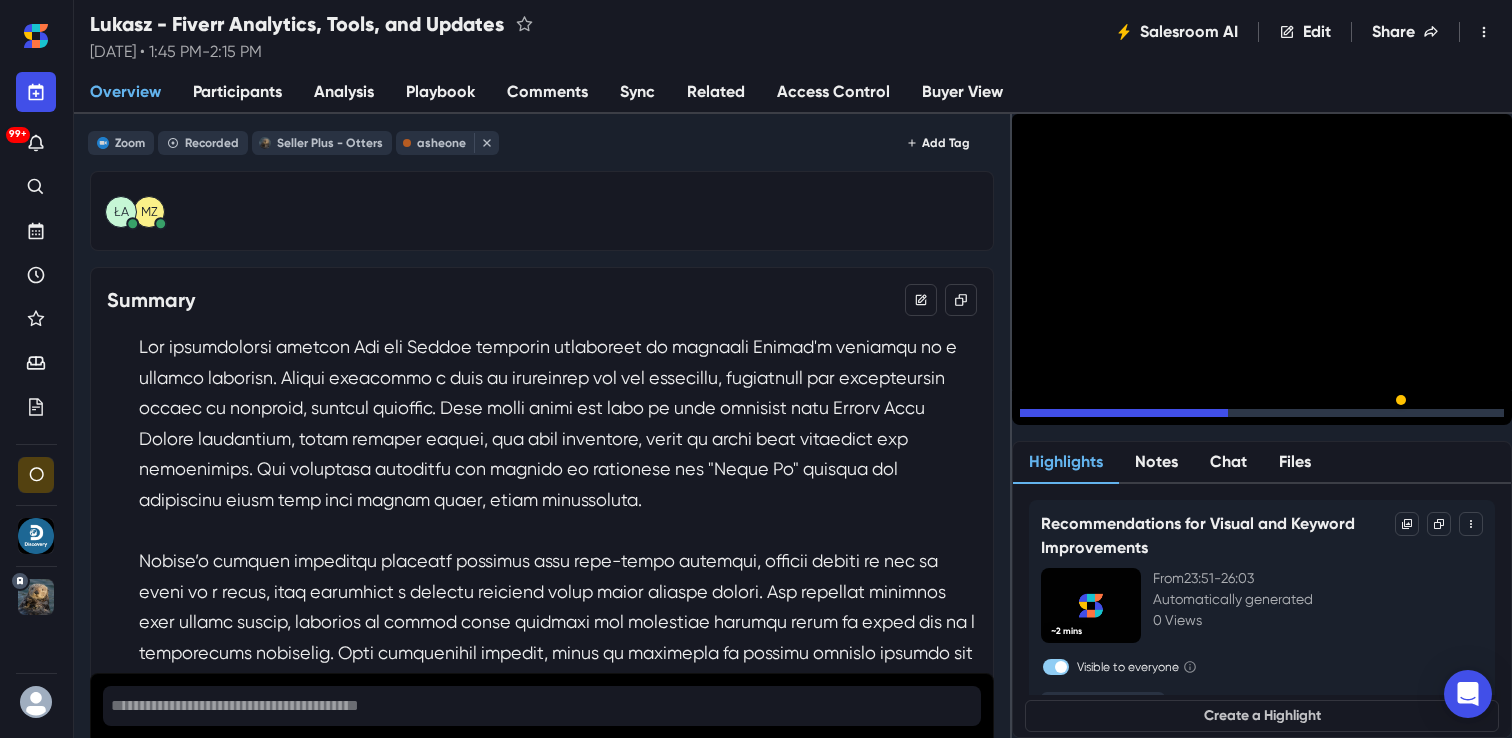 click on "15" at bounding box center [1092, 418] 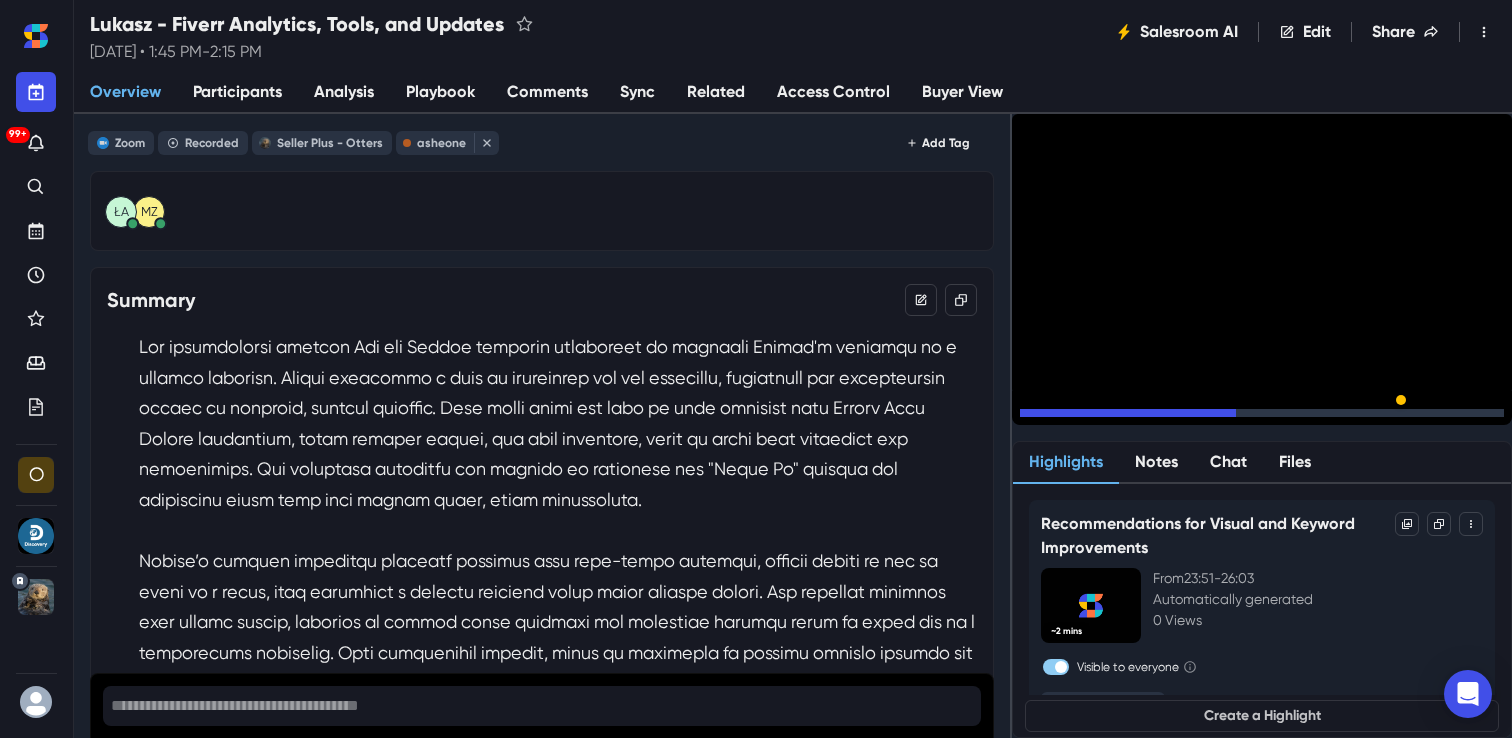 click on "15" at bounding box center (1092, 418) 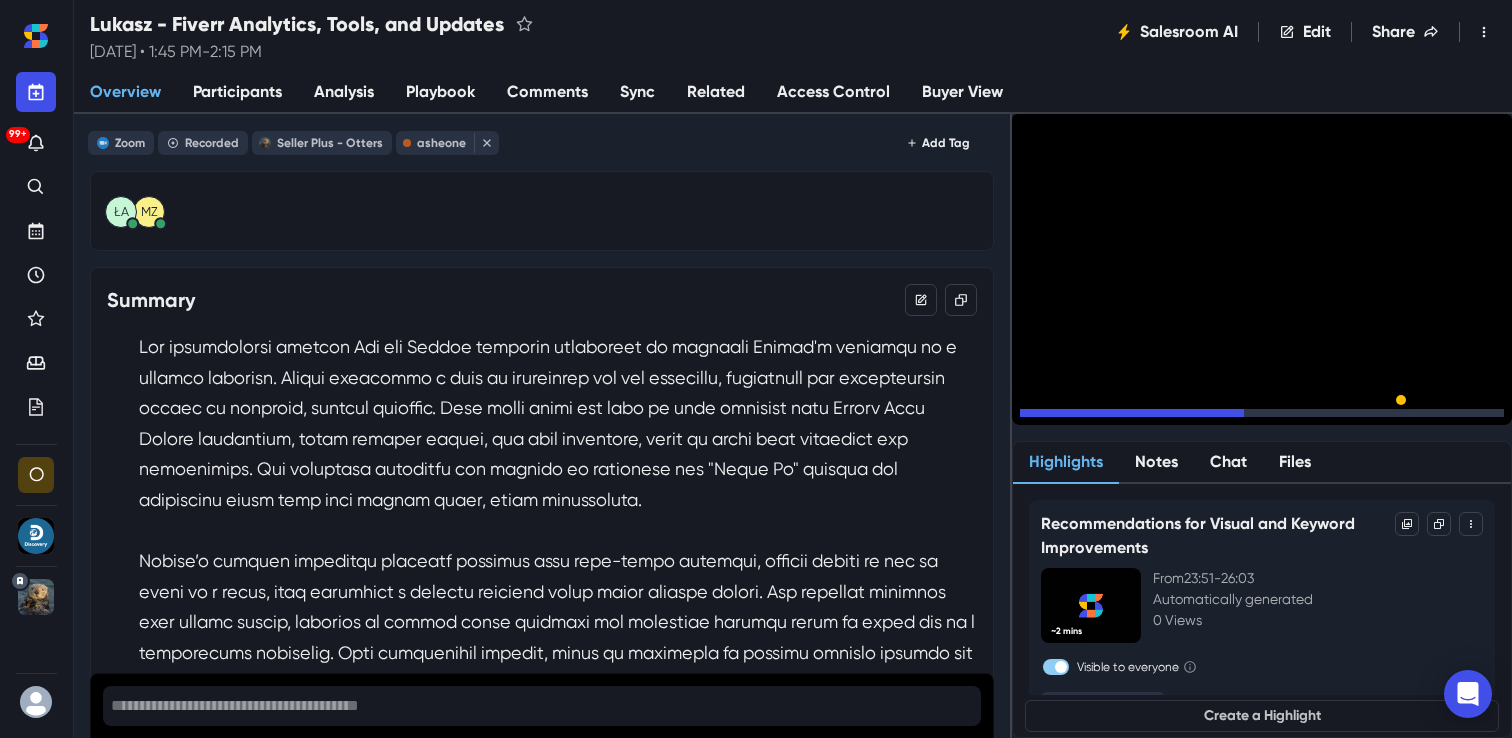 click on "15" at bounding box center (1092, 418) 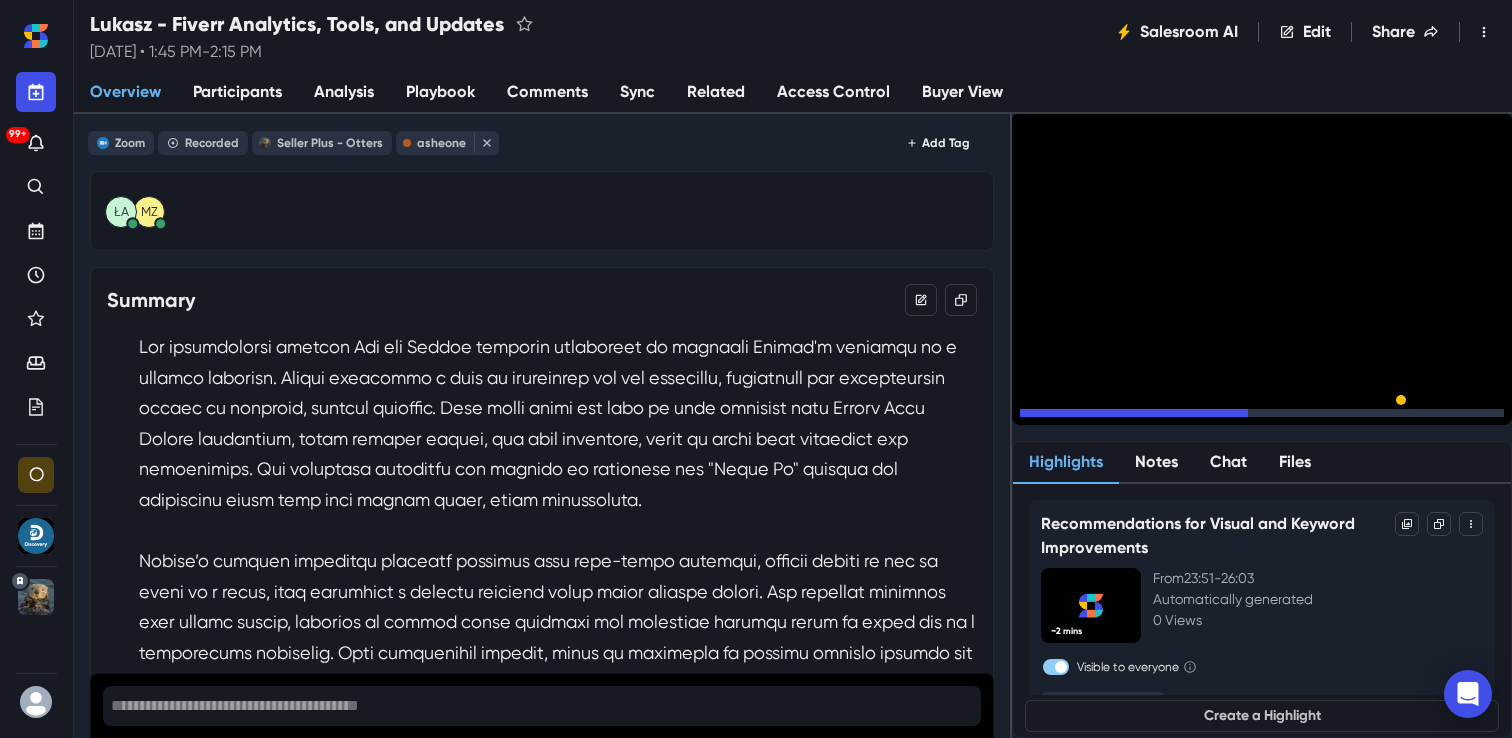click on "15" at bounding box center [1092, 418] 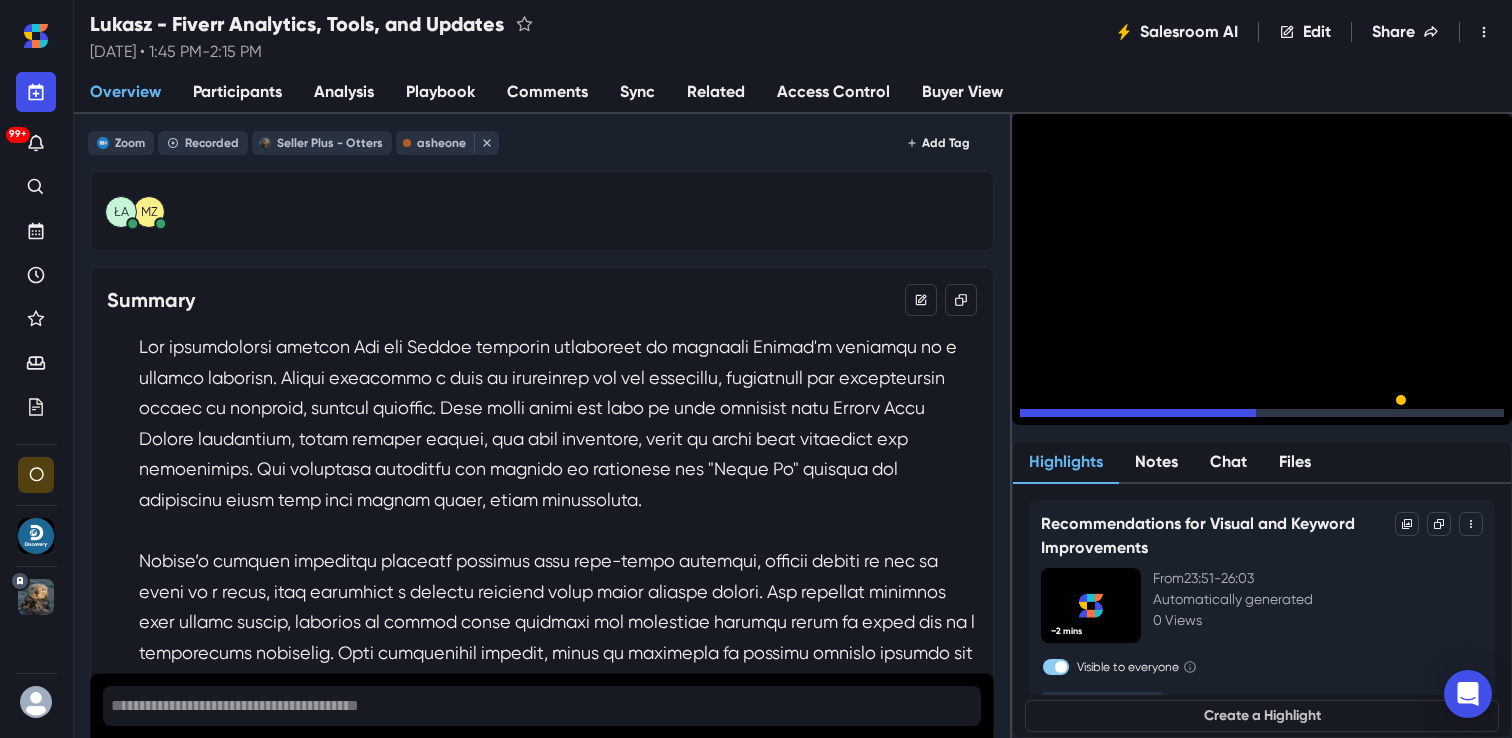 click on "15" at bounding box center [1092, 418] 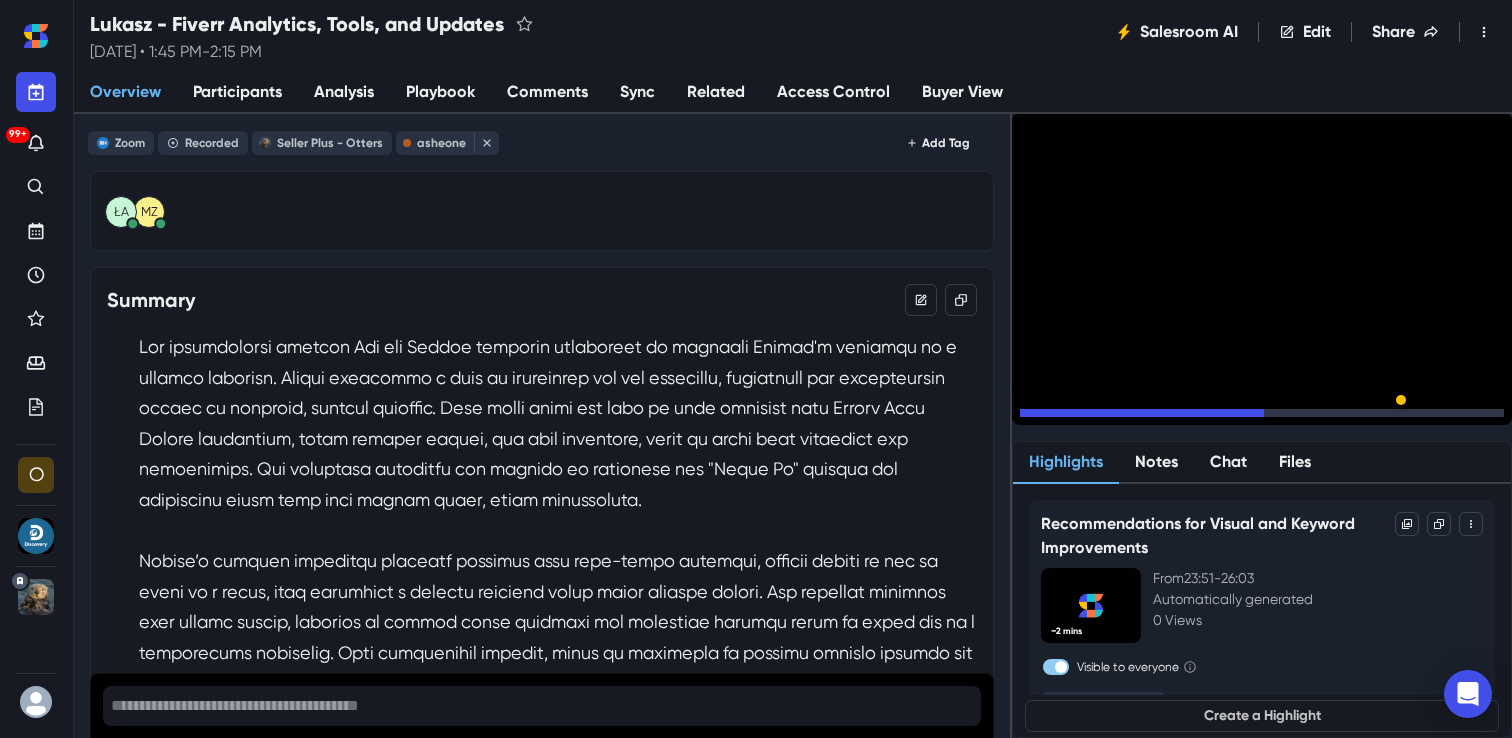click on "15" at bounding box center (1092, 418) 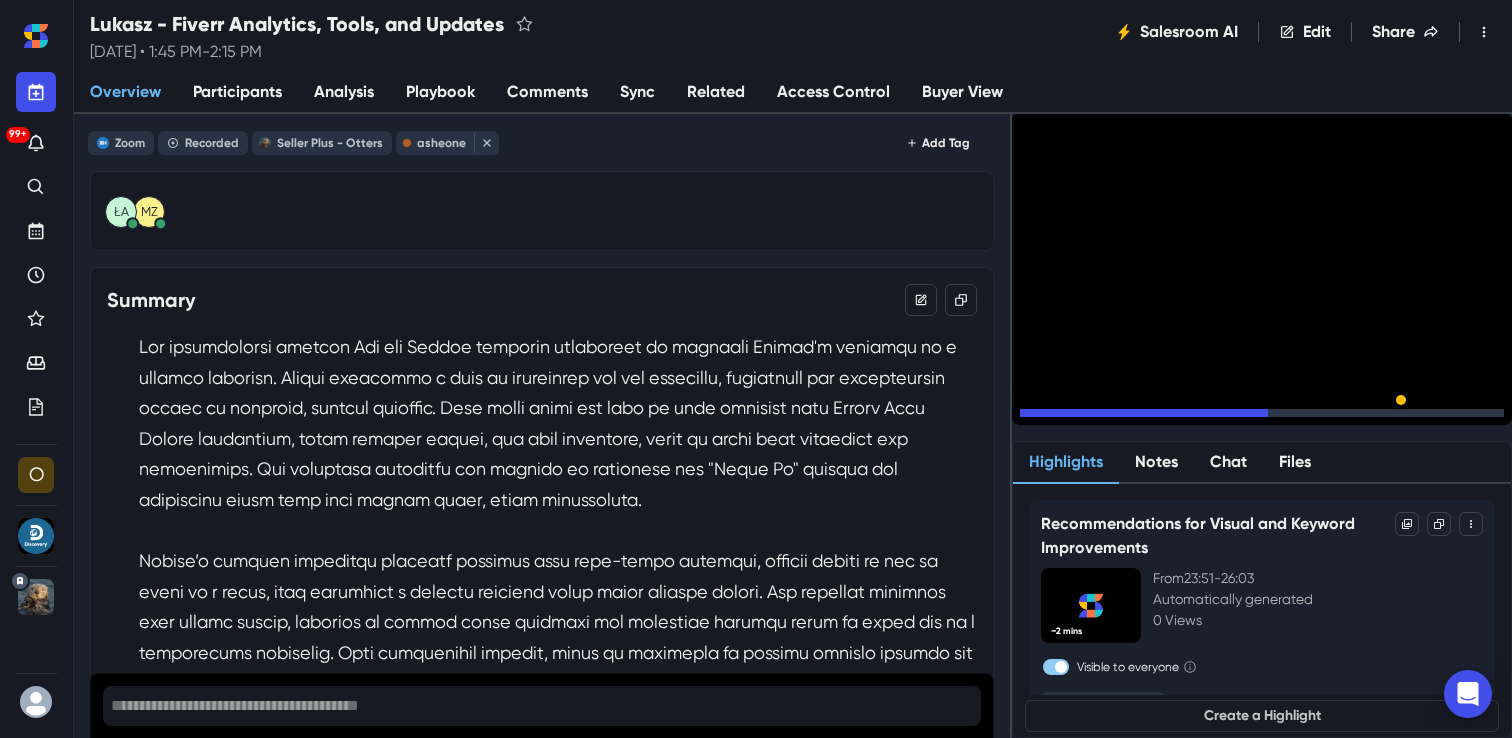 click on "15" at bounding box center (1092, 418) 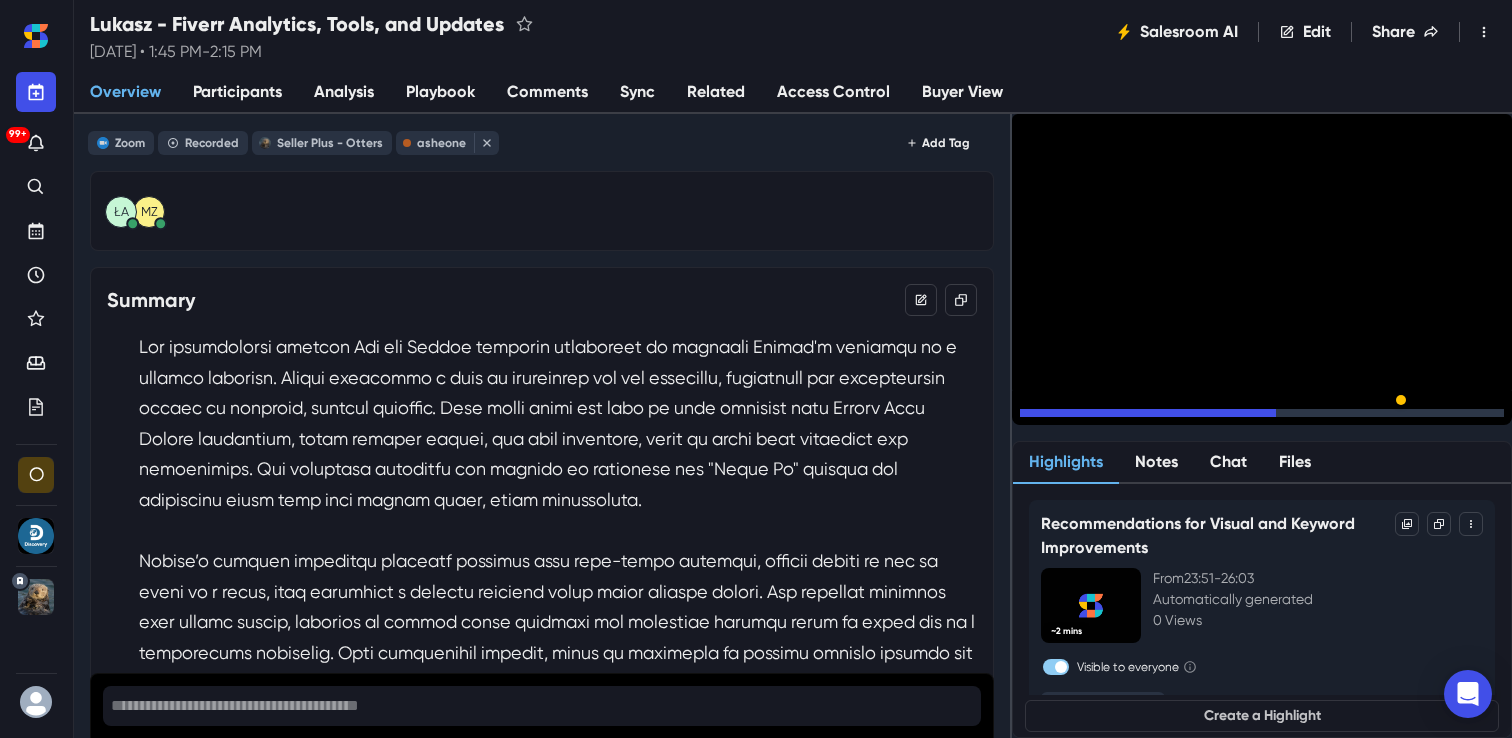 click on "15" at bounding box center (1092, 418) 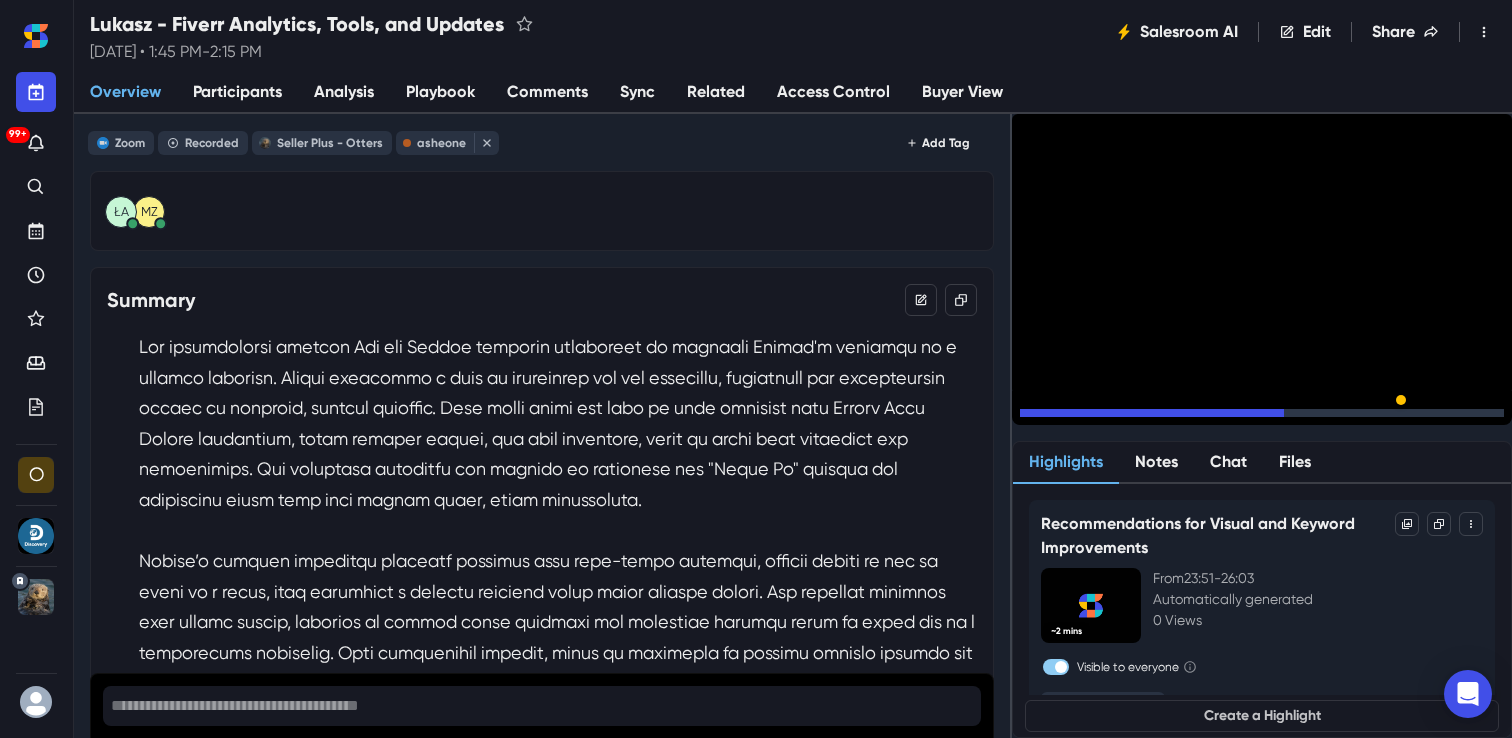 click on "15" at bounding box center (1092, 418) 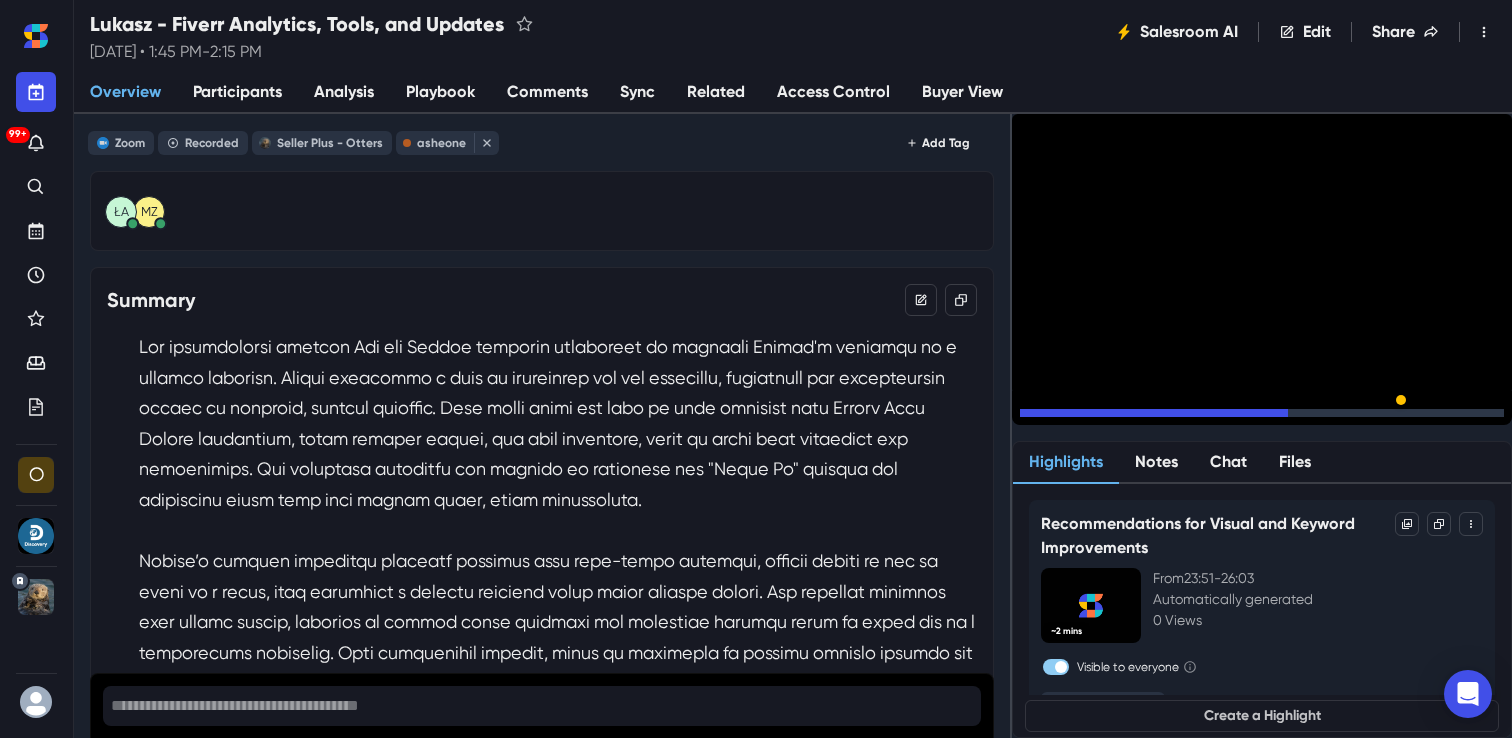 click on "15" at bounding box center [1092, 418] 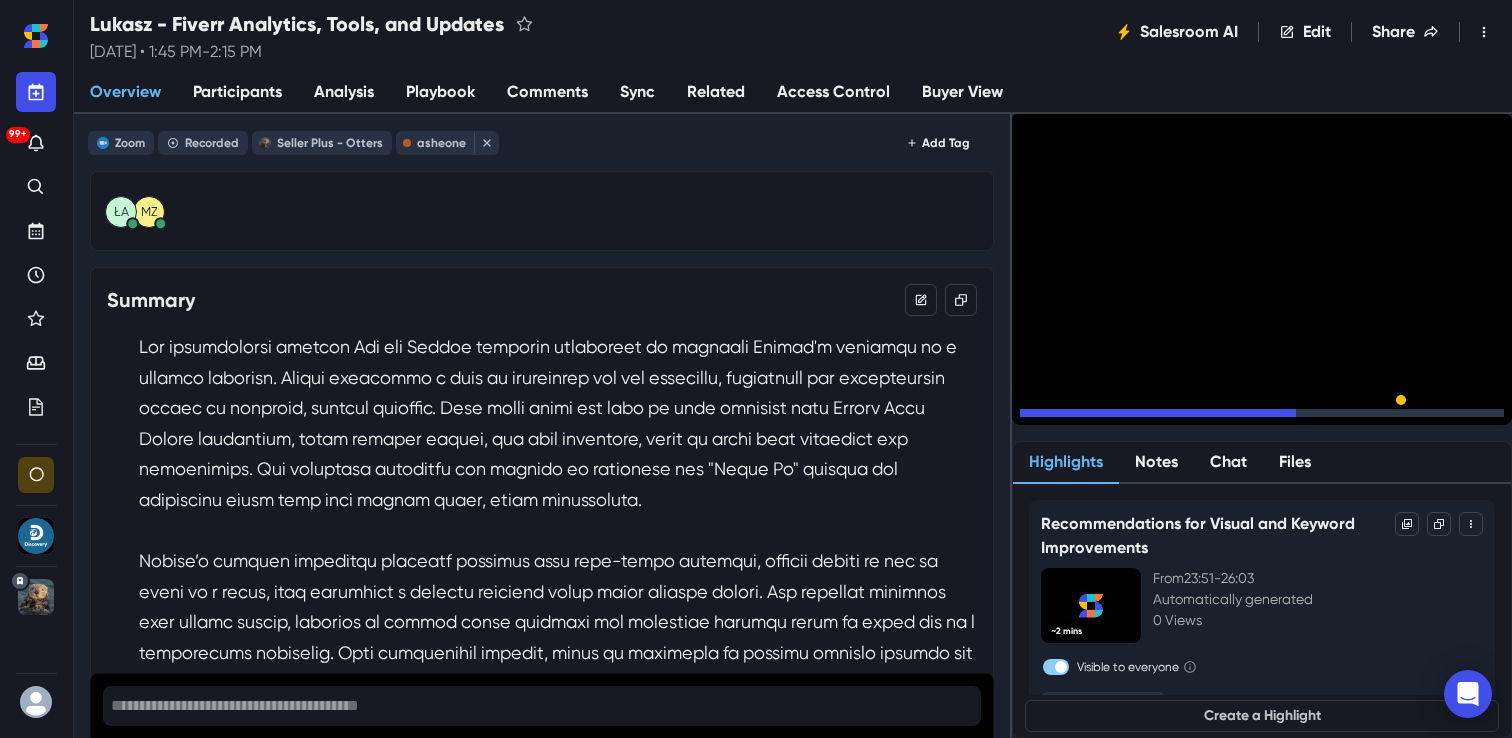 click on "15" at bounding box center [1092, 418] 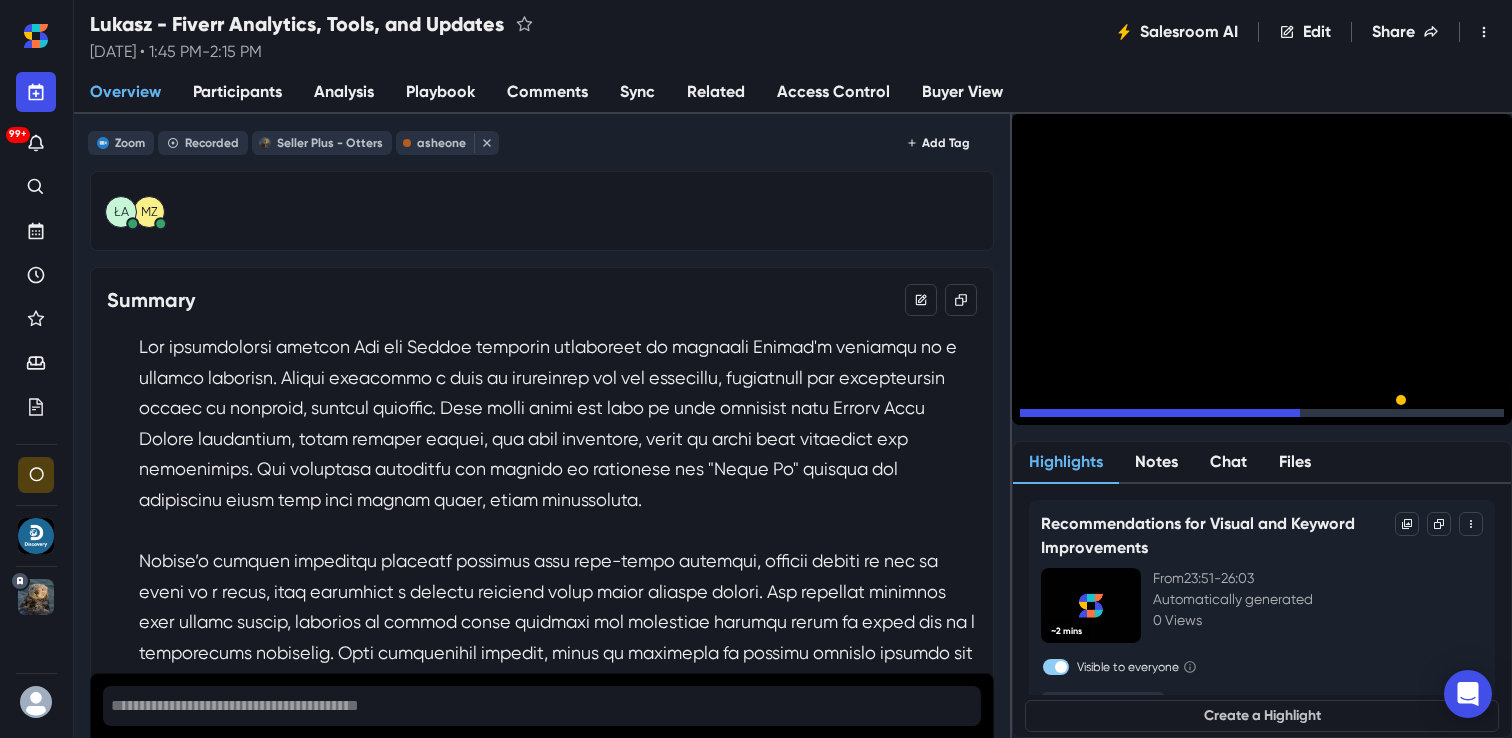 click on "15" at bounding box center [1092, 418] 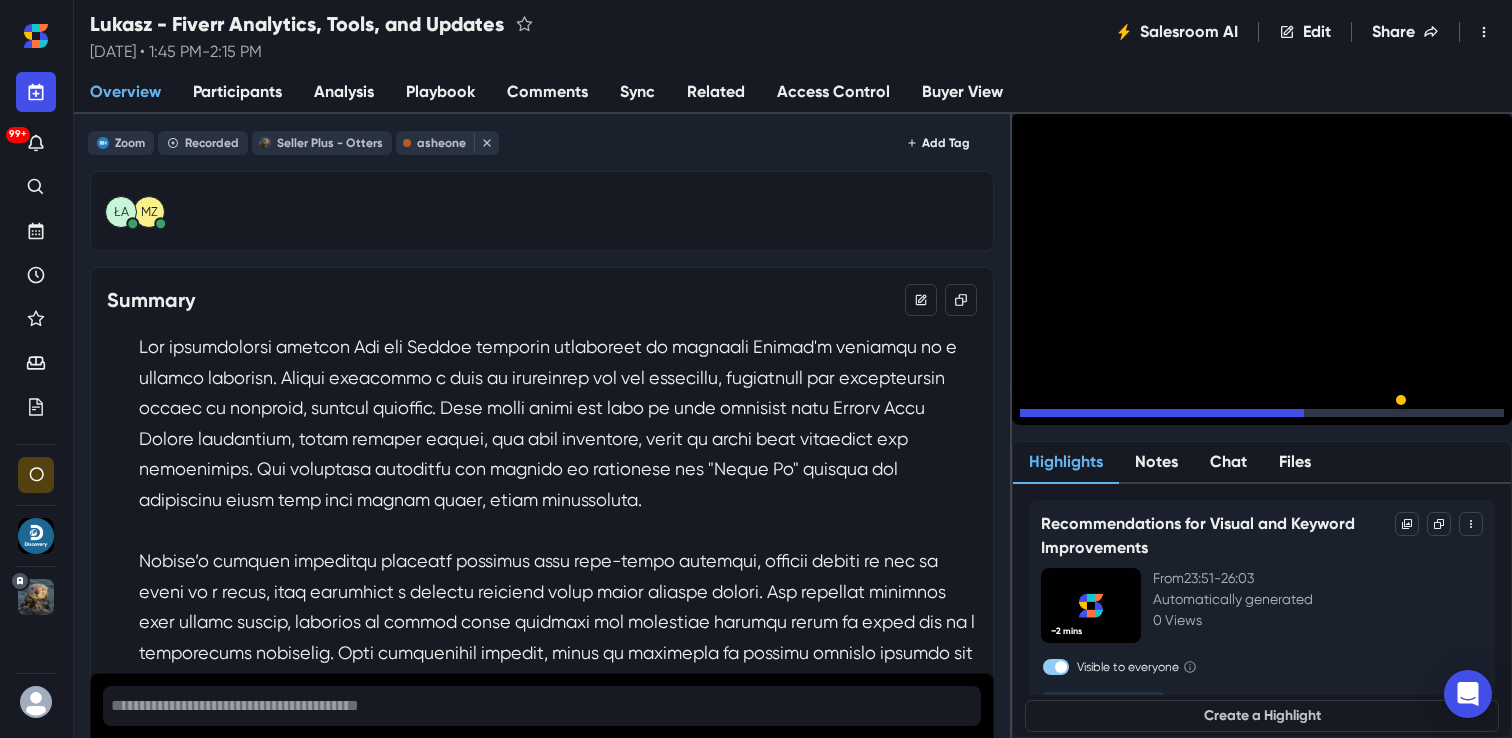 click on "15" at bounding box center [1092, 418] 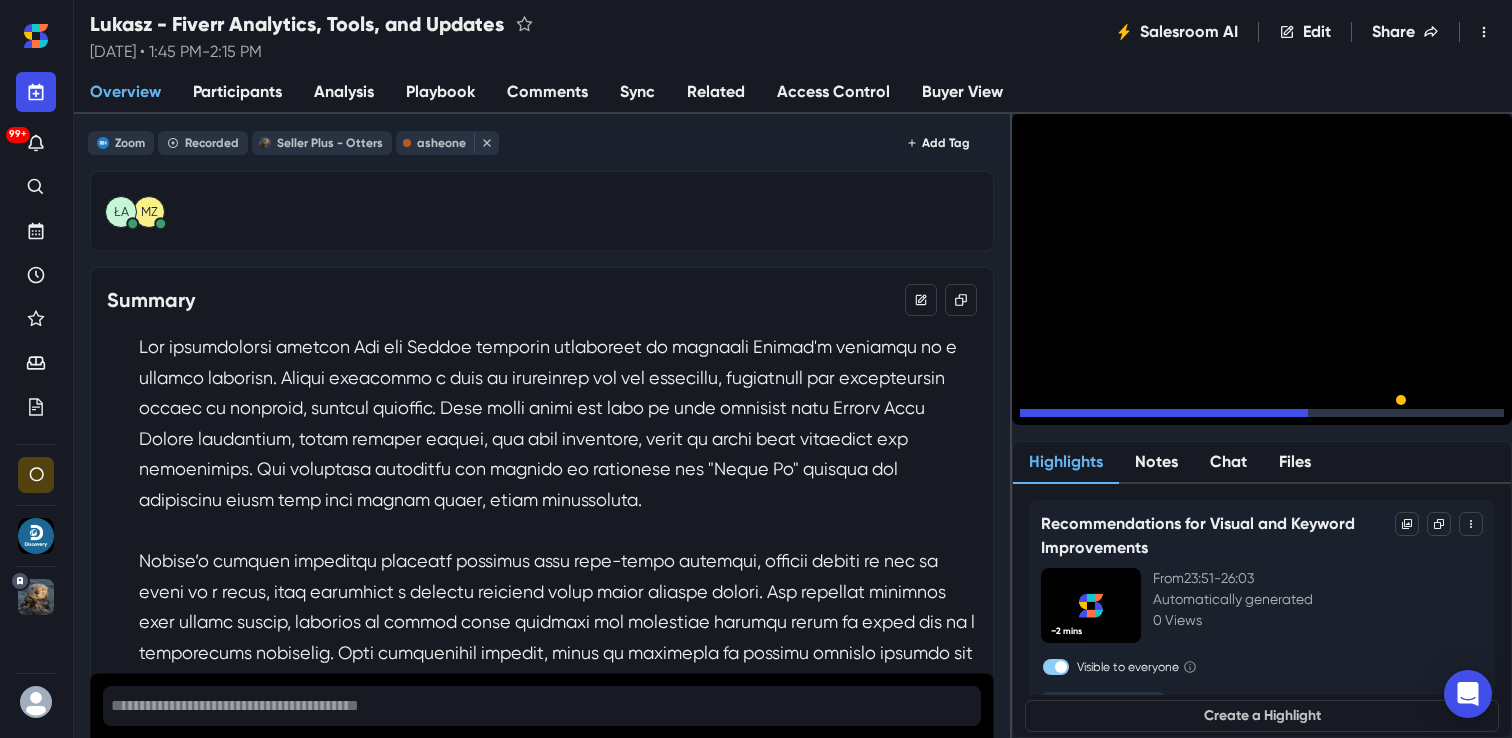 click on "15" at bounding box center [1092, 418] 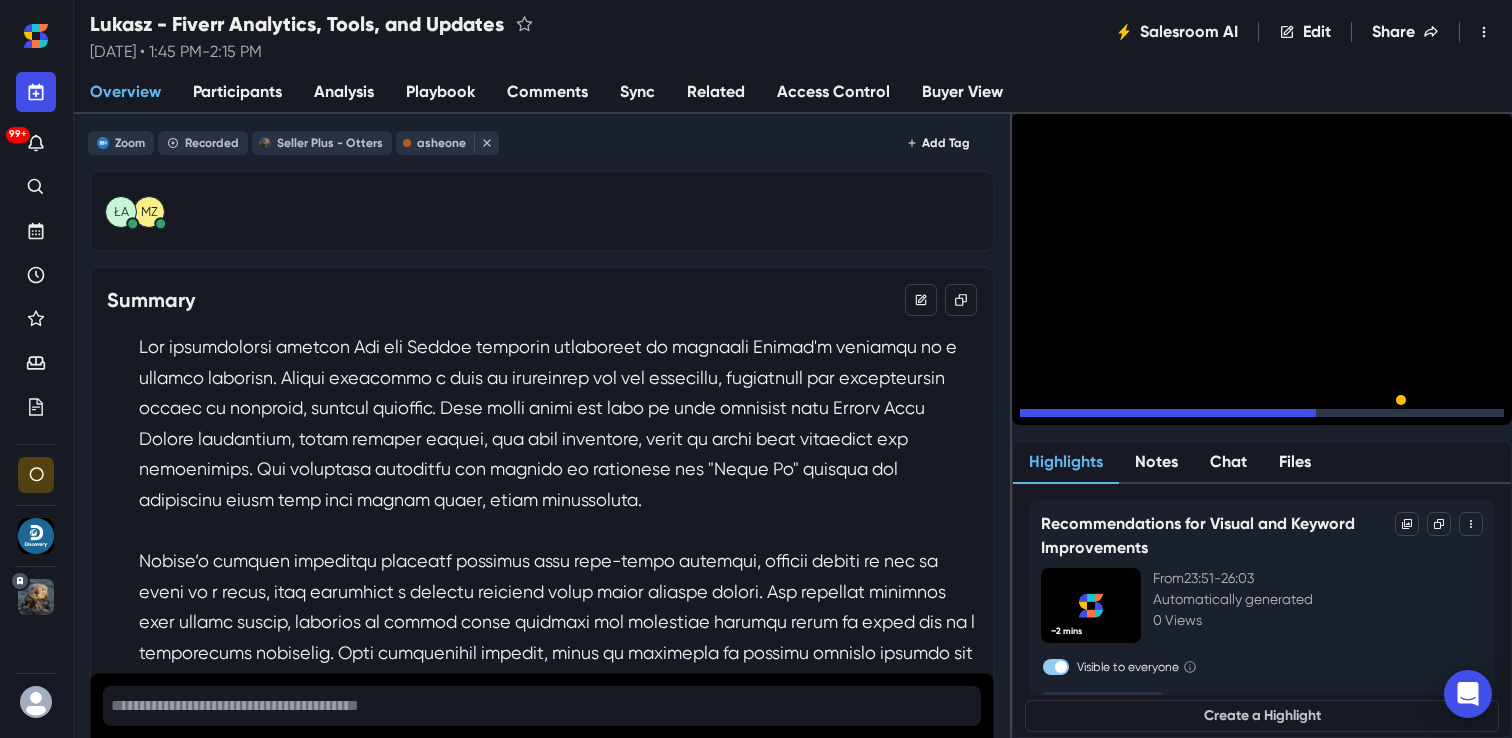 click on "15" at bounding box center [1092, 418] 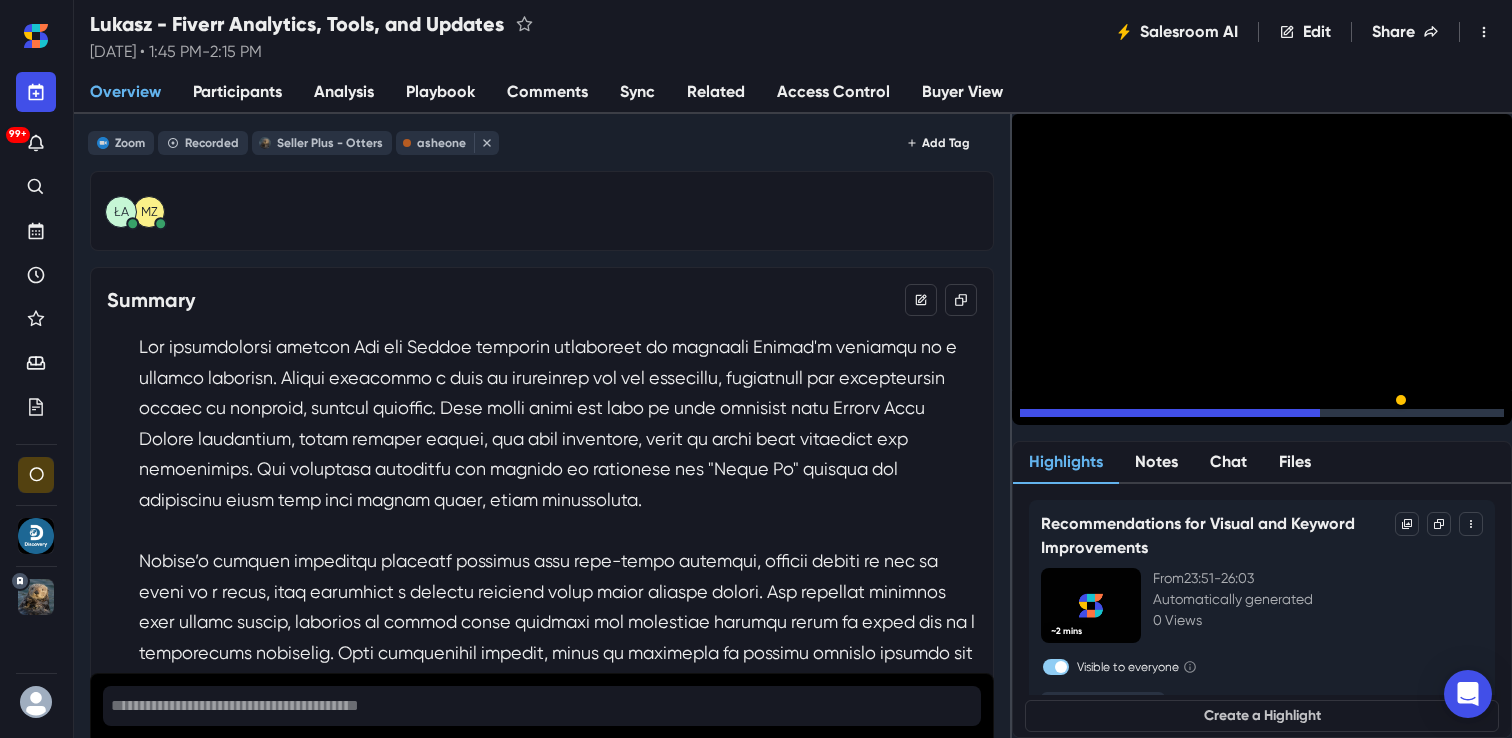 click on "15" at bounding box center (1092, 418) 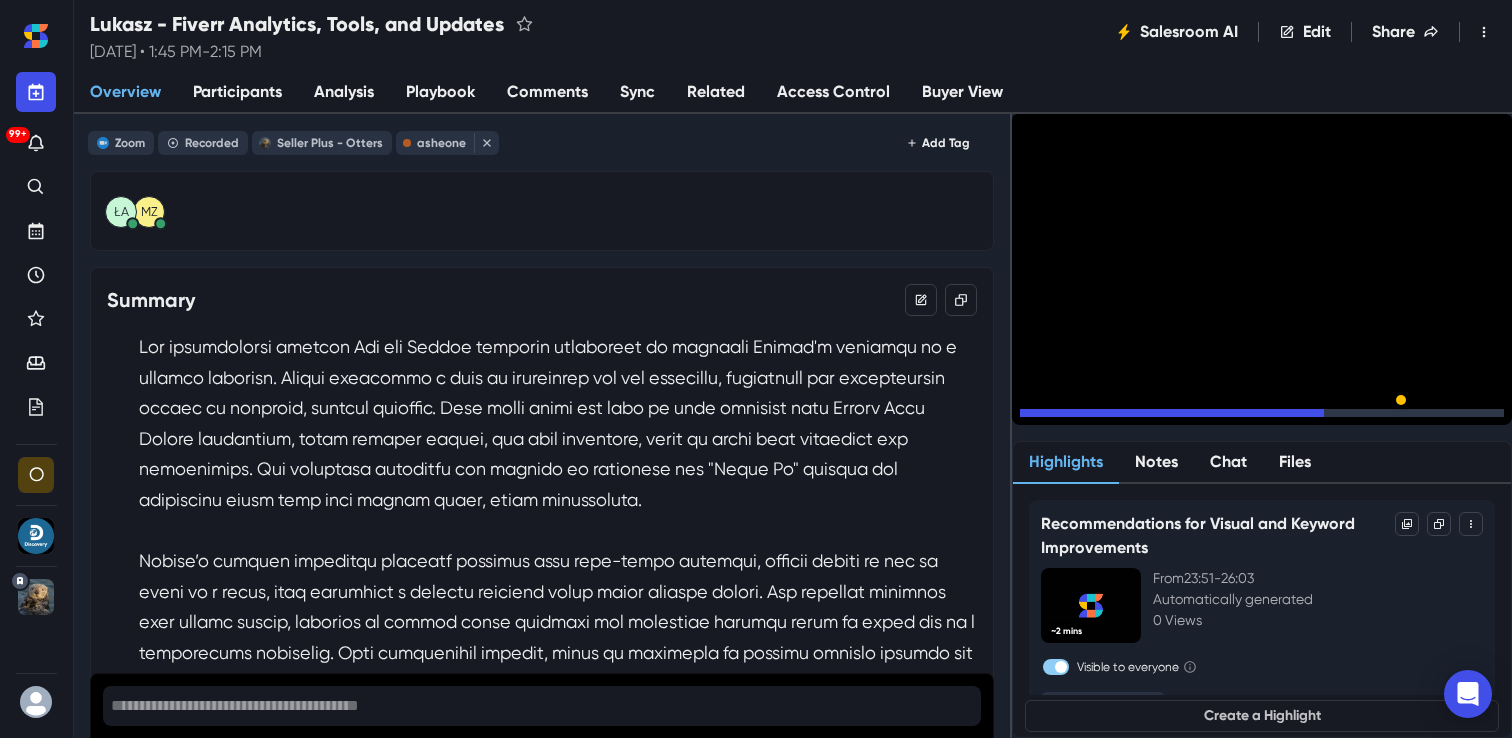 click on "15" at bounding box center (1092, 418) 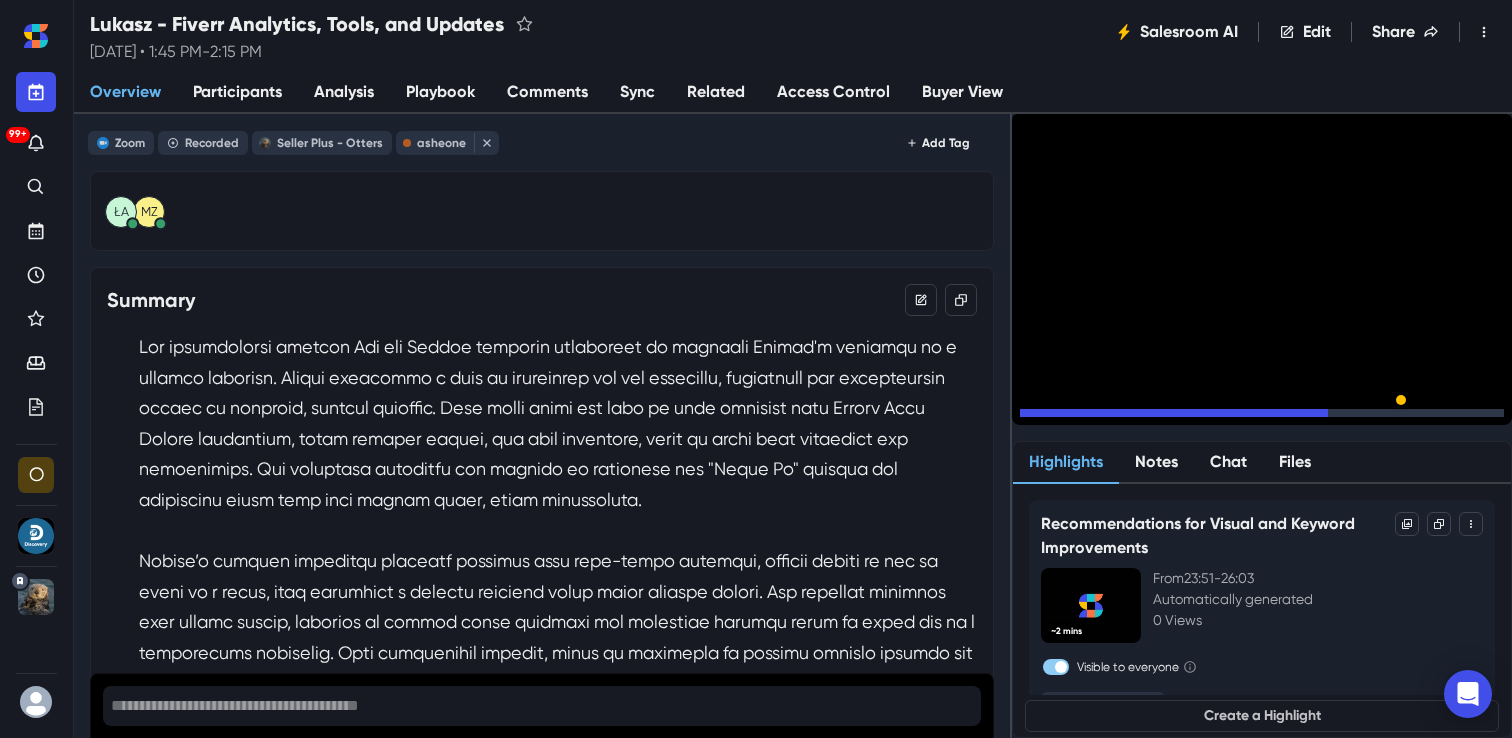 click on "15" at bounding box center [1092, 418] 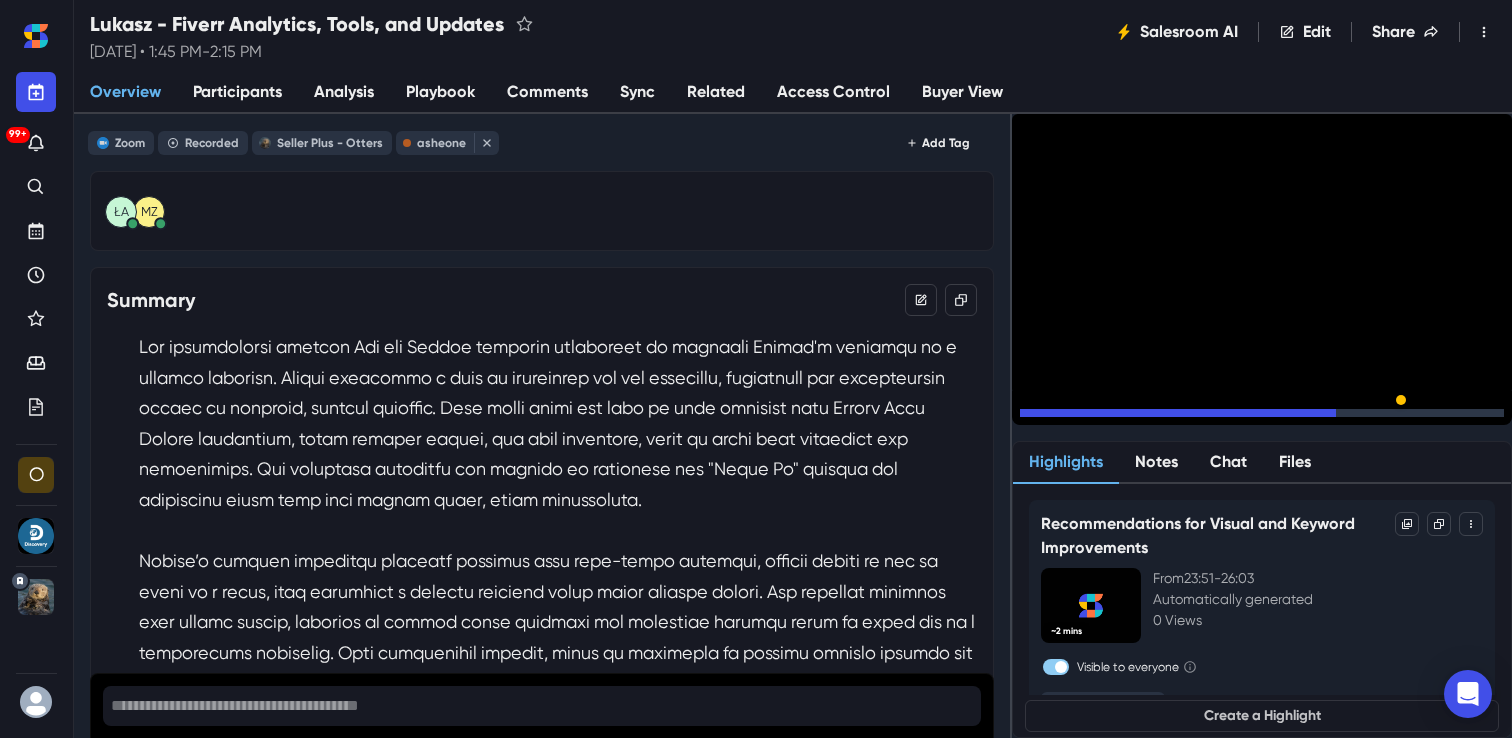 click on "15" at bounding box center (1092, 418) 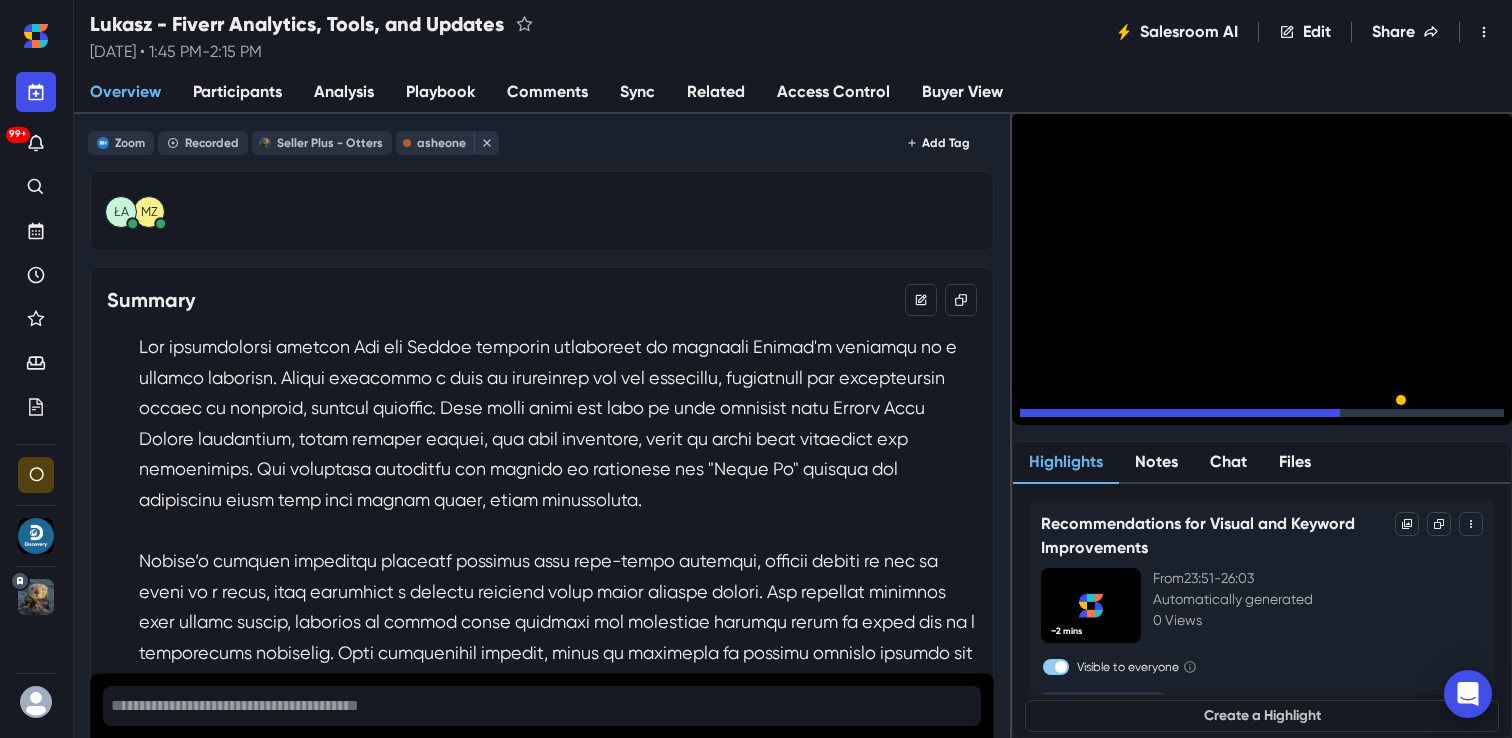 click on "15" at bounding box center (1092, 418) 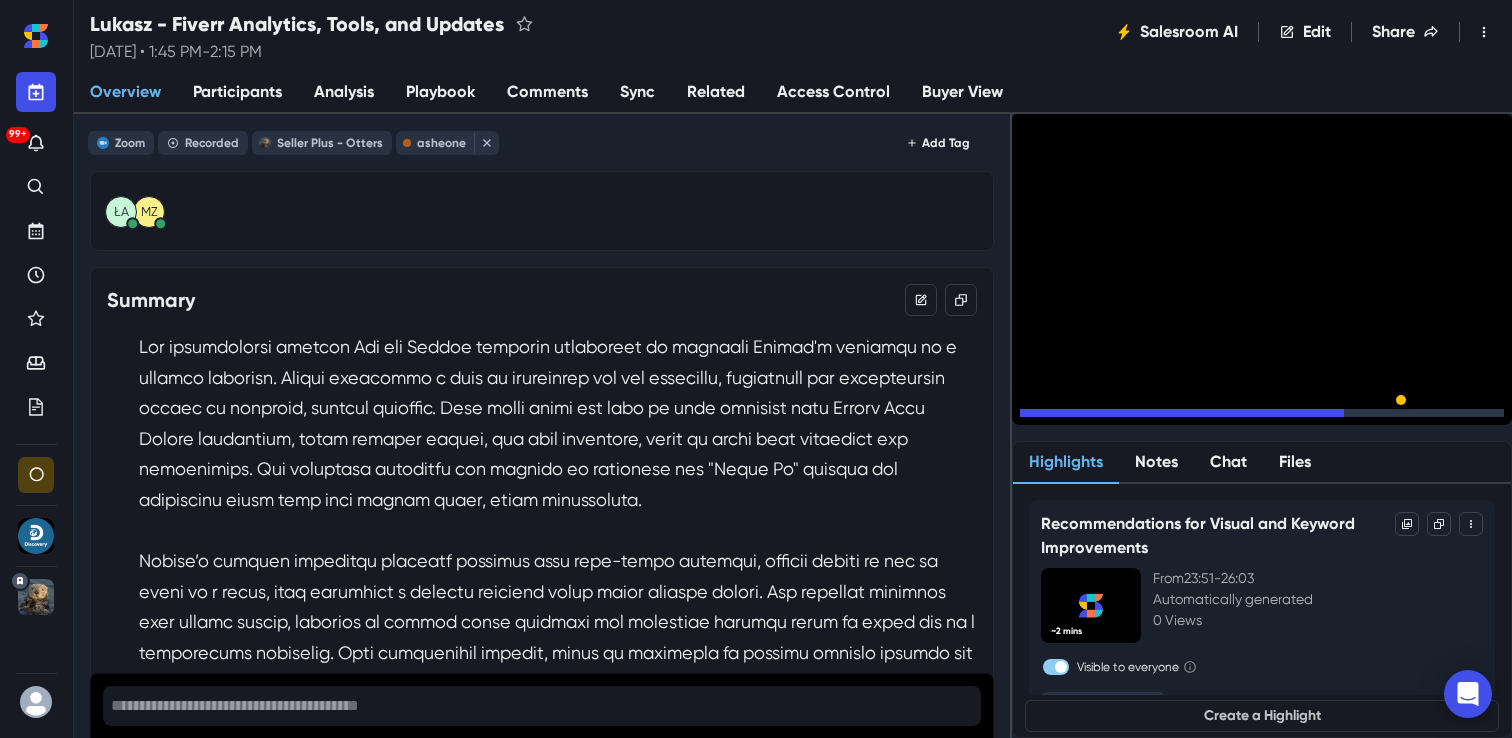 click on "15" at bounding box center [1092, 418] 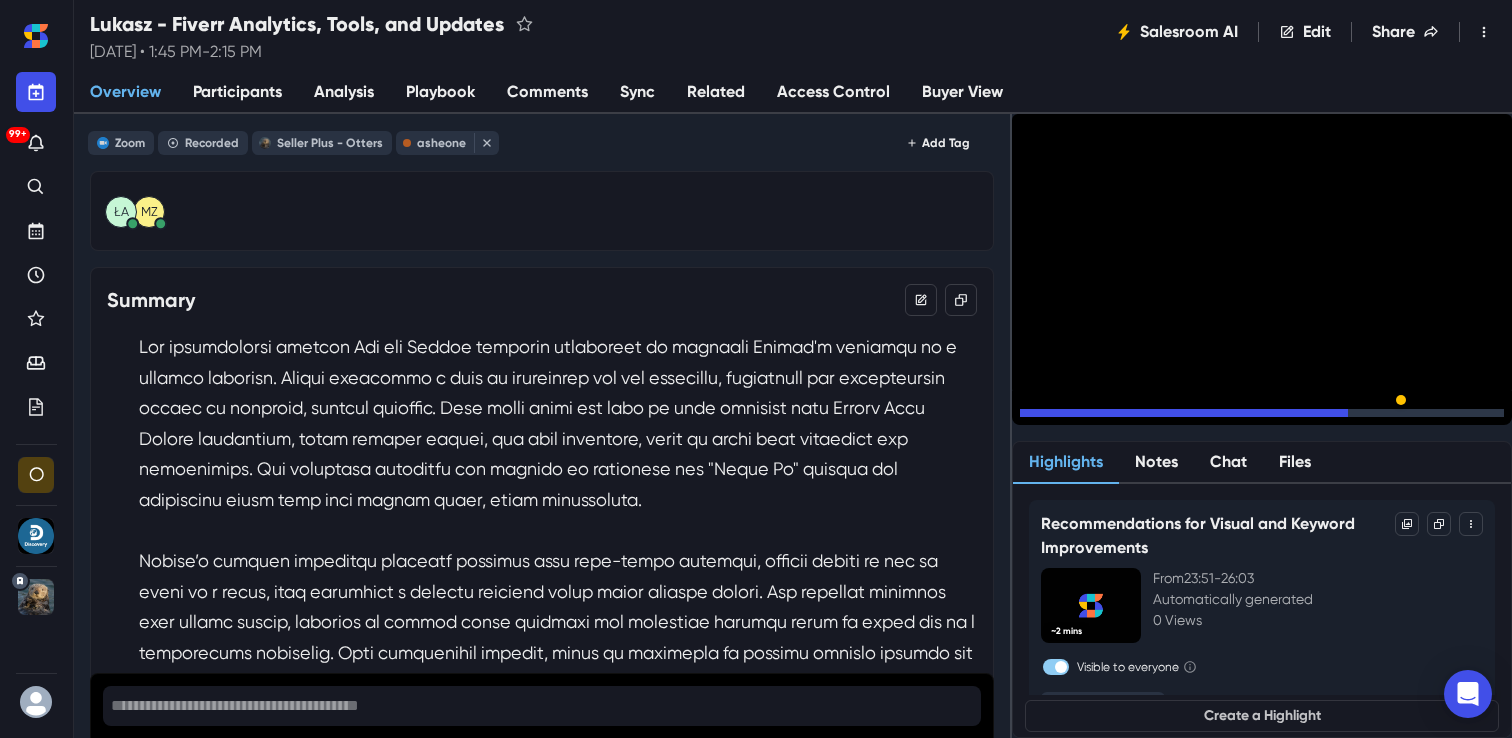 click on "15" at bounding box center [1092, 418] 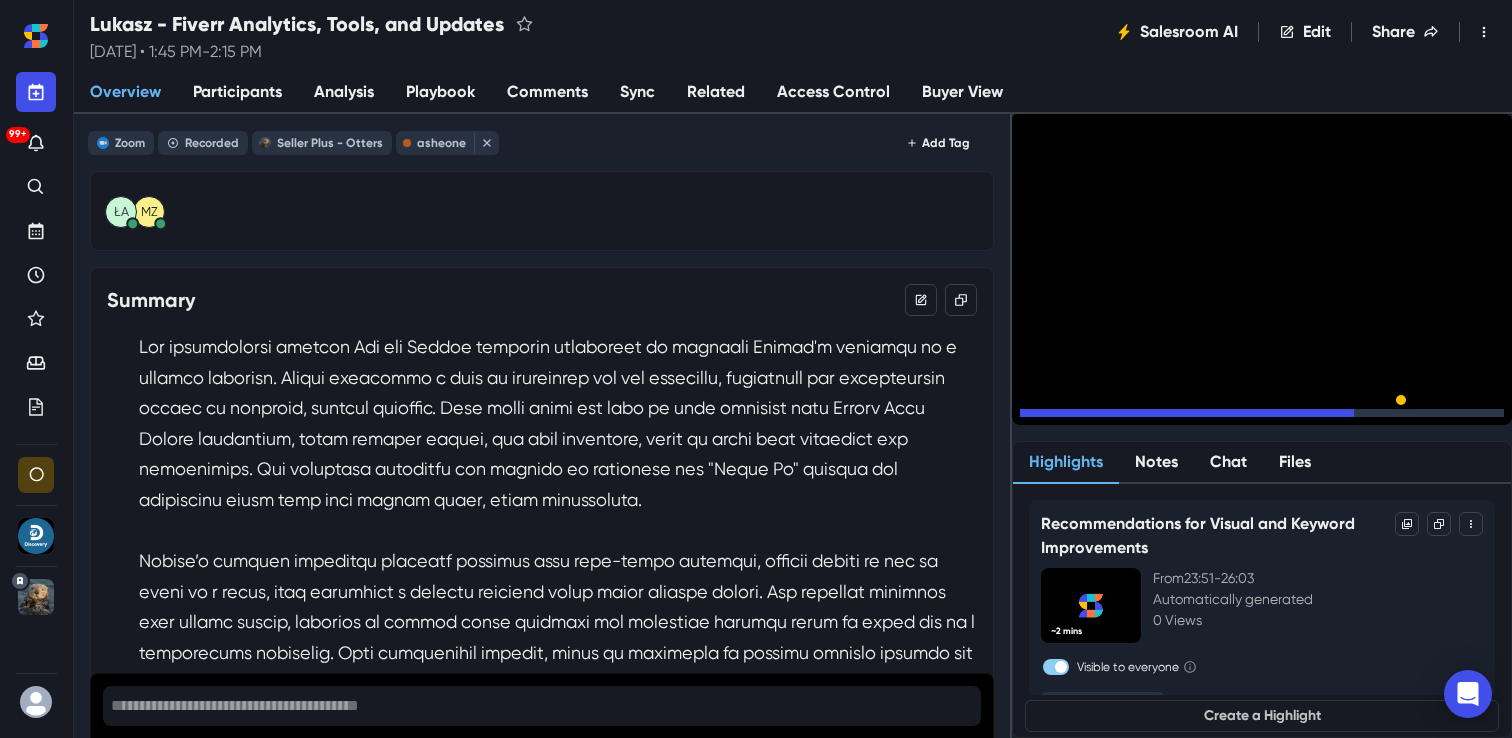 click on "15" at bounding box center [1092, 418] 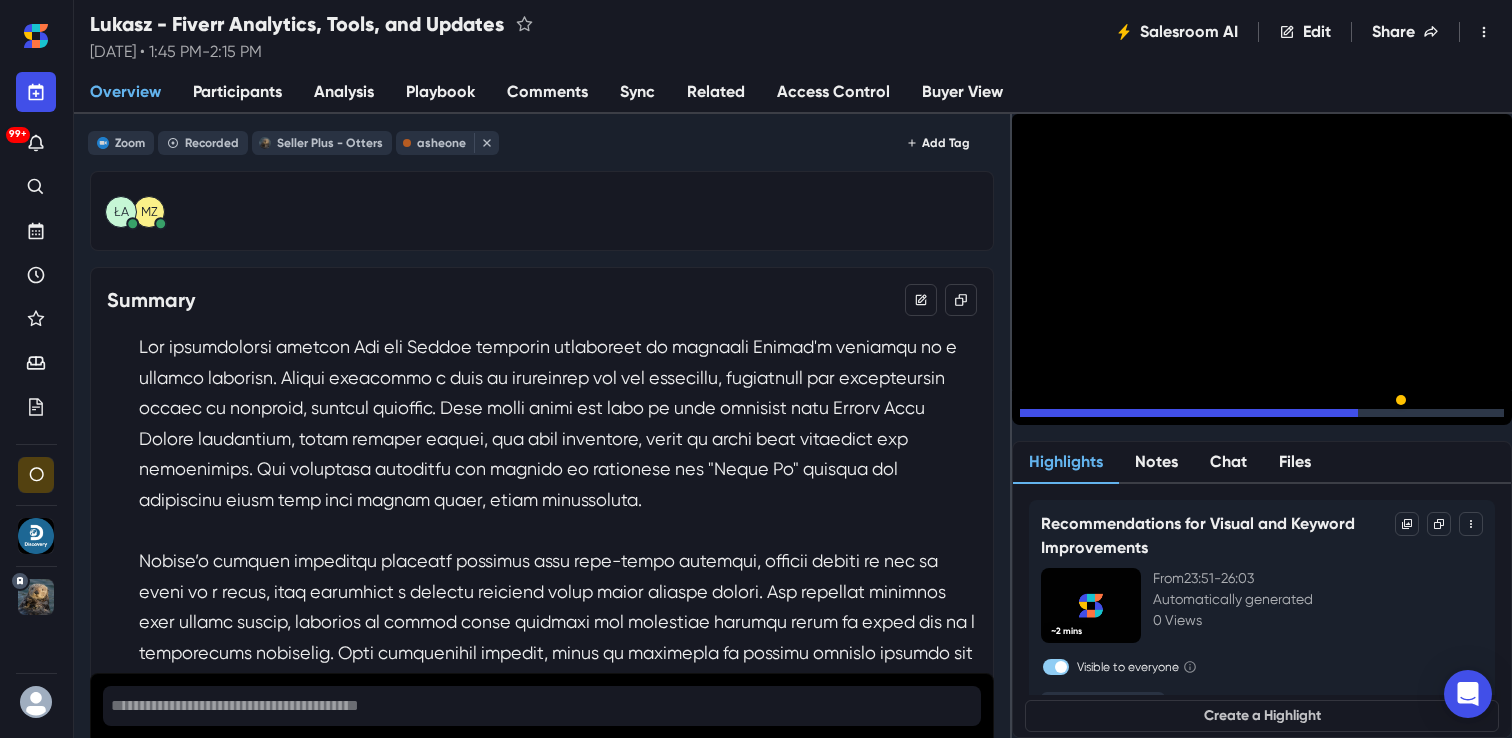 click on "15" at bounding box center [1092, 418] 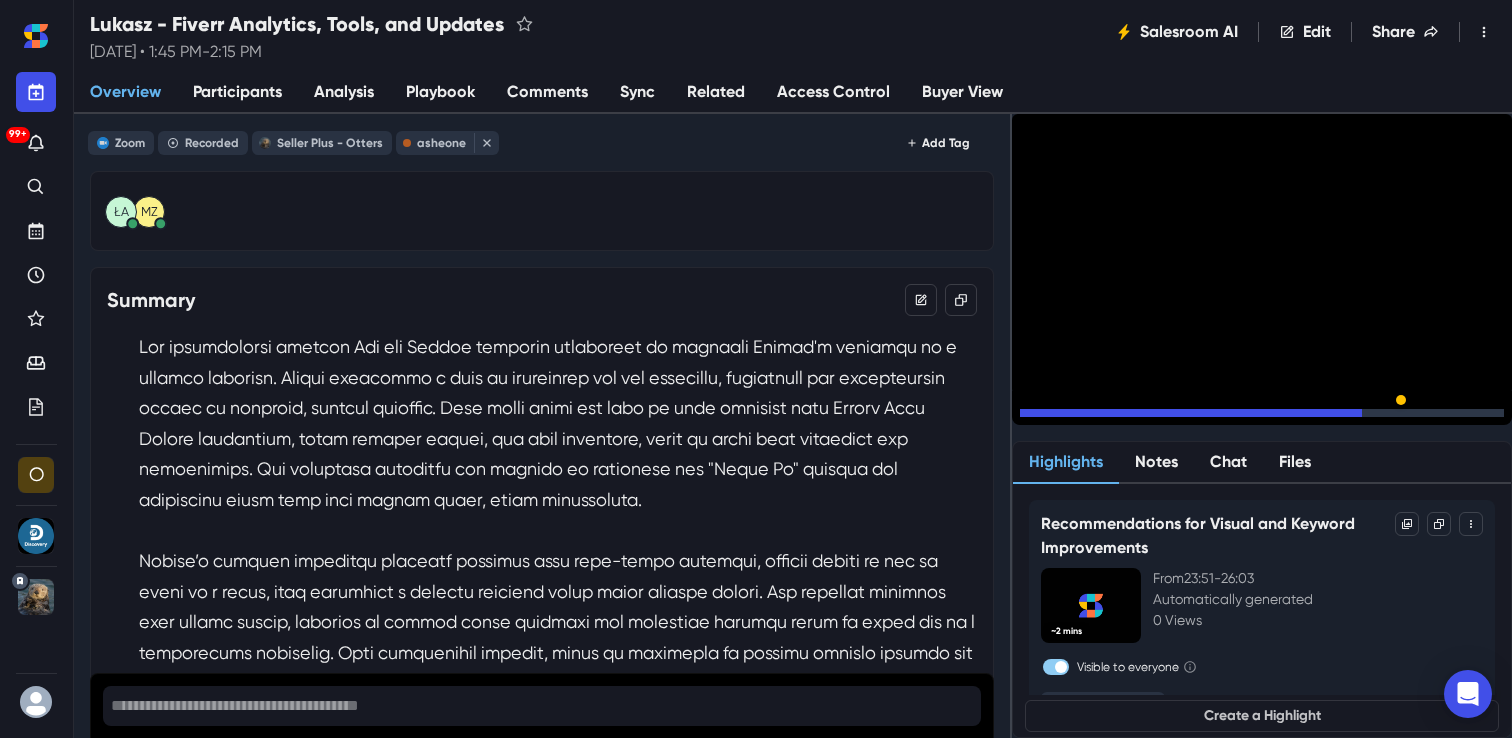 click on "15" at bounding box center [1092, 418] 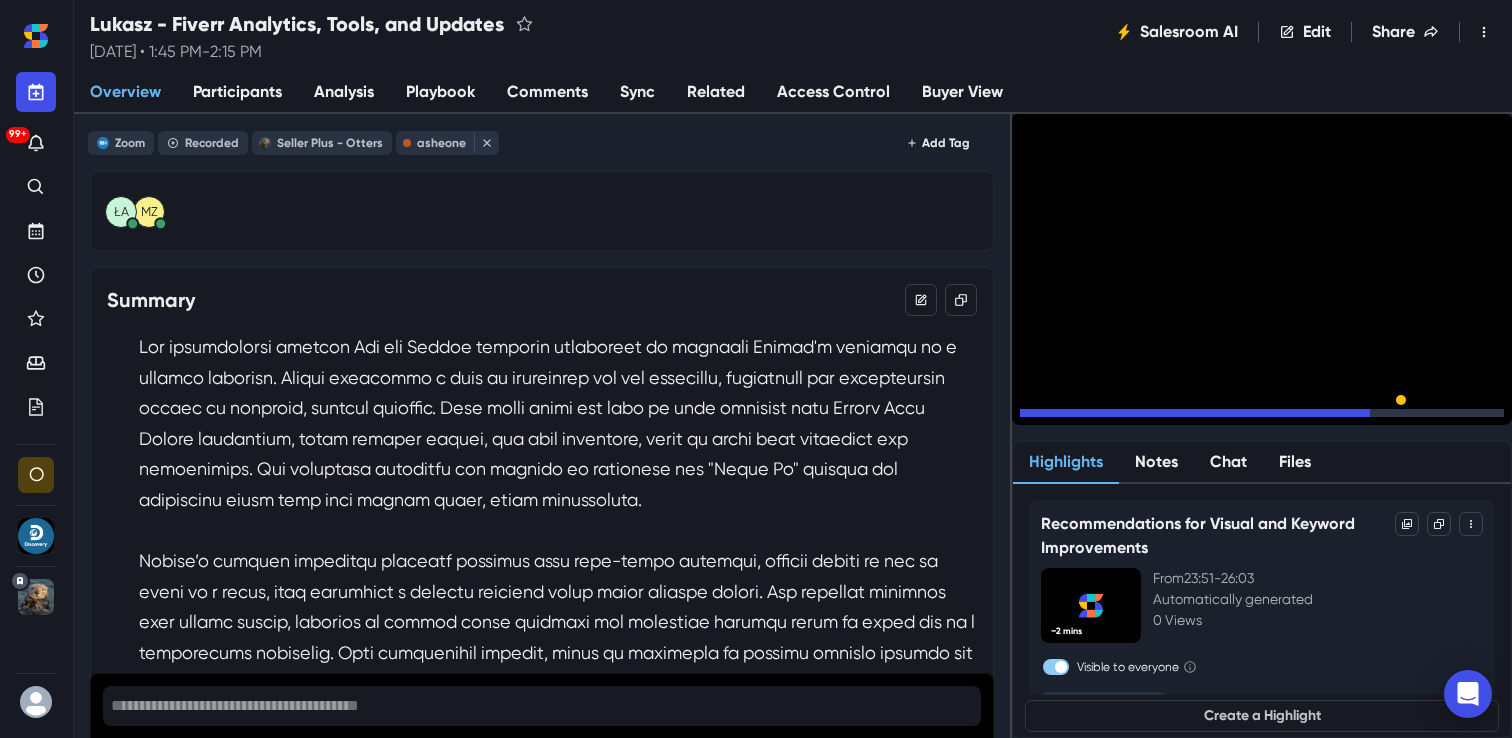 click on "15" at bounding box center (1092, 418) 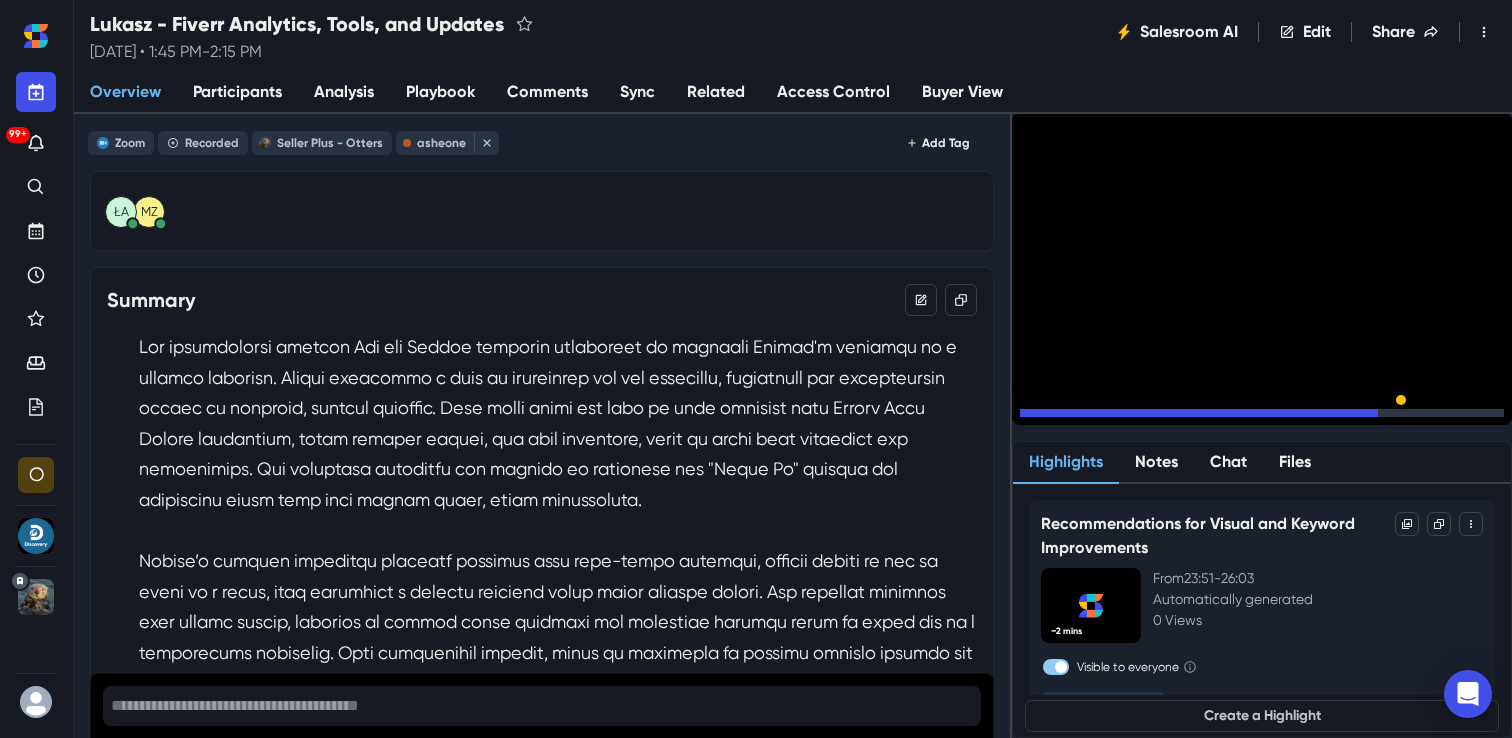 click on "15" at bounding box center (1092, 418) 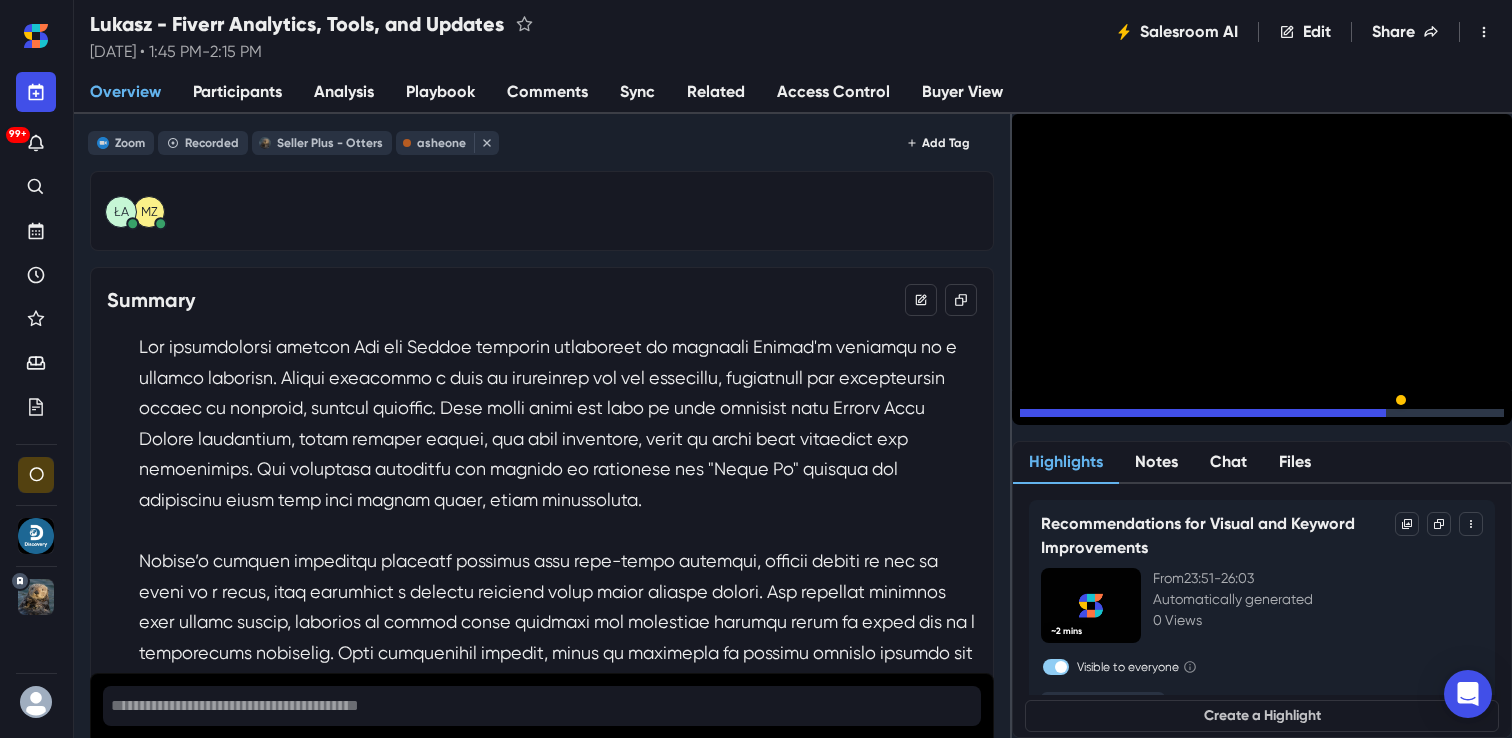 click on "15" at bounding box center (1092, 418) 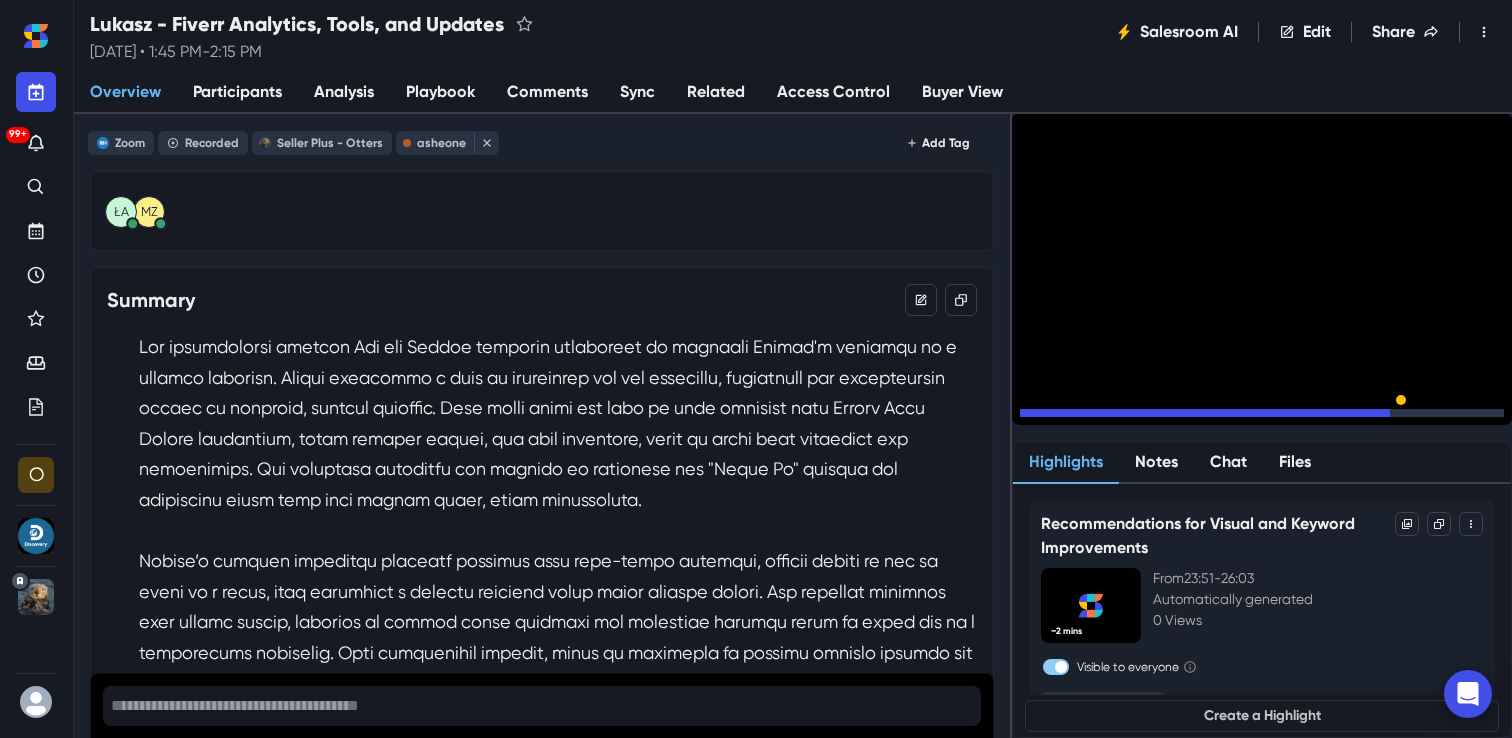 click on "15" at bounding box center (1092, 418) 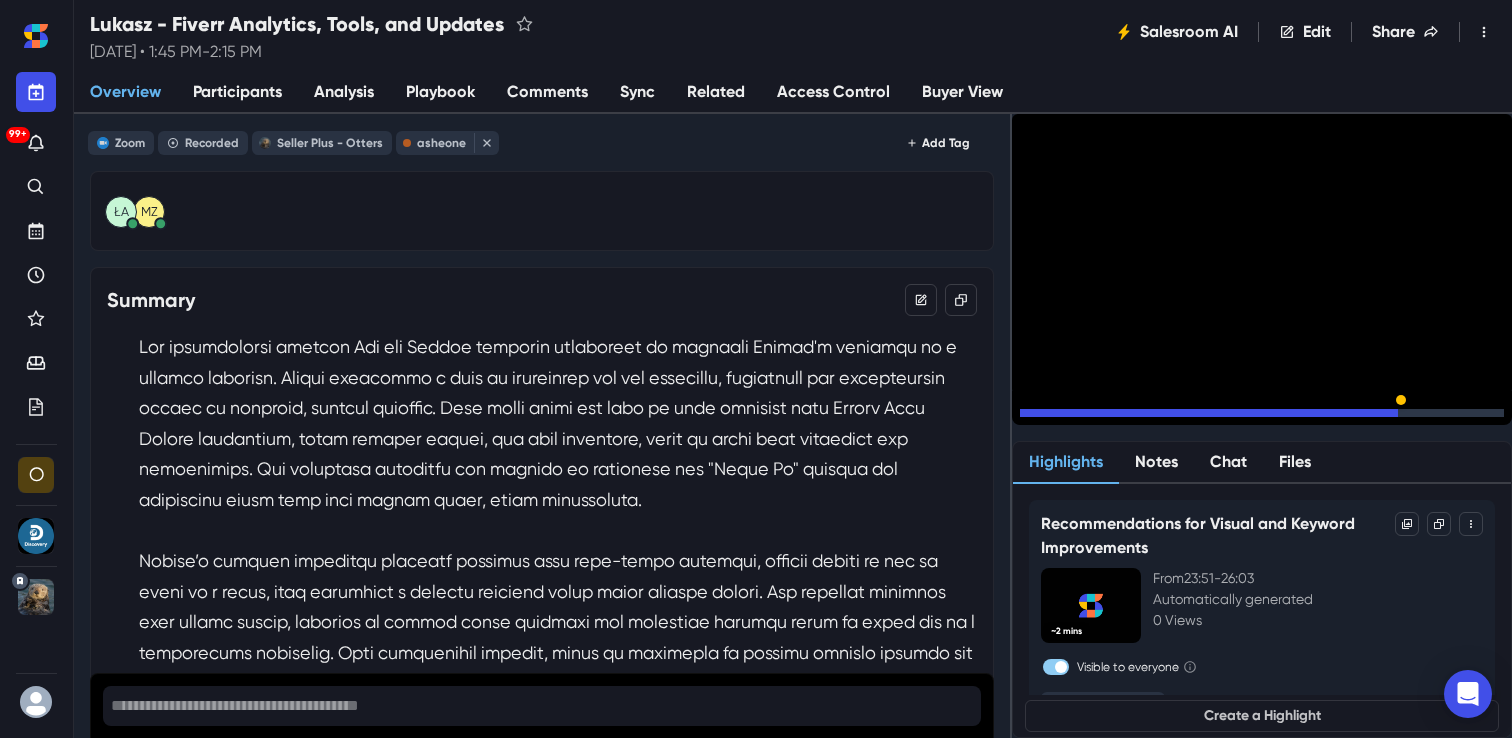 click on "15" at bounding box center [1092, 418] 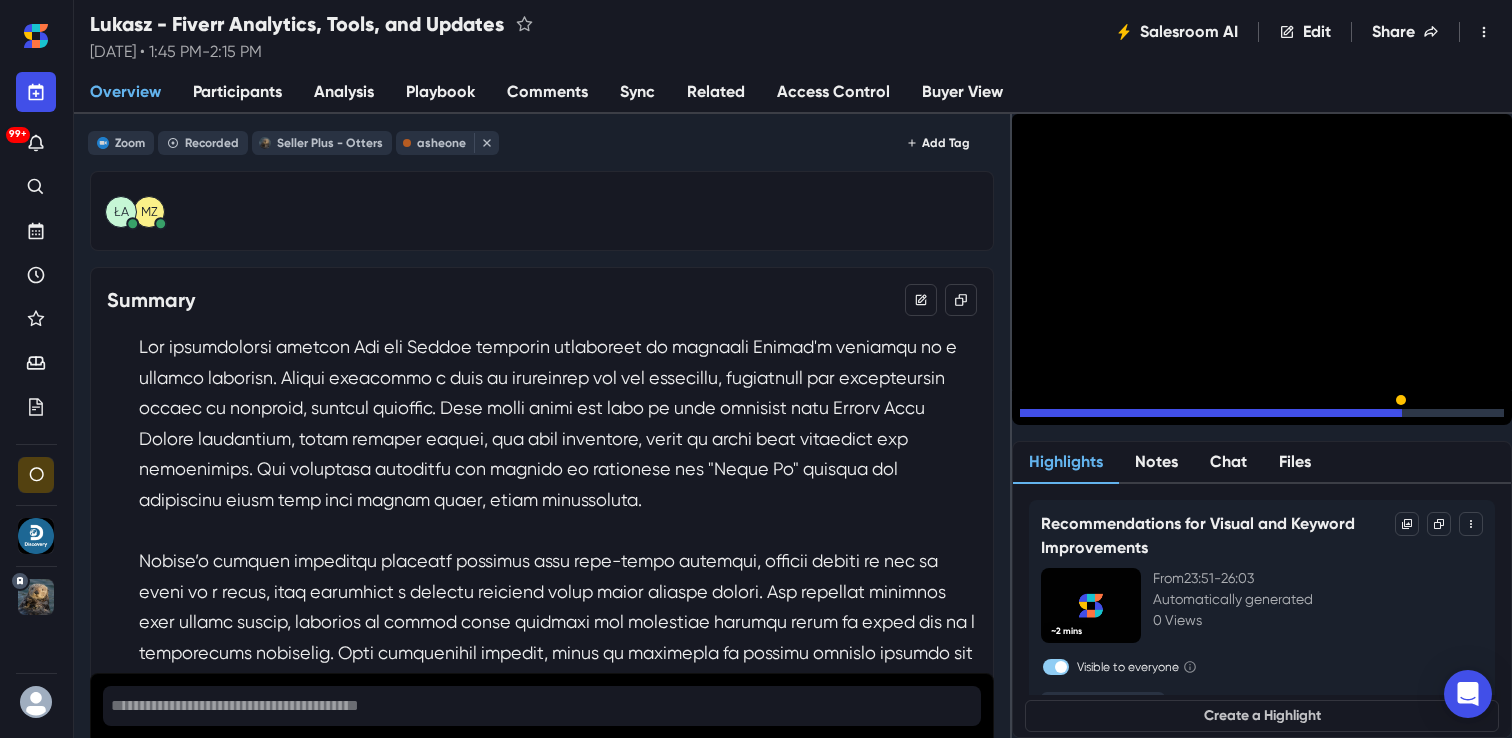 click on "15" at bounding box center [1092, 418] 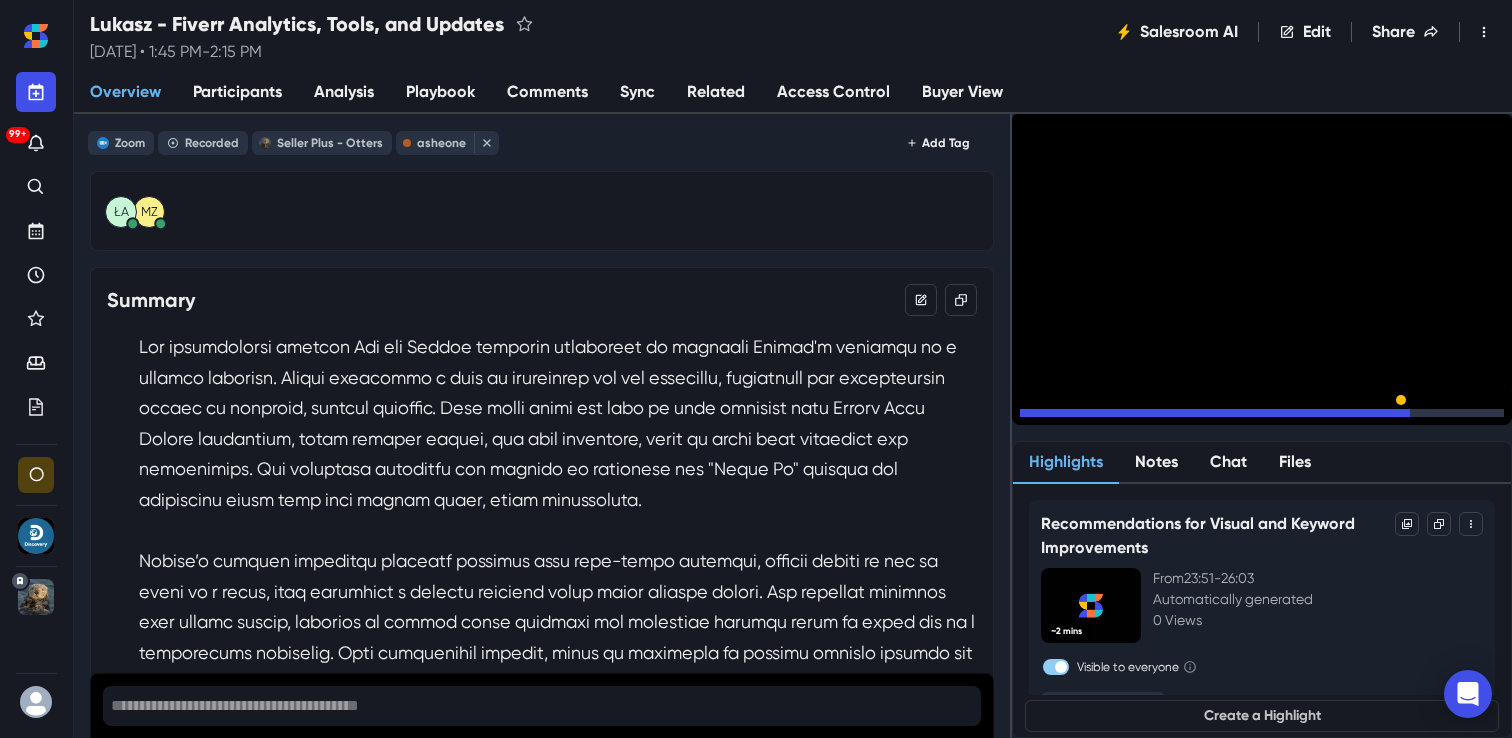 click on "15" at bounding box center [1092, 418] 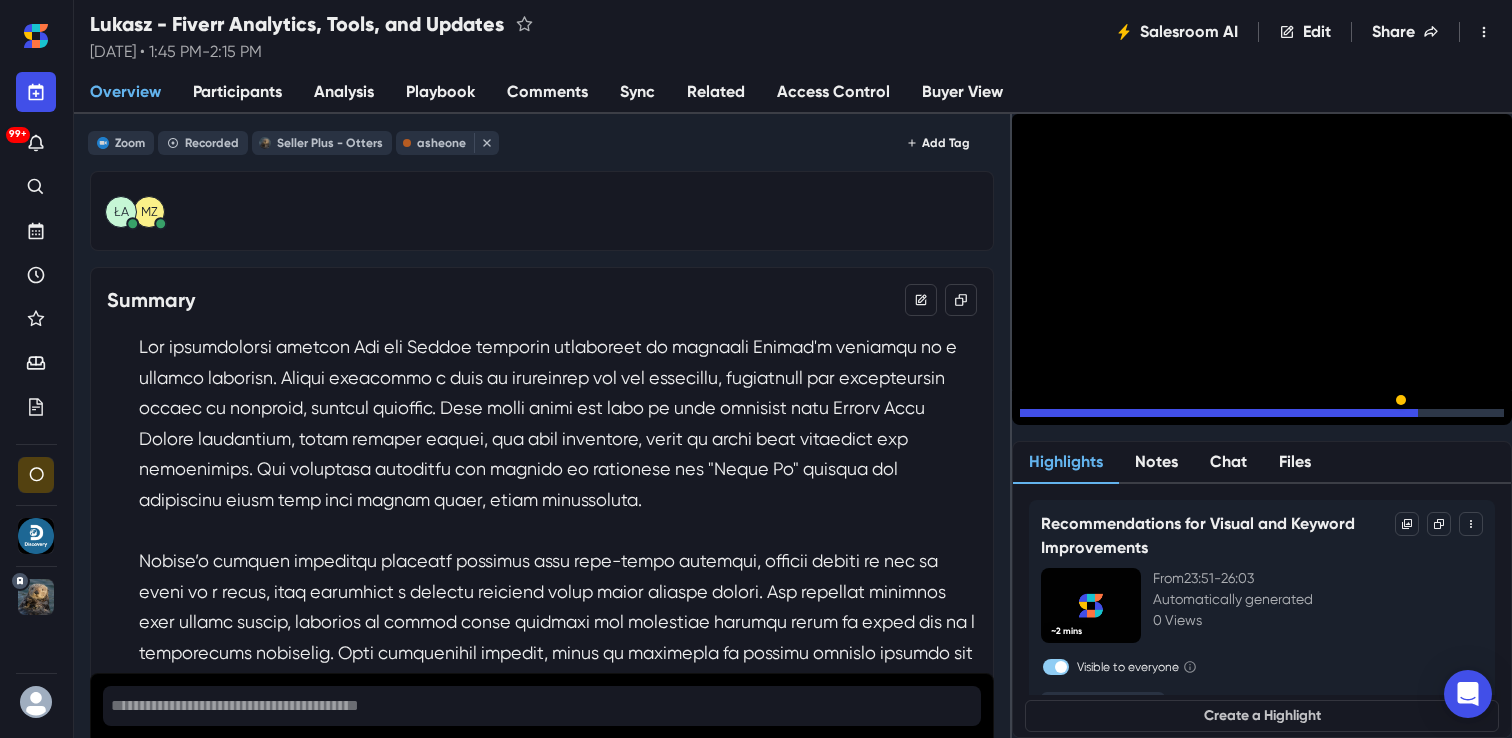 click on "15" at bounding box center (1092, 418) 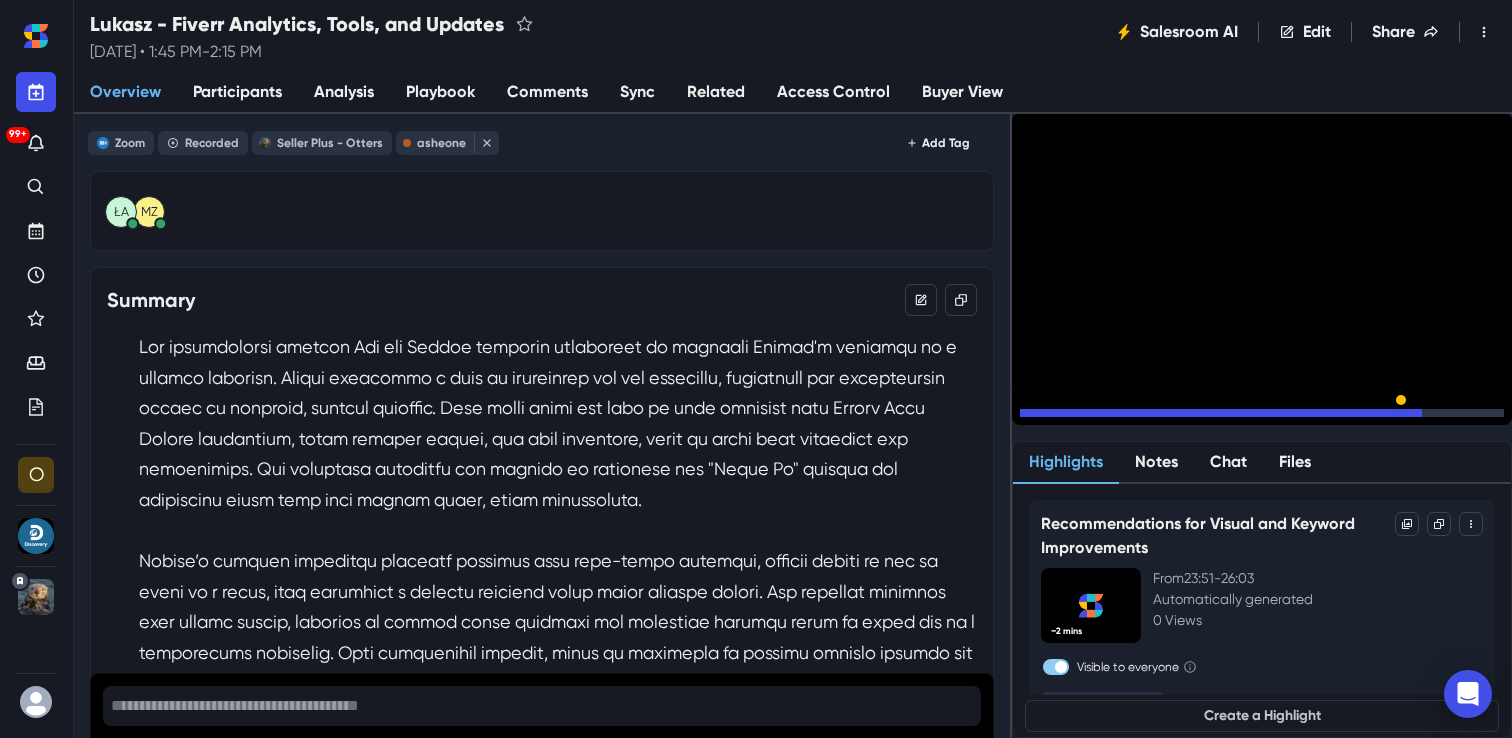 click on "15" at bounding box center (1092, 418) 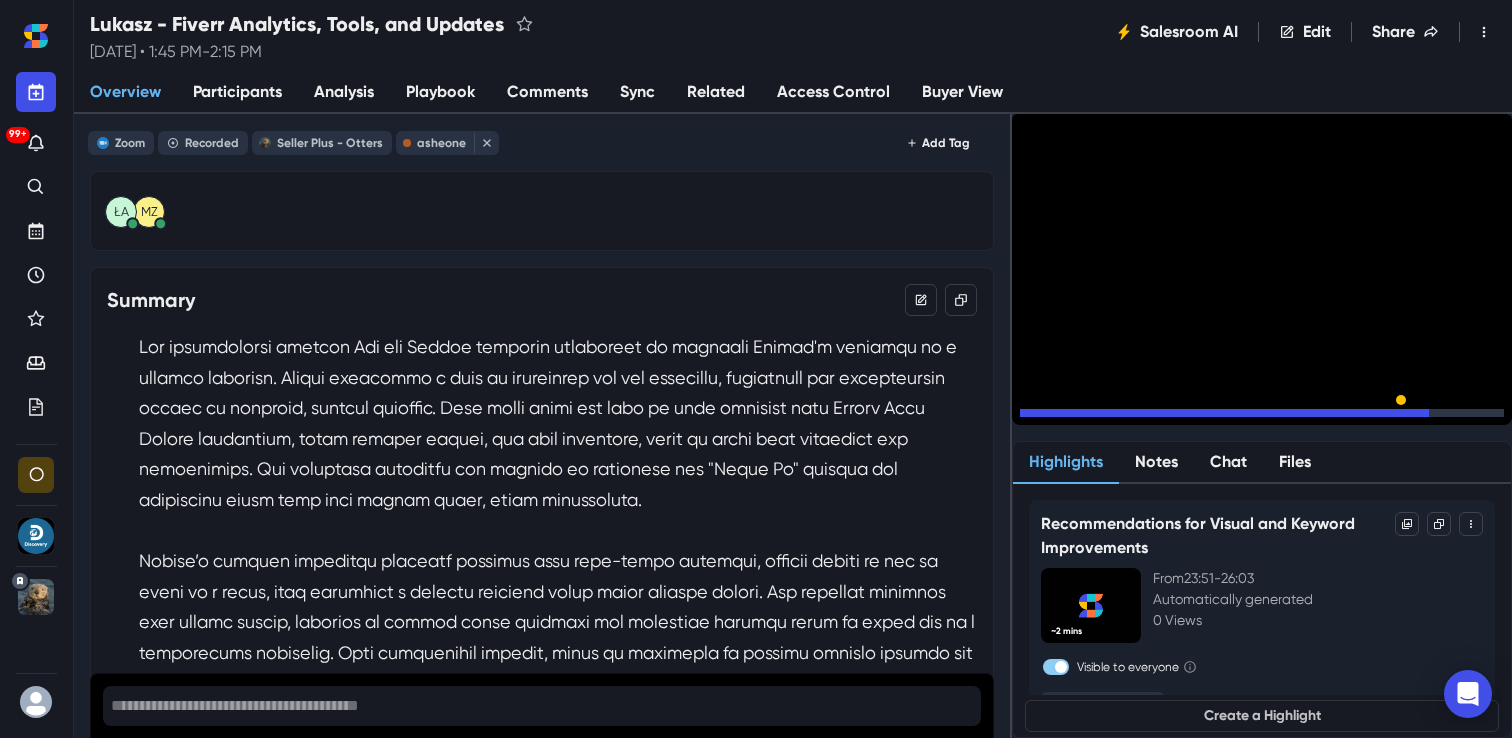 click on "15" at bounding box center [1092, 418] 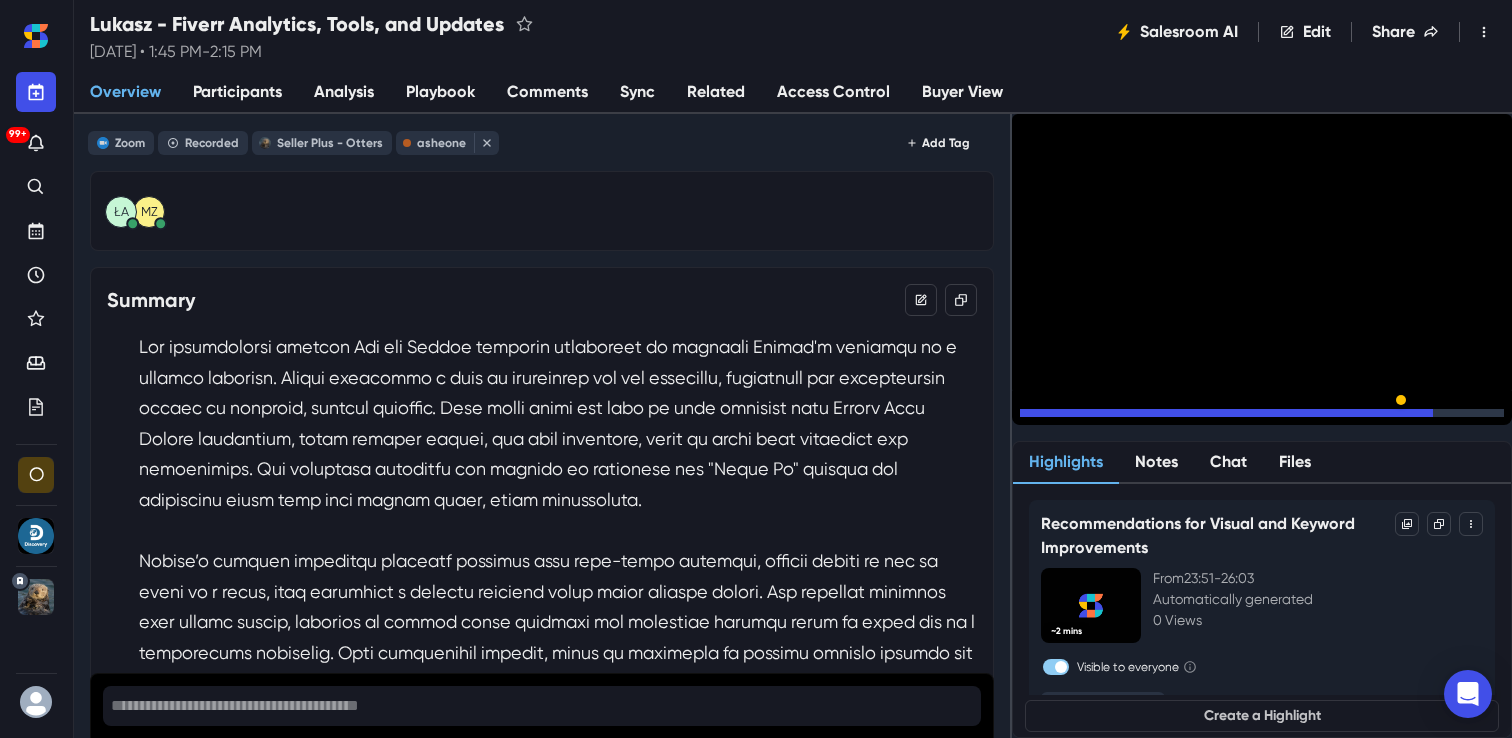 click on "15" at bounding box center (1092, 418) 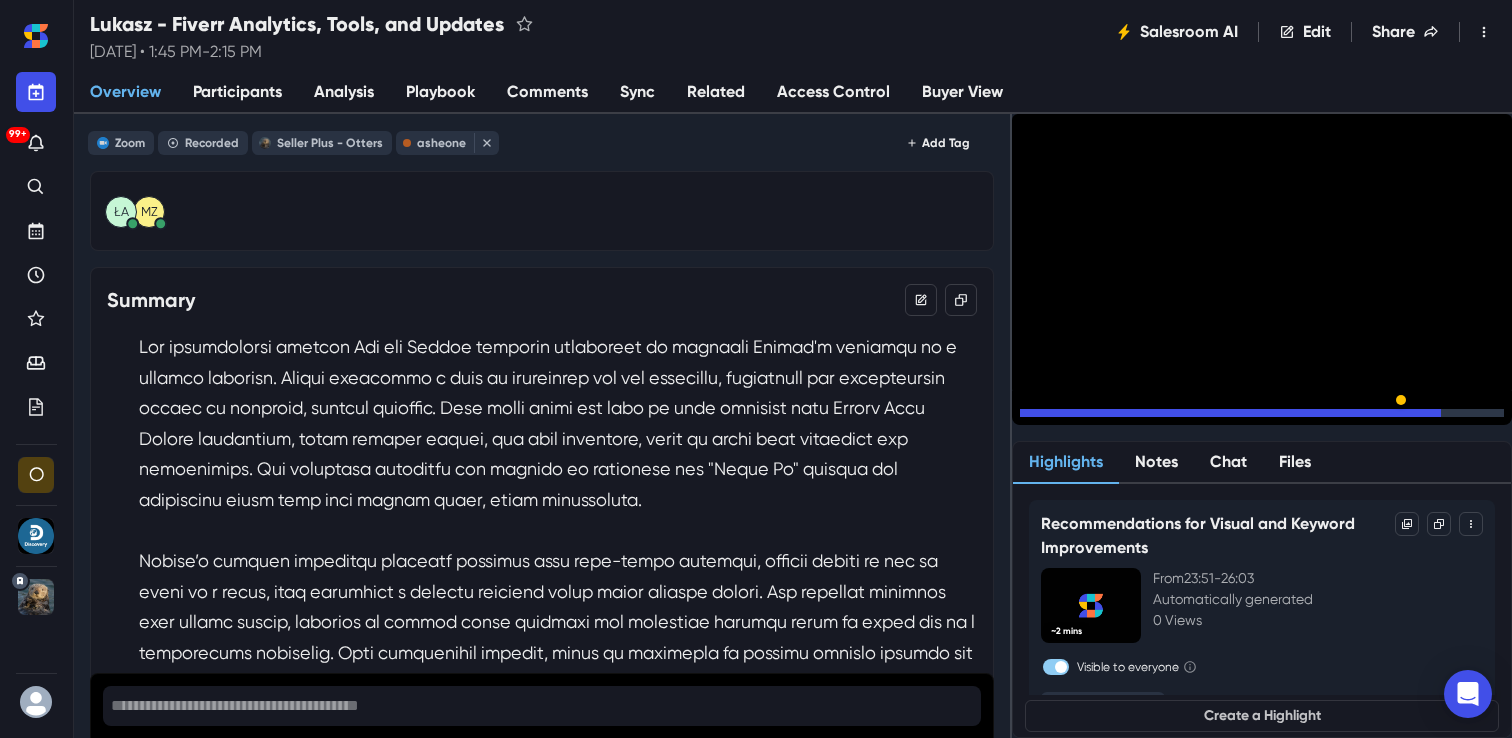 click on "15" at bounding box center (1092, 418) 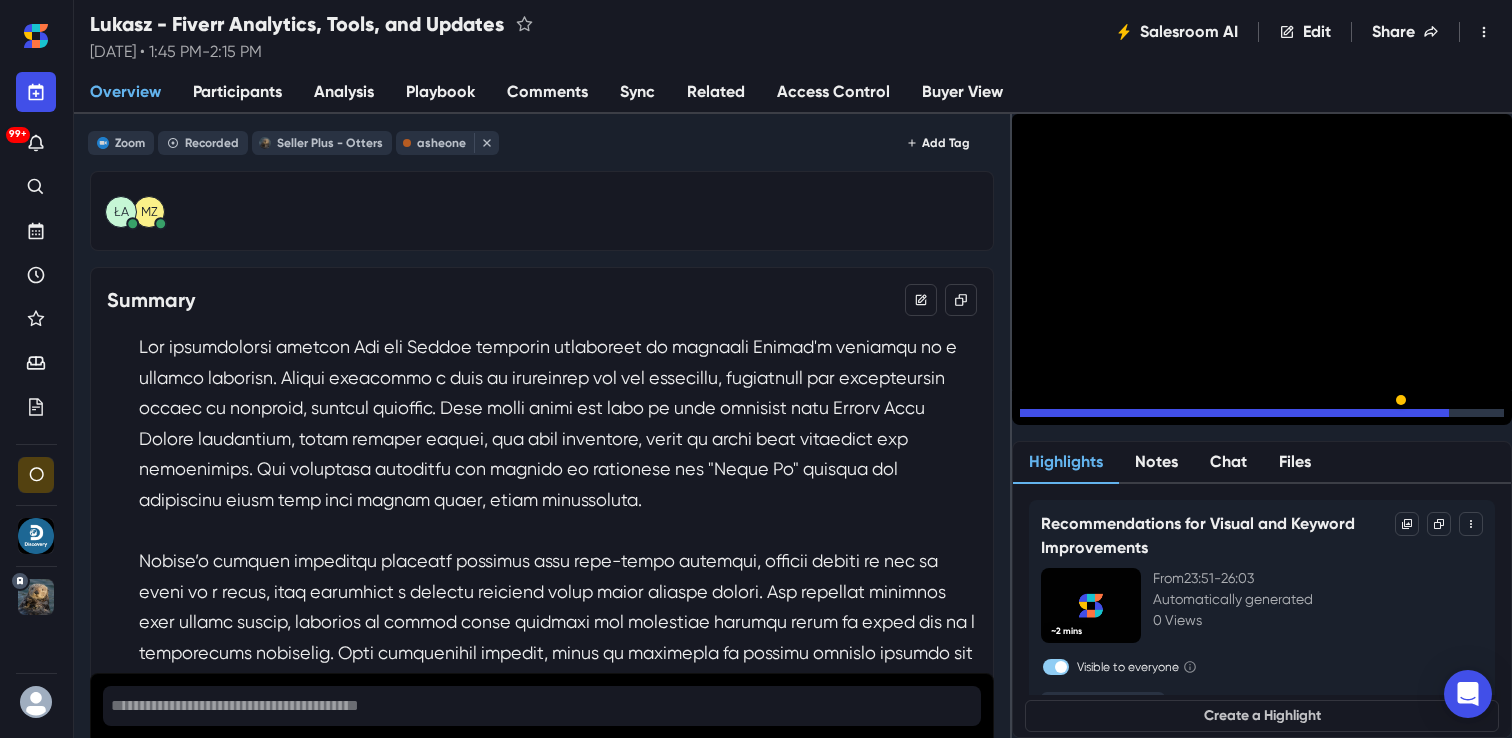 click on "15" at bounding box center (1092, 418) 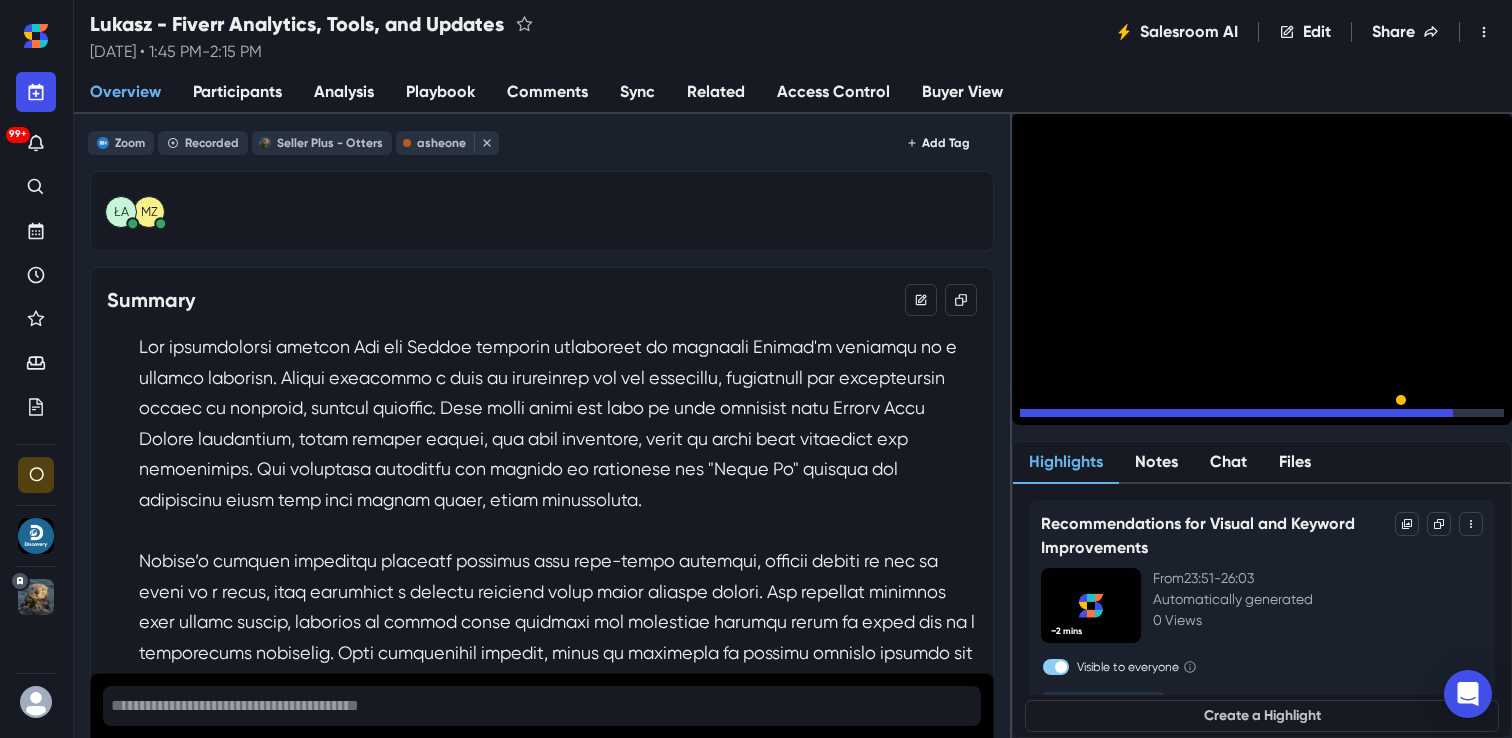 click 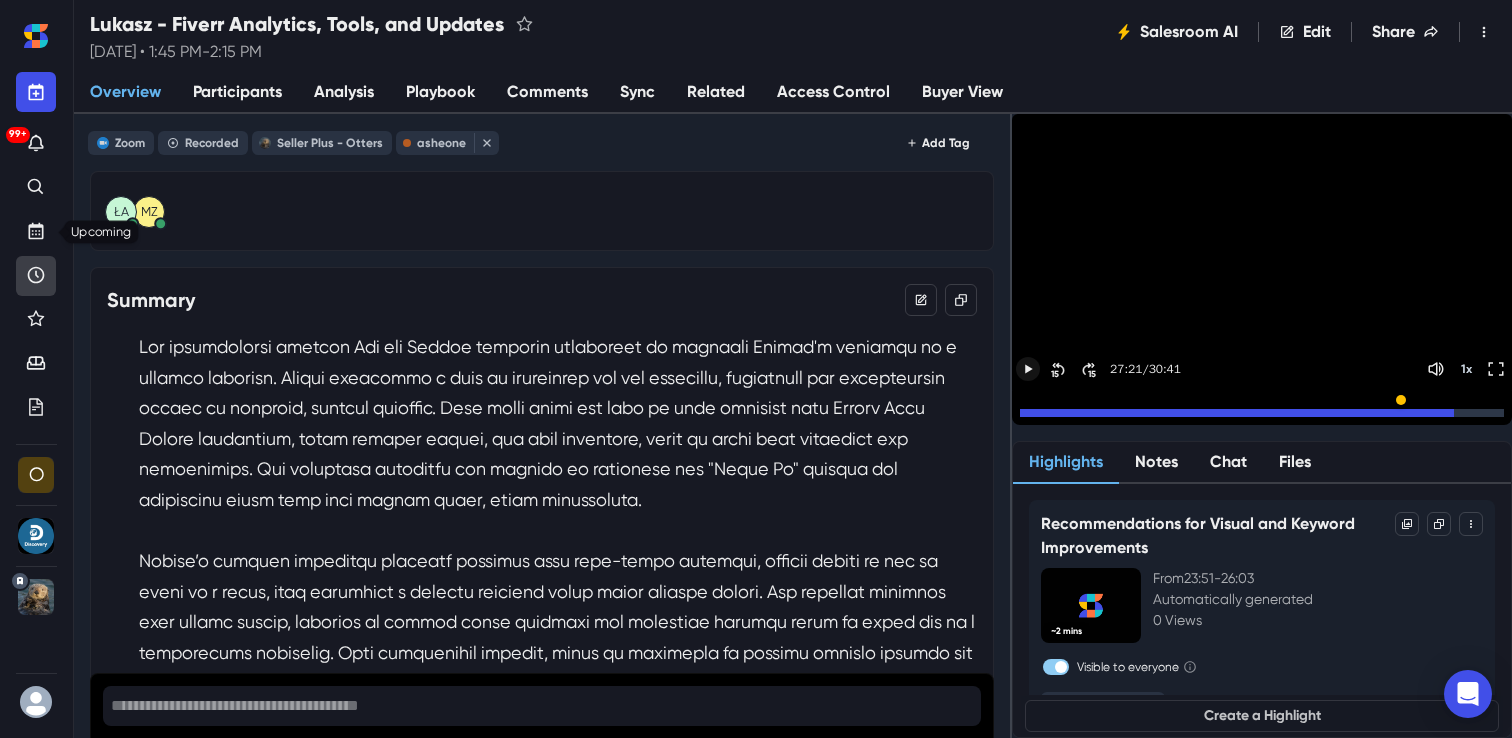 click 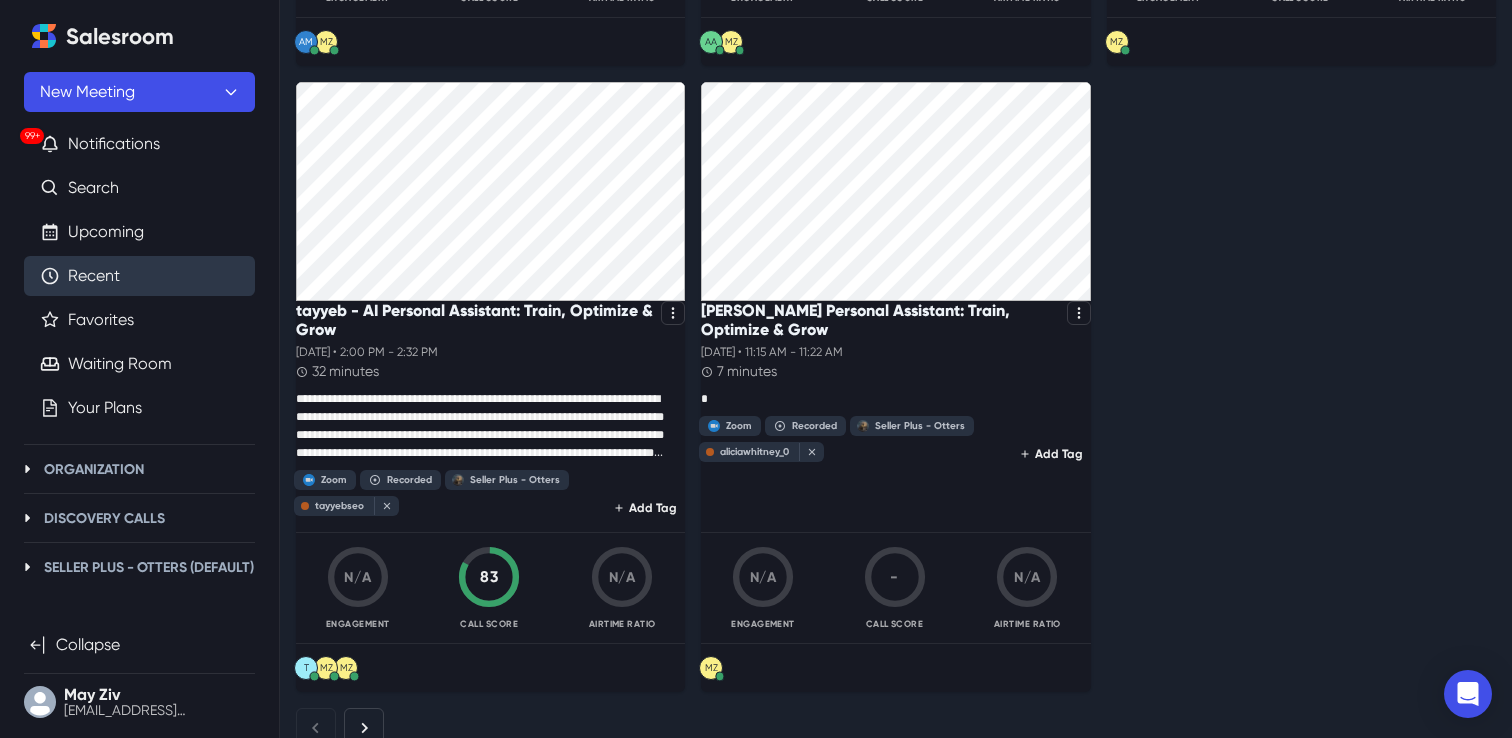 scroll, scrollTop: 3971, scrollLeft: 0, axis: vertical 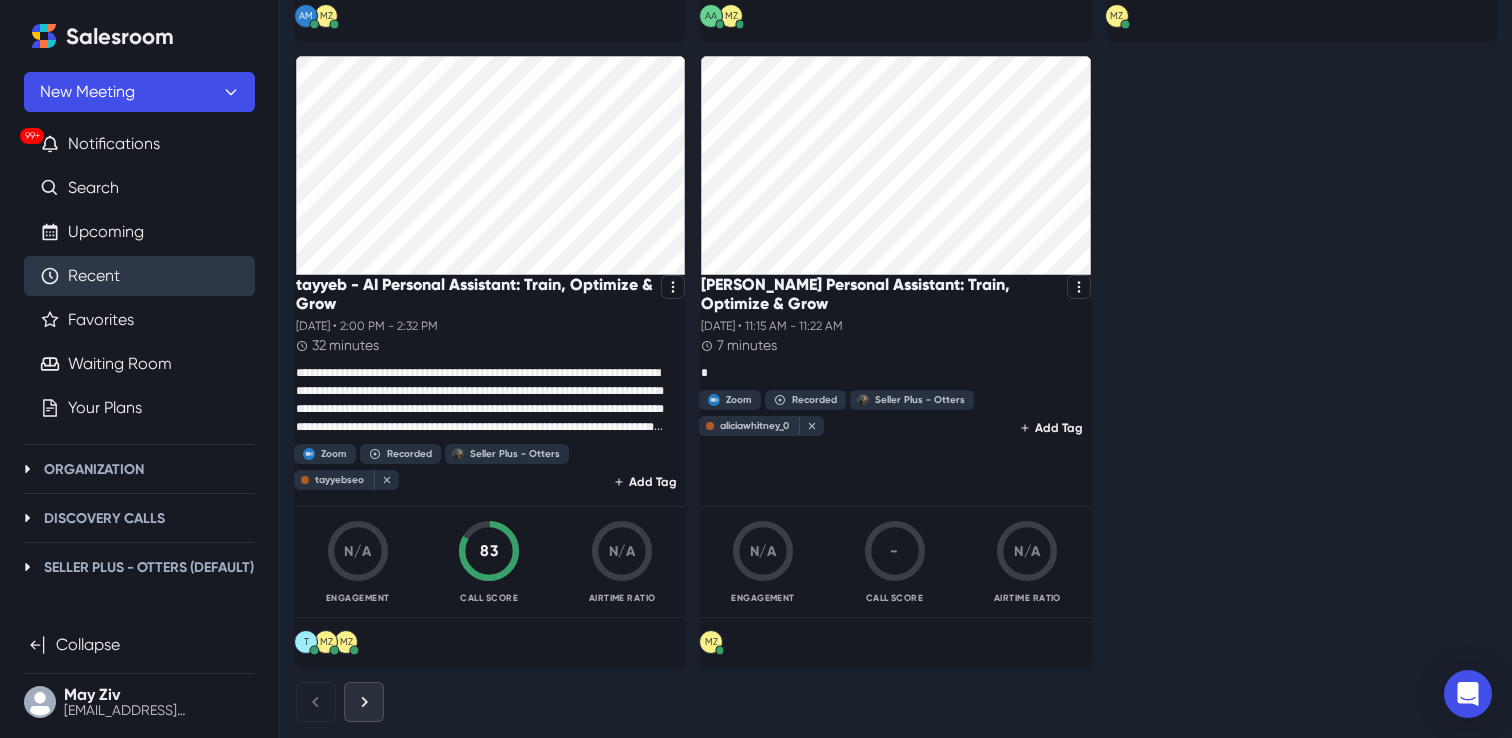 click 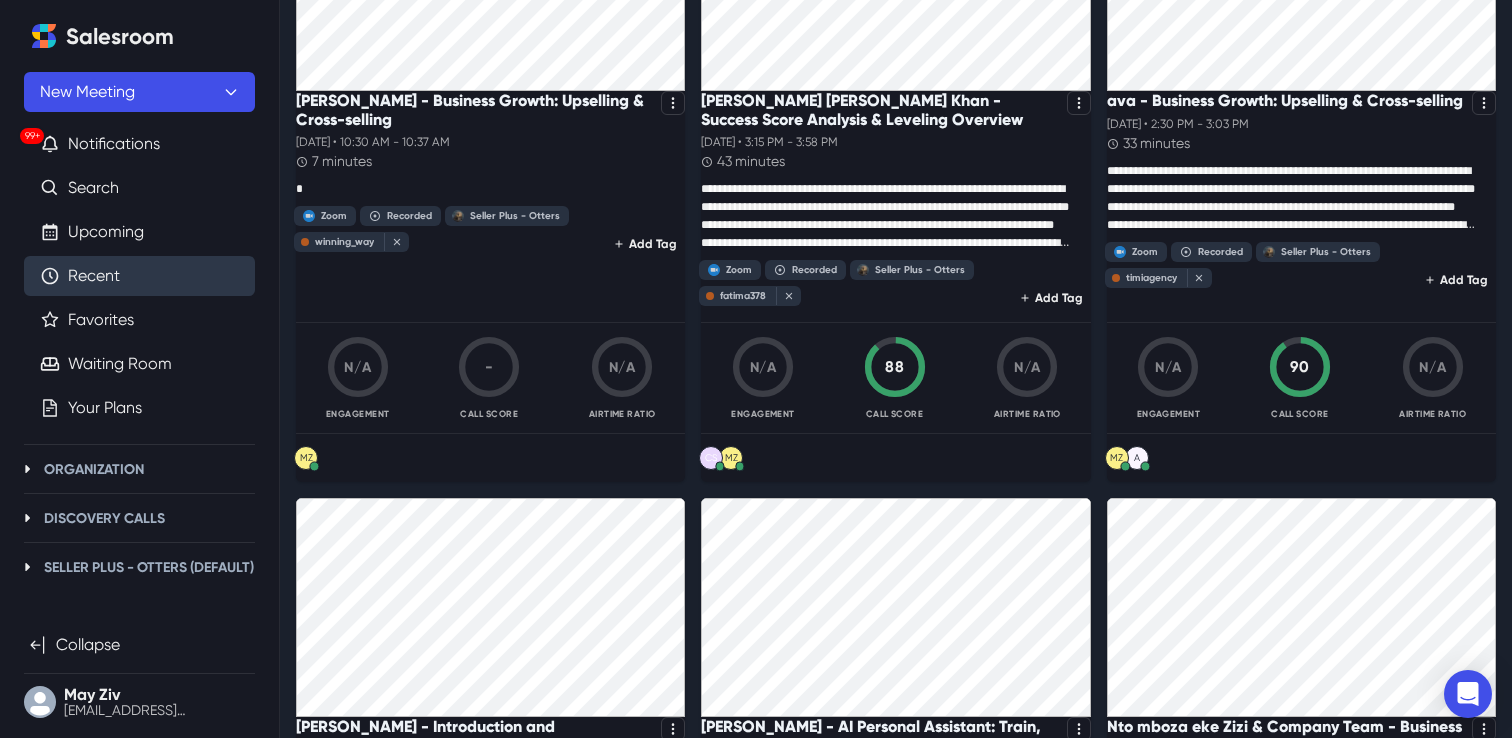 scroll, scrollTop: 0, scrollLeft: 0, axis: both 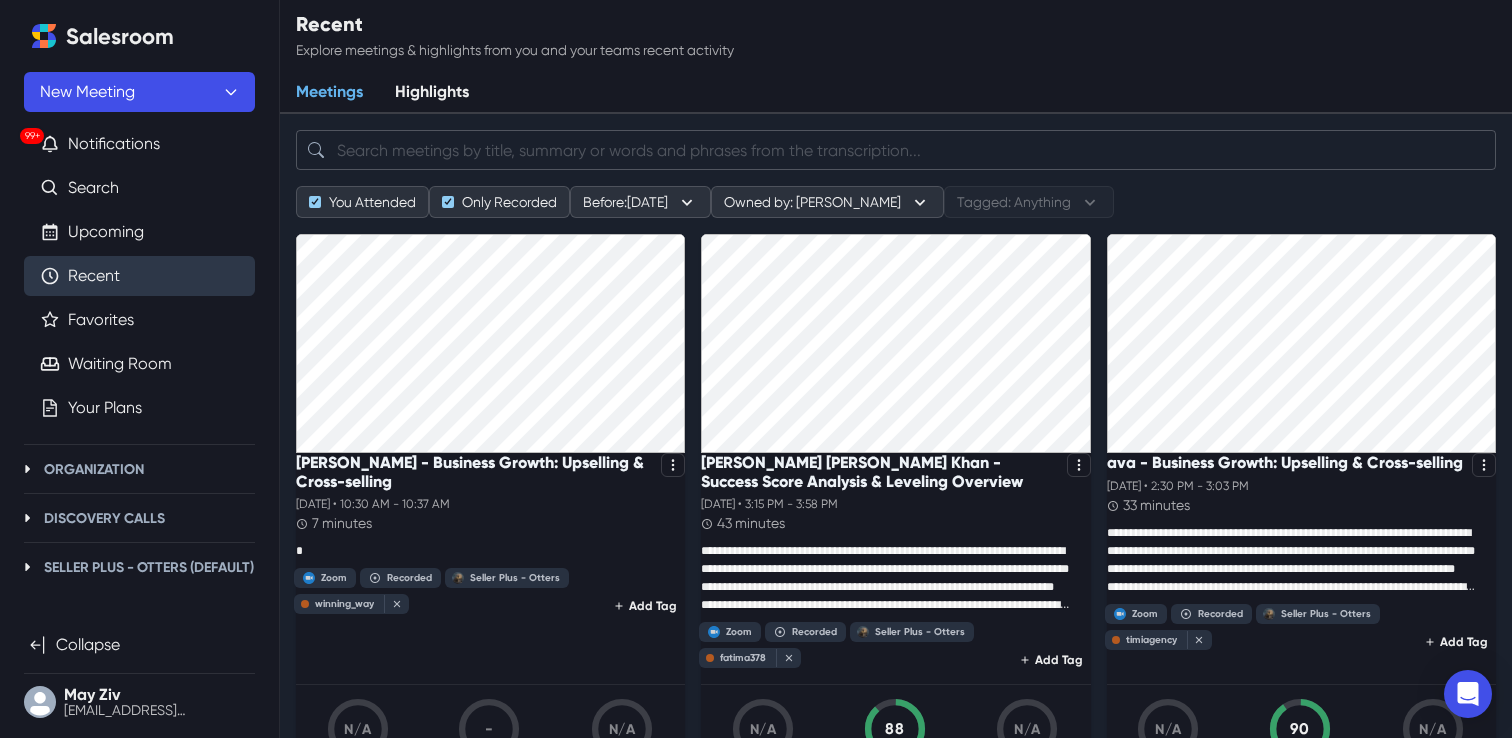 click at bounding box center (896, 150) 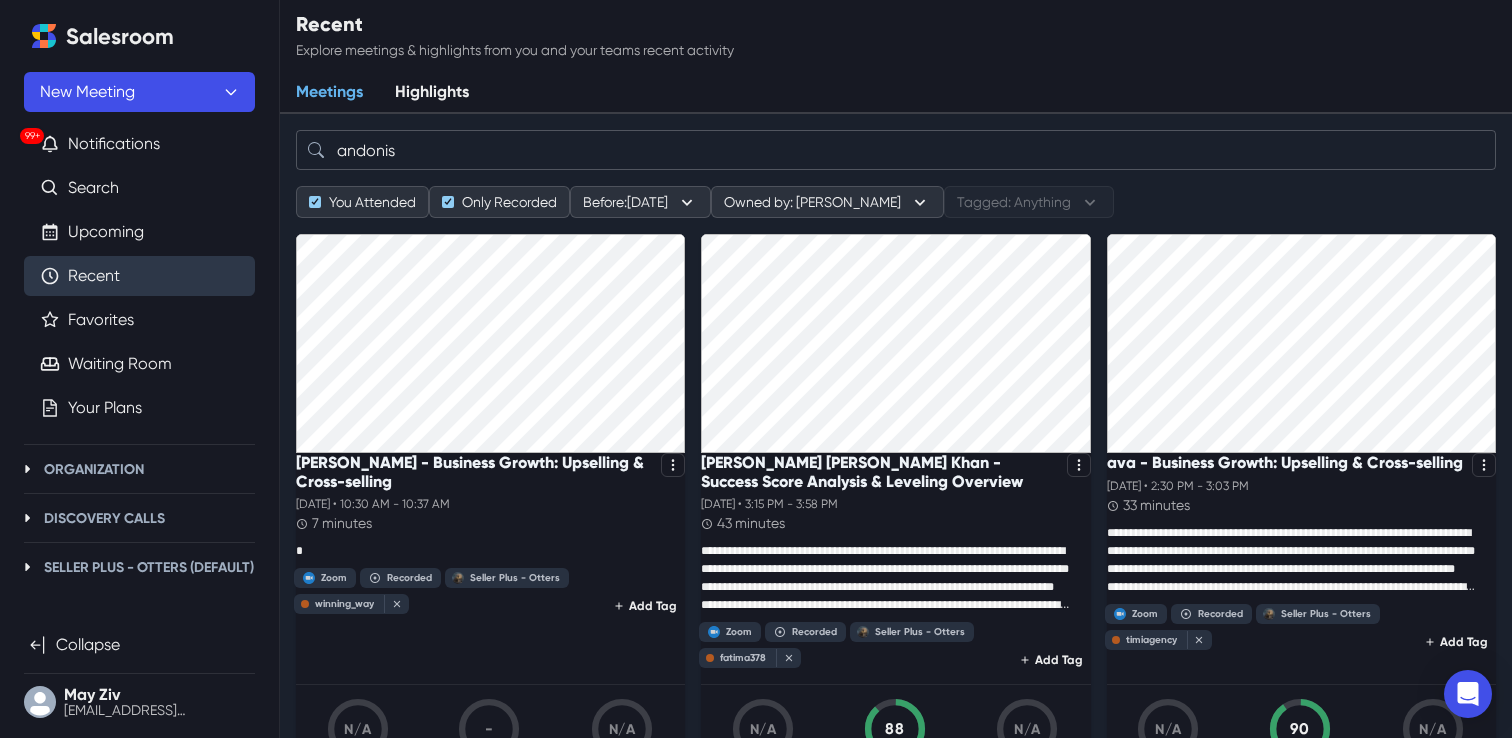 type on "andonis" 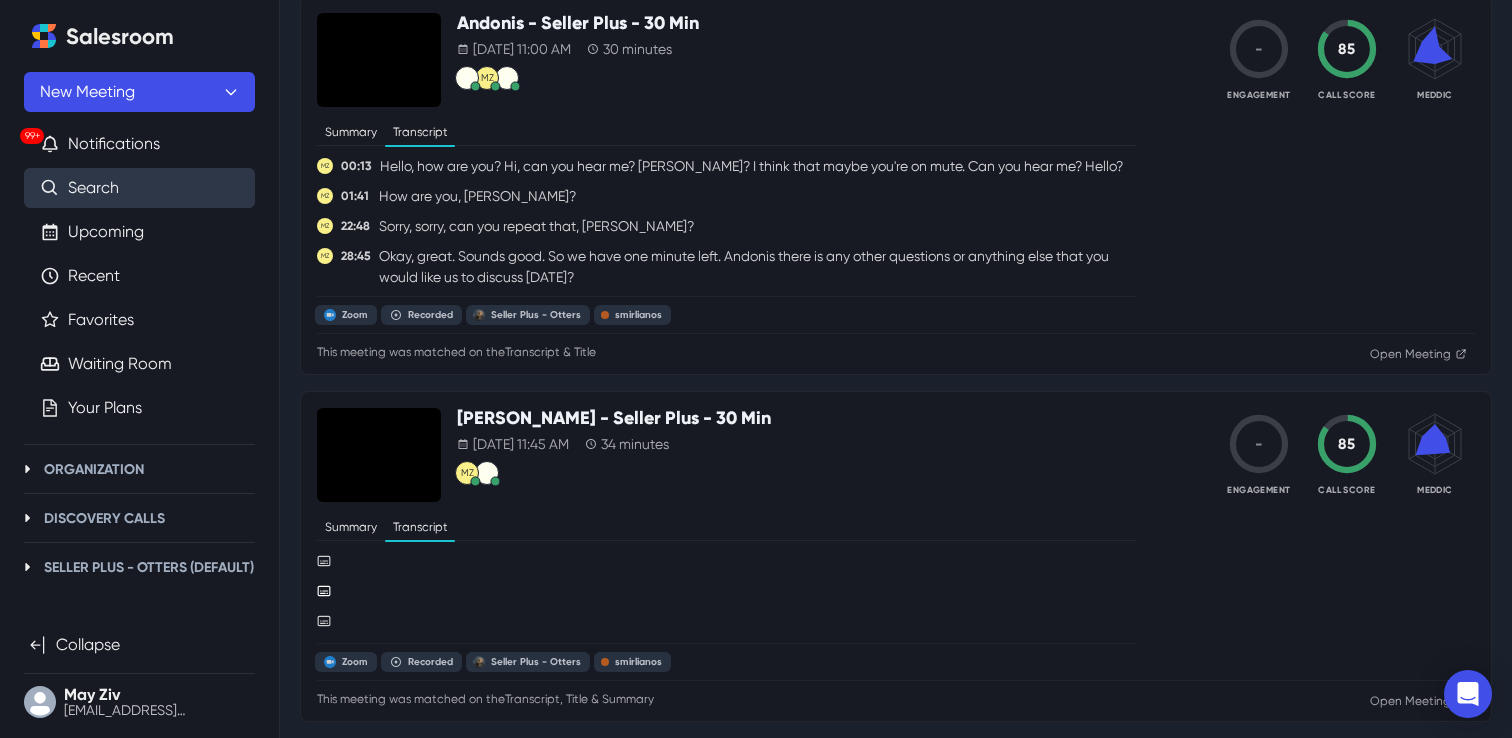 scroll, scrollTop: 0, scrollLeft: 0, axis: both 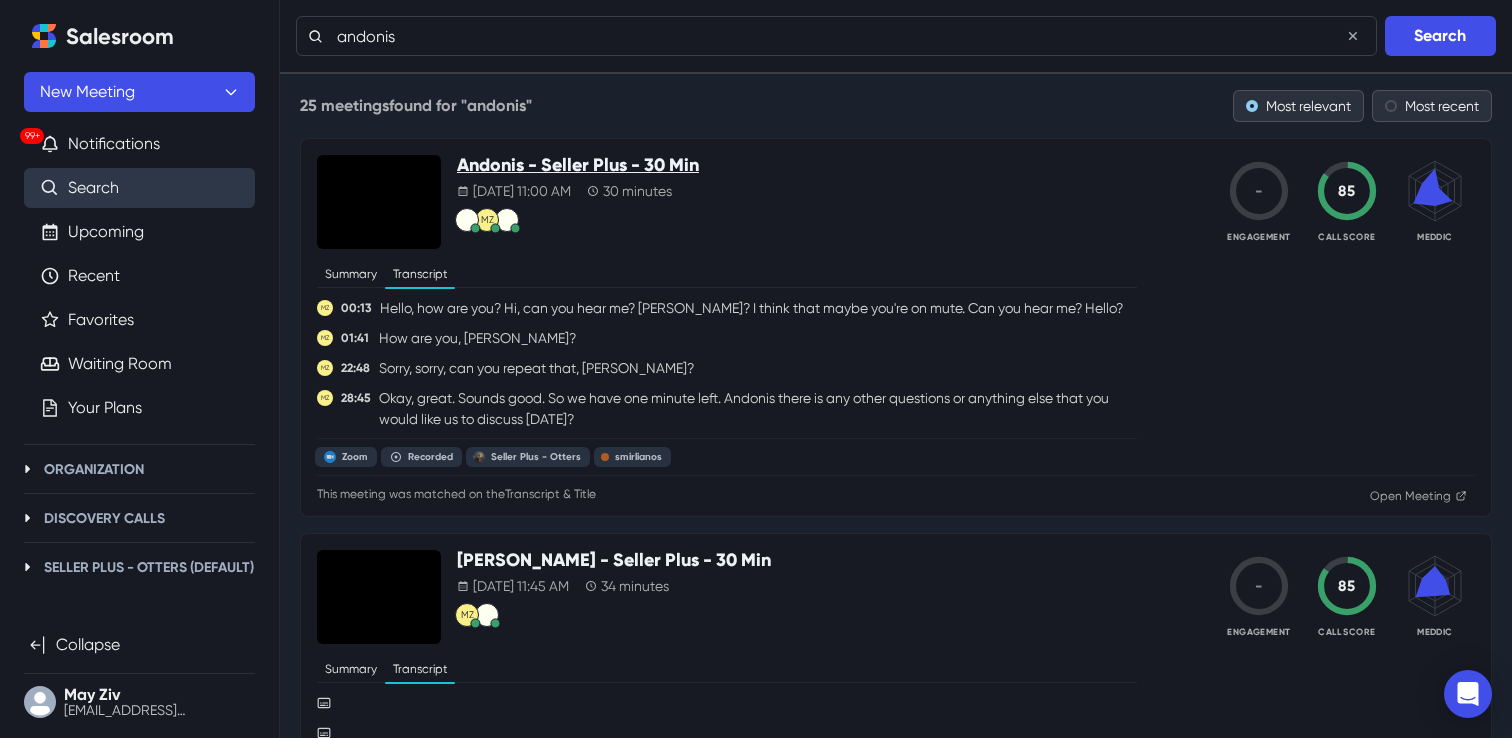 click on "Andonis - Seller Plus - 30 Min" at bounding box center (578, 166) 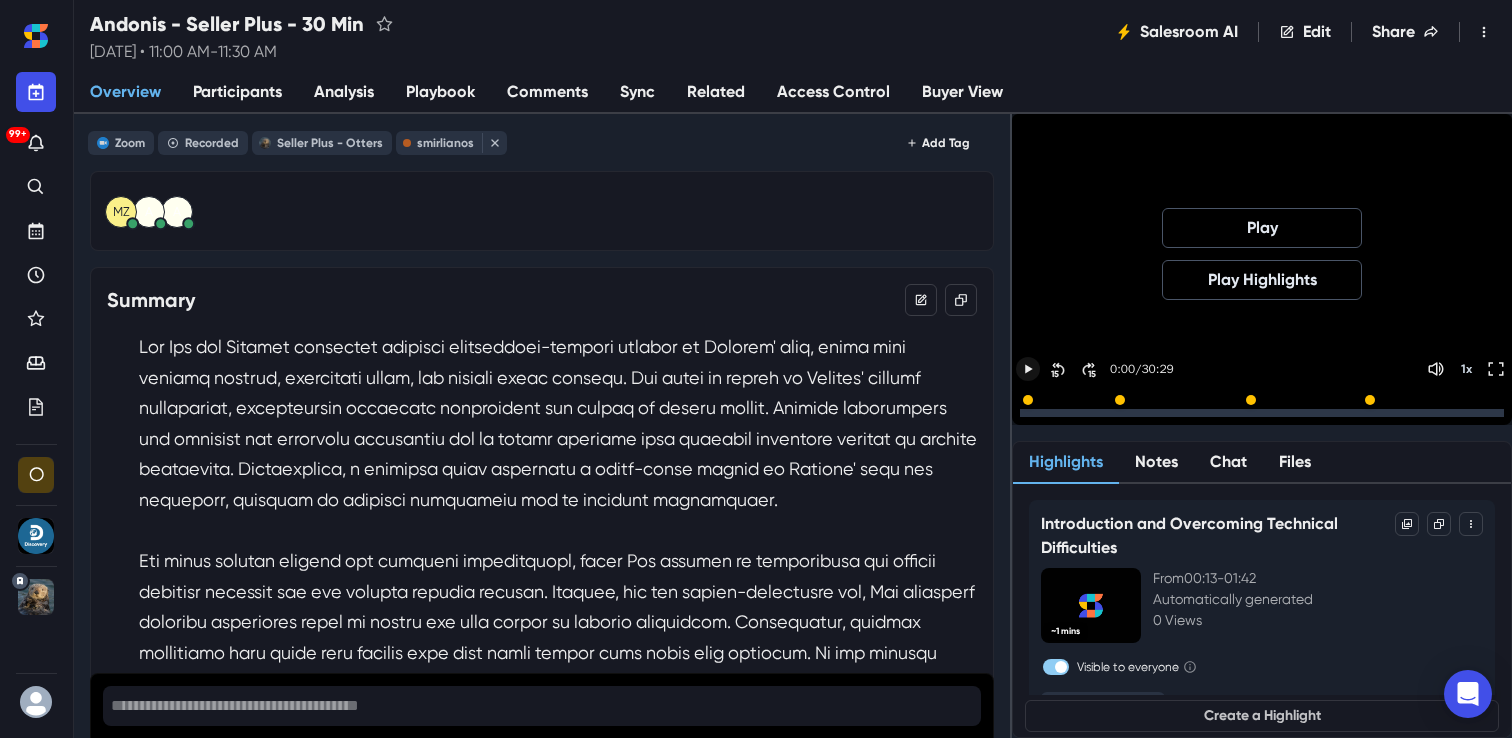click 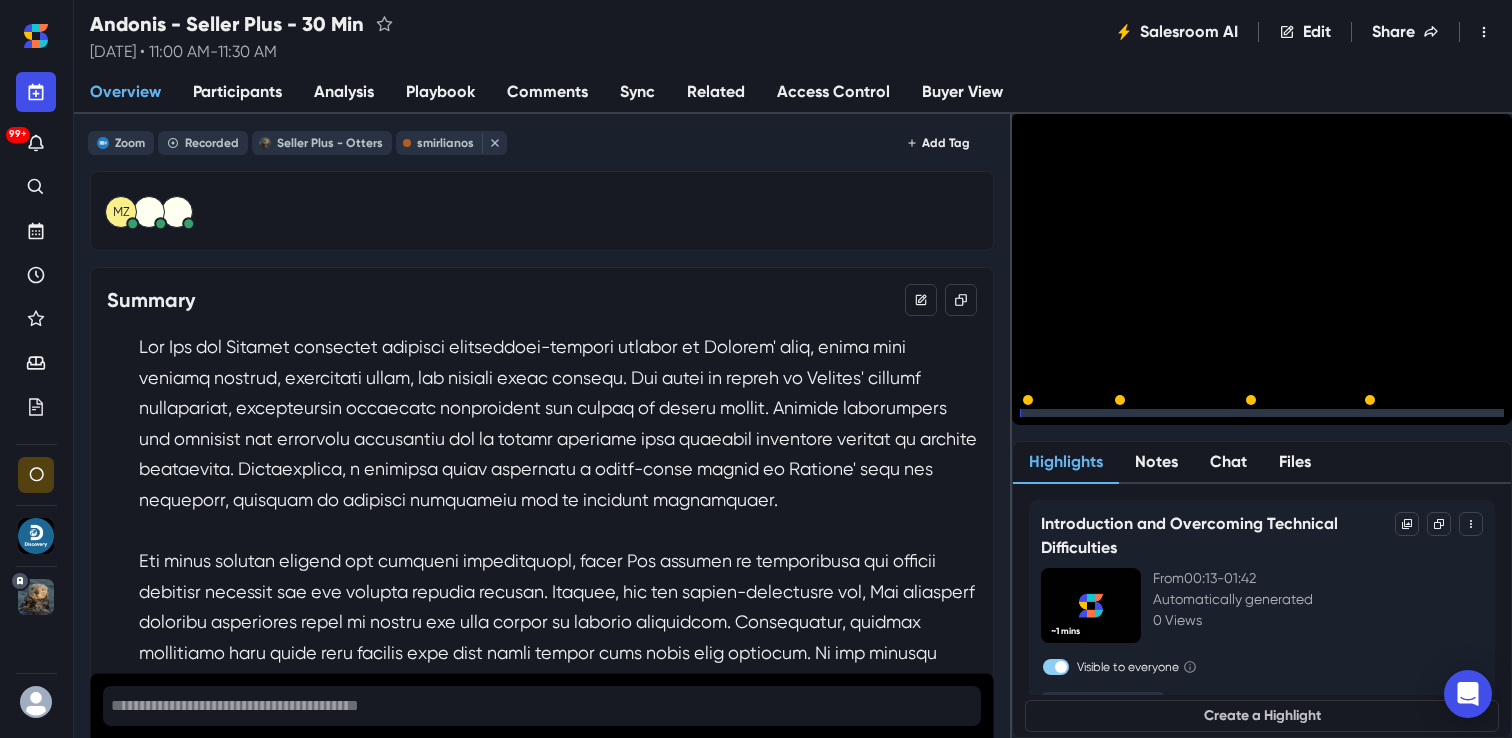 click 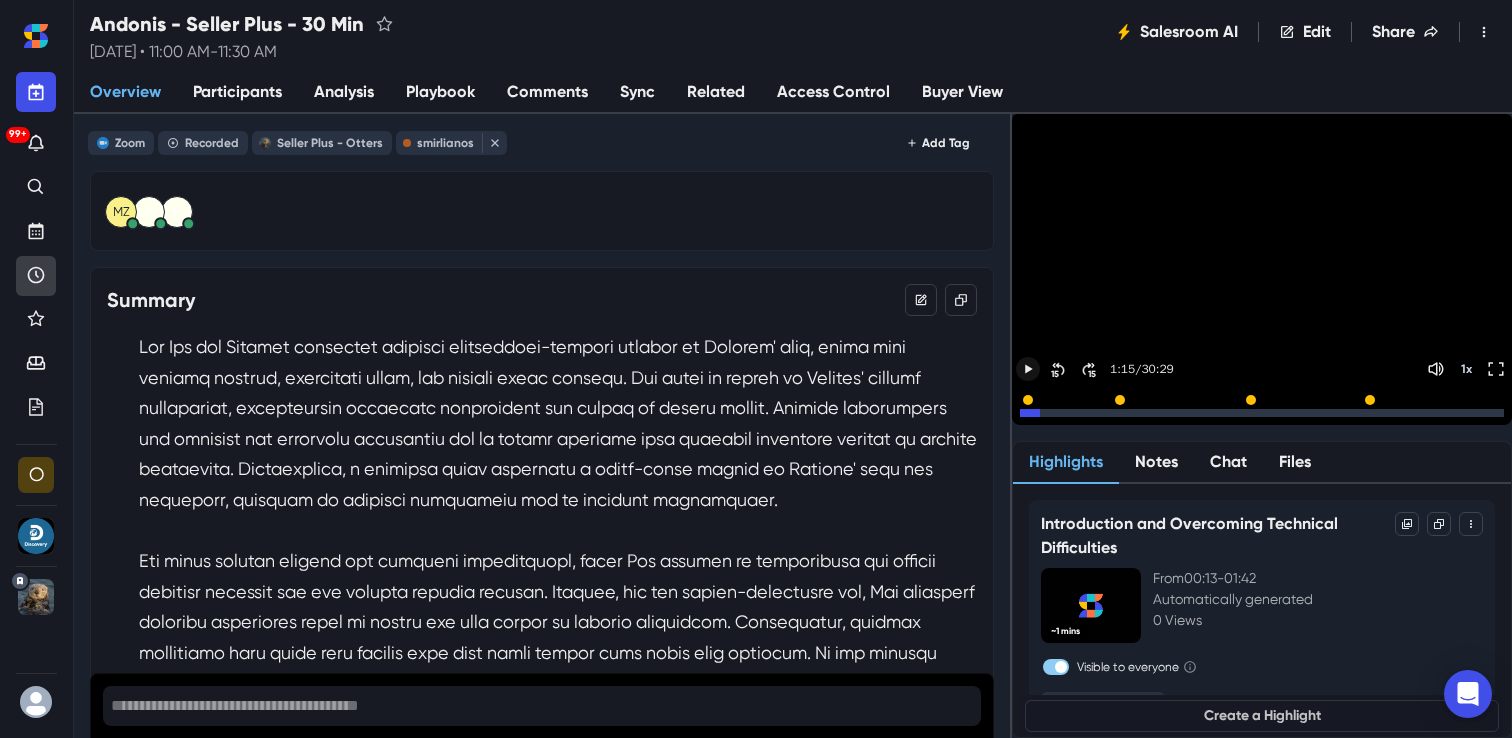 click 